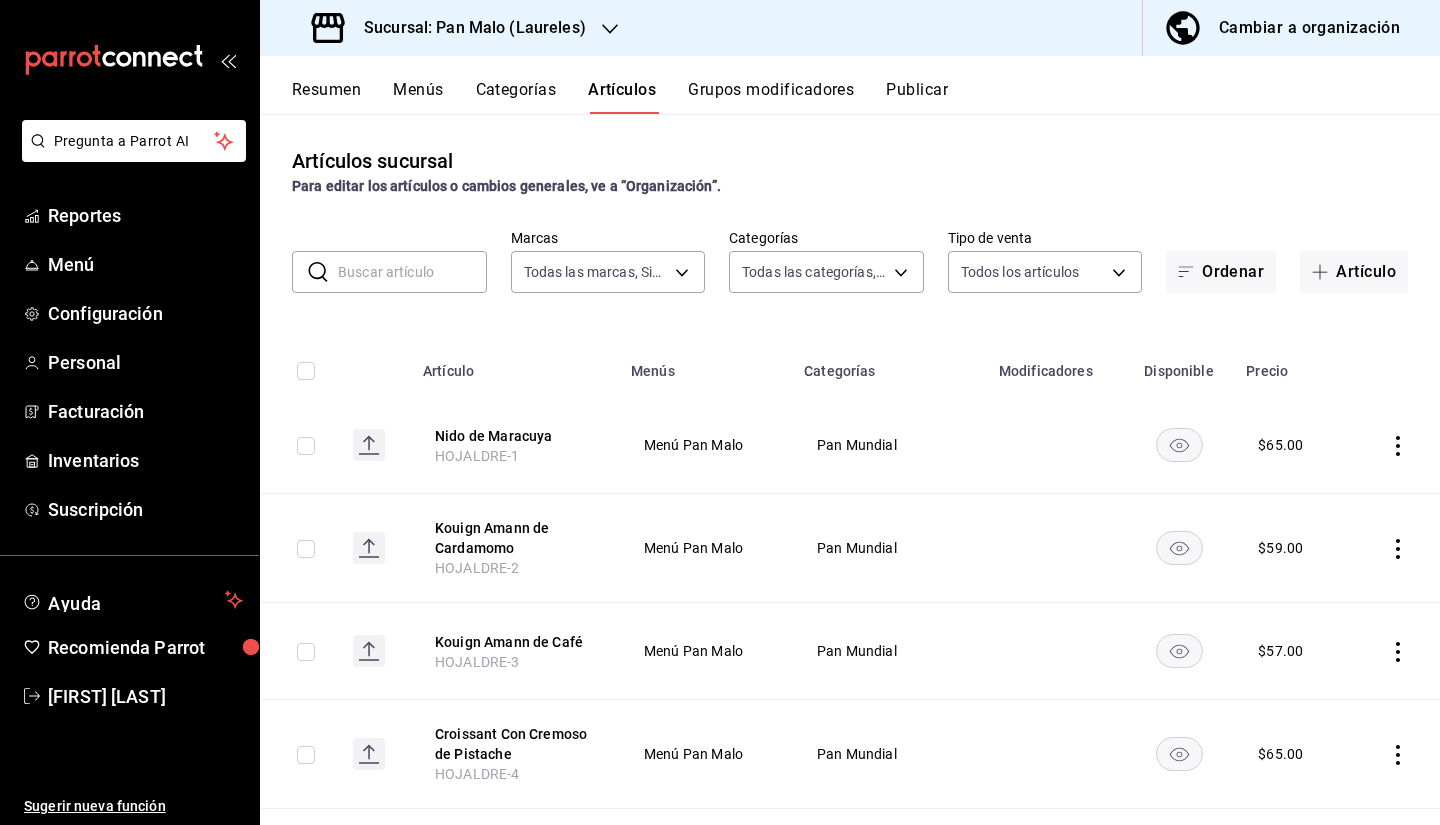 scroll, scrollTop: 0, scrollLeft: 0, axis: both 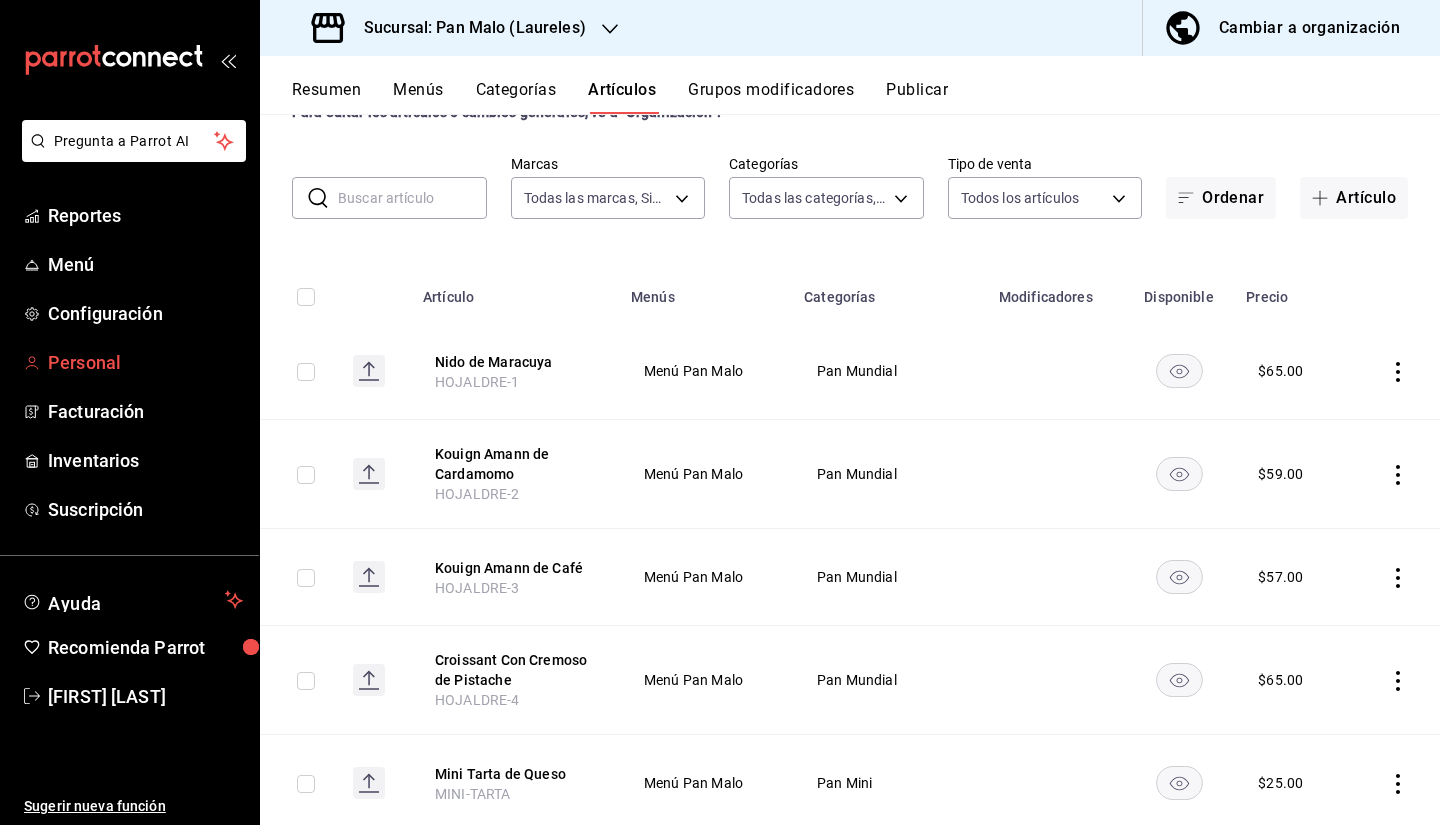 click on "Personal" at bounding box center [145, 362] 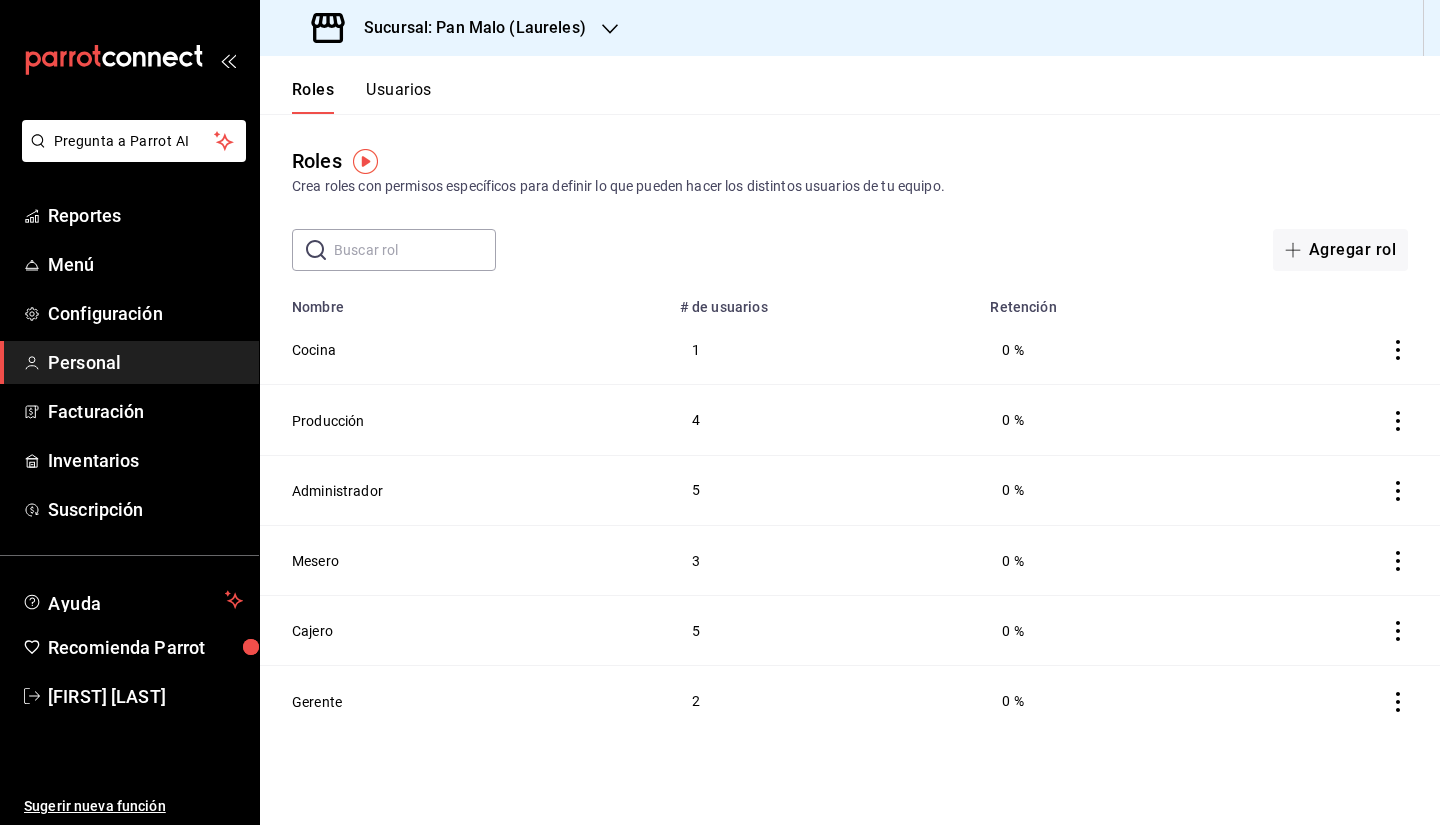 click on "Personal" at bounding box center [145, 362] 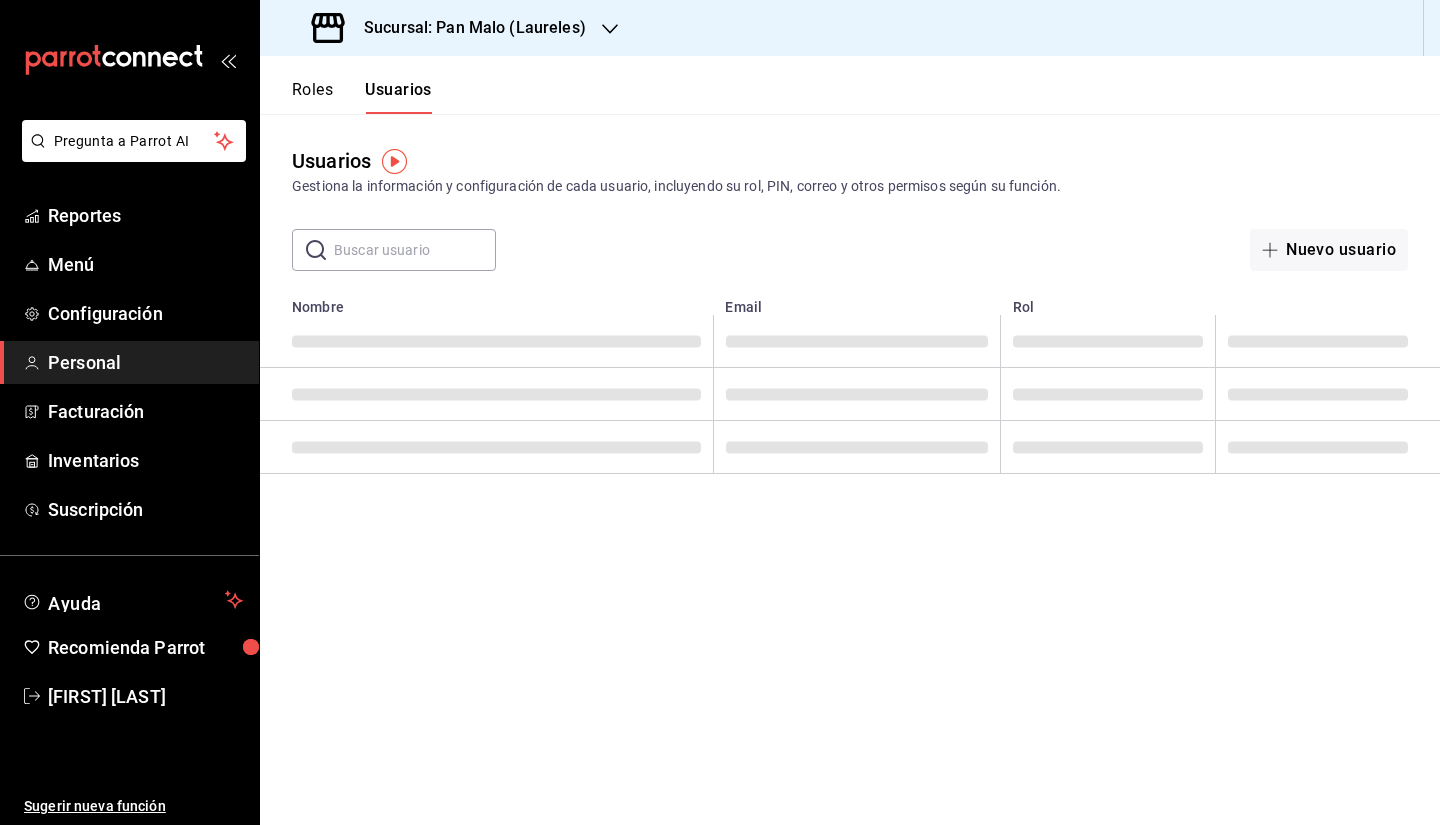click at bounding box center [415, 250] 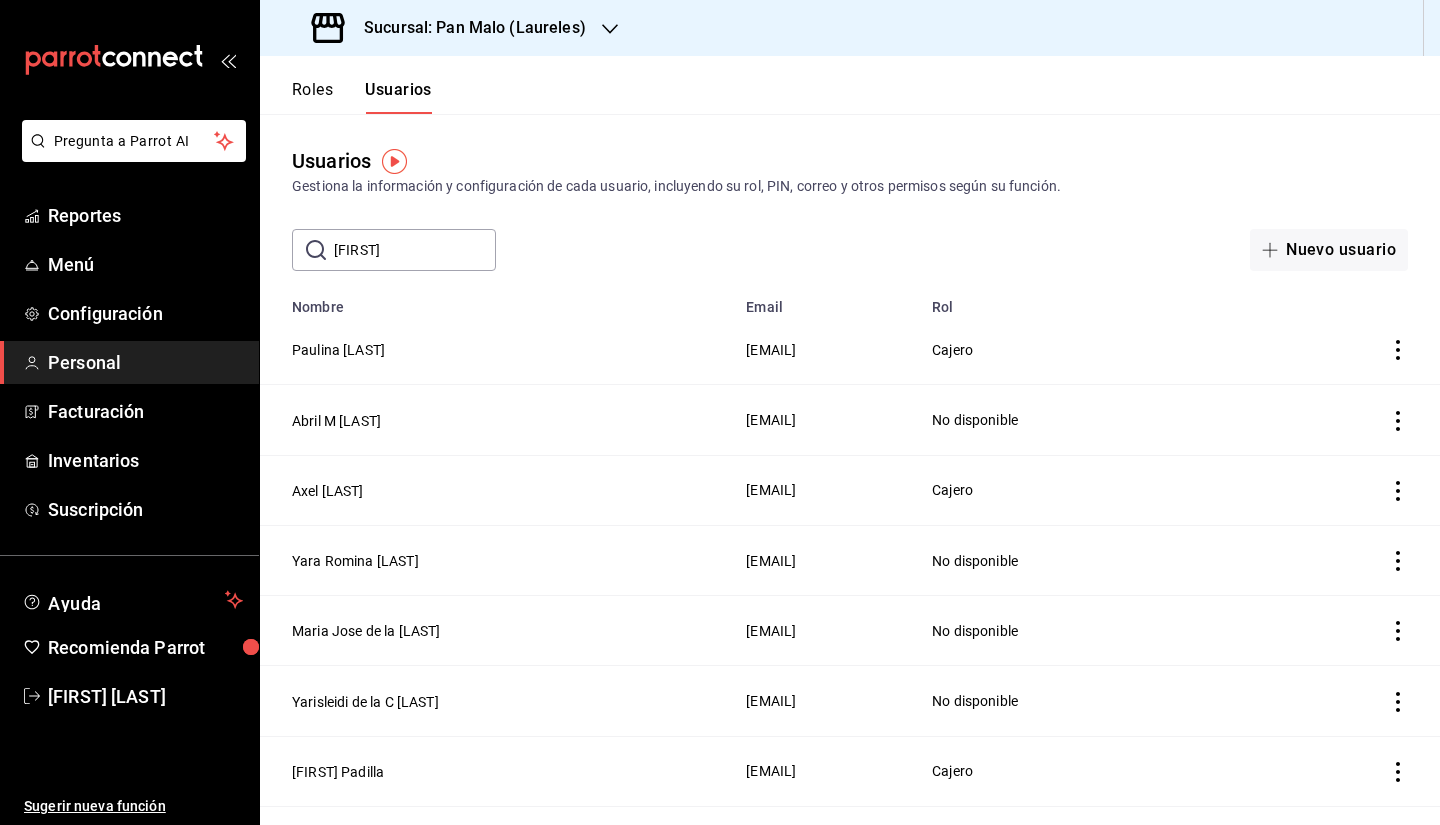 type on "al" 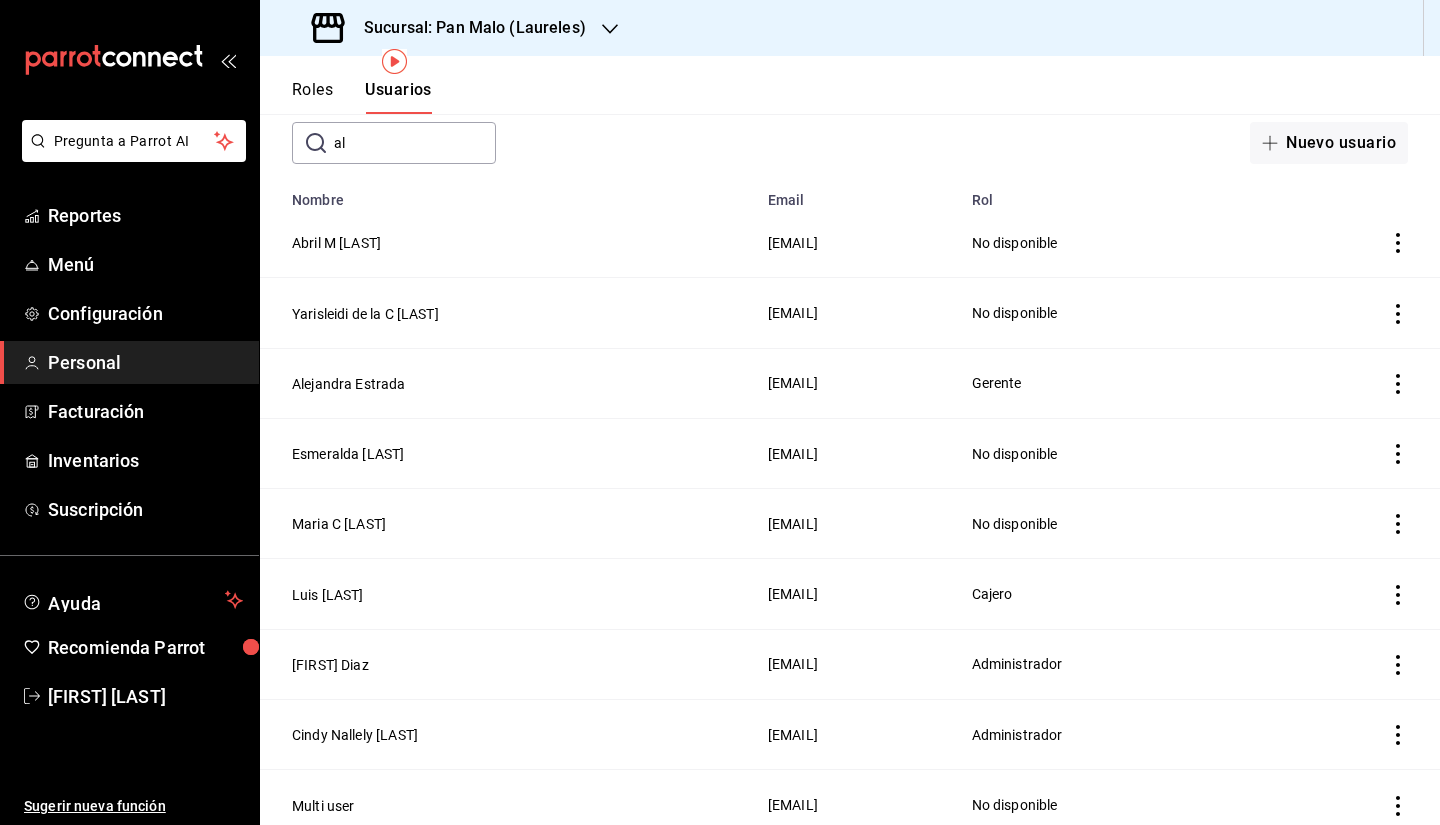 scroll, scrollTop: 94, scrollLeft: 0, axis: vertical 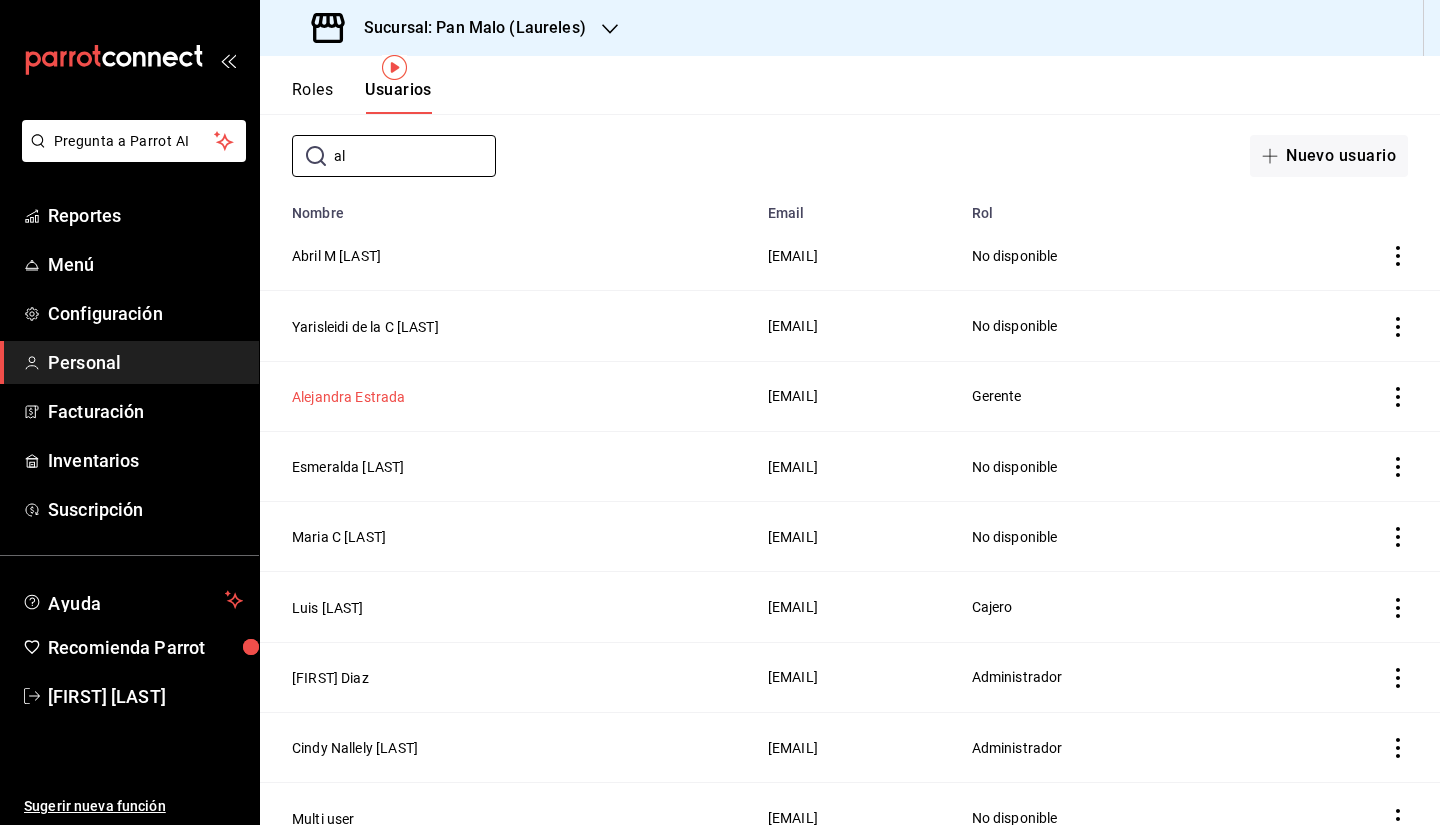 click on "Alejandra Estrada" at bounding box center [349, 397] 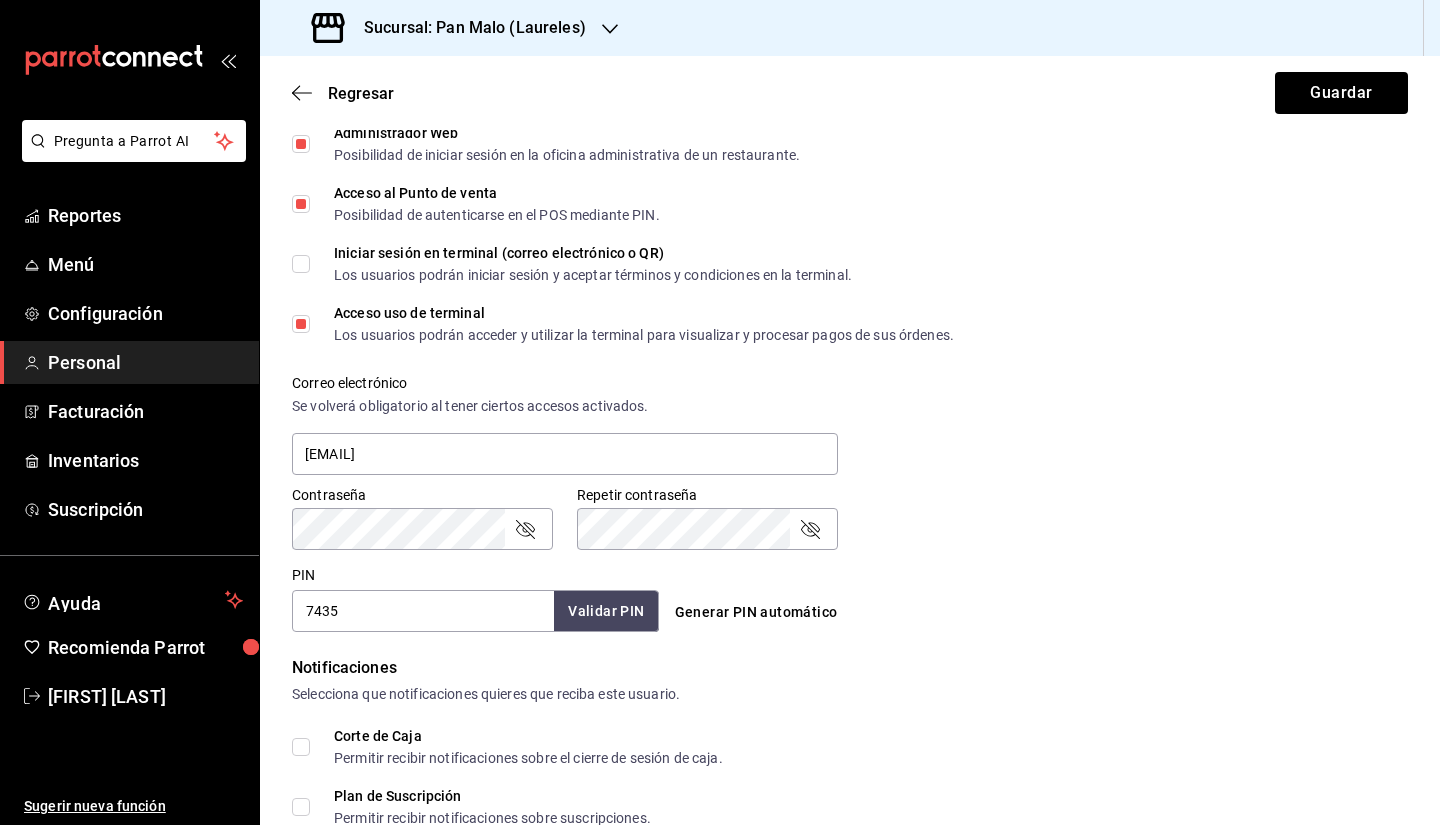scroll, scrollTop: 839, scrollLeft: 0, axis: vertical 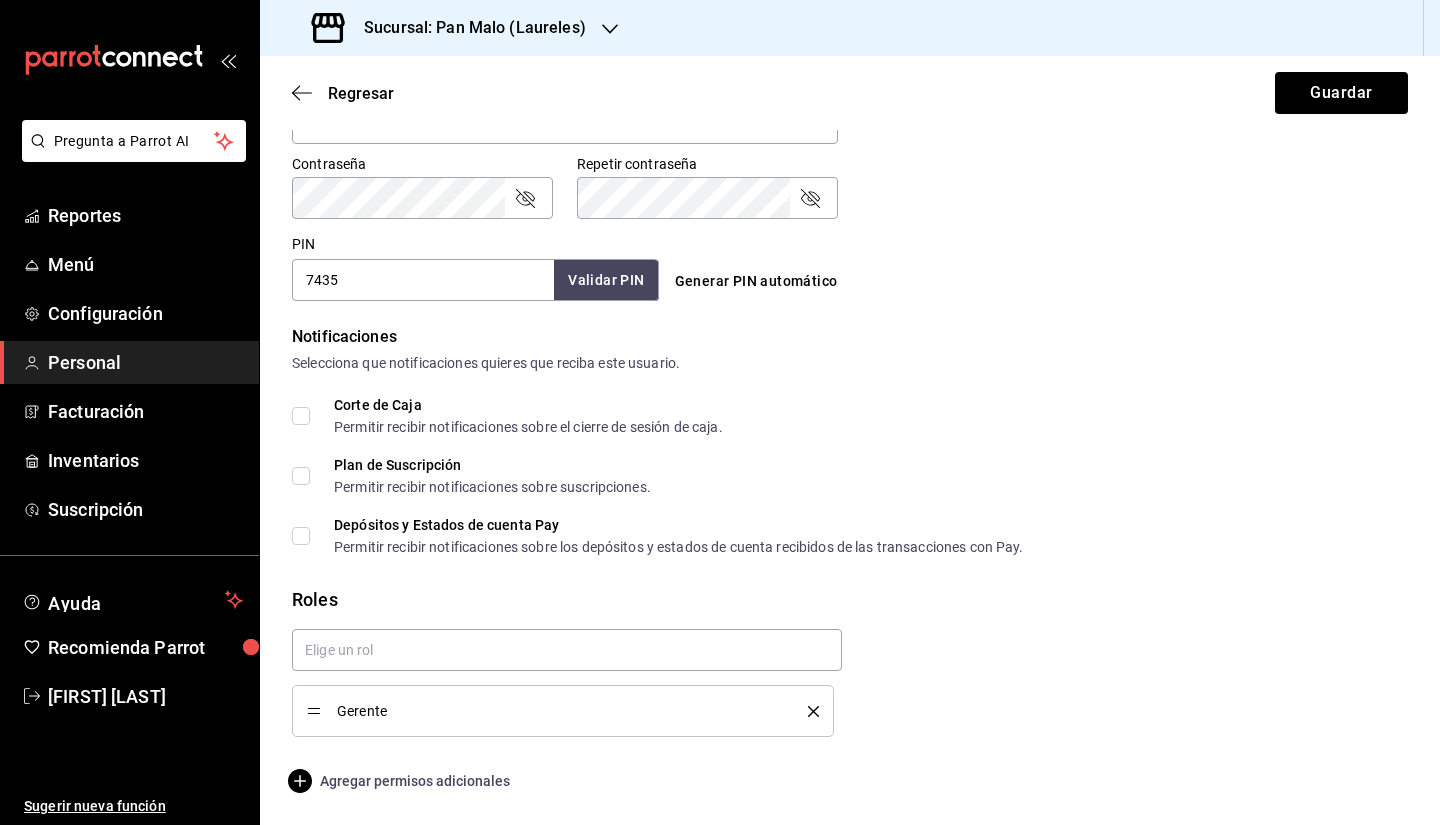click on "Agregar permisos adicionales" at bounding box center [401, 781] 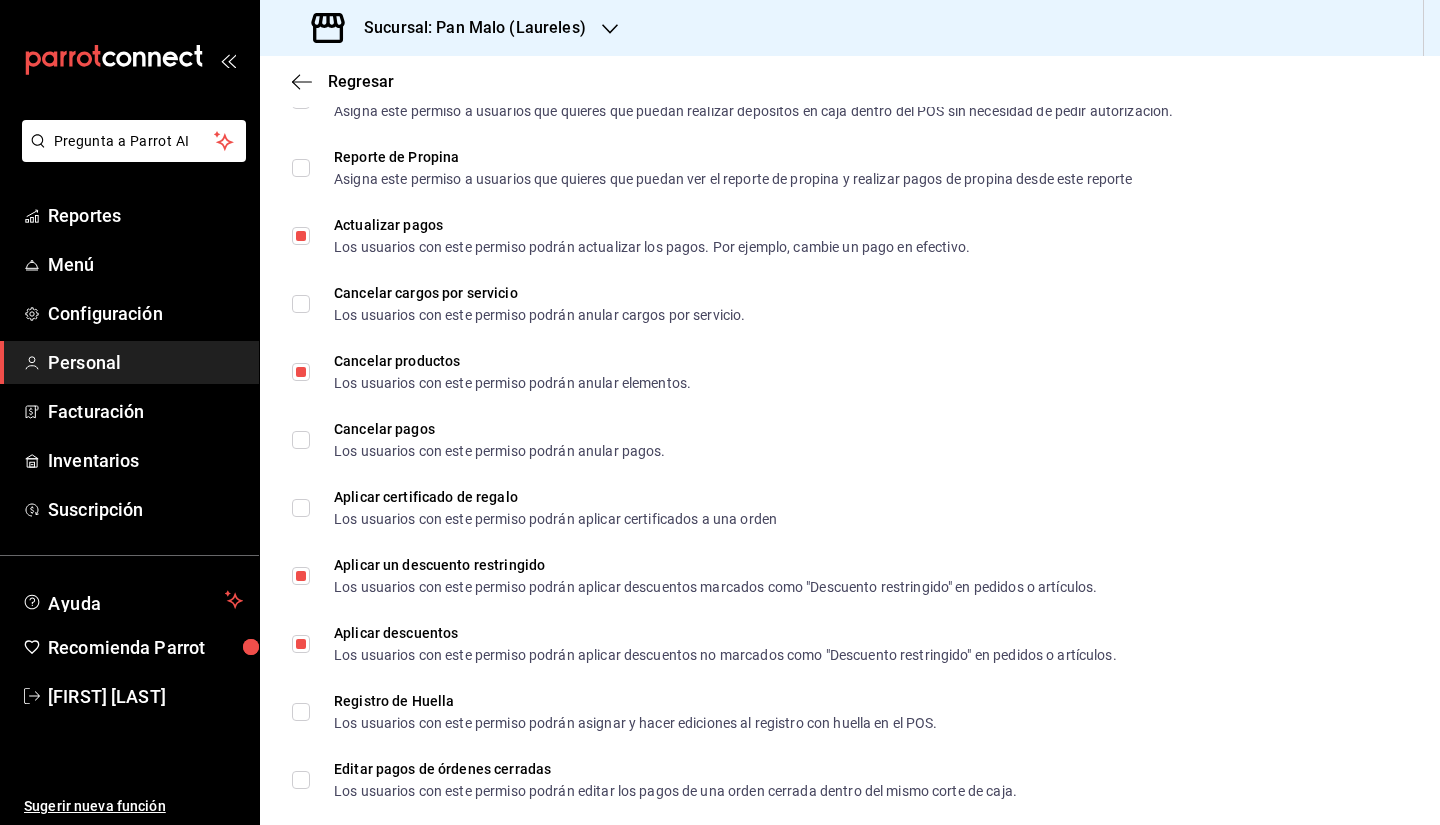 scroll, scrollTop: 2332, scrollLeft: 0, axis: vertical 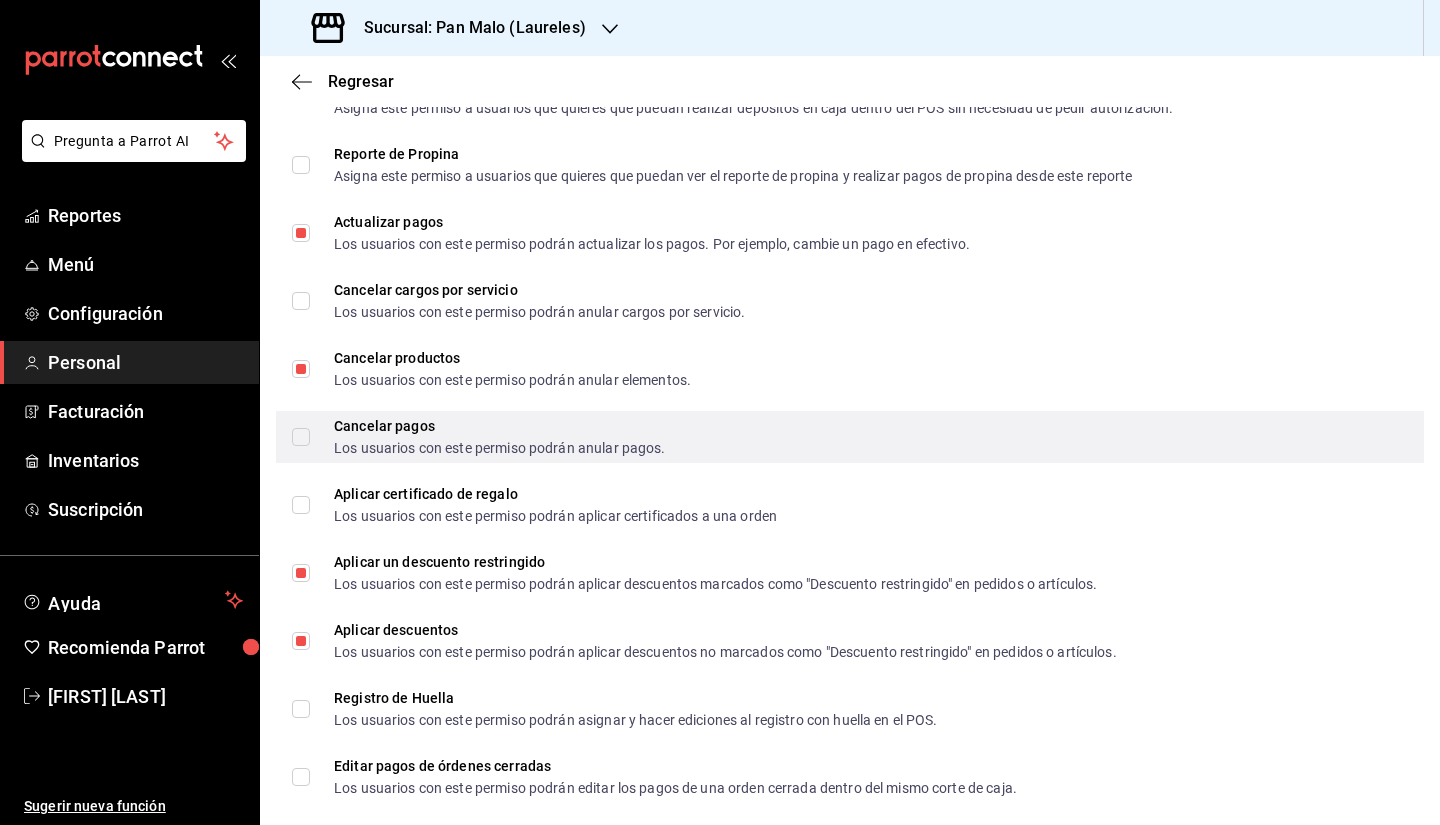 click on "Cancelar pagos Los usuarios con este permiso podrán anular pagos." at bounding box center (301, 437) 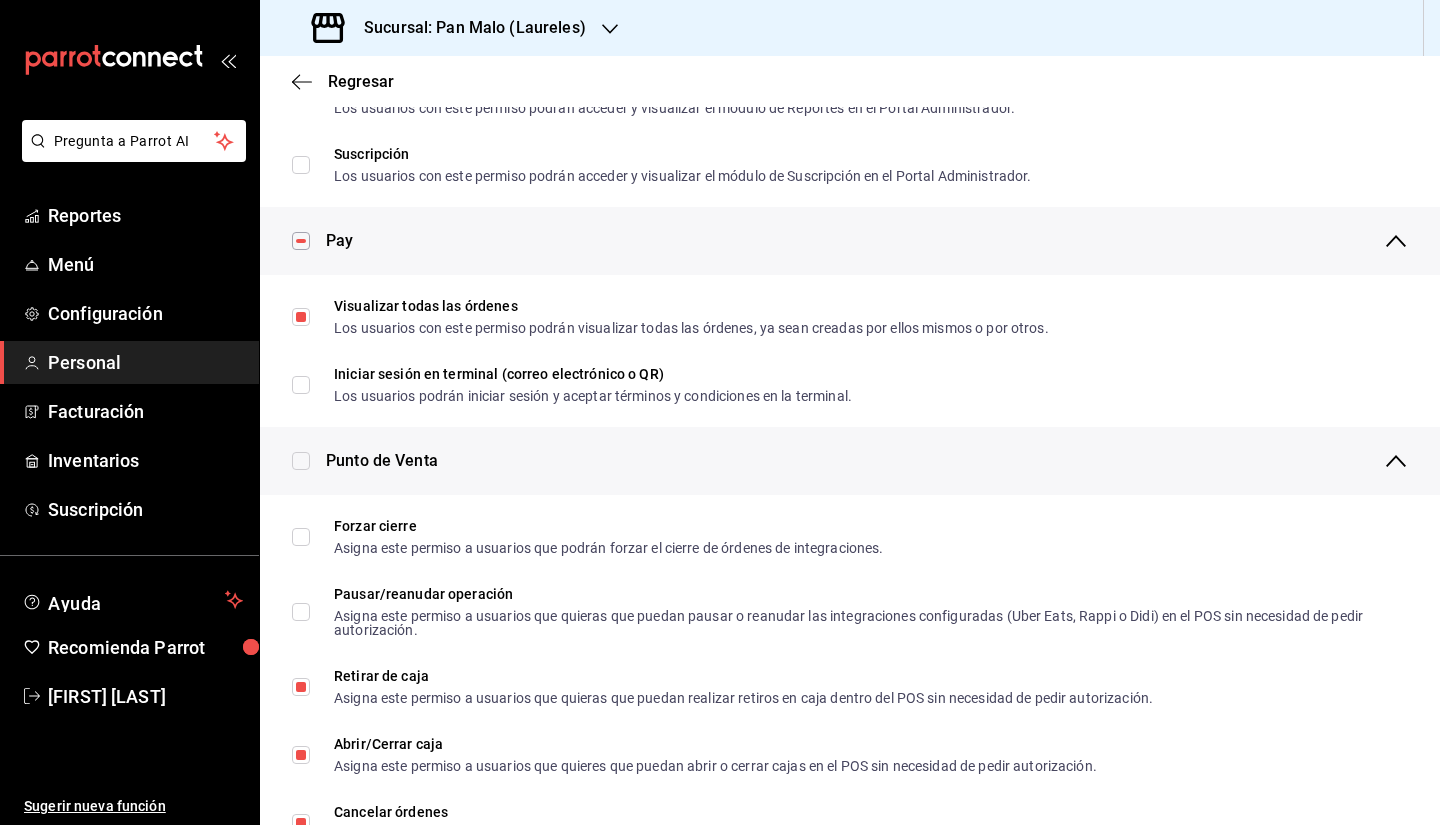 scroll, scrollTop: 1385, scrollLeft: 0, axis: vertical 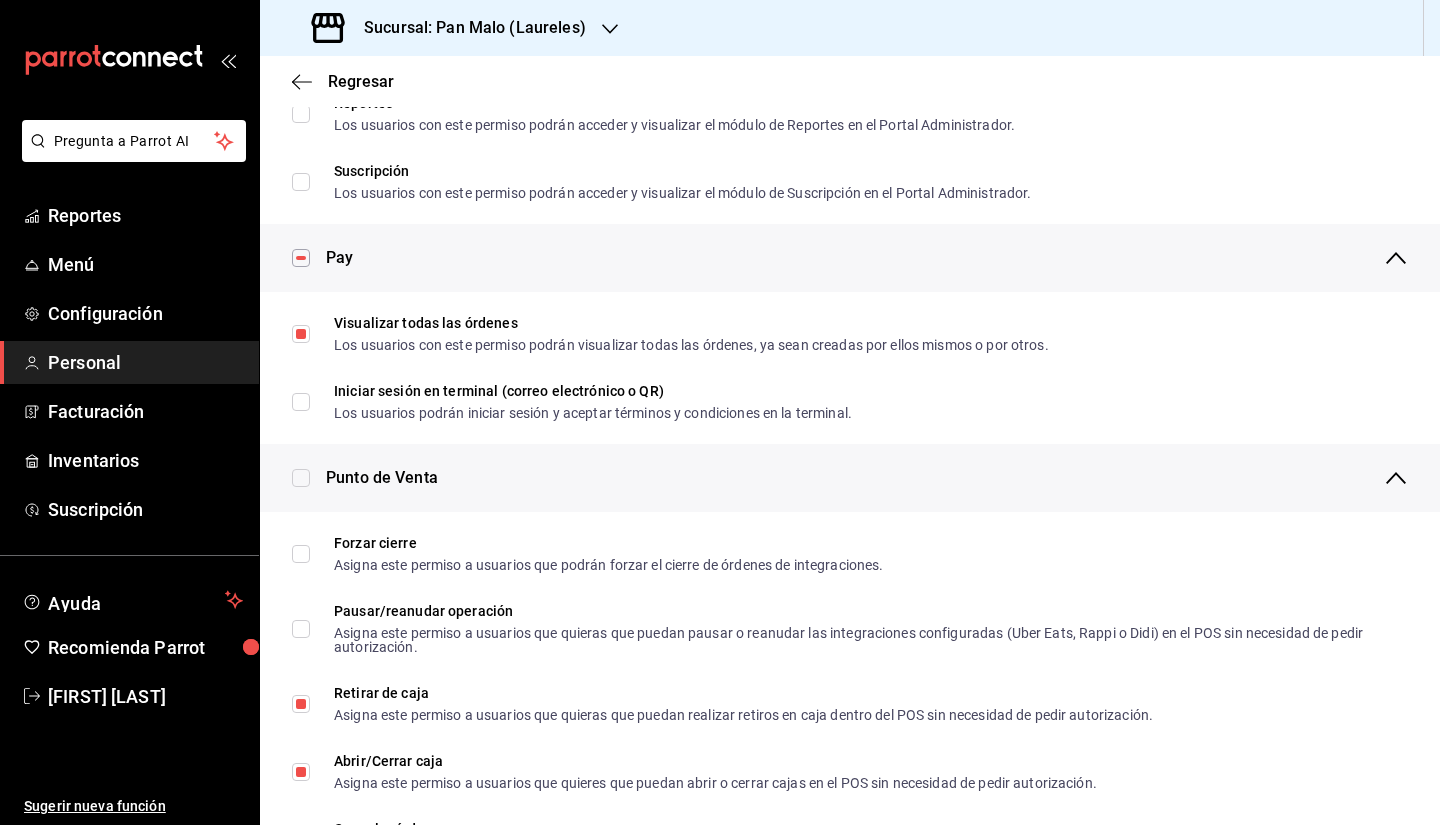 click 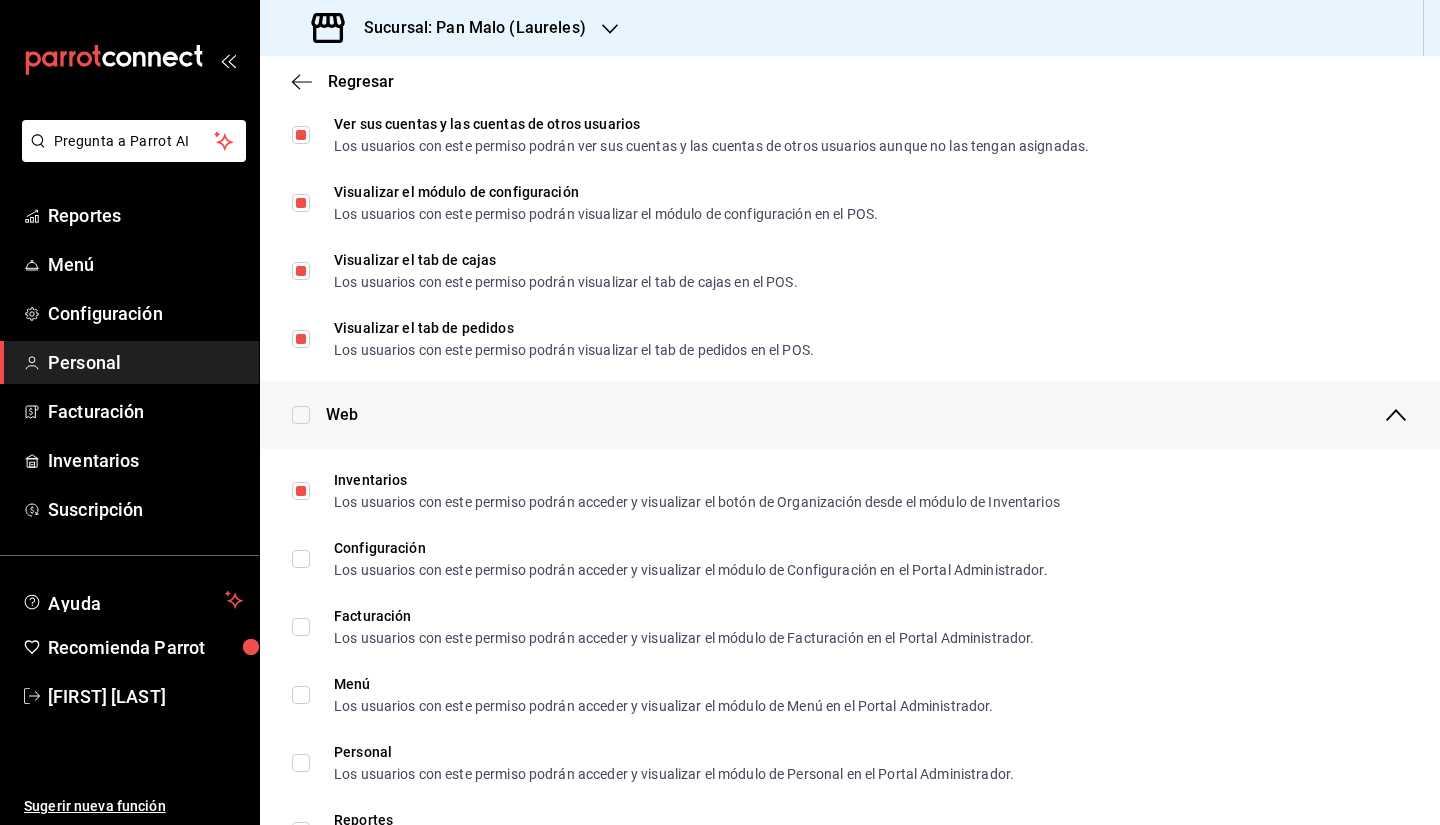 click 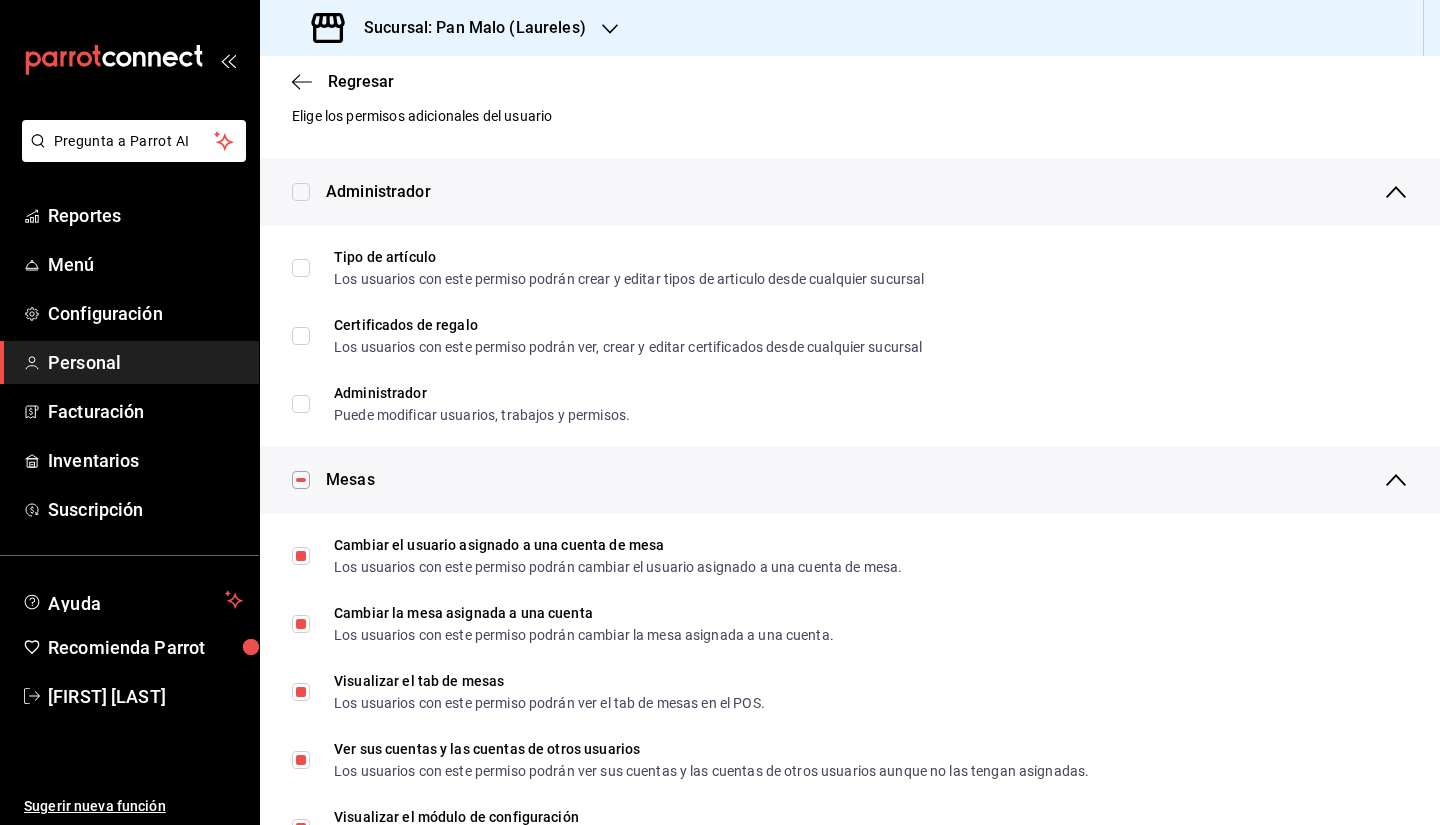 scroll, scrollTop: 0, scrollLeft: 0, axis: both 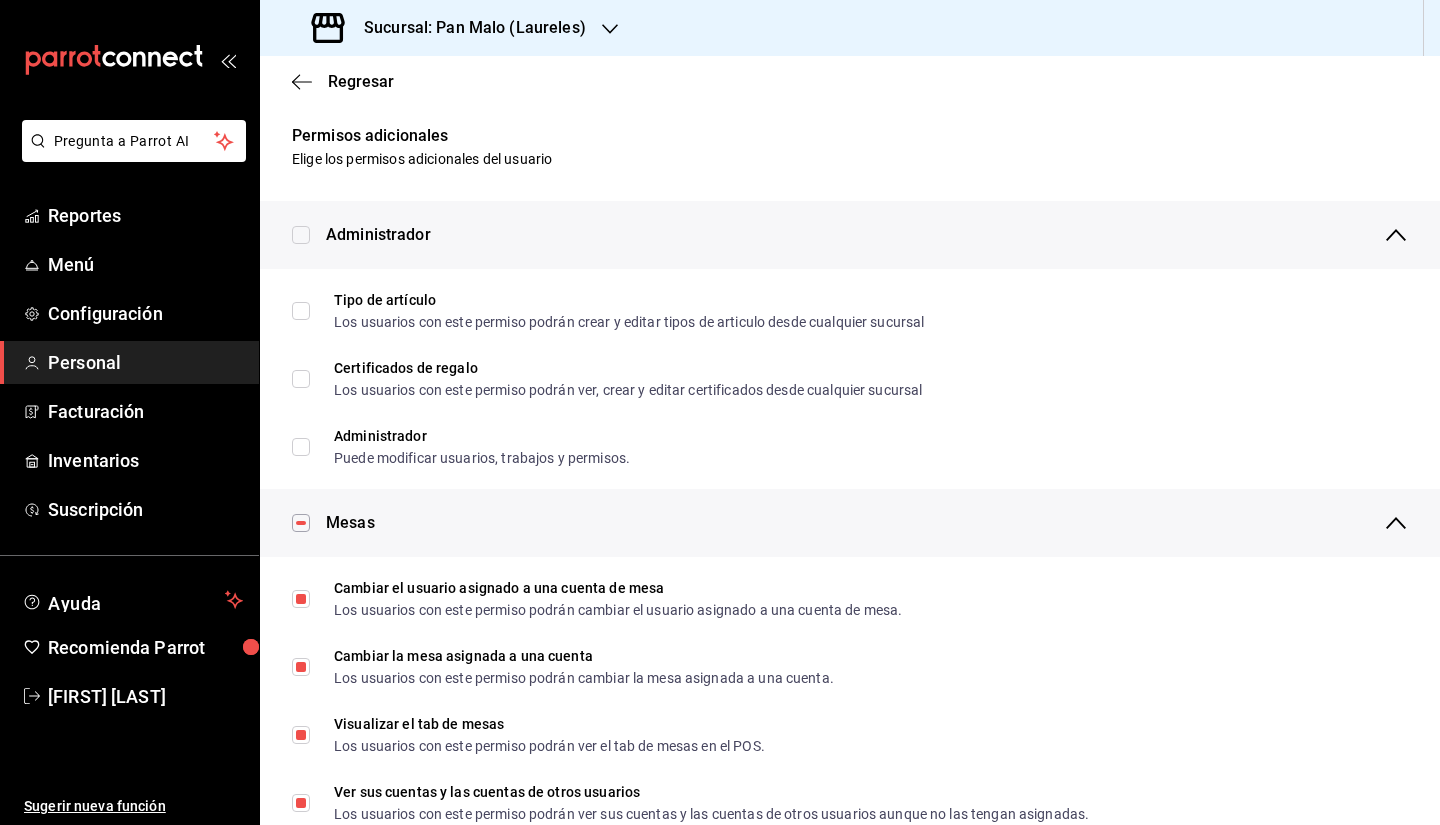 click 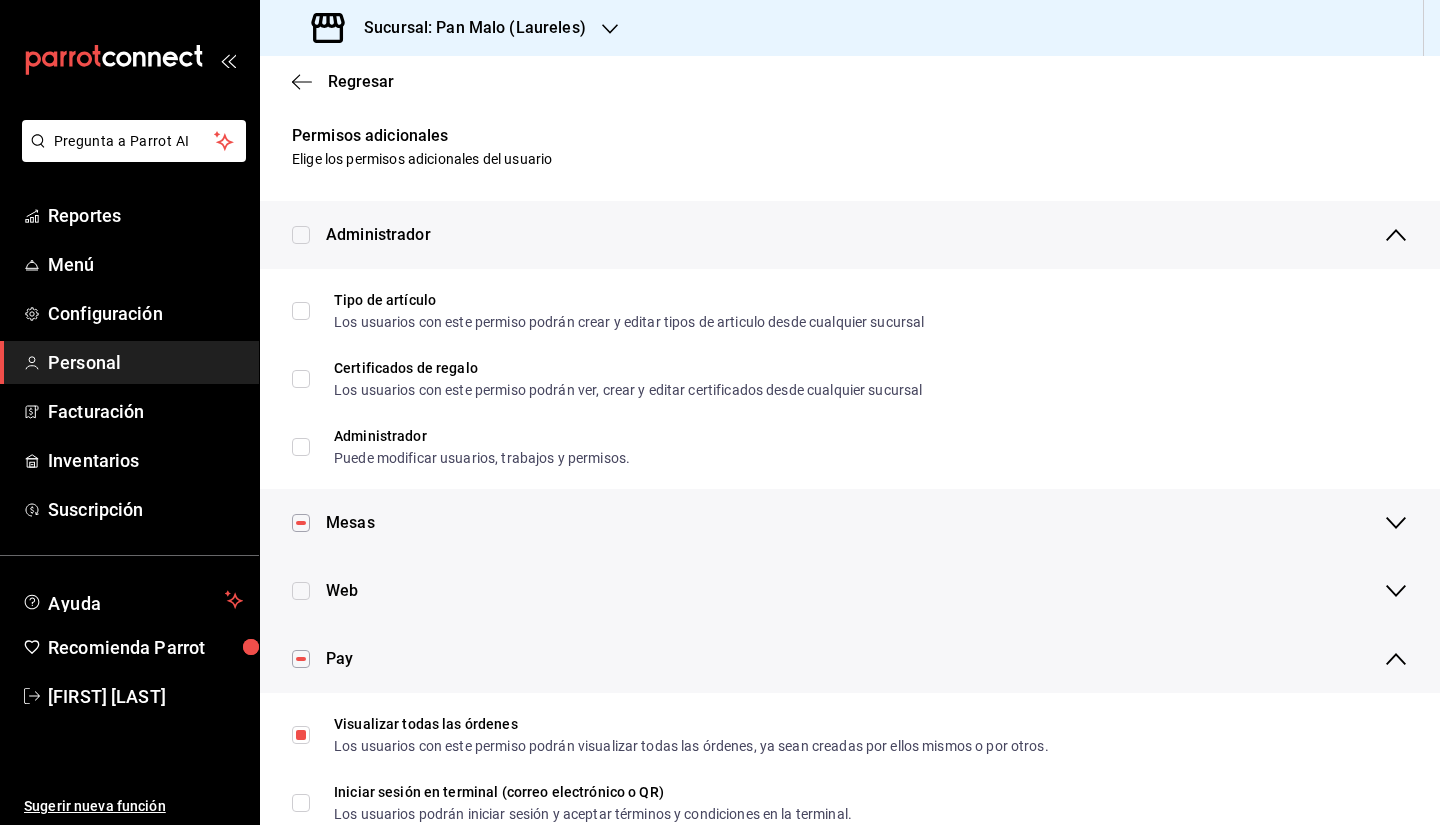click 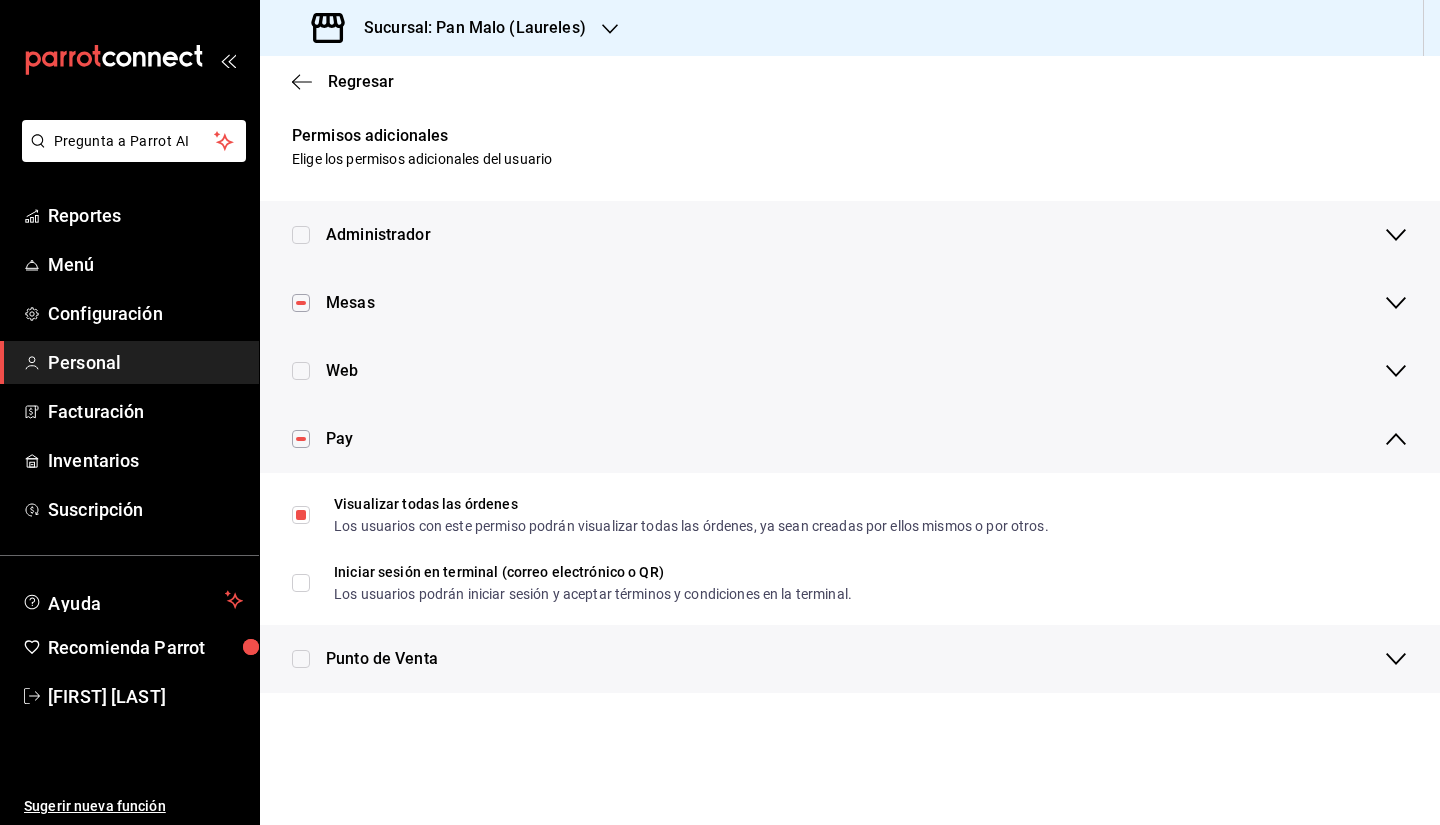 click 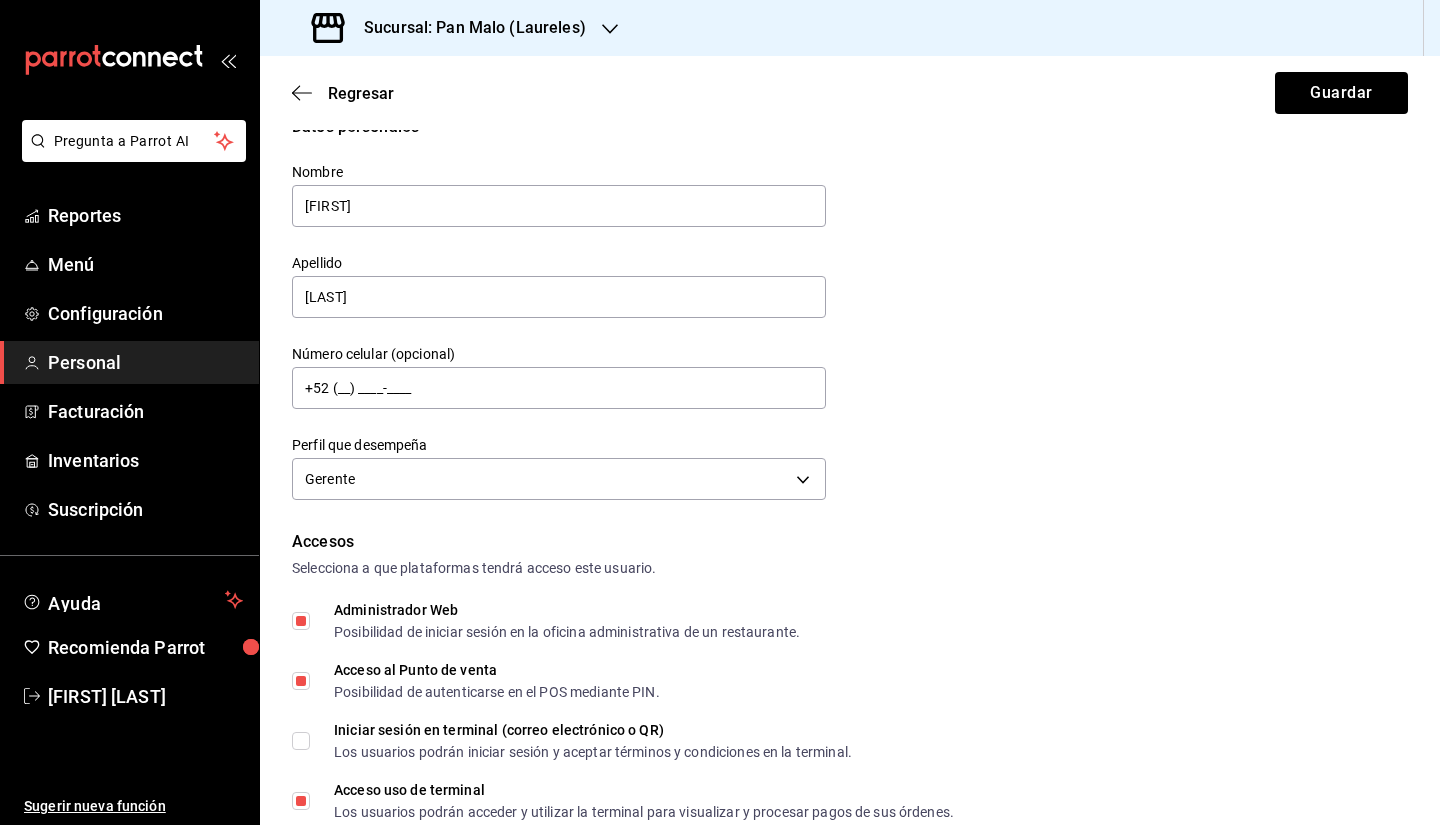 scroll, scrollTop: 0, scrollLeft: 0, axis: both 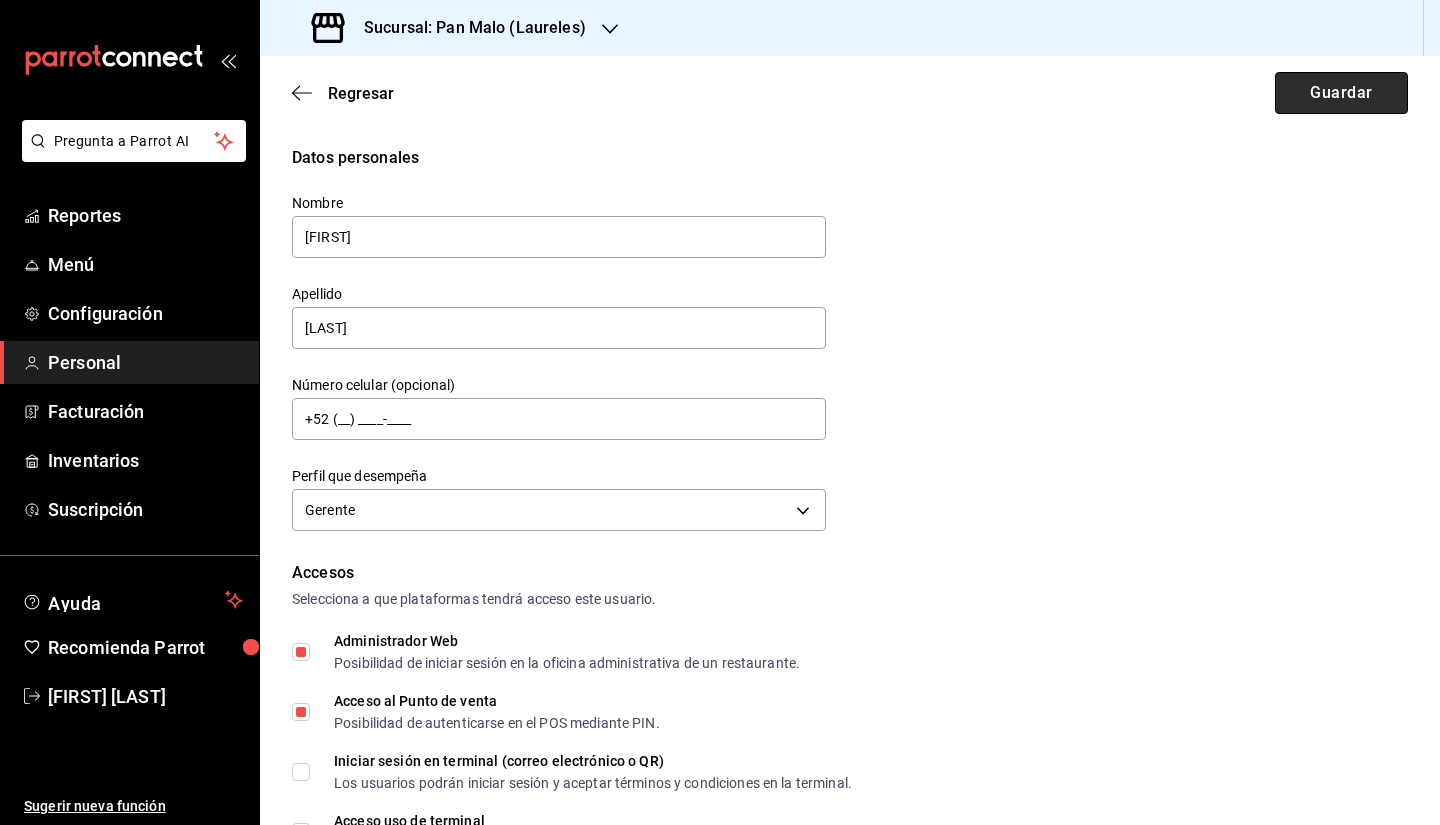 click on "Guardar" at bounding box center [1341, 93] 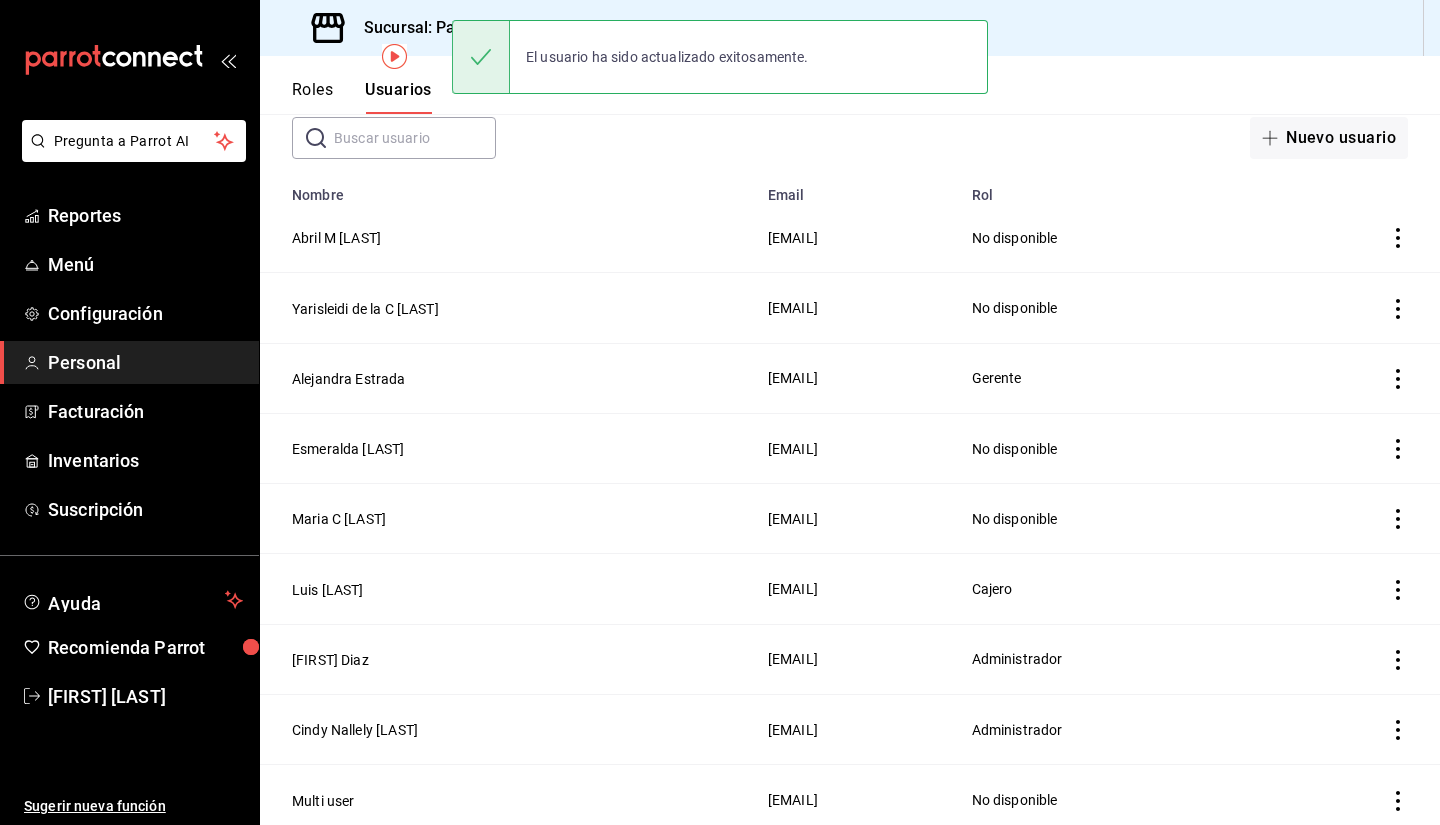scroll, scrollTop: 115, scrollLeft: 0, axis: vertical 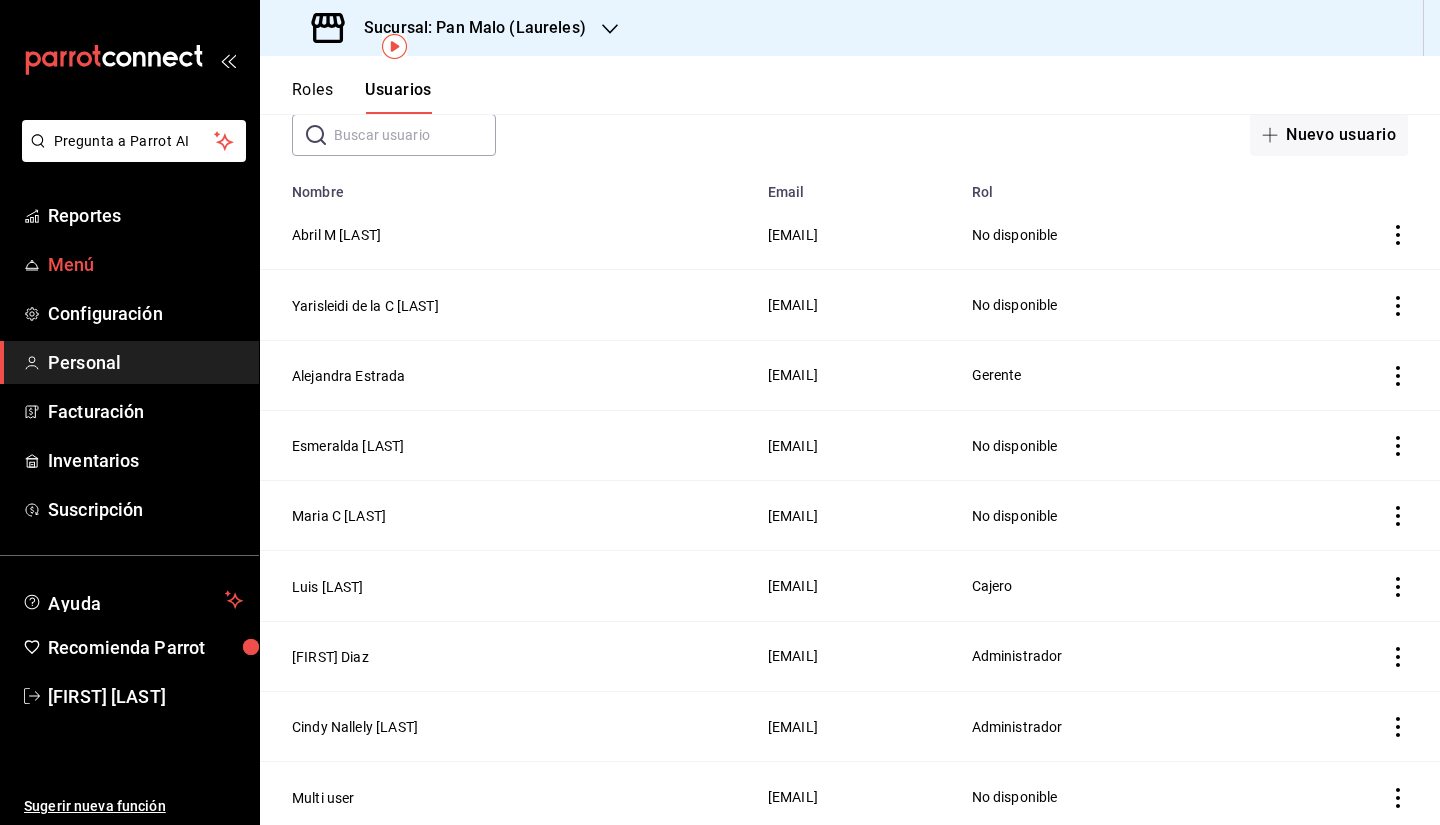 click on "Menú" at bounding box center [145, 264] 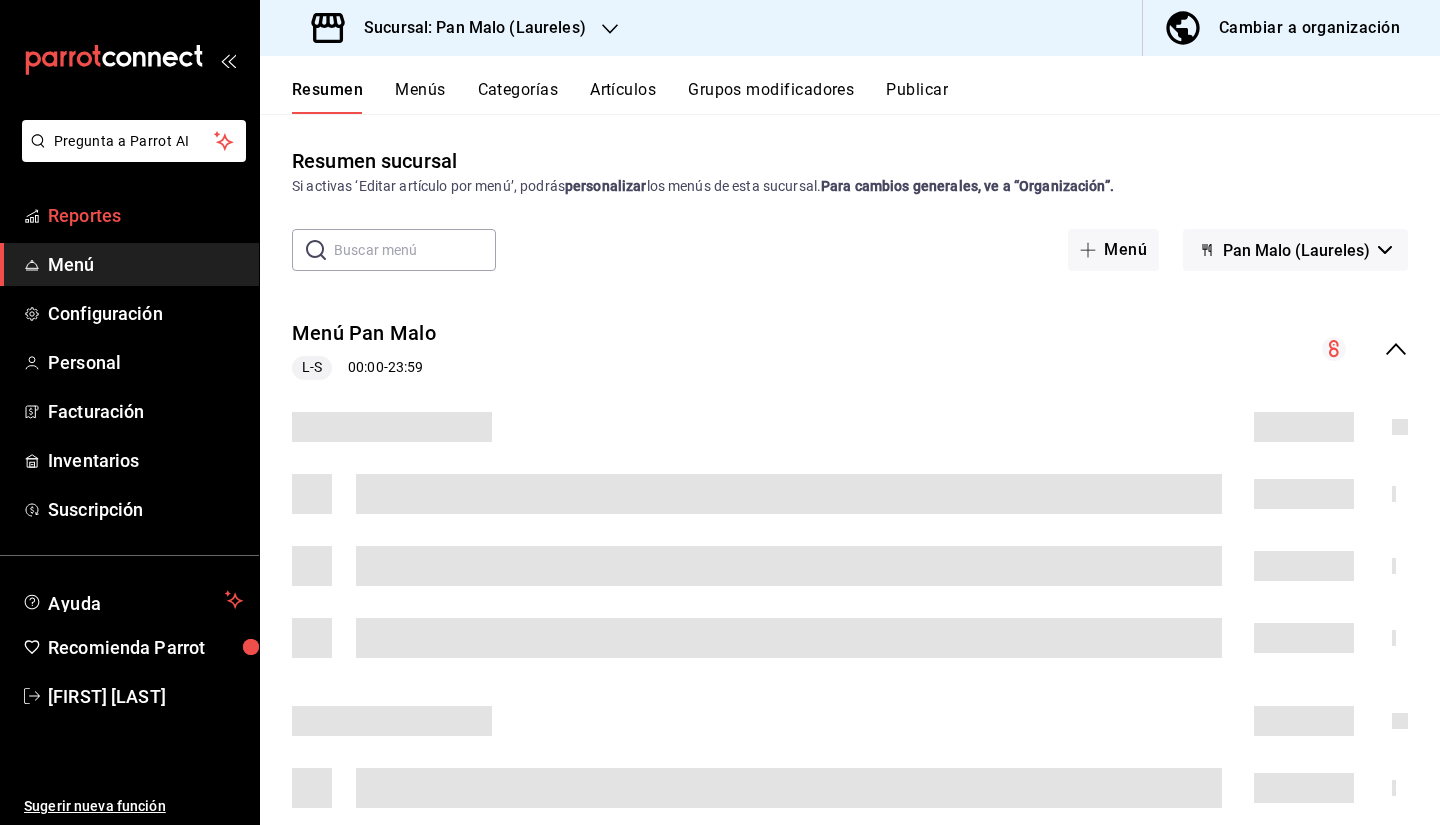 click on "Reportes" at bounding box center [145, 215] 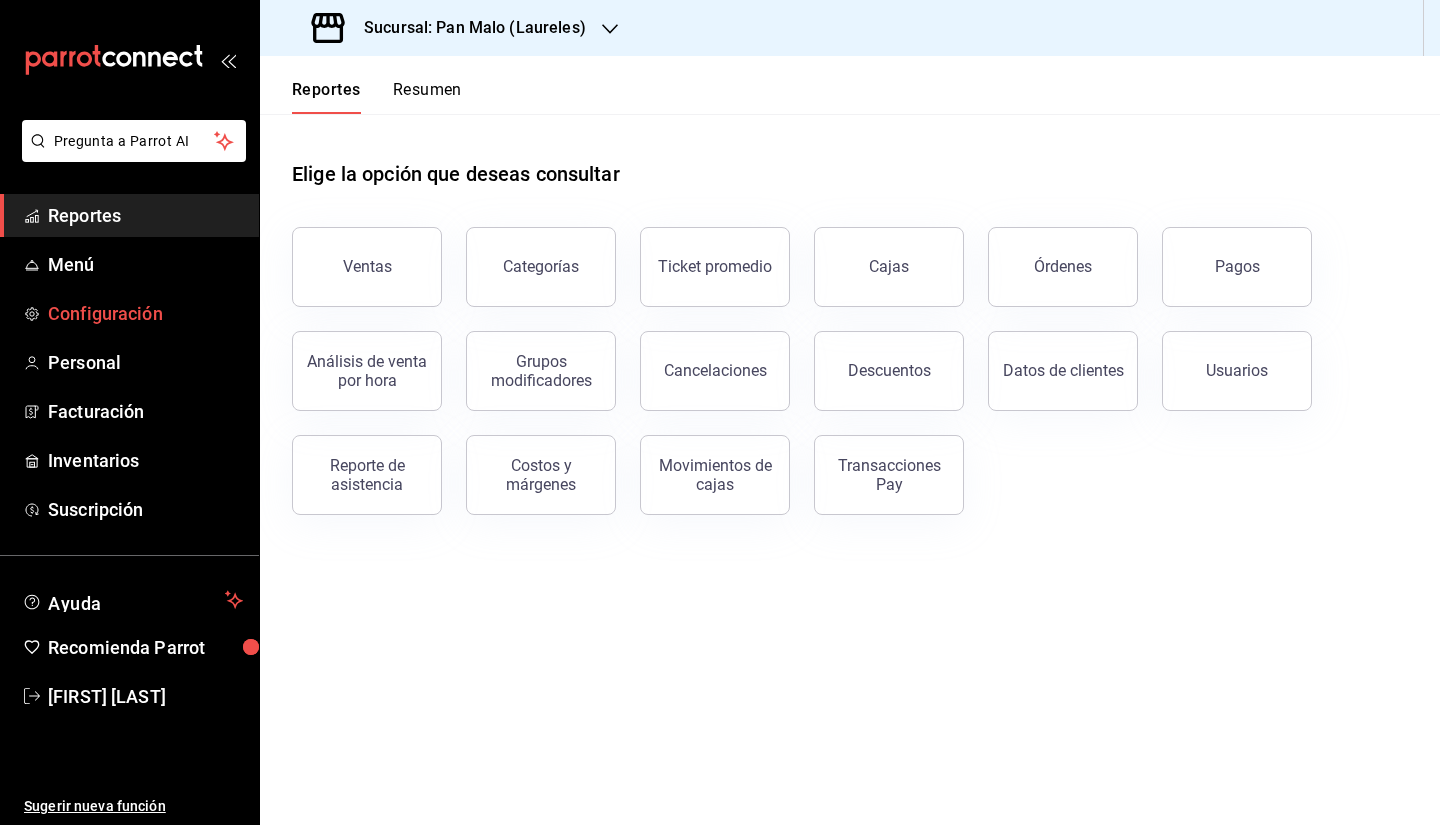 click on "Configuración" at bounding box center (145, 313) 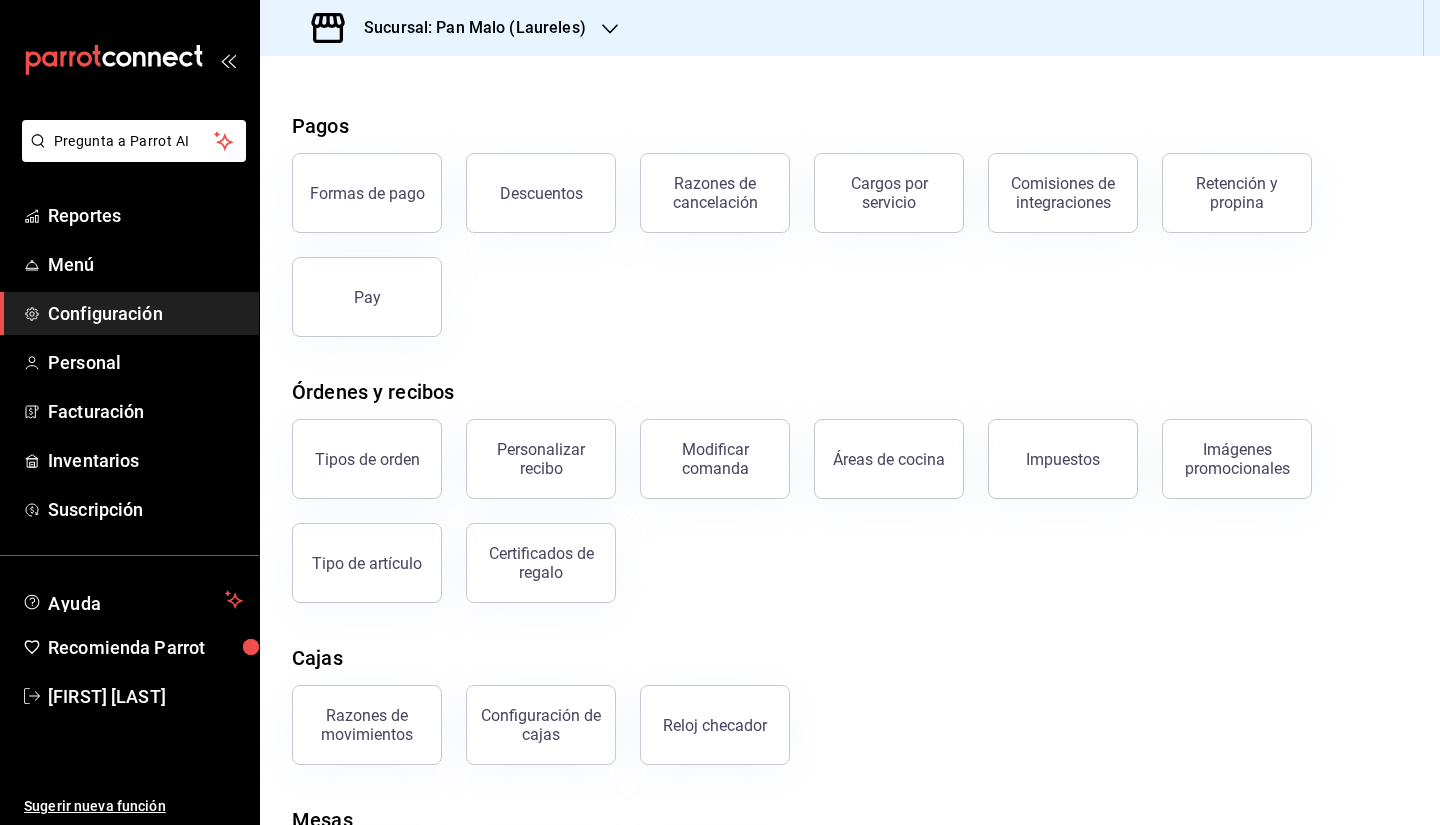 scroll, scrollTop: 0, scrollLeft: 0, axis: both 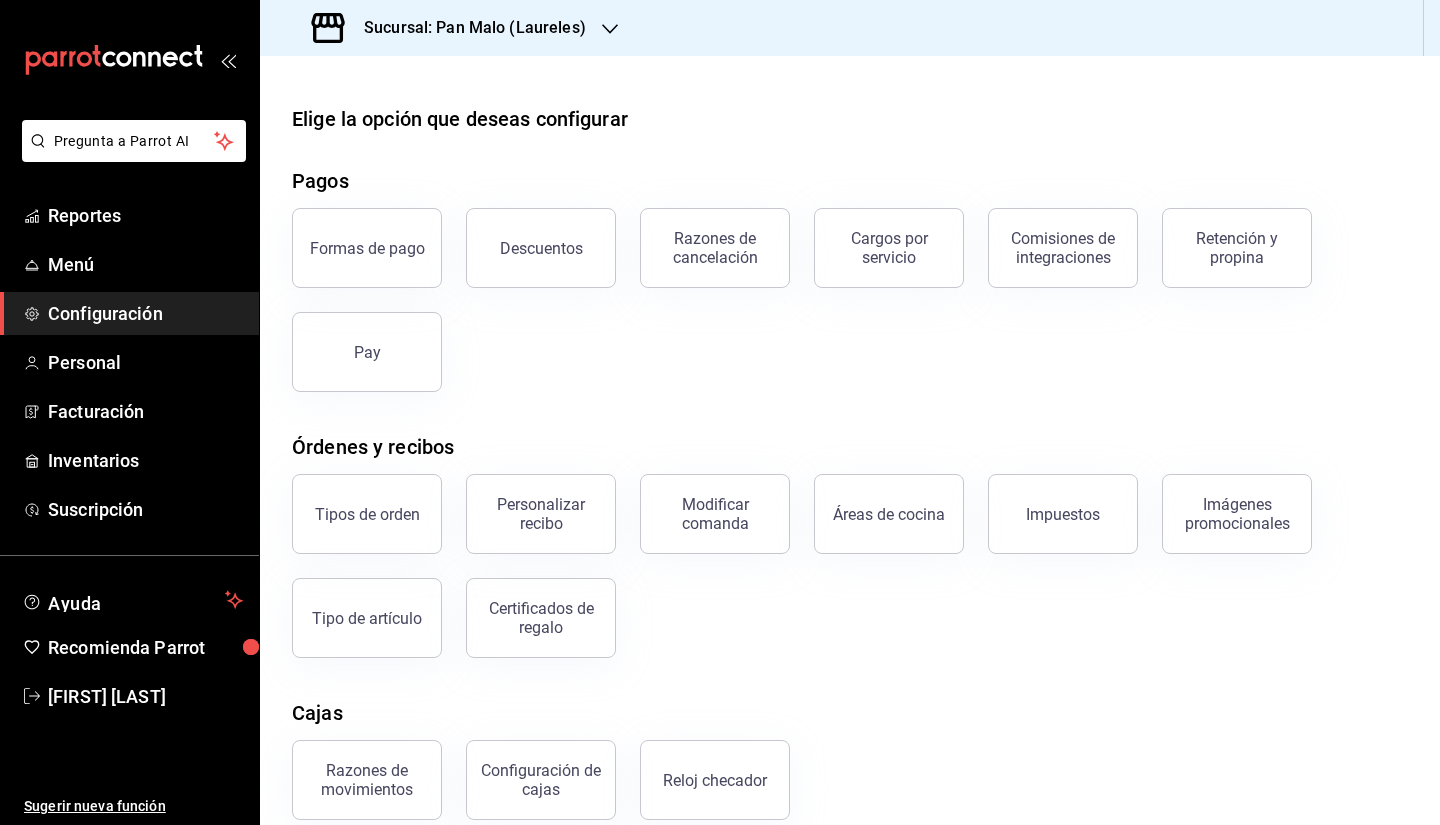 click on "Certificados de regalo" at bounding box center (541, 618) 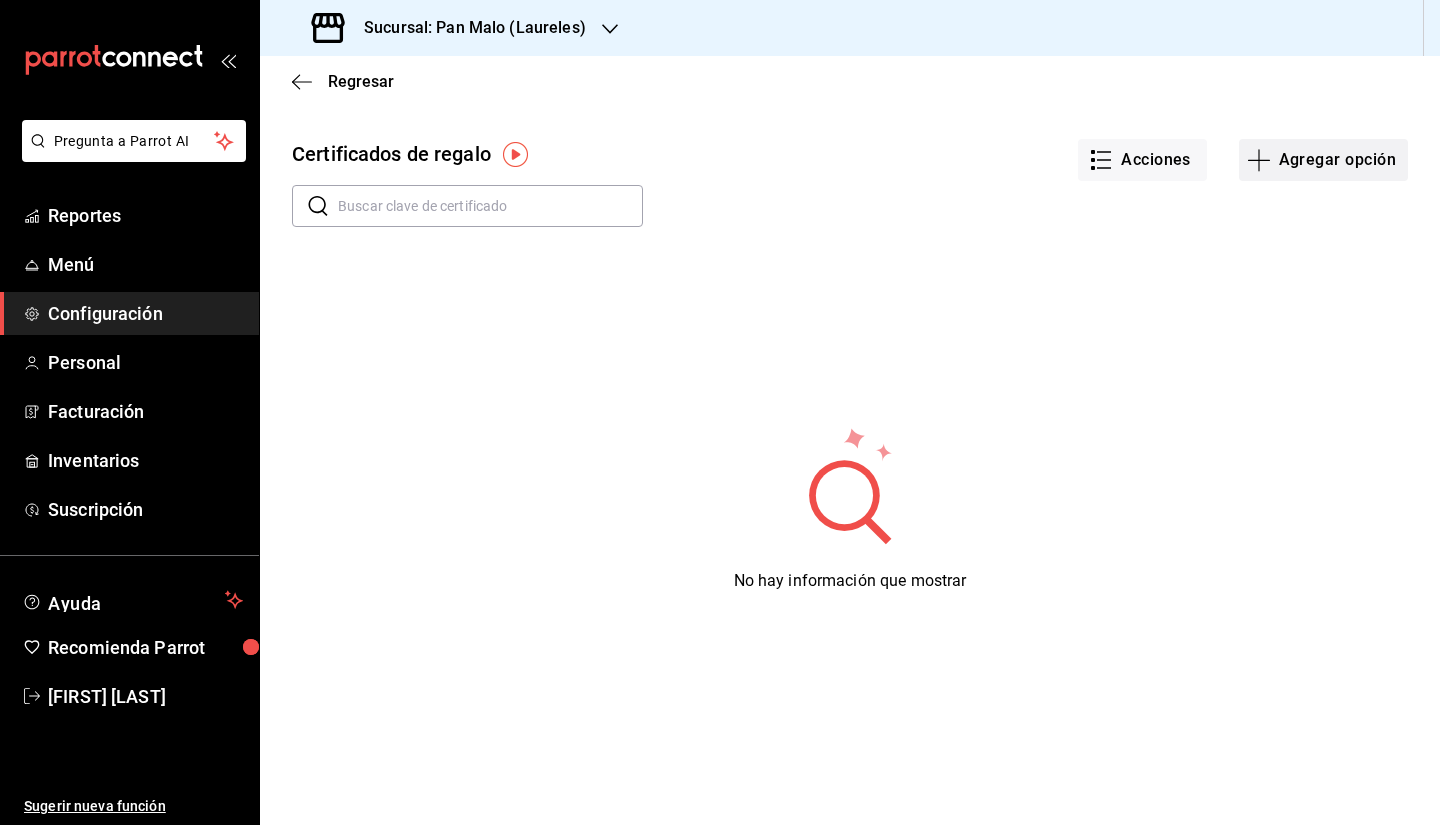 click on "Agregar opción" at bounding box center [1323, 160] 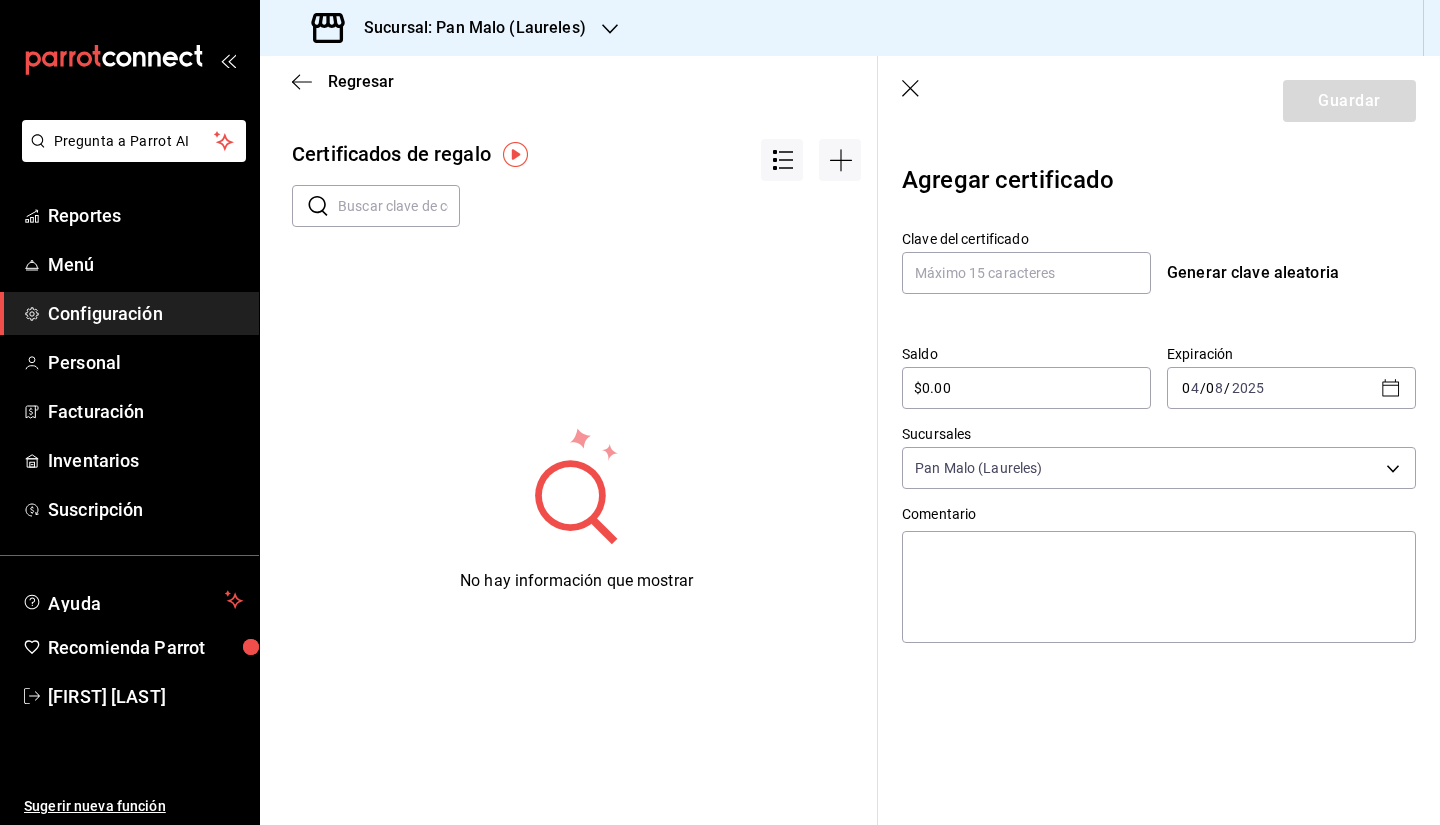 click on "Regresar" at bounding box center (576, 81) 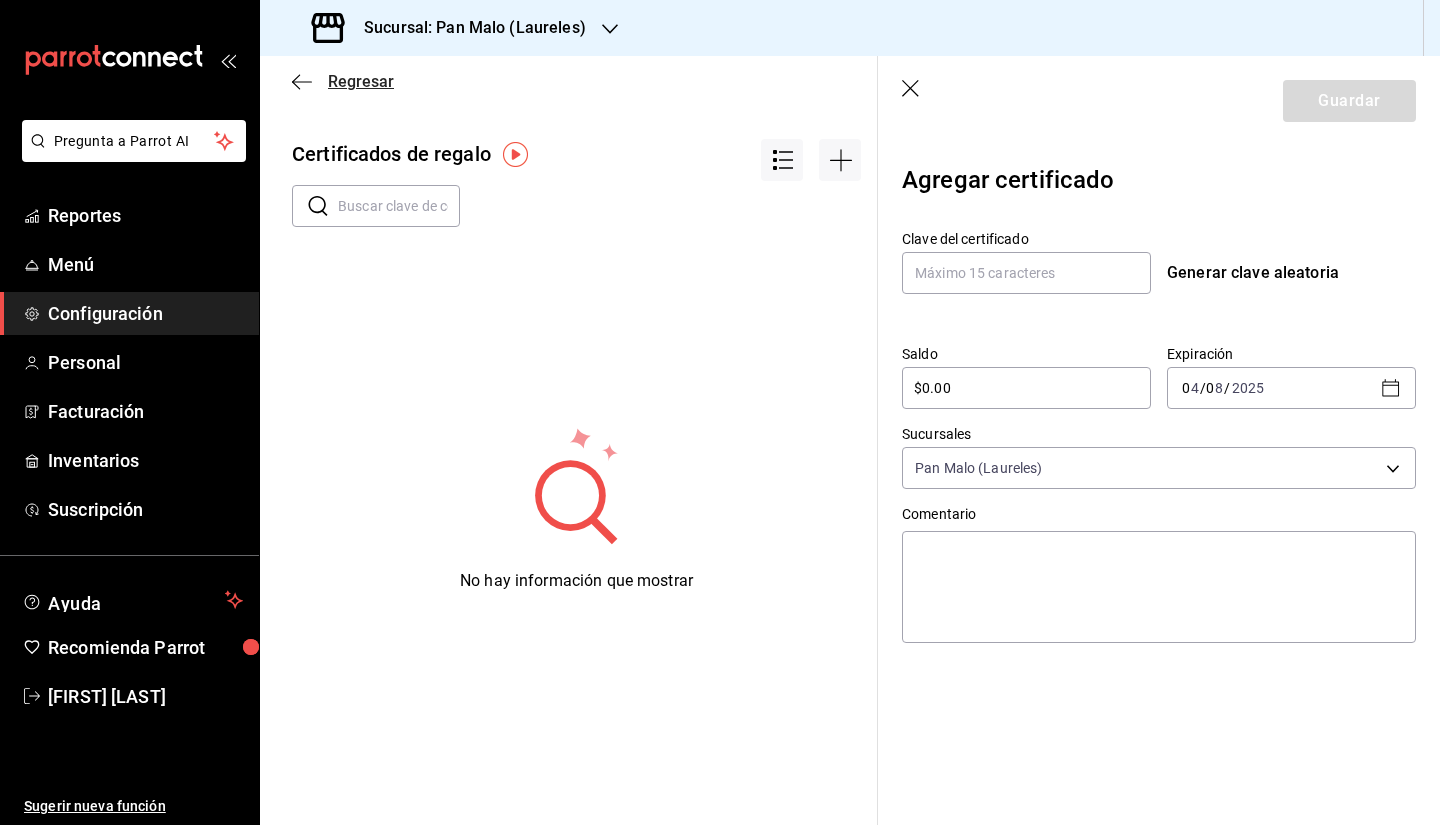 click 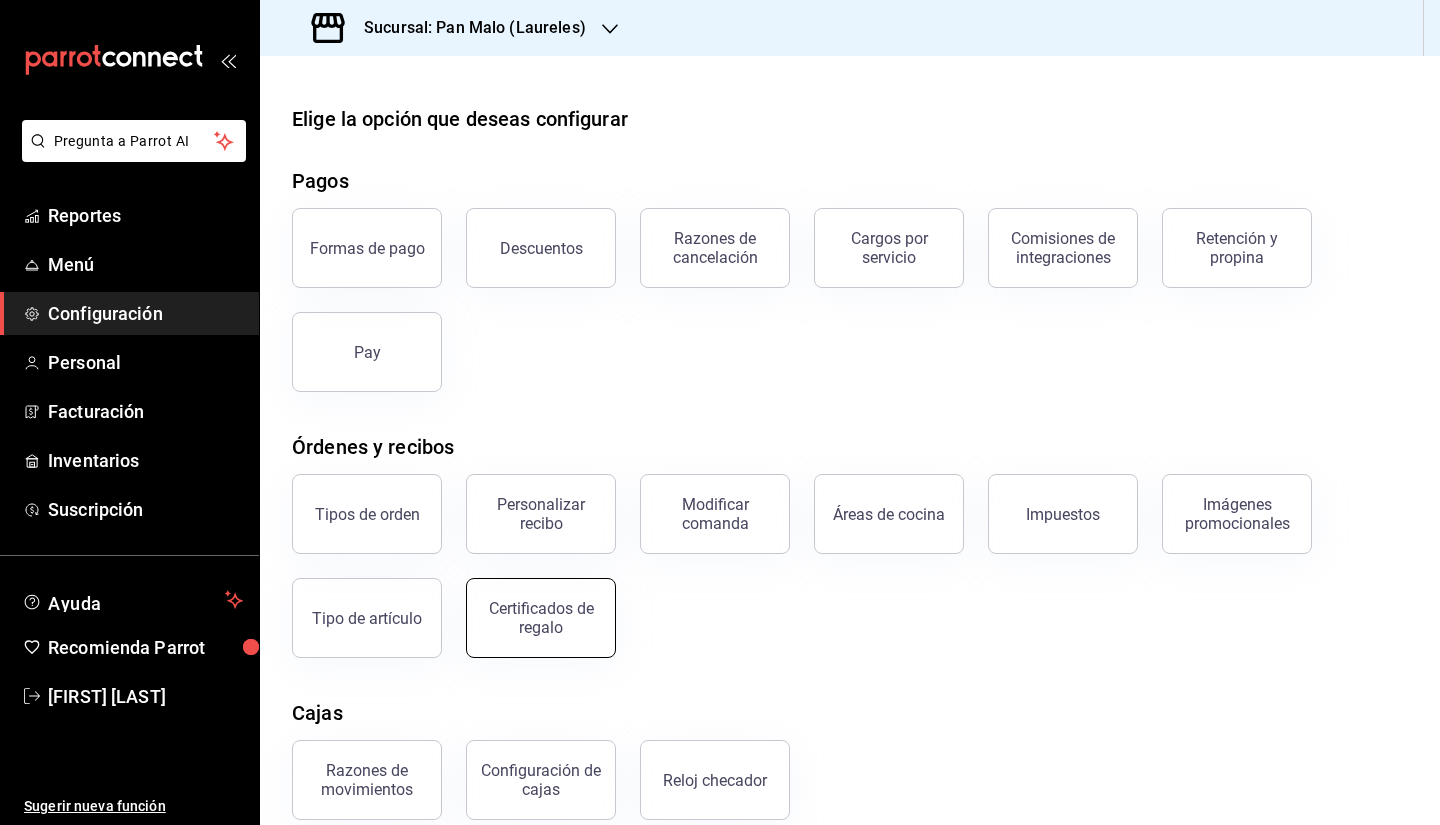 click on "Certificados de regalo" at bounding box center [541, 618] 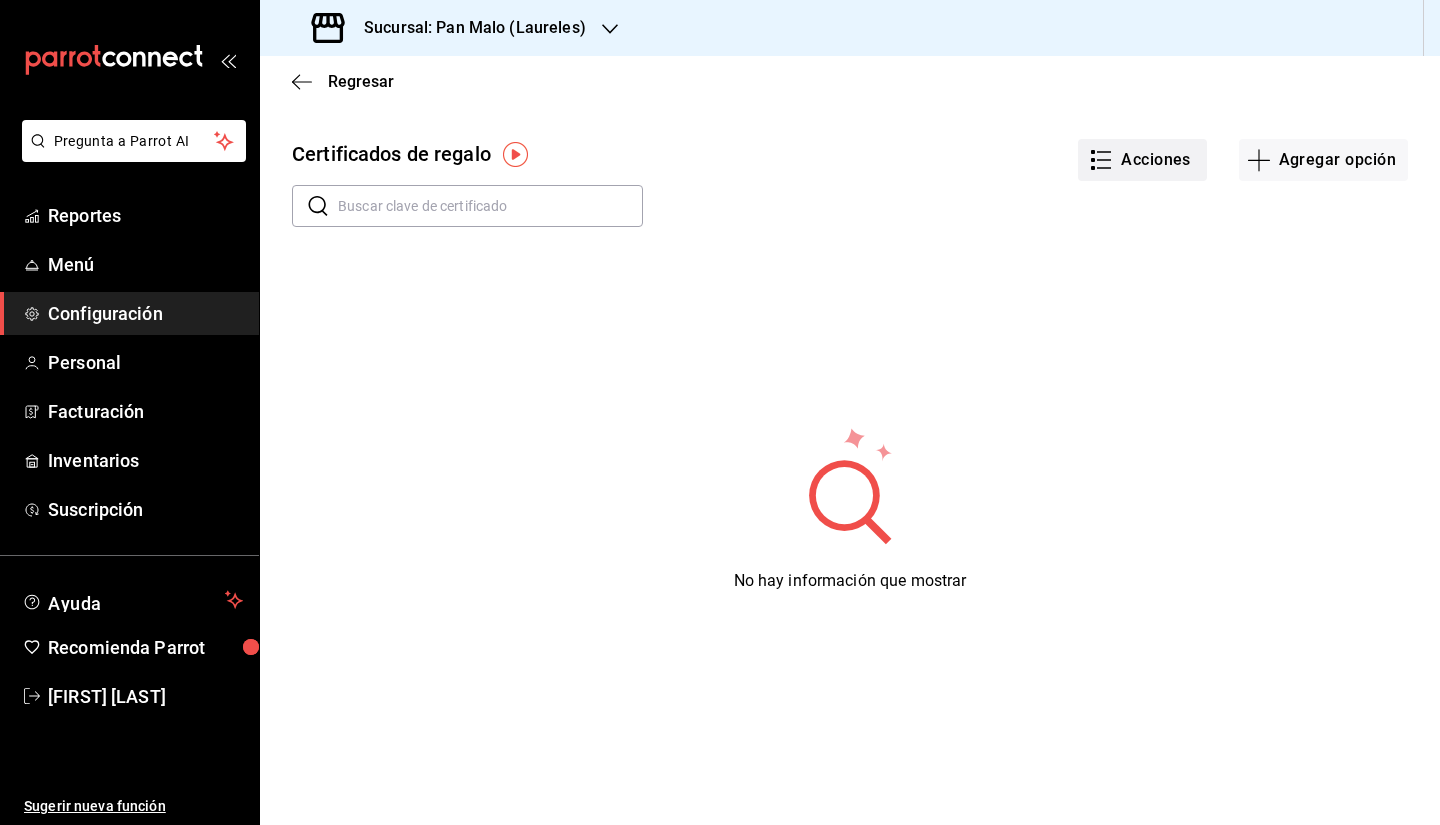 click on "Acciones" at bounding box center (1142, 160) 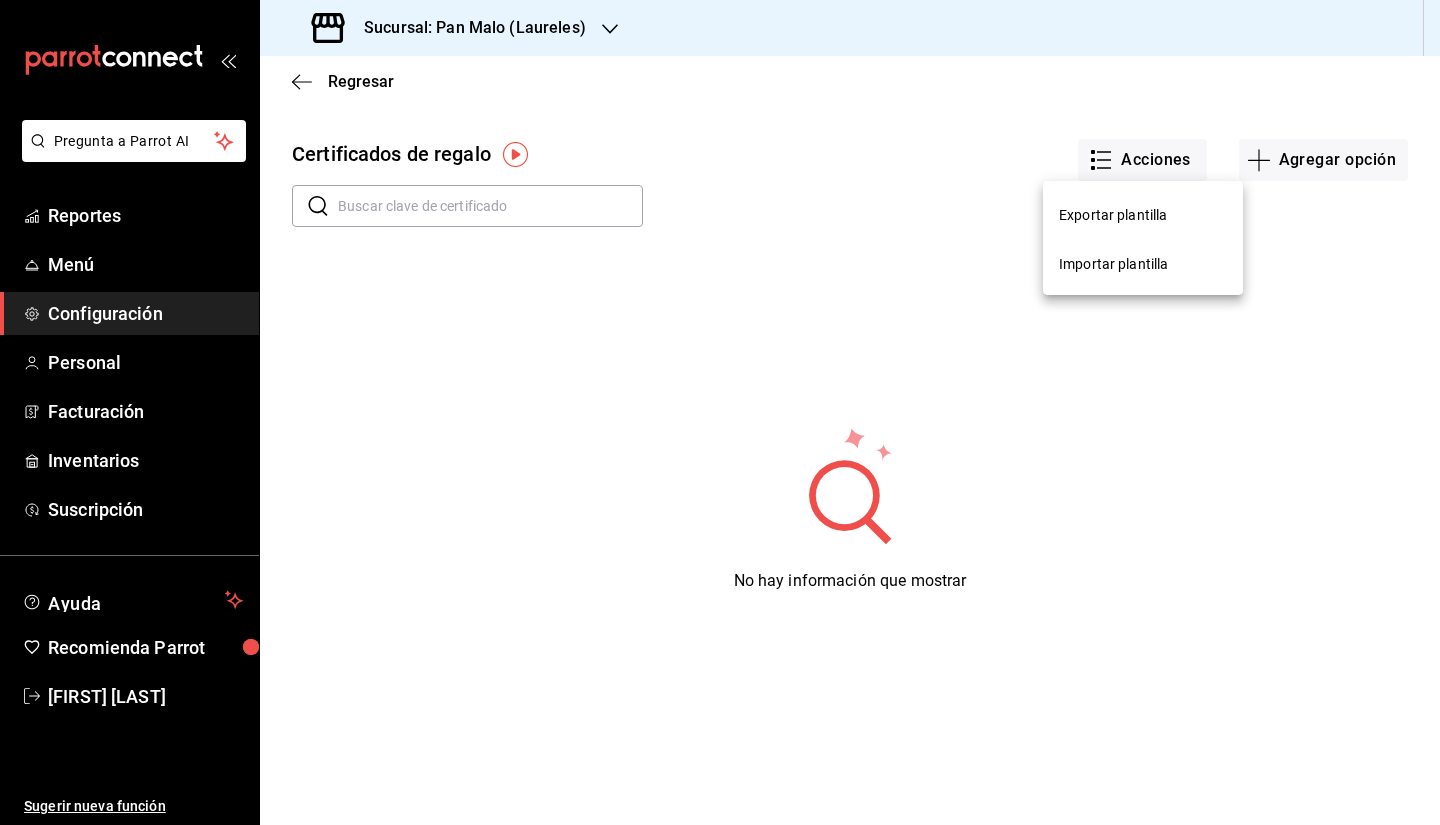 click at bounding box center [720, 412] 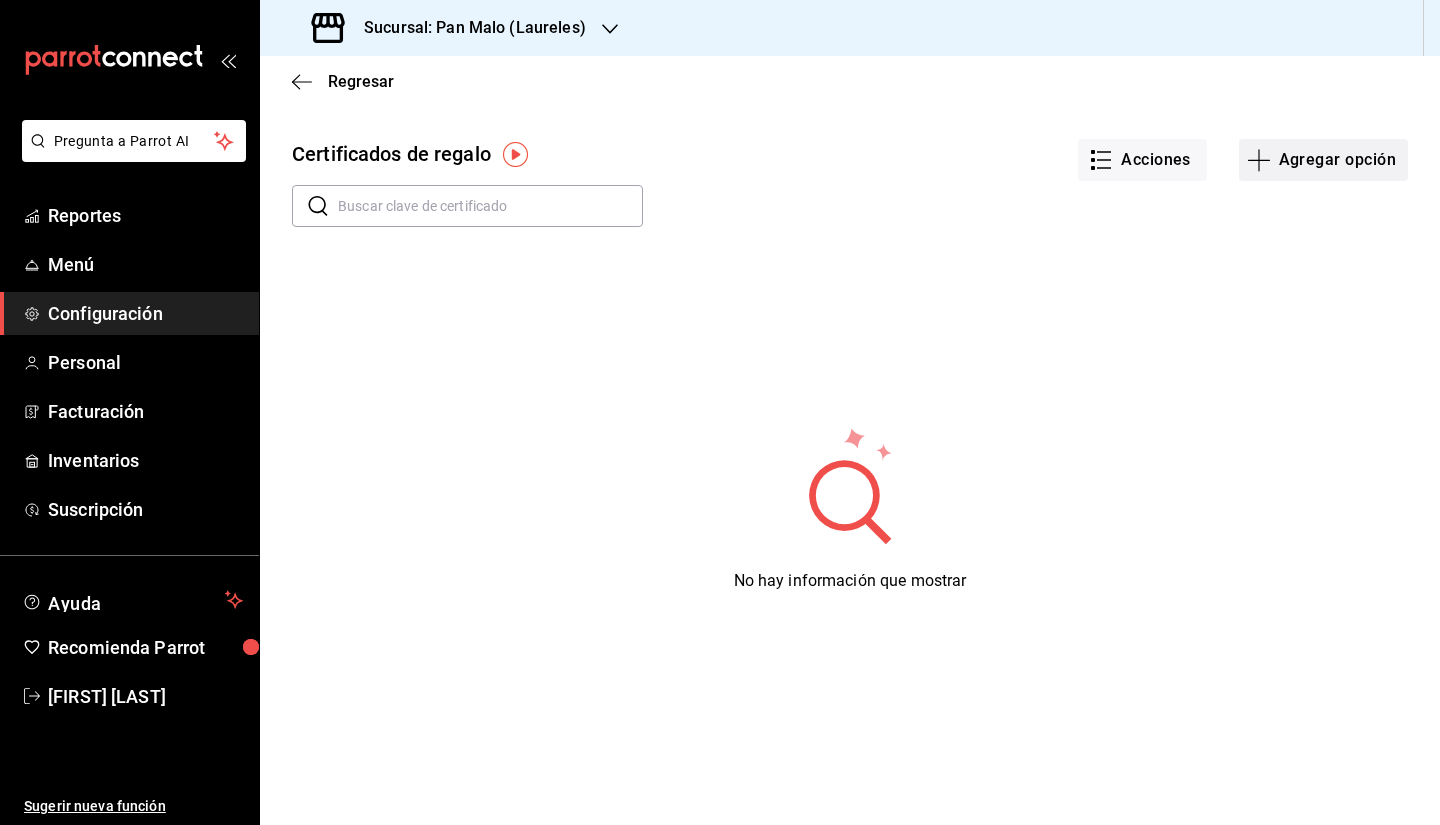 click on "Agregar opción" at bounding box center (1323, 160) 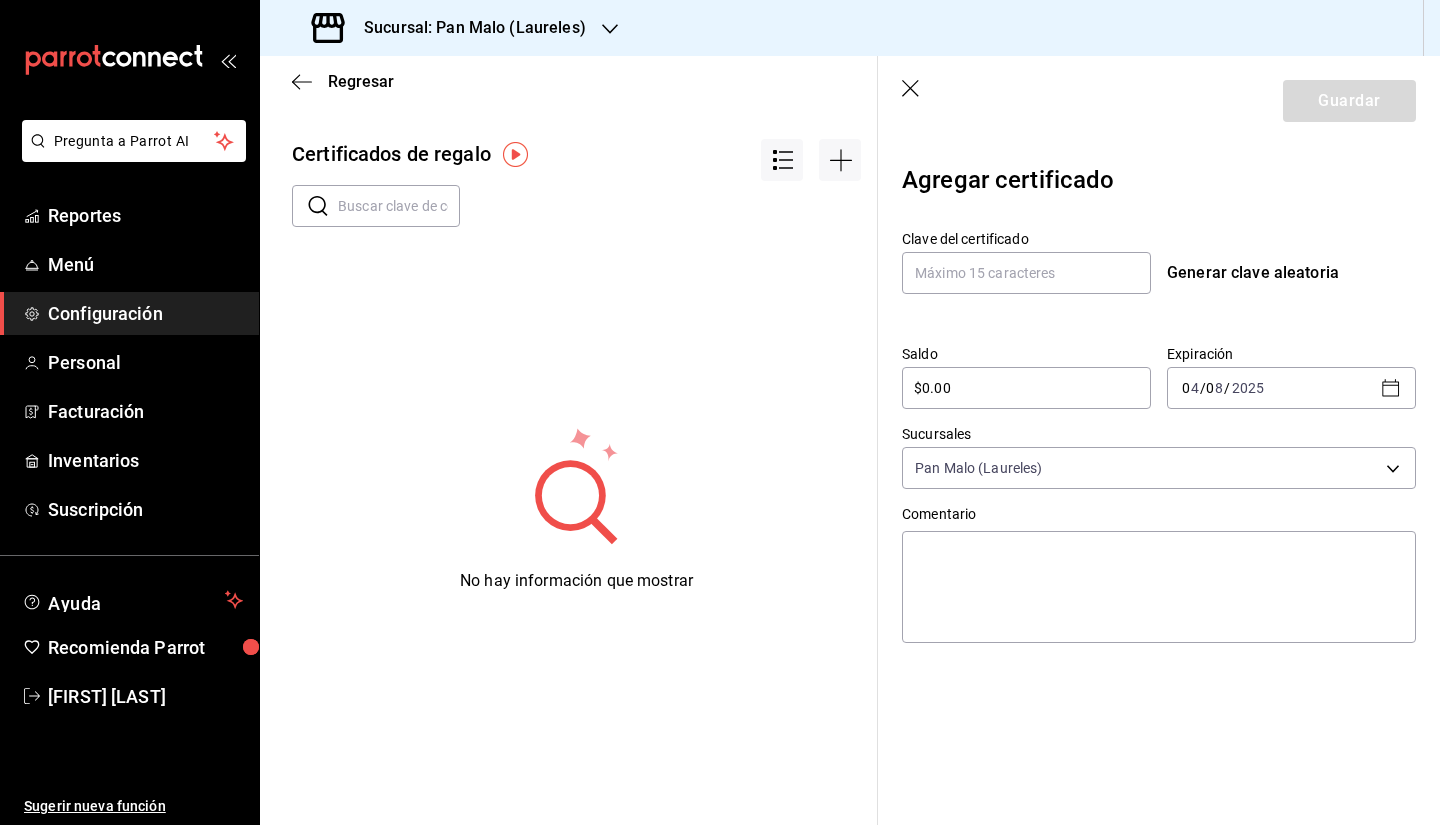 click on "$0.00" at bounding box center (1026, 388) 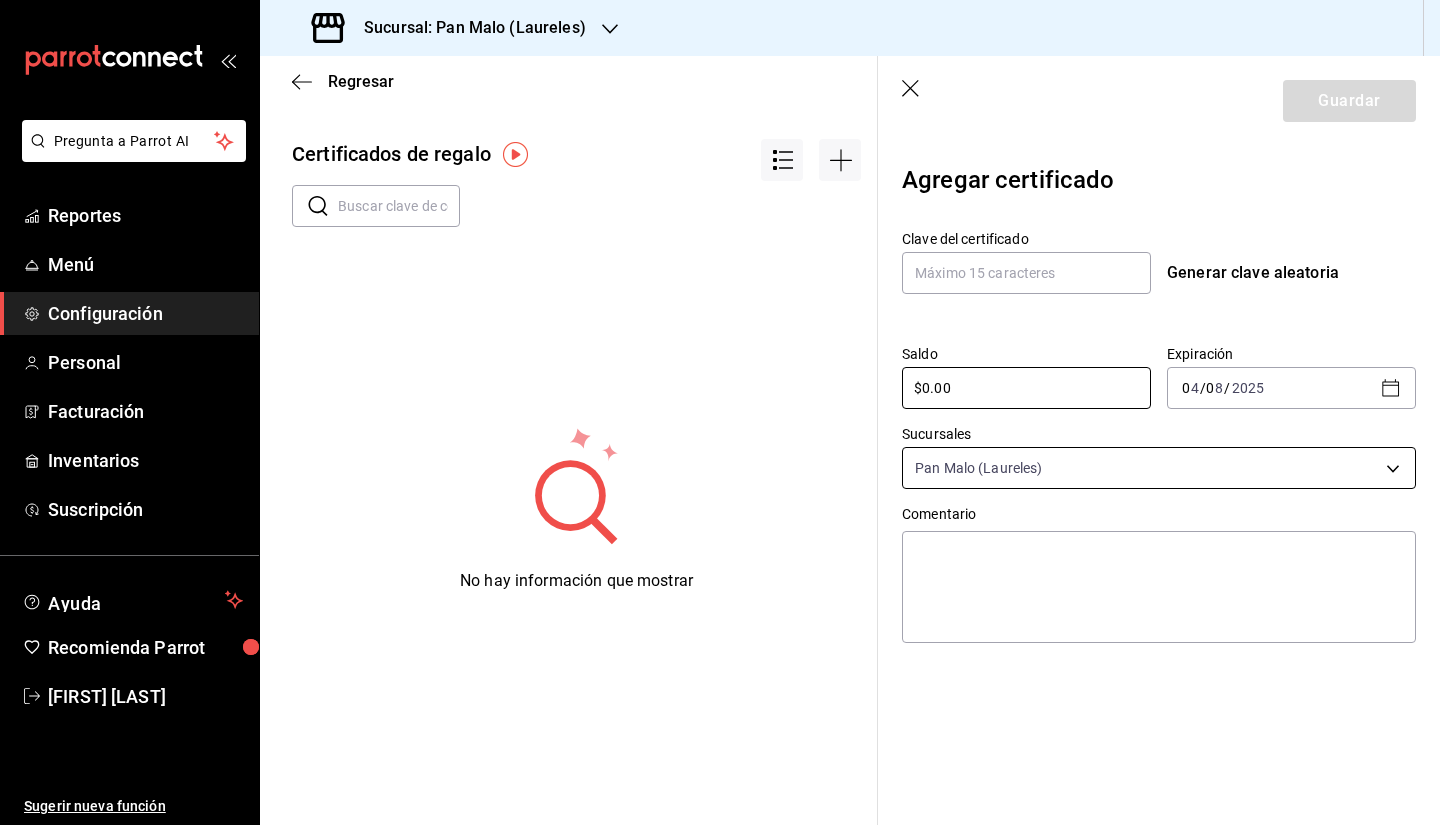 click on "Pregunta a Parrot AI Reportes   Menú   Configuración   Personal   Facturación   Inventarios   Suscripción   Ayuda Recomienda Parrot   Sebastian Viadero   Sugerir nueva función   Sucursal: Pan Malo (Laureles) Regresar Certificados de regalo ​ ​ No hay información que mostrar Guardar Agregar certificado Clave del certificado Generar clave aleatoria Saldo $0.00 ​ Expiración 2025-08-04 0 4 / 0 8 / 2025 Sucursales Pan Malo (Laureles) [object Object] Comentario x GANA 1 MES GRATIS EN TU SUSCRIPCIÓN AQUÍ ¿Recuerdas cómo empezó tu restaurante?
Hoy puedes ayudar a un colega a tener el mismo cambio que tú viviste.
Recomienda Parrot directamente desde tu Portal Administrador.
Es fácil y rápido.
🎁 Por cada restaurante que se una, ganas 1 mes gratis. Ver video tutorial Ir a video Pregunta a Parrot AI Reportes   Menú   Configuración   Personal   Facturación   Inventarios   Suscripción   Ayuda Recomienda Parrot   Sebastian Viadero   Sugerir nueva función   Editar Ver movimientos Eliminar" at bounding box center [720, 412] 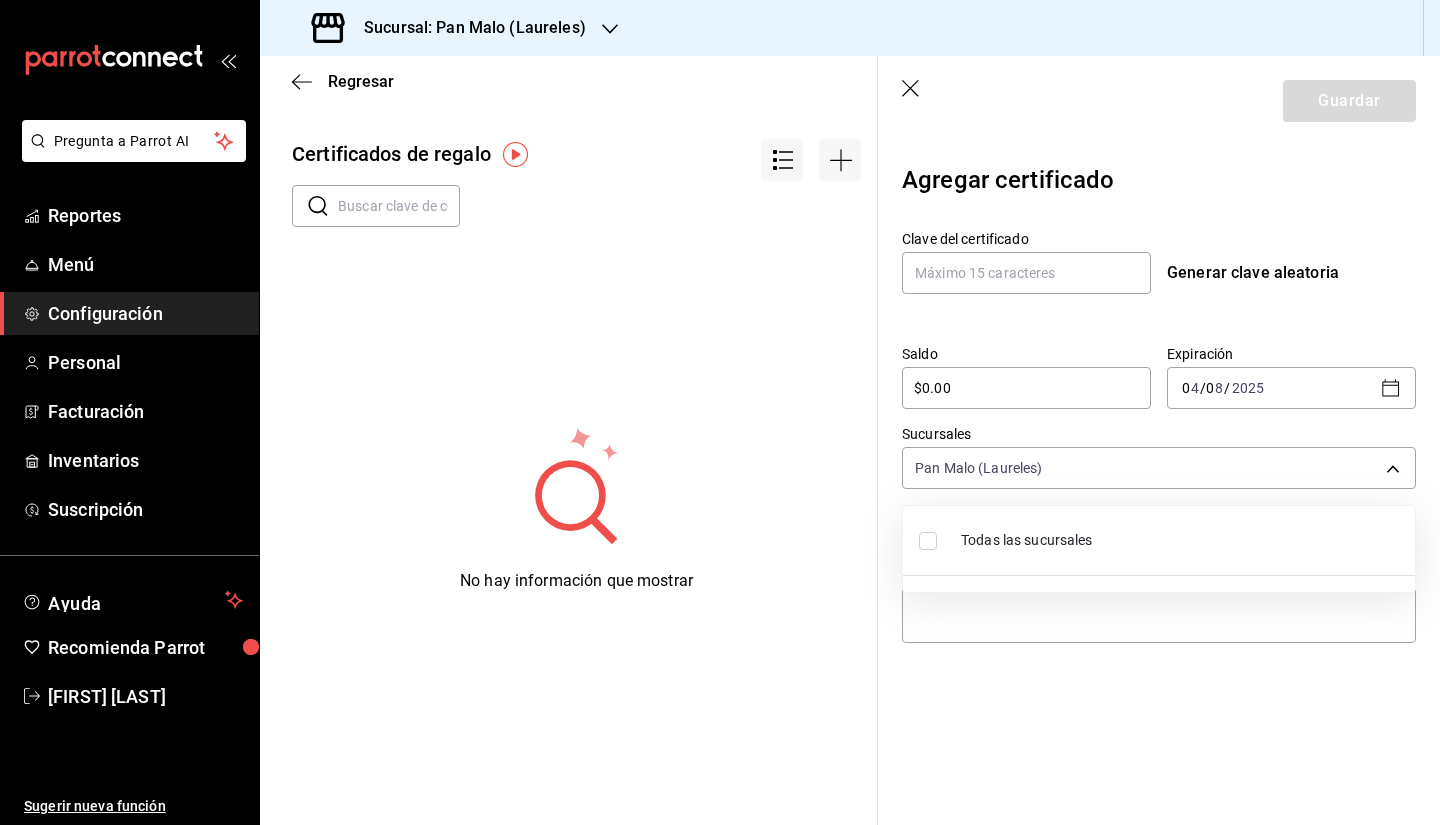 click at bounding box center (720, 412) 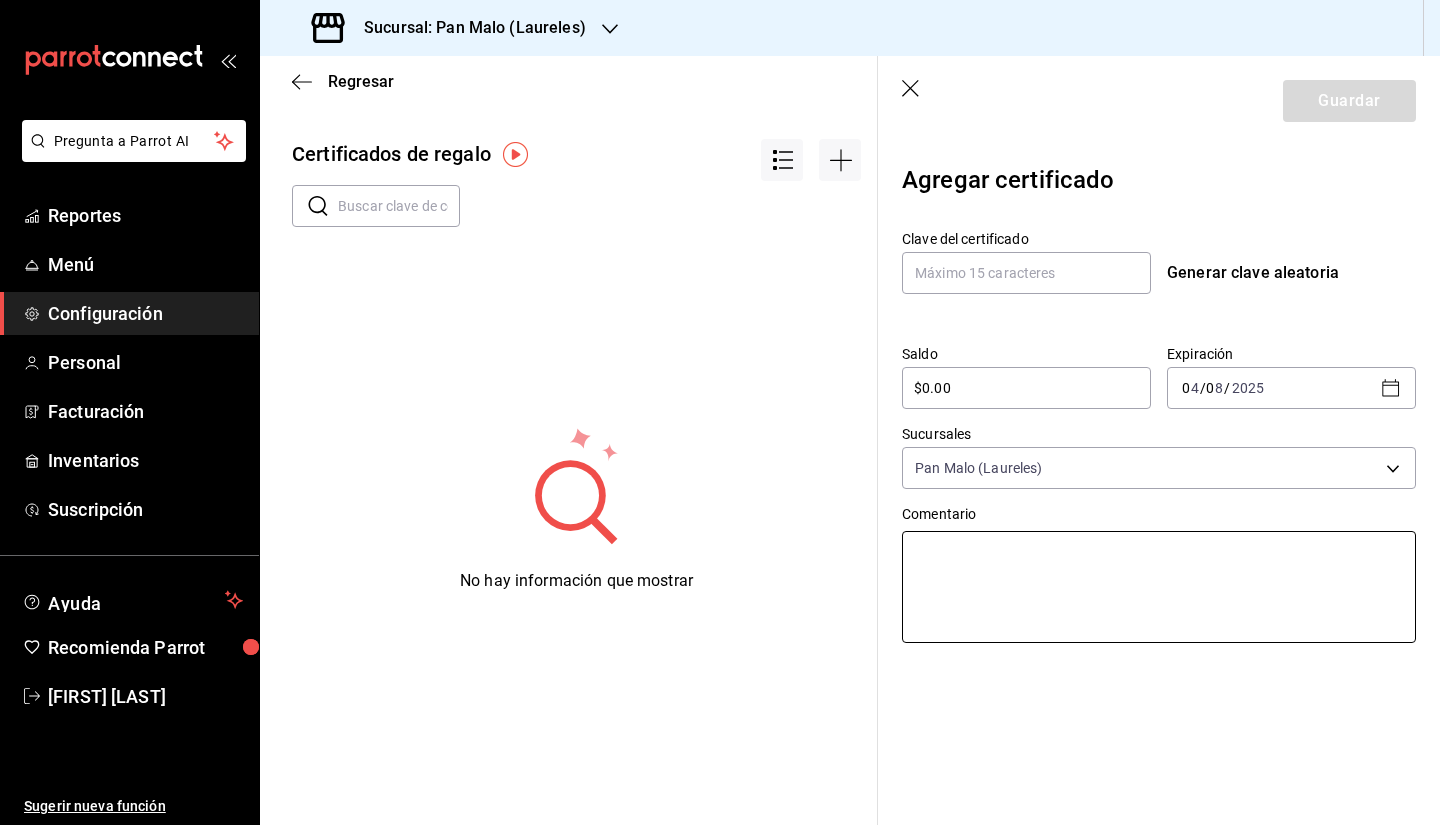 click at bounding box center (1159, 587) 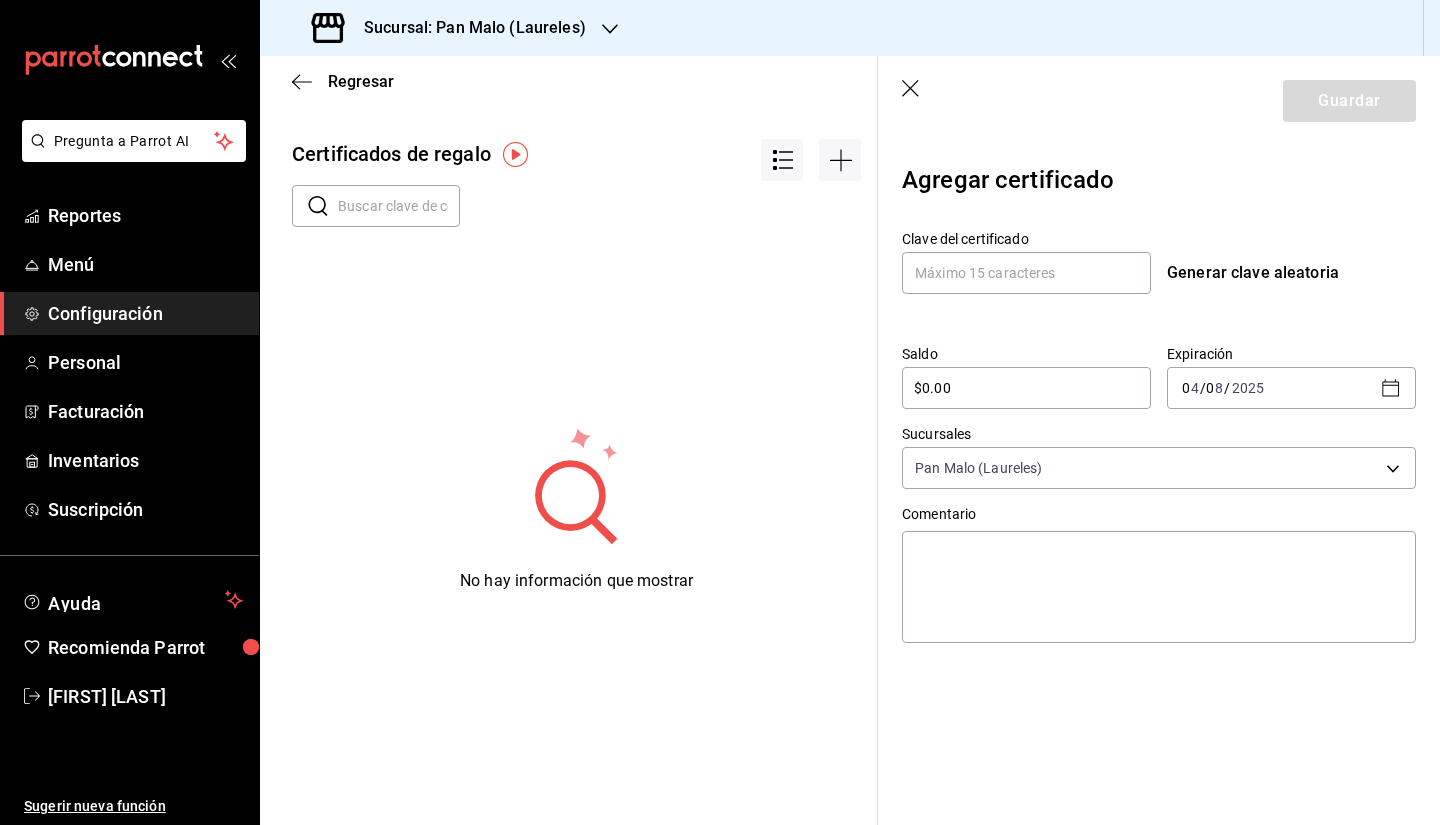 click on "$0.00" at bounding box center (1026, 388) 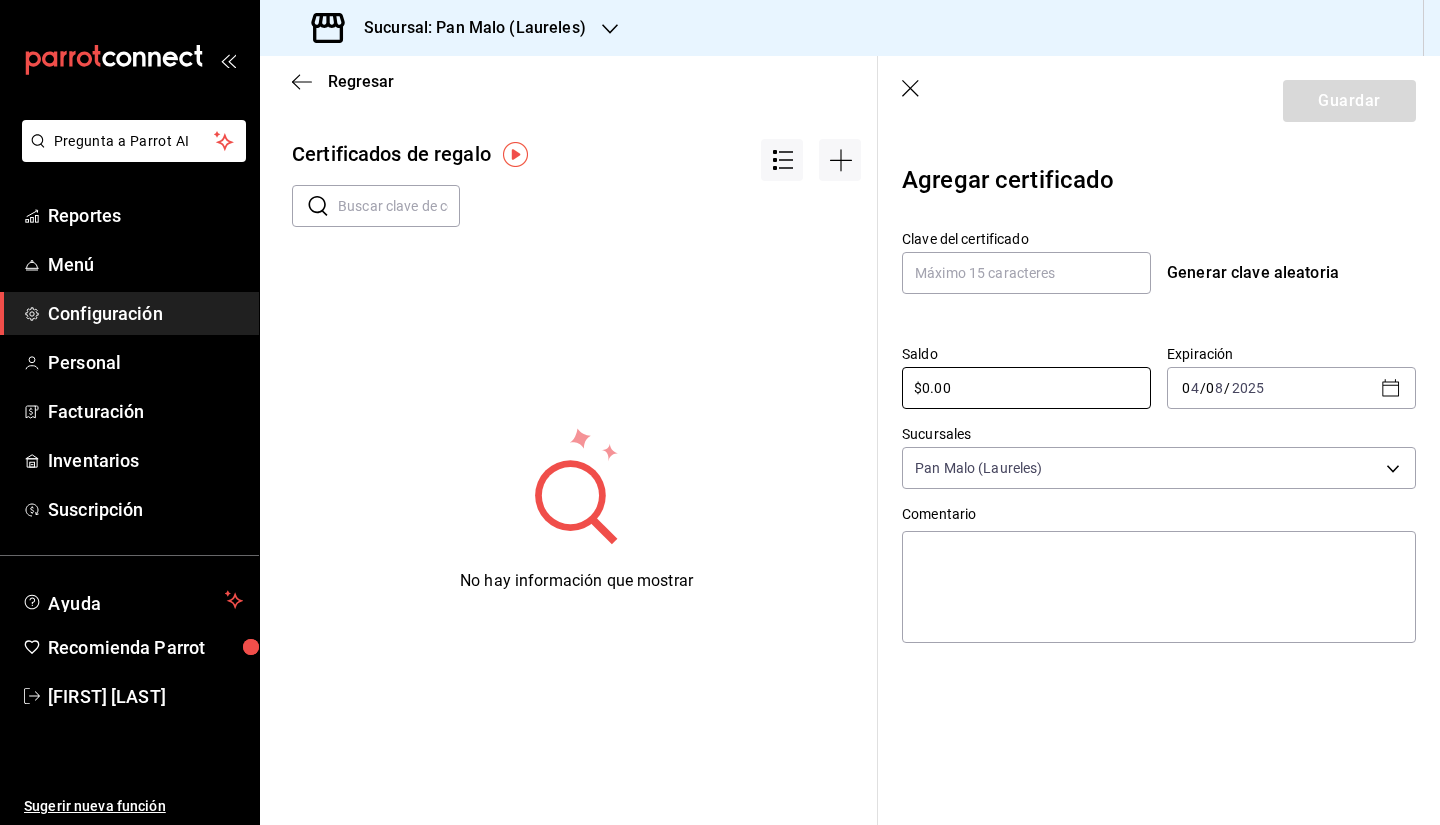 click on "2025" at bounding box center [1248, 388] 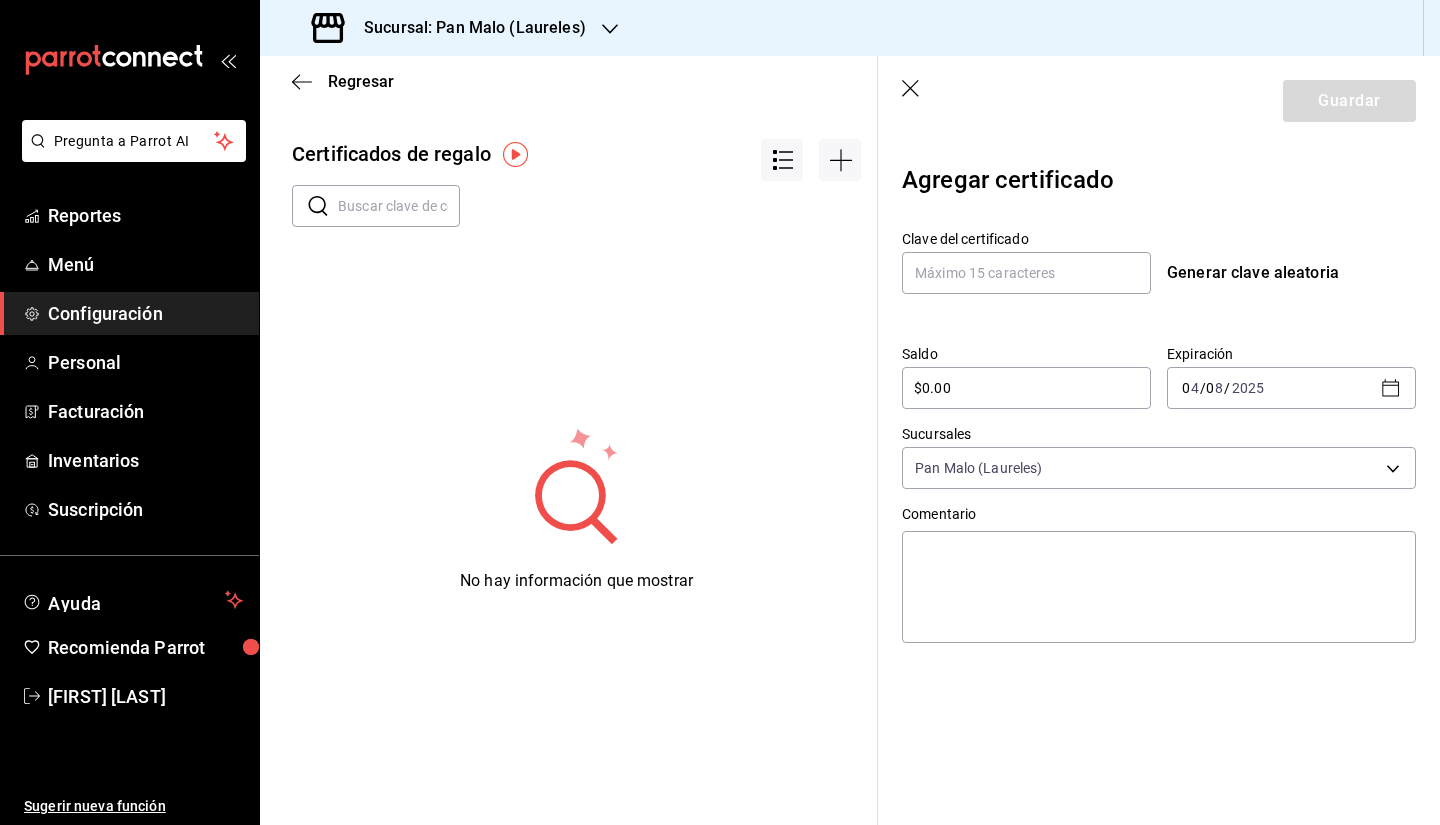 click on "Expiración 2025-08-04 0 4 / 0 8 / 2025" at bounding box center [1283, 369] 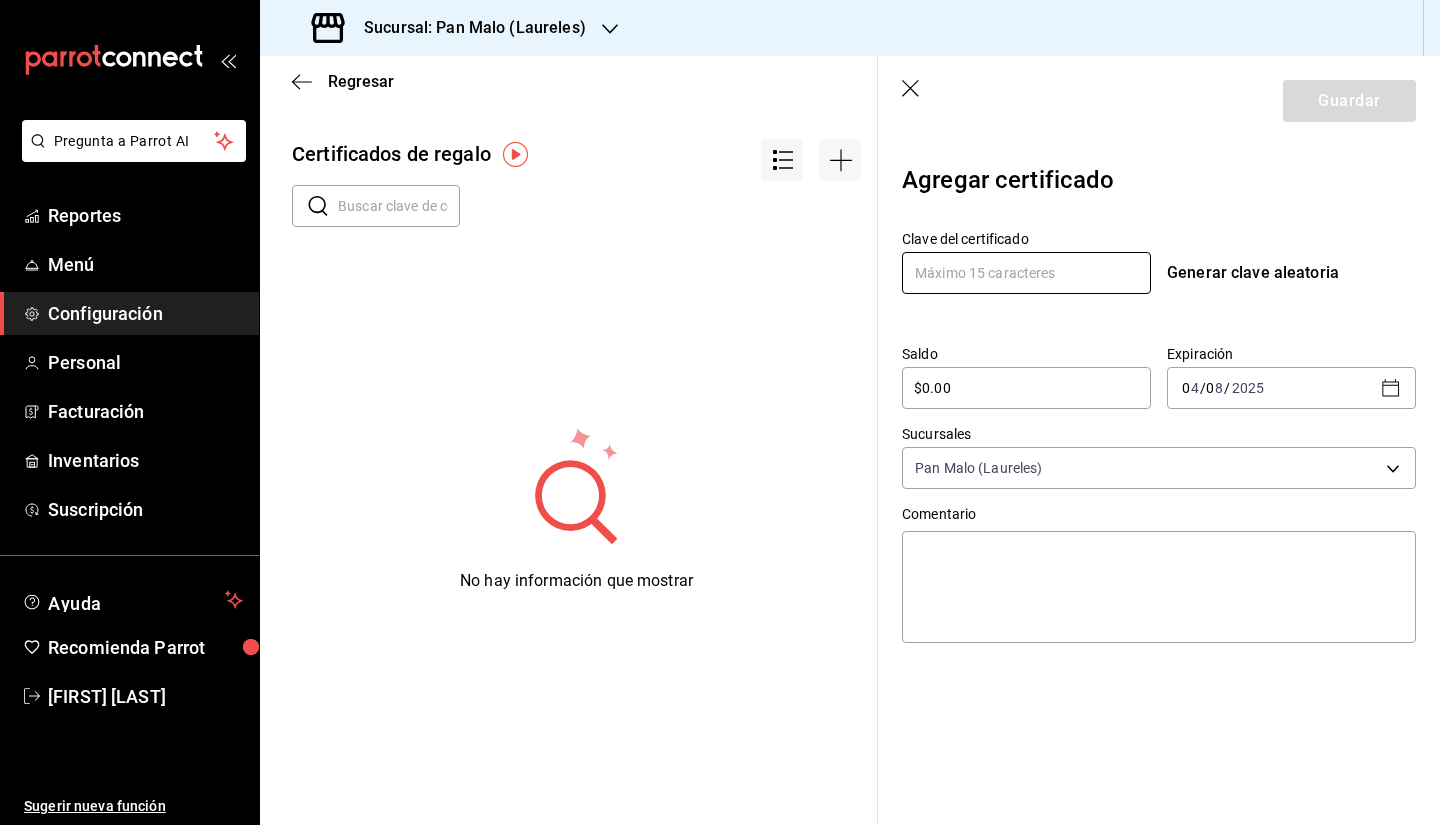 click at bounding box center (1026, 273) 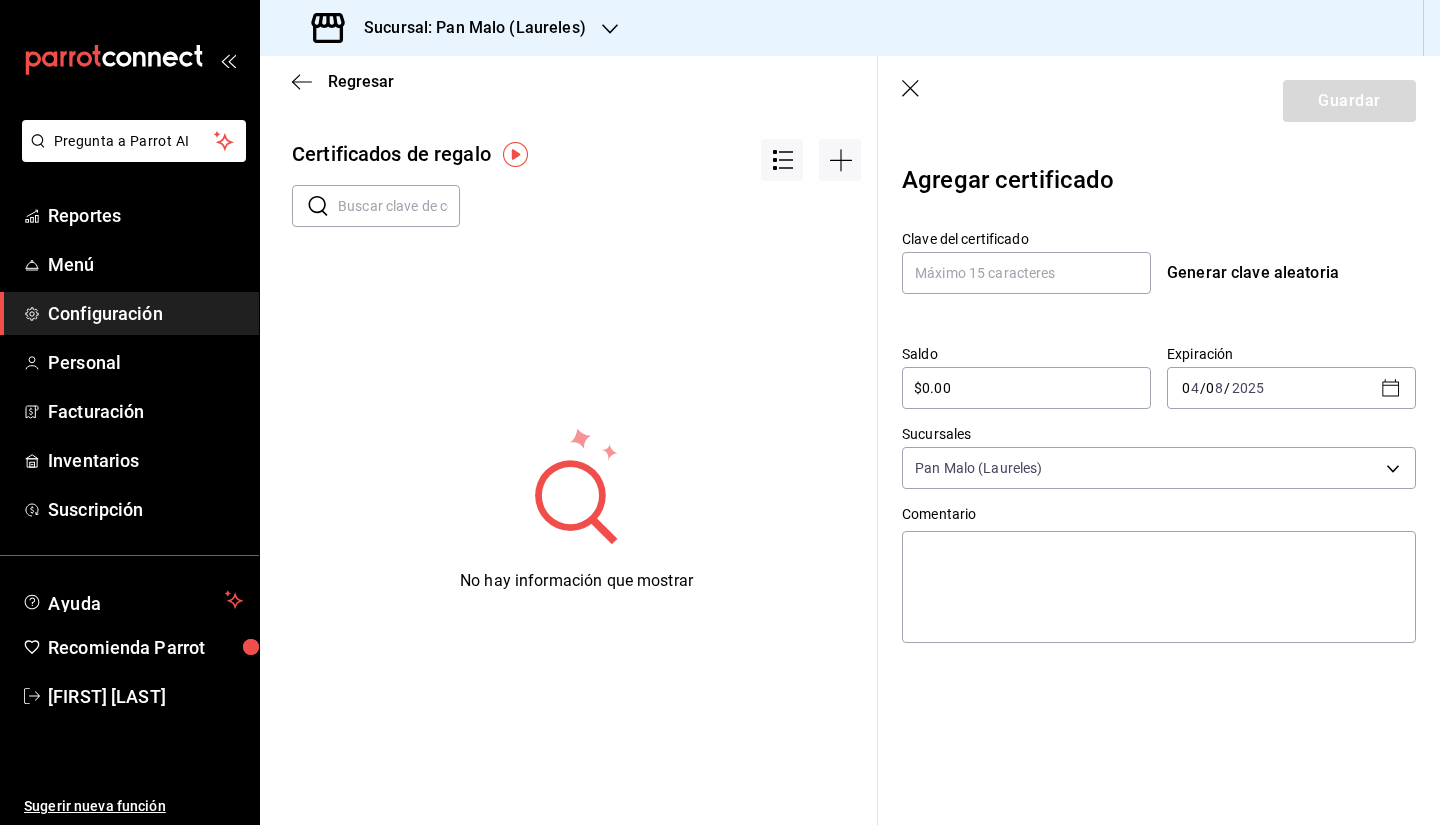 click on "Guardar" at bounding box center [1159, 101] 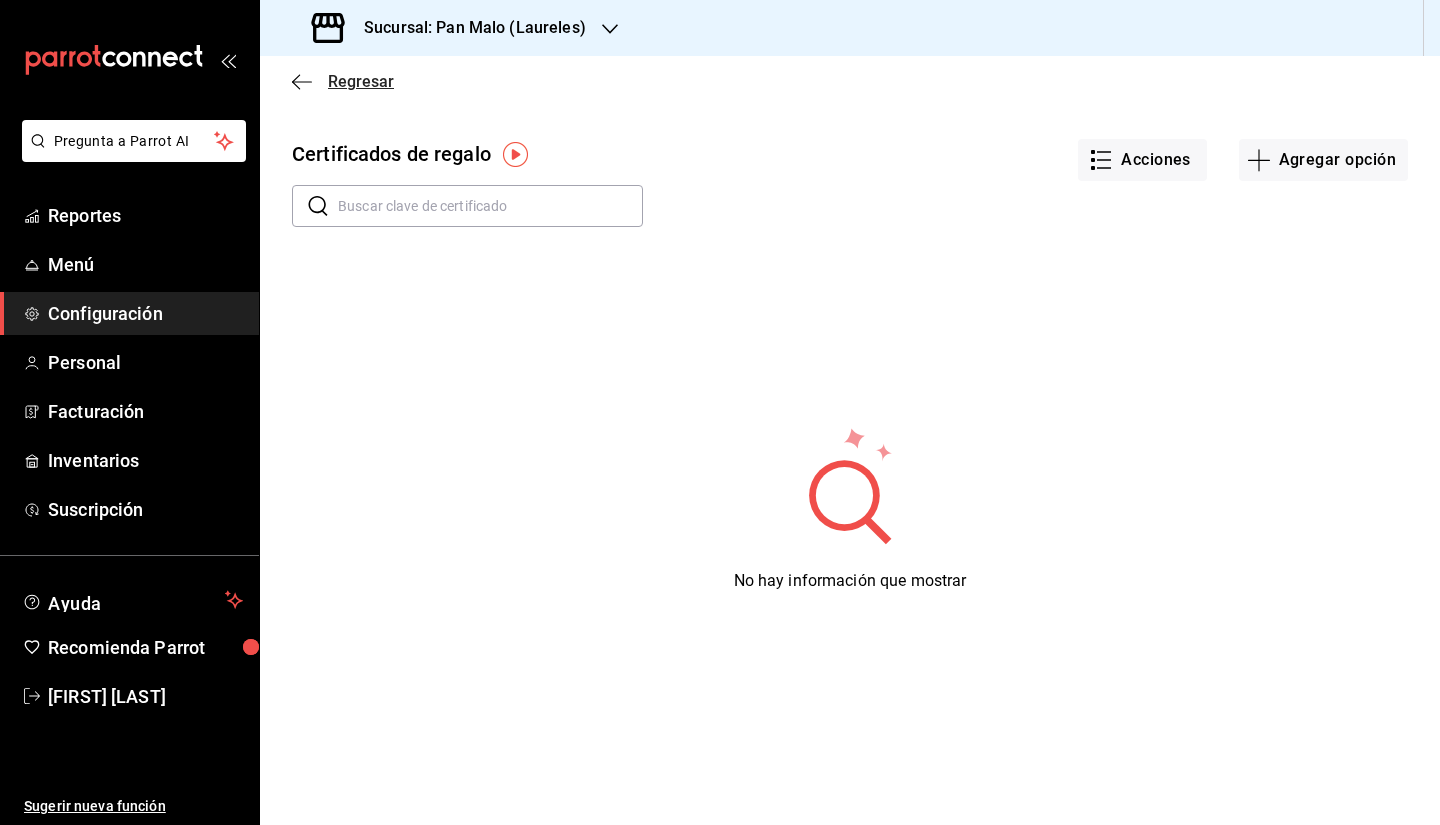 click 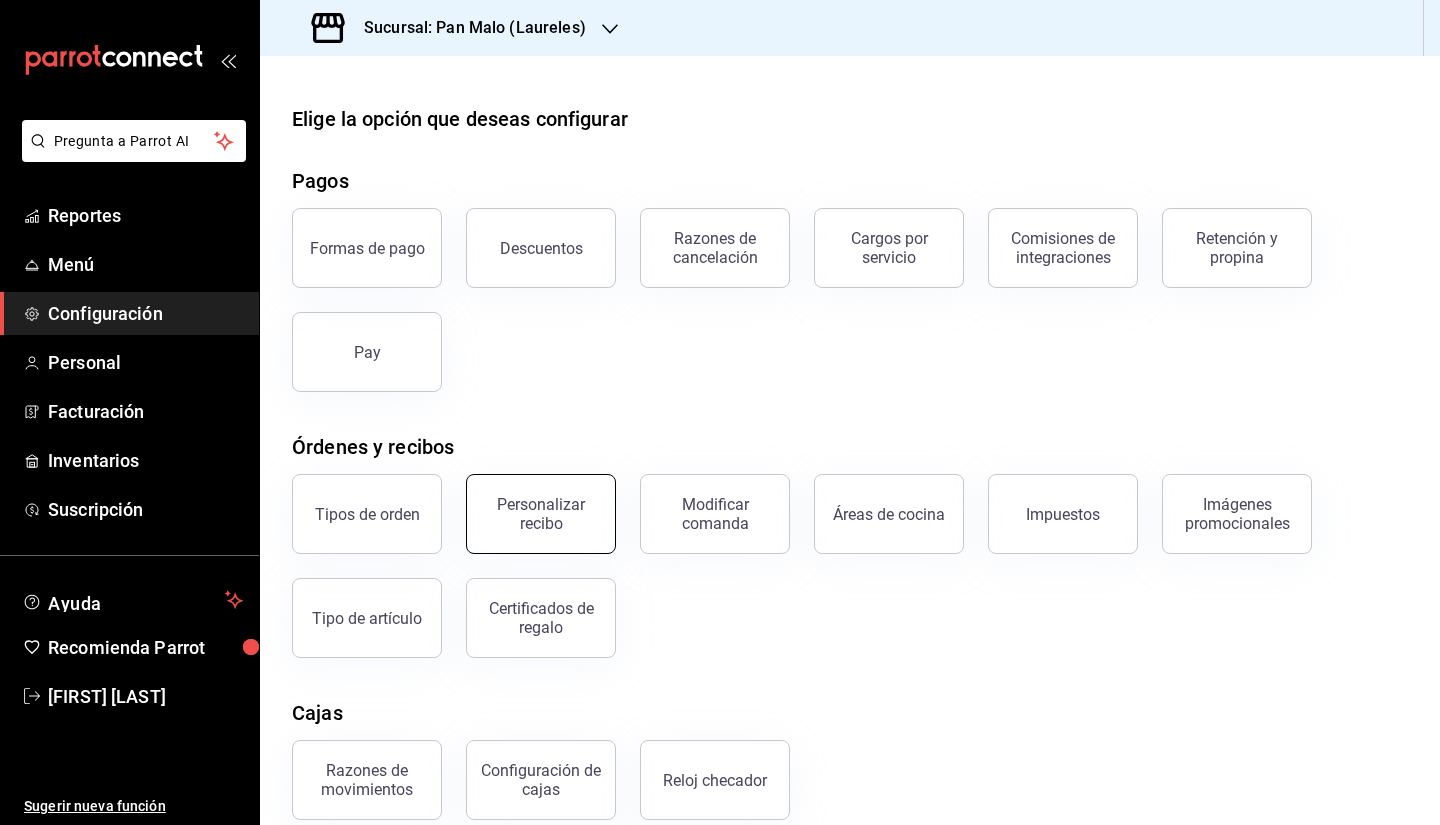 click on "Personalizar recibo" at bounding box center [541, 514] 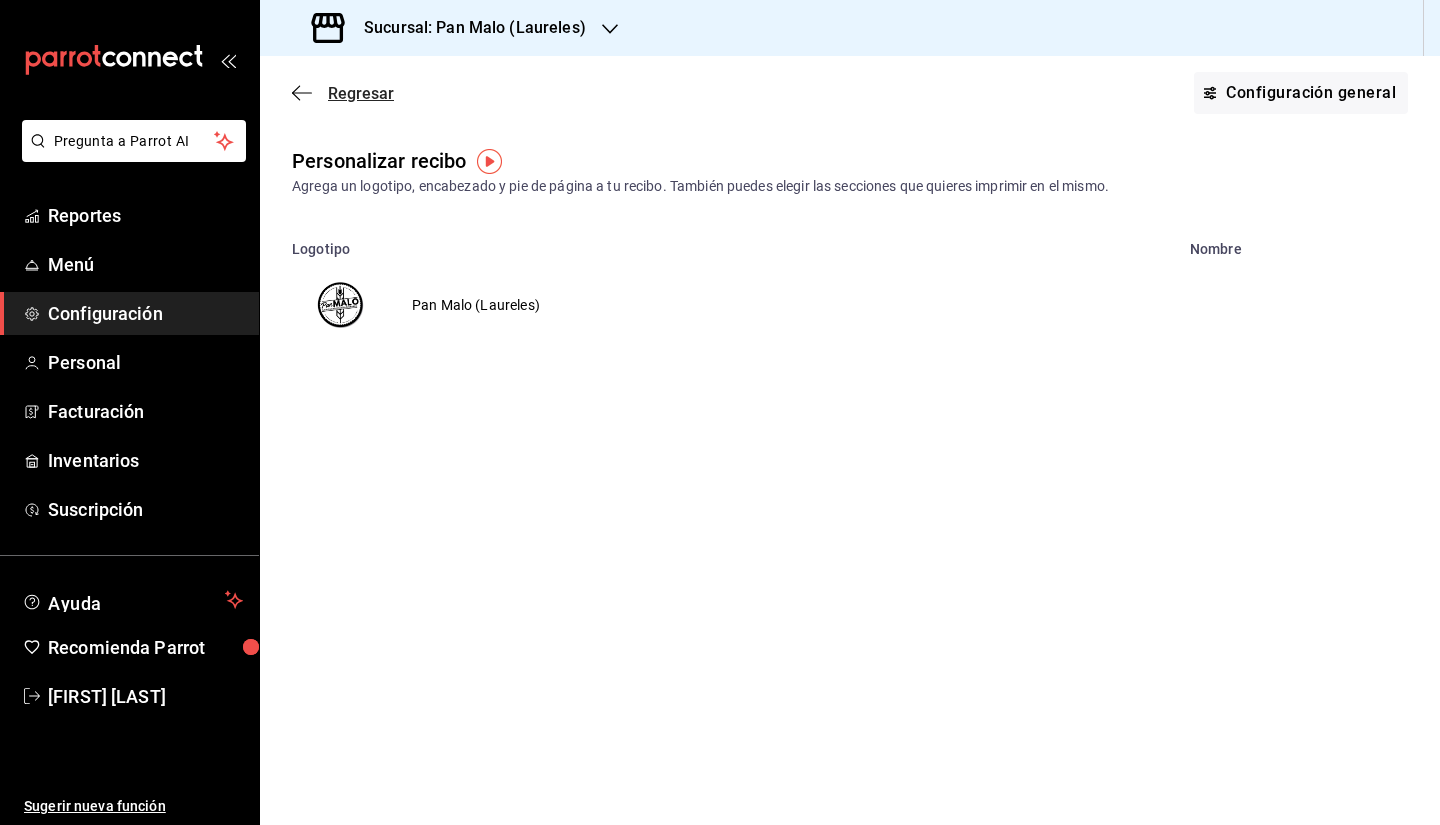 click 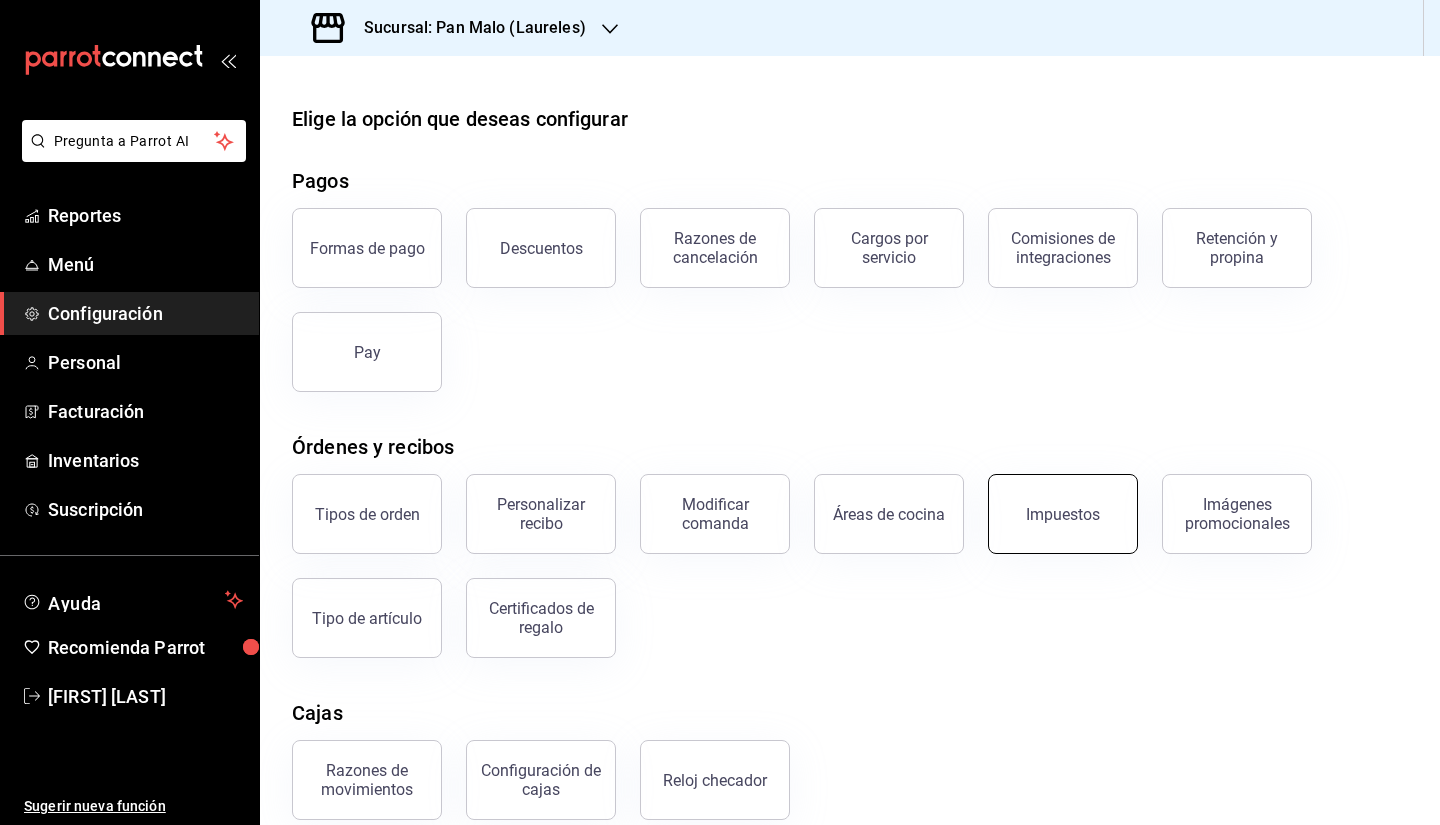 click on "Impuestos" at bounding box center (1063, 514) 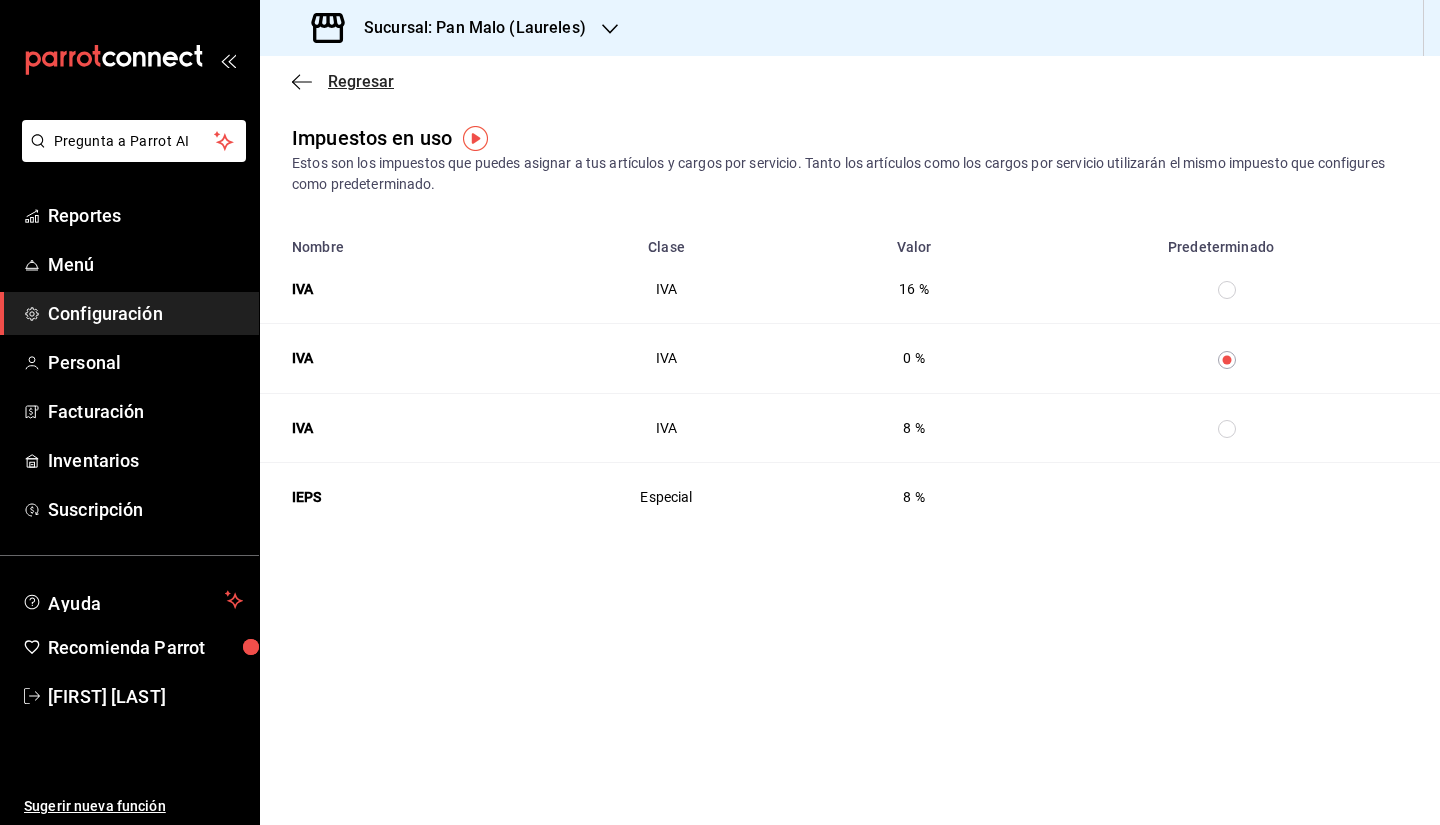 click 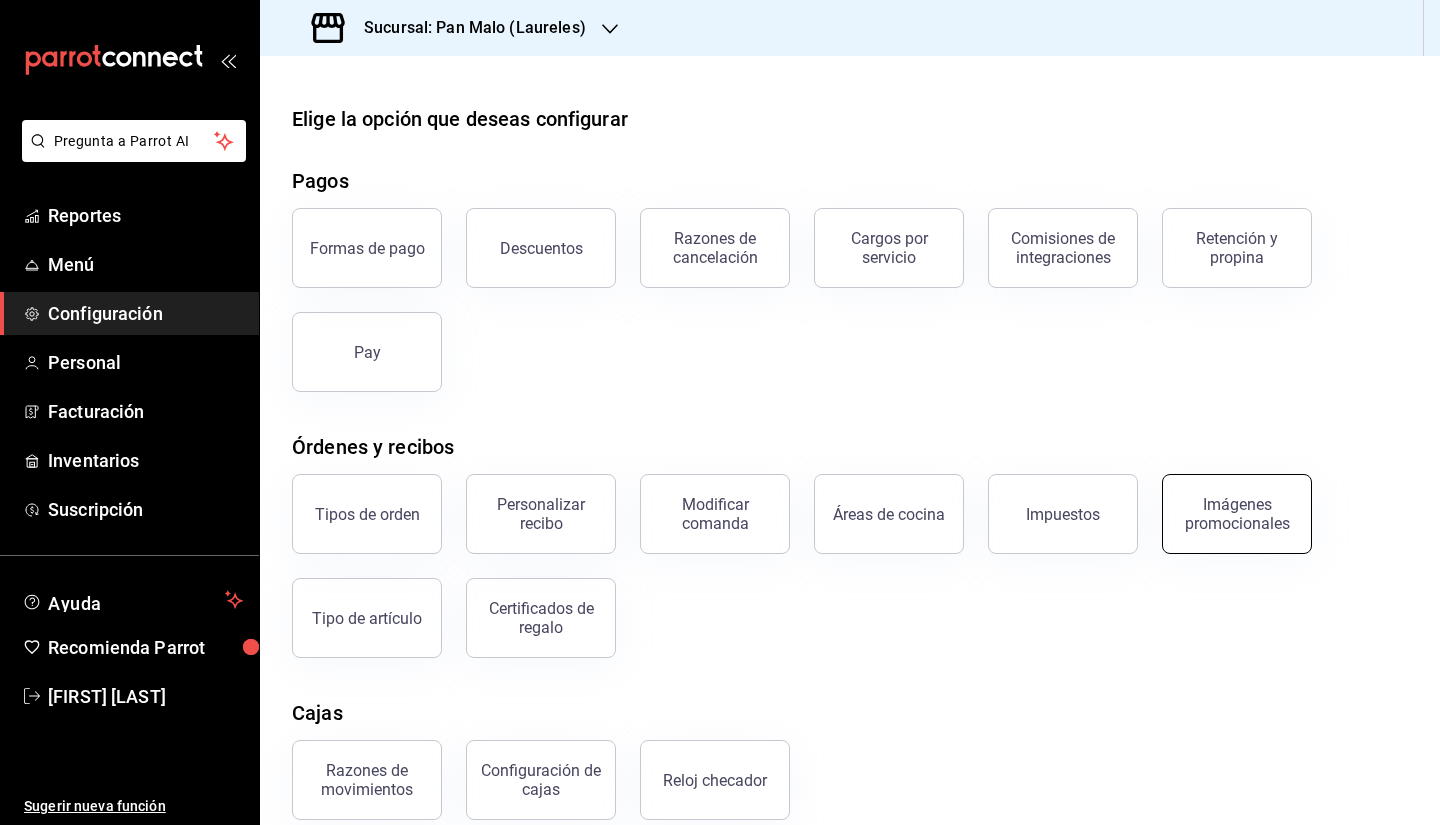 click on "Imágenes promocionales" at bounding box center [1237, 514] 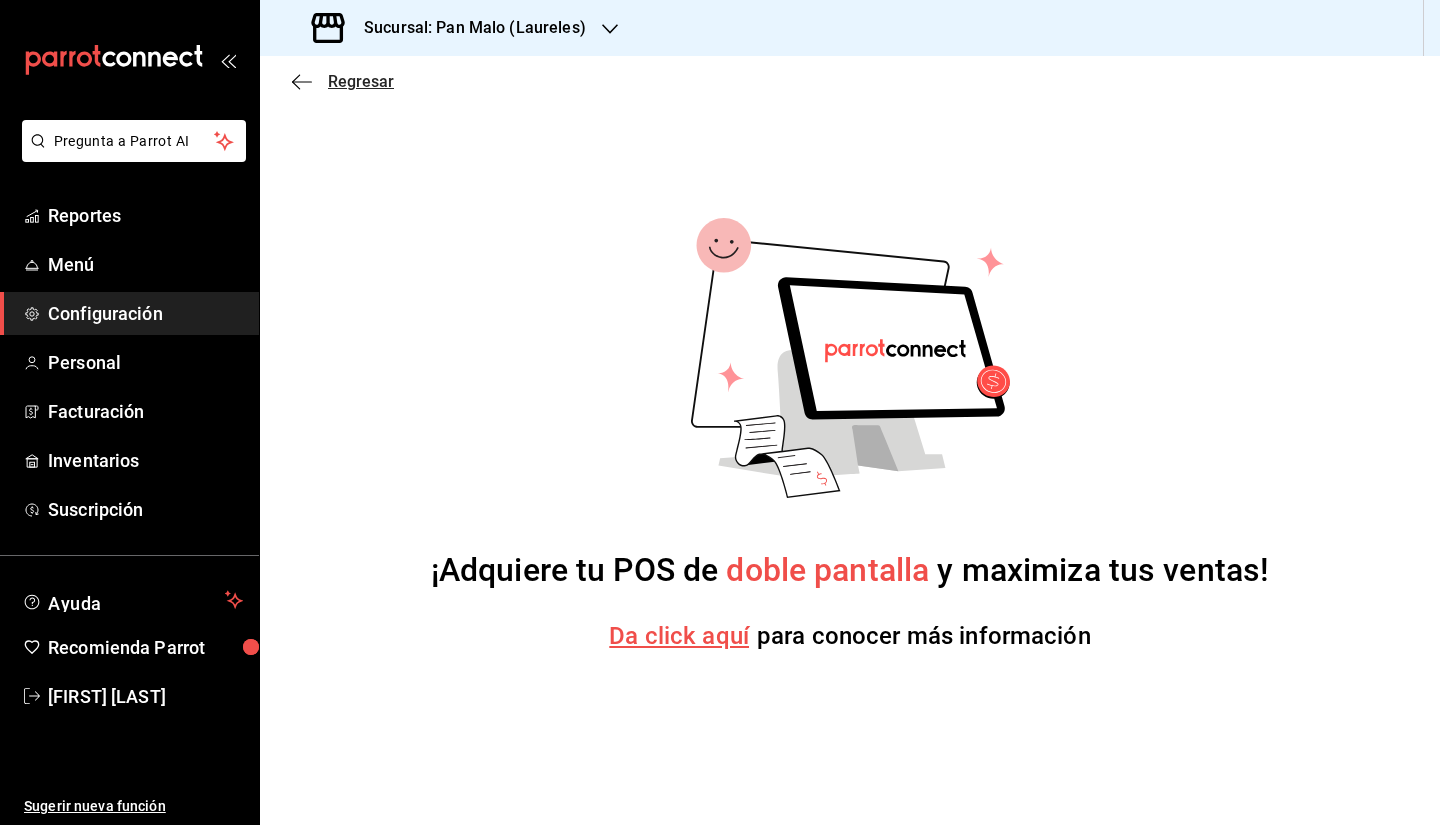click 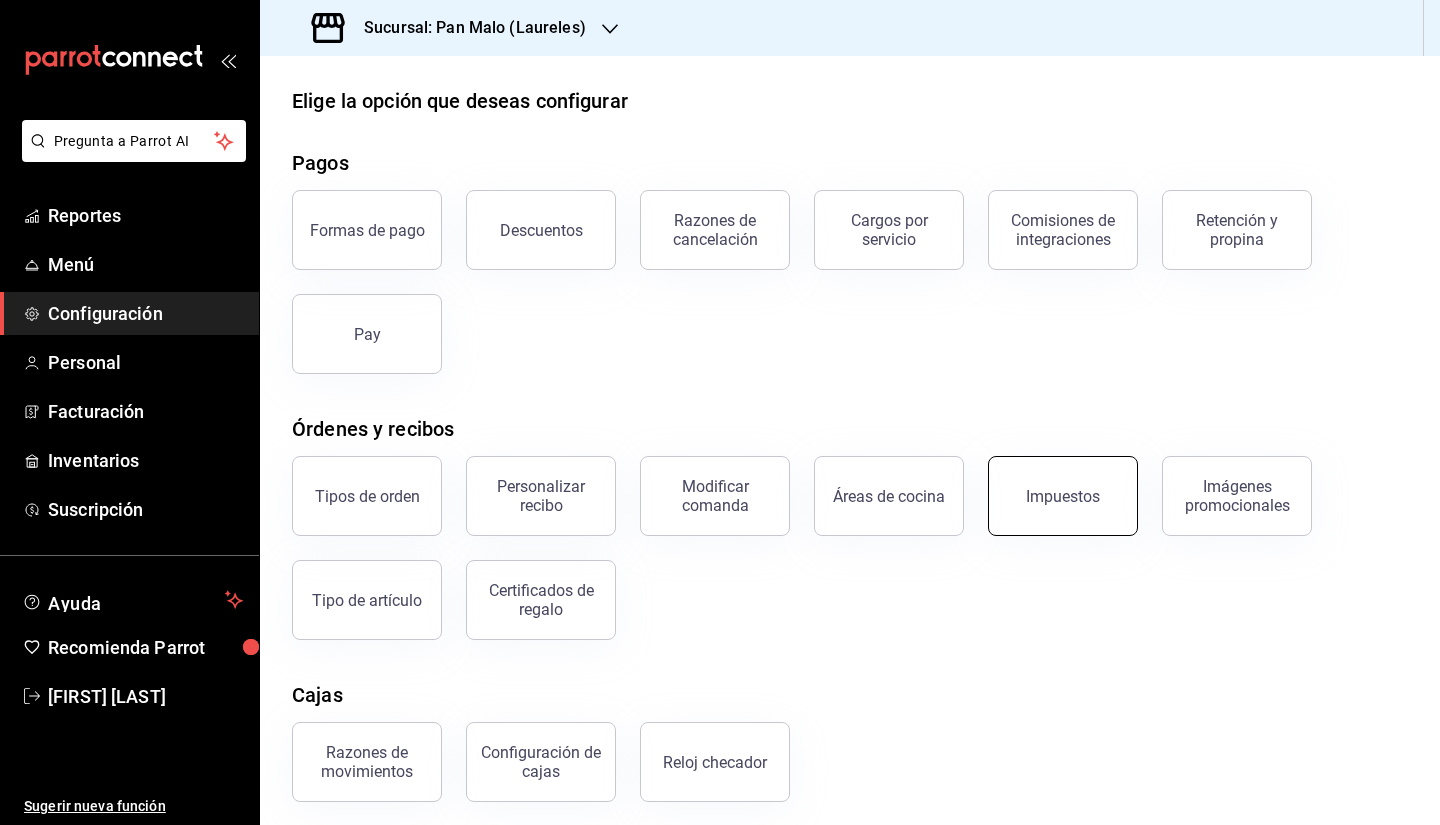 scroll, scrollTop: 0, scrollLeft: 0, axis: both 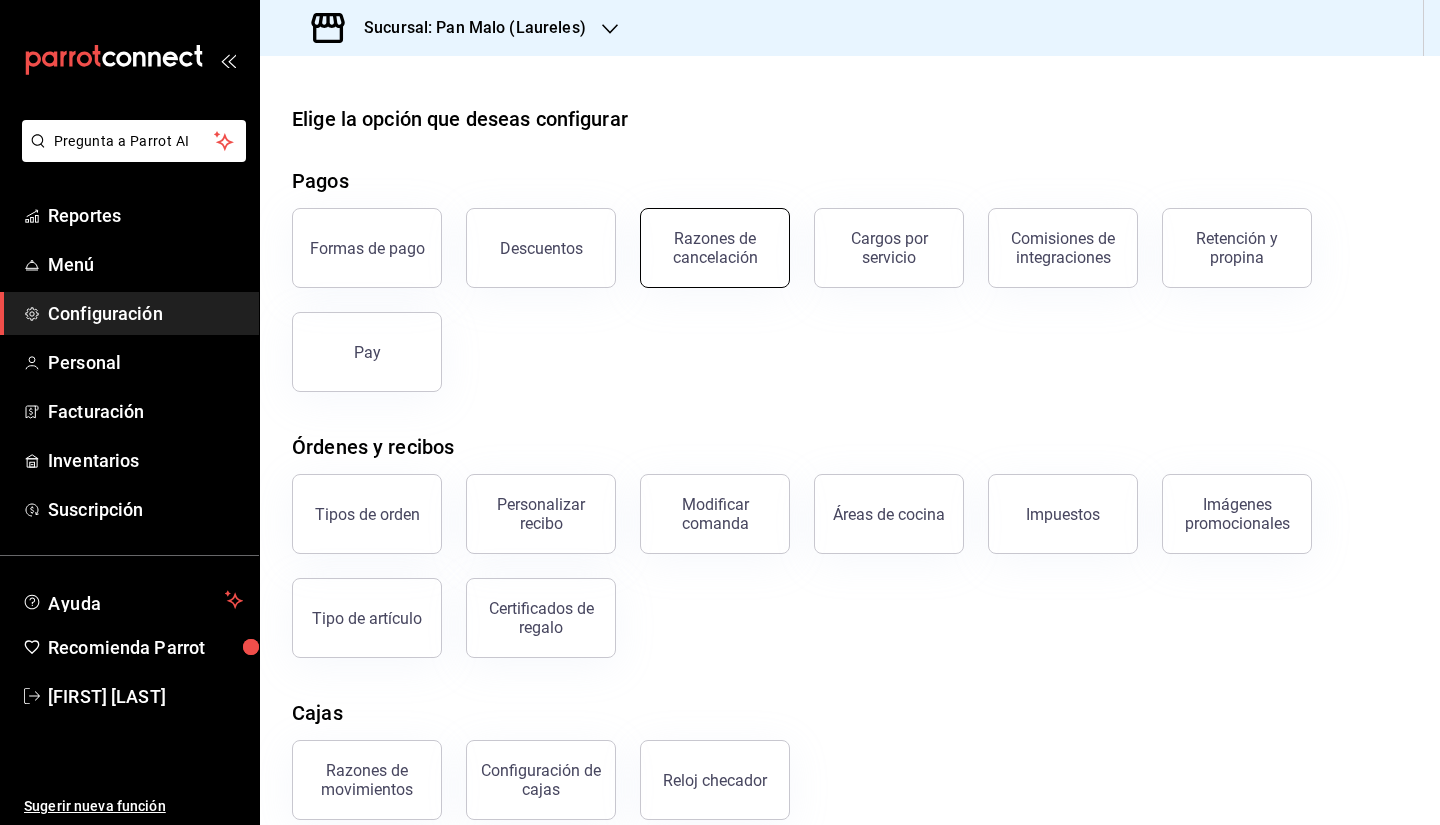 click on "Razones de cancelación" at bounding box center [715, 248] 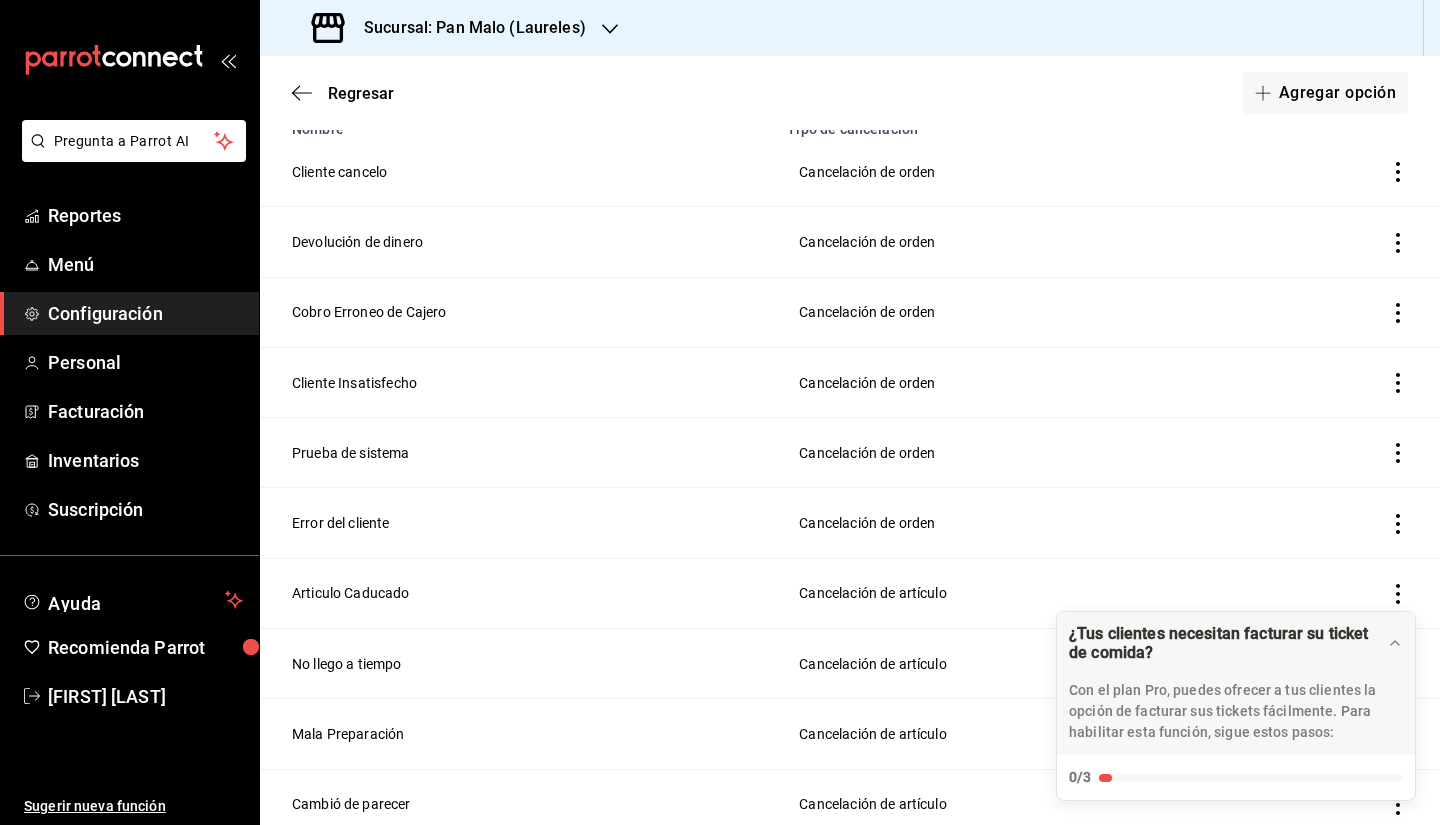 scroll, scrollTop: 0, scrollLeft: 0, axis: both 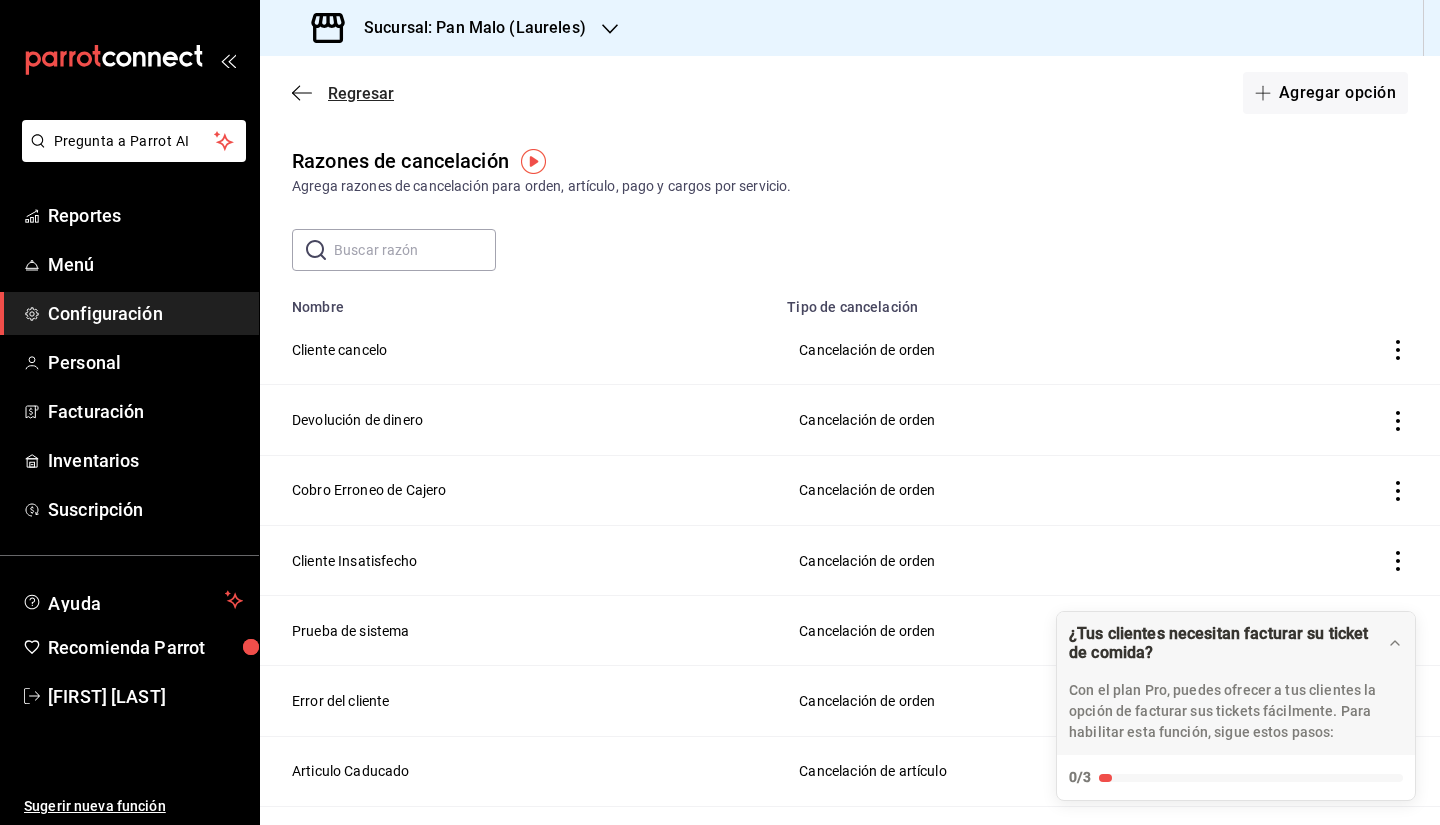 click 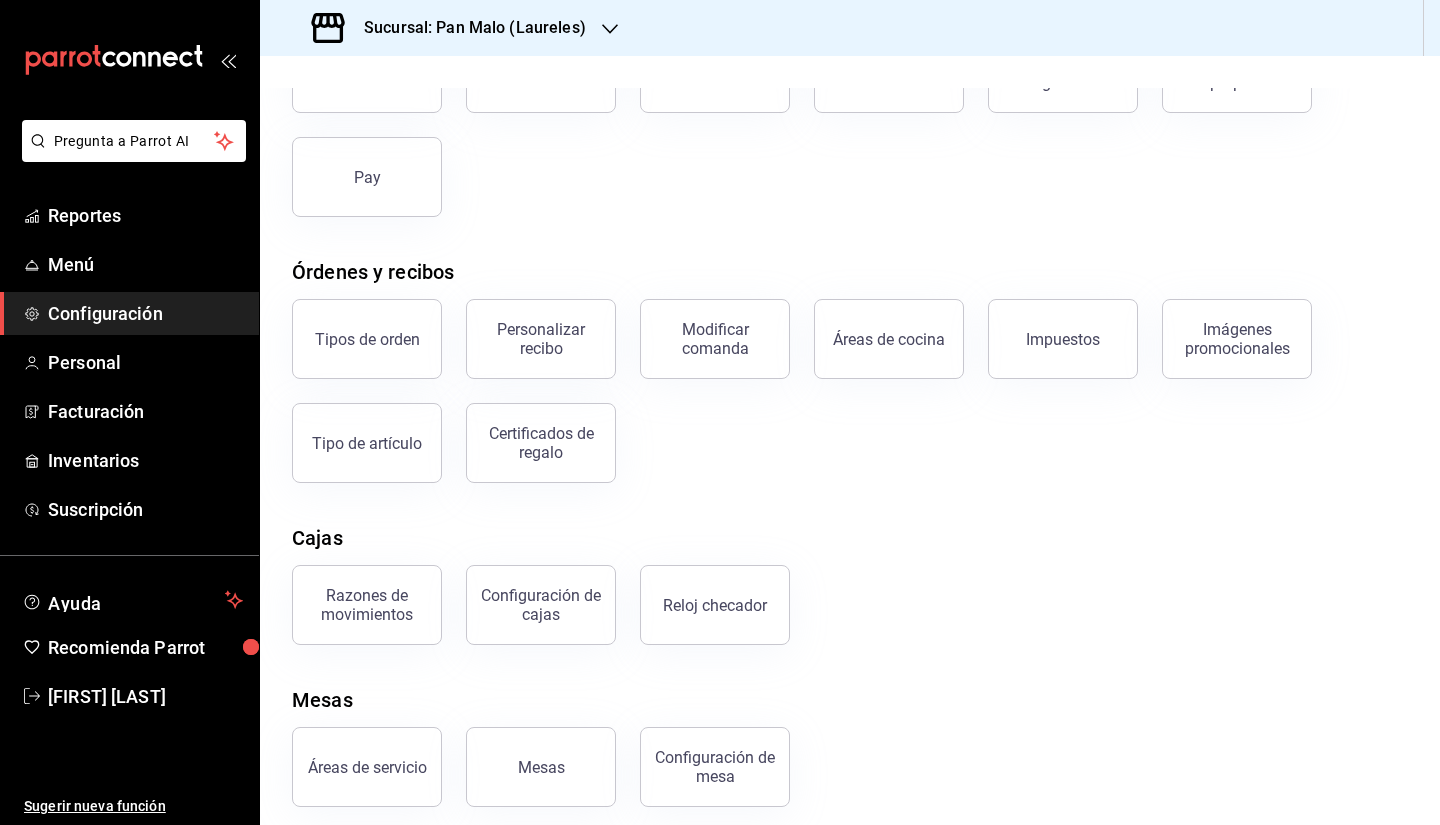 scroll, scrollTop: 189, scrollLeft: 0, axis: vertical 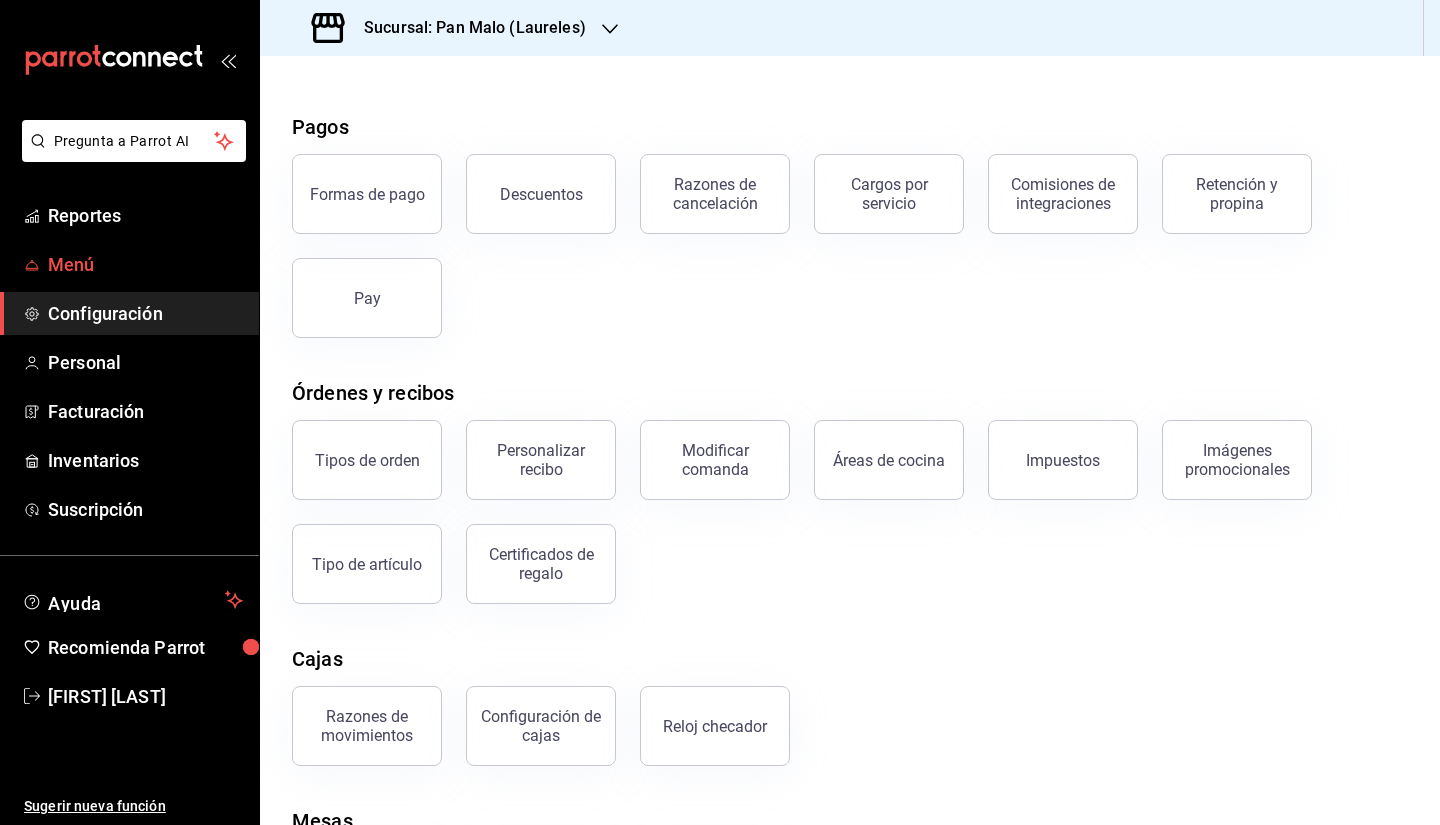 click on "Menú" at bounding box center [145, 264] 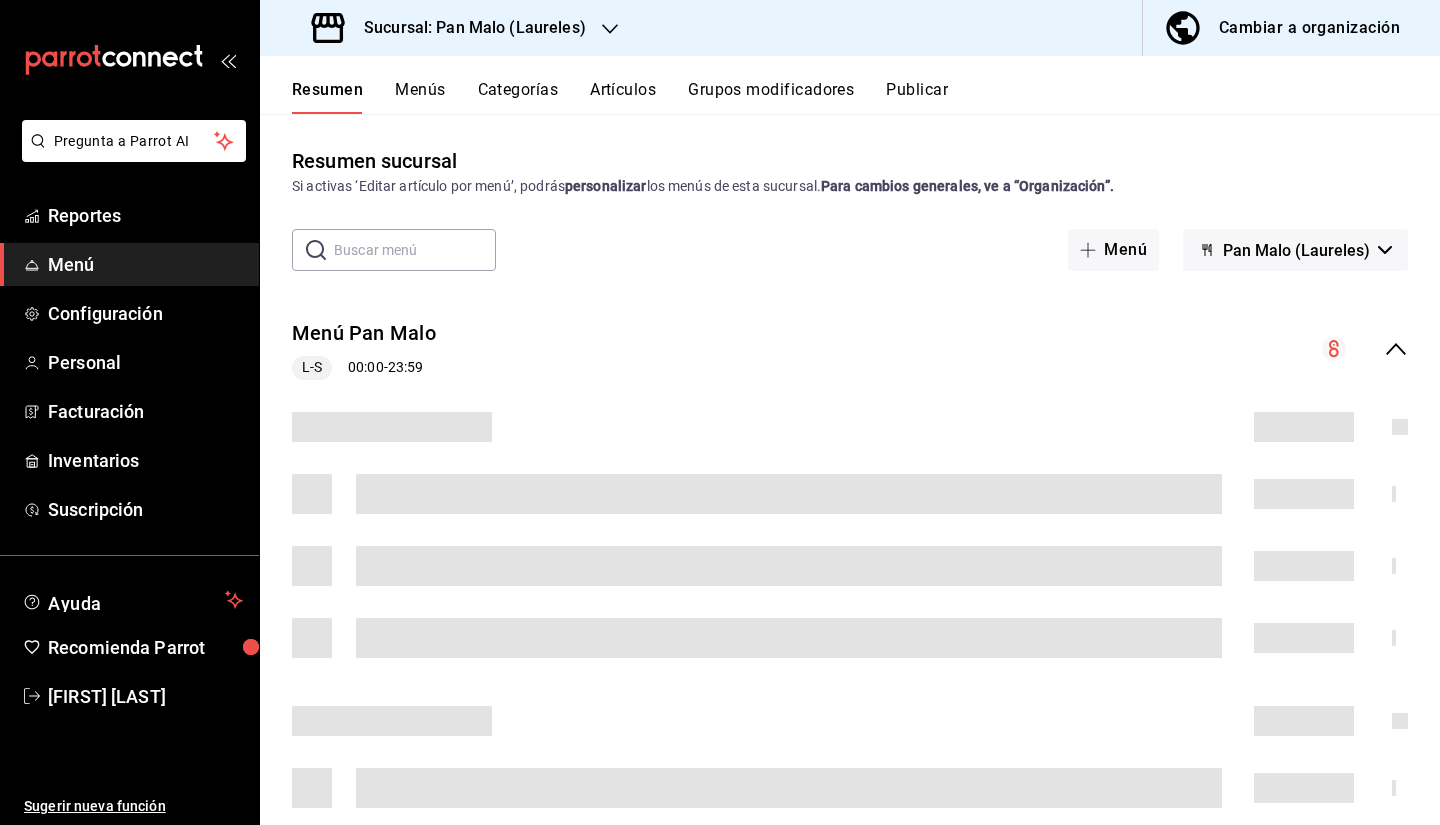 click on "Cambiar a organización" at bounding box center [1309, 28] 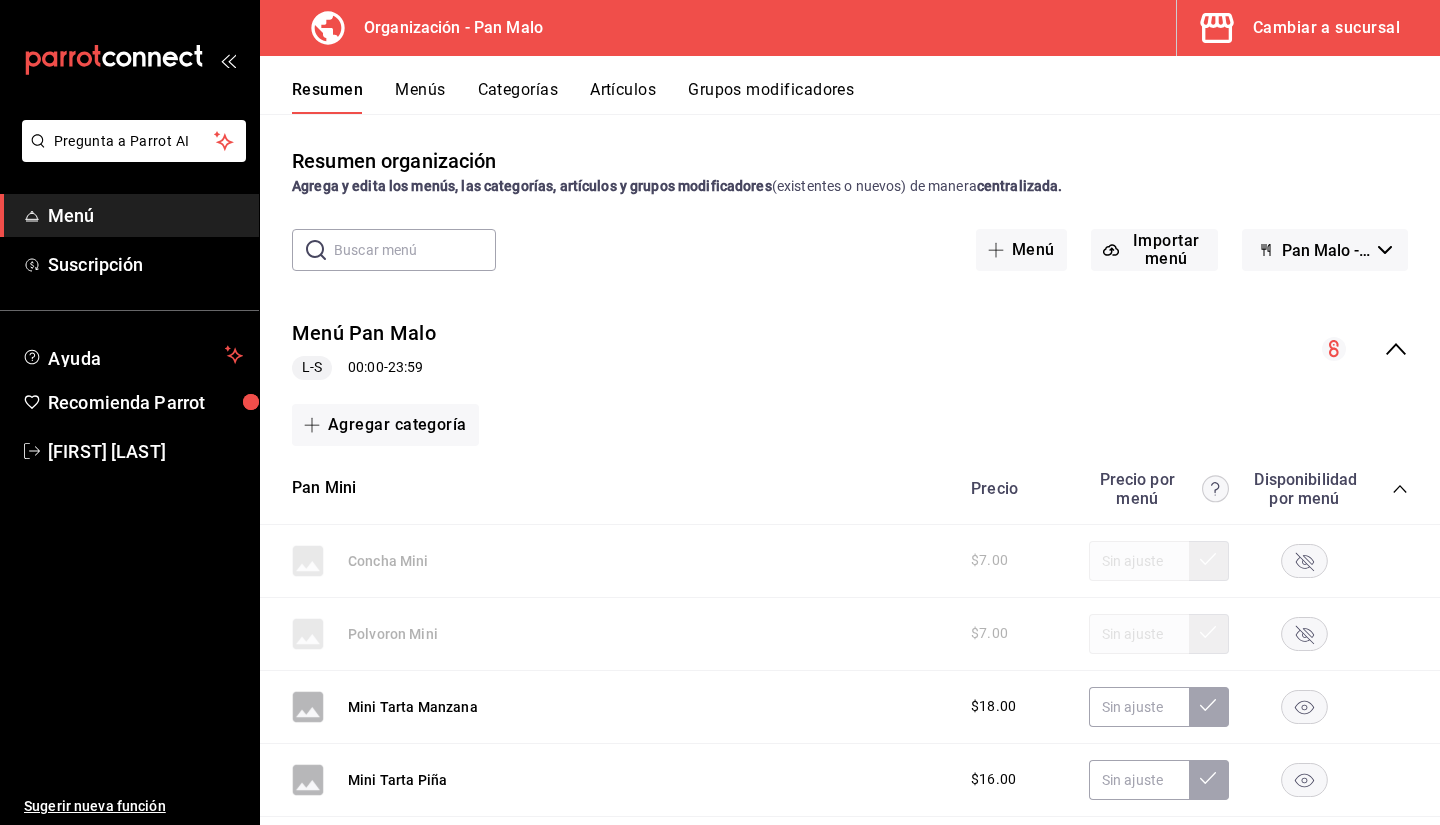 click on "Menús" at bounding box center [420, 97] 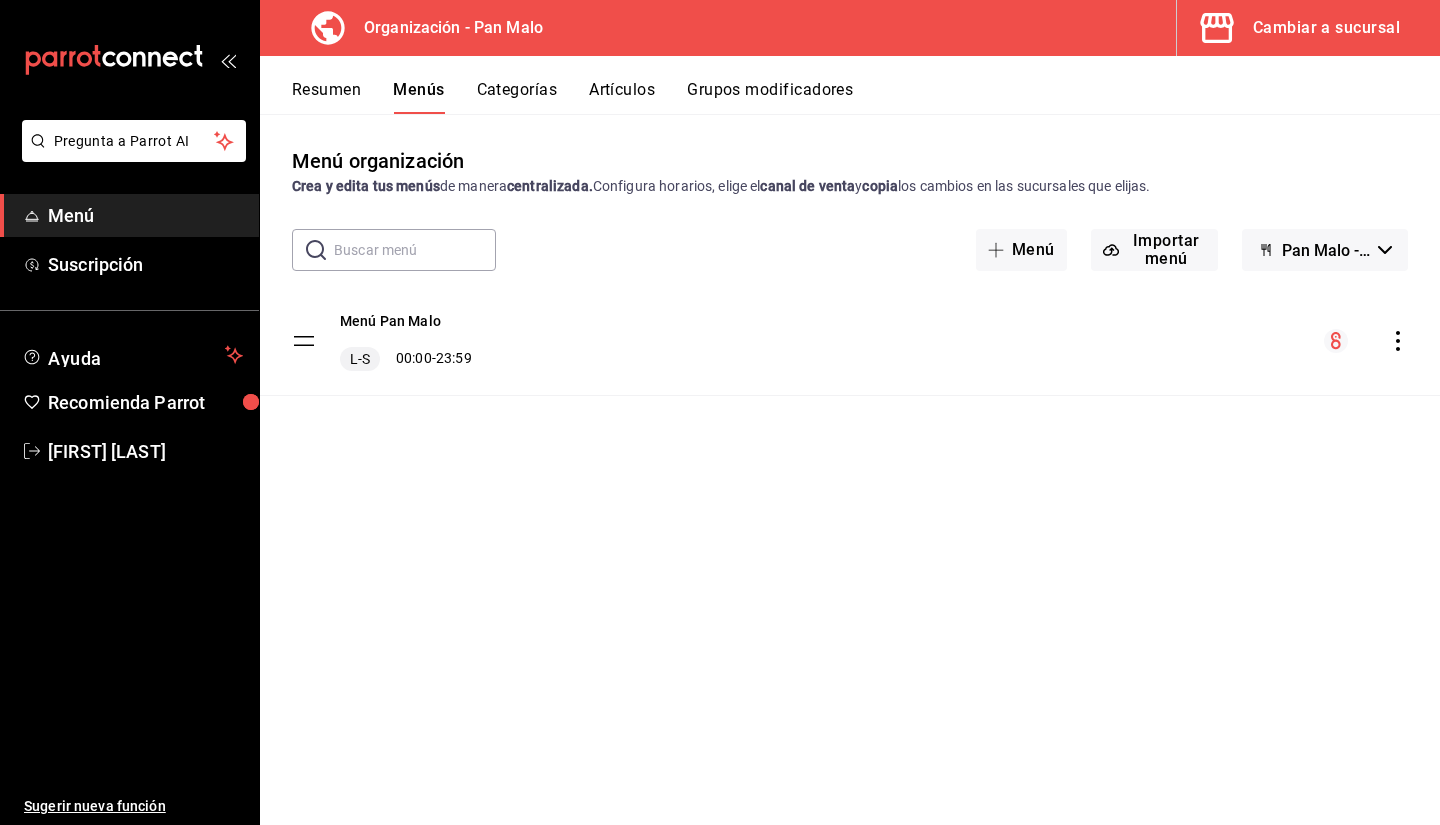 click 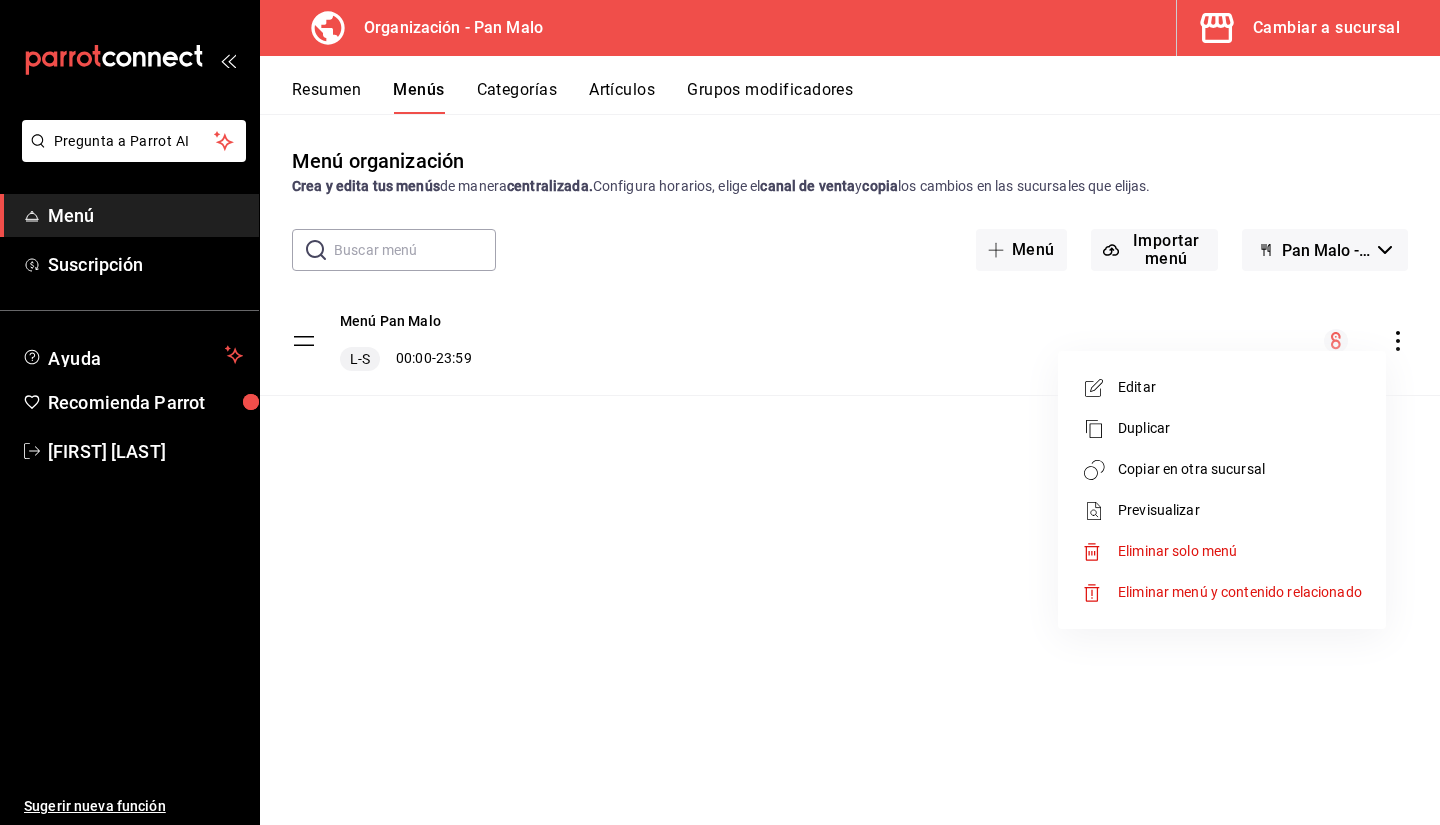 click at bounding box center [720, 412] 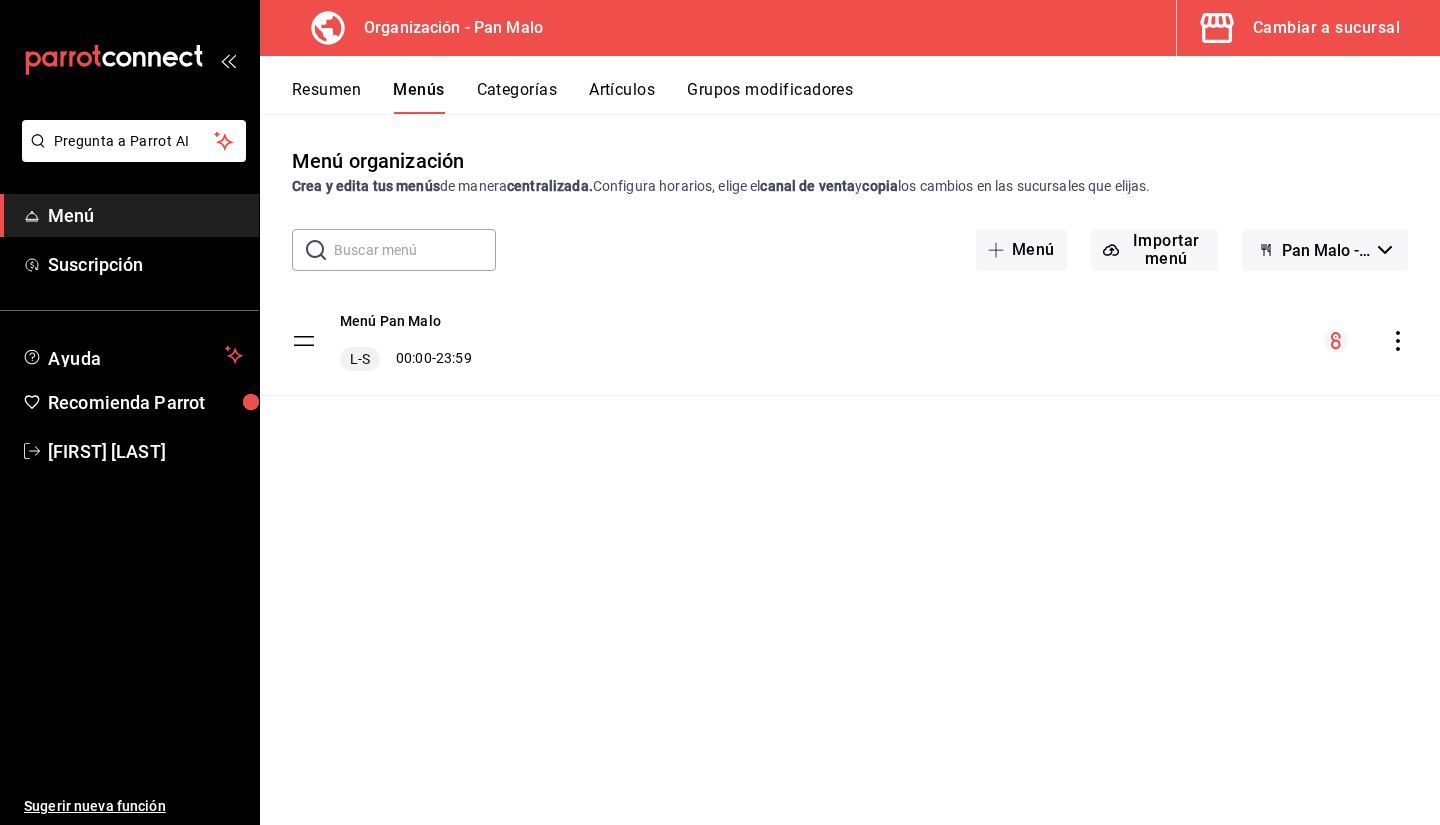 click 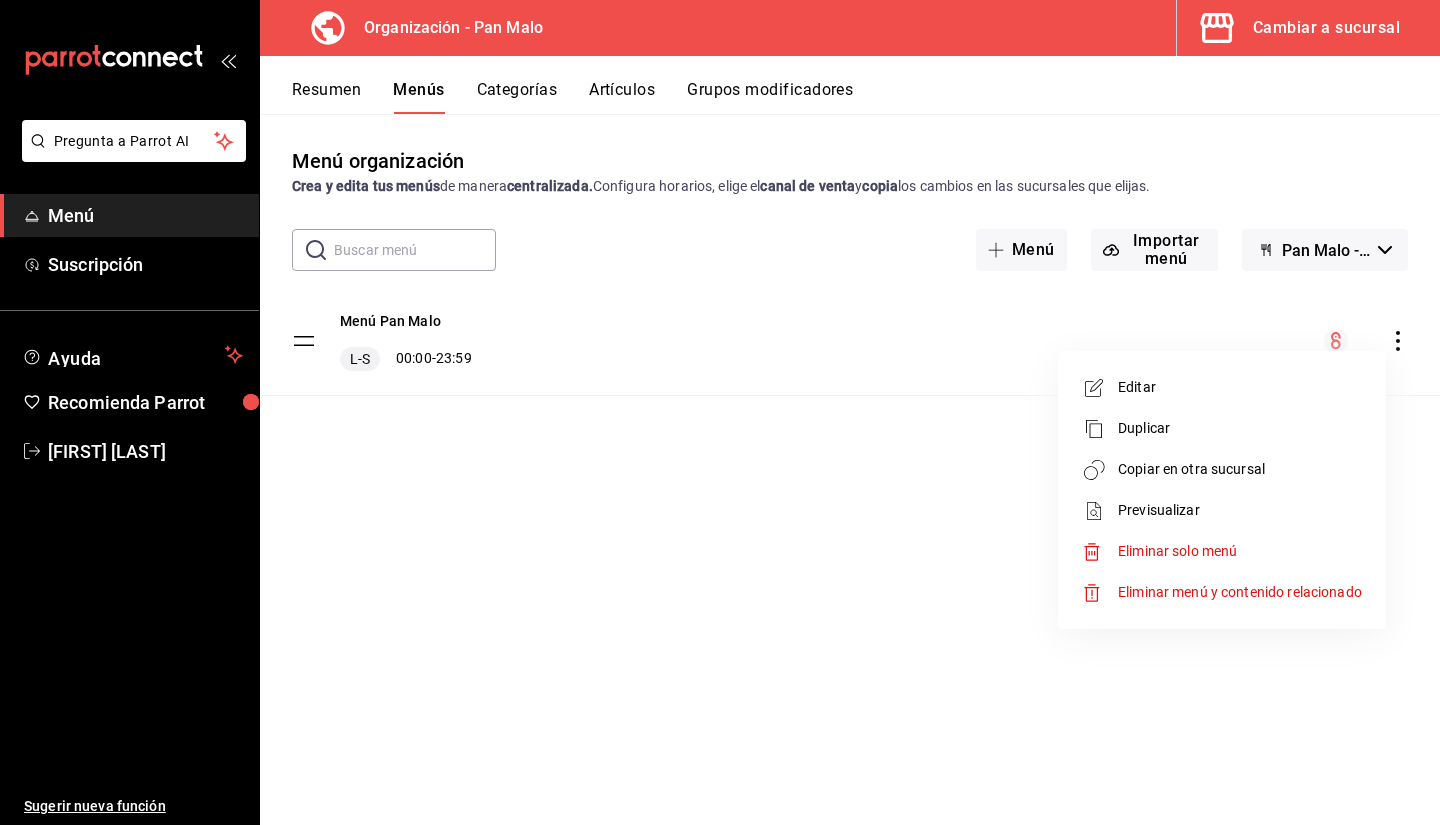 click on "Copiar en otra sucursal" at bounding box center (1240, 469) 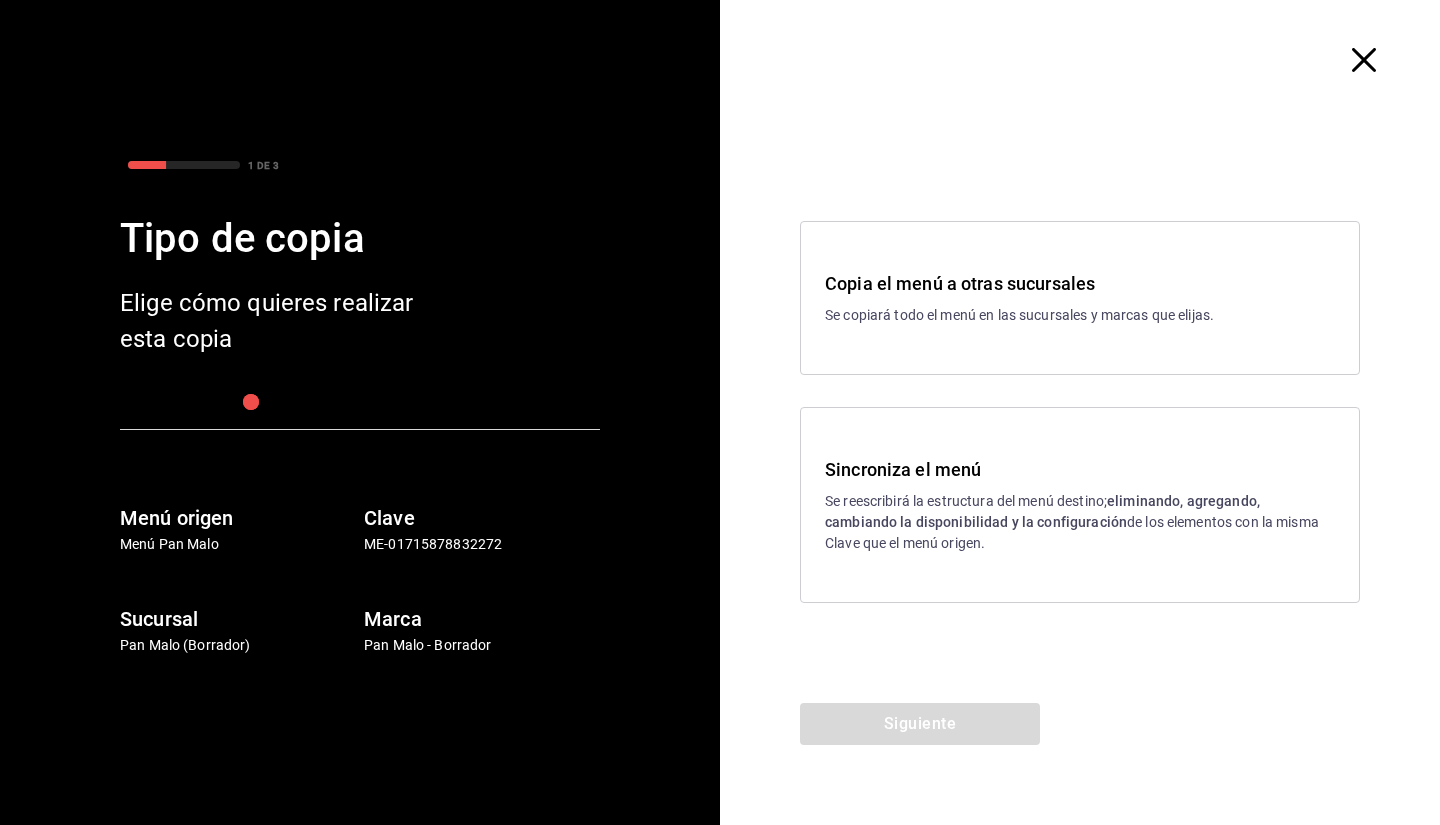click on "Se reescribirá la estructura del menú destino;  eliminando, agregando, cambiando la disponibilidad y la configuración  de los elementos con la misma Clave que el menú origen." at bounding box center (1080, 522) 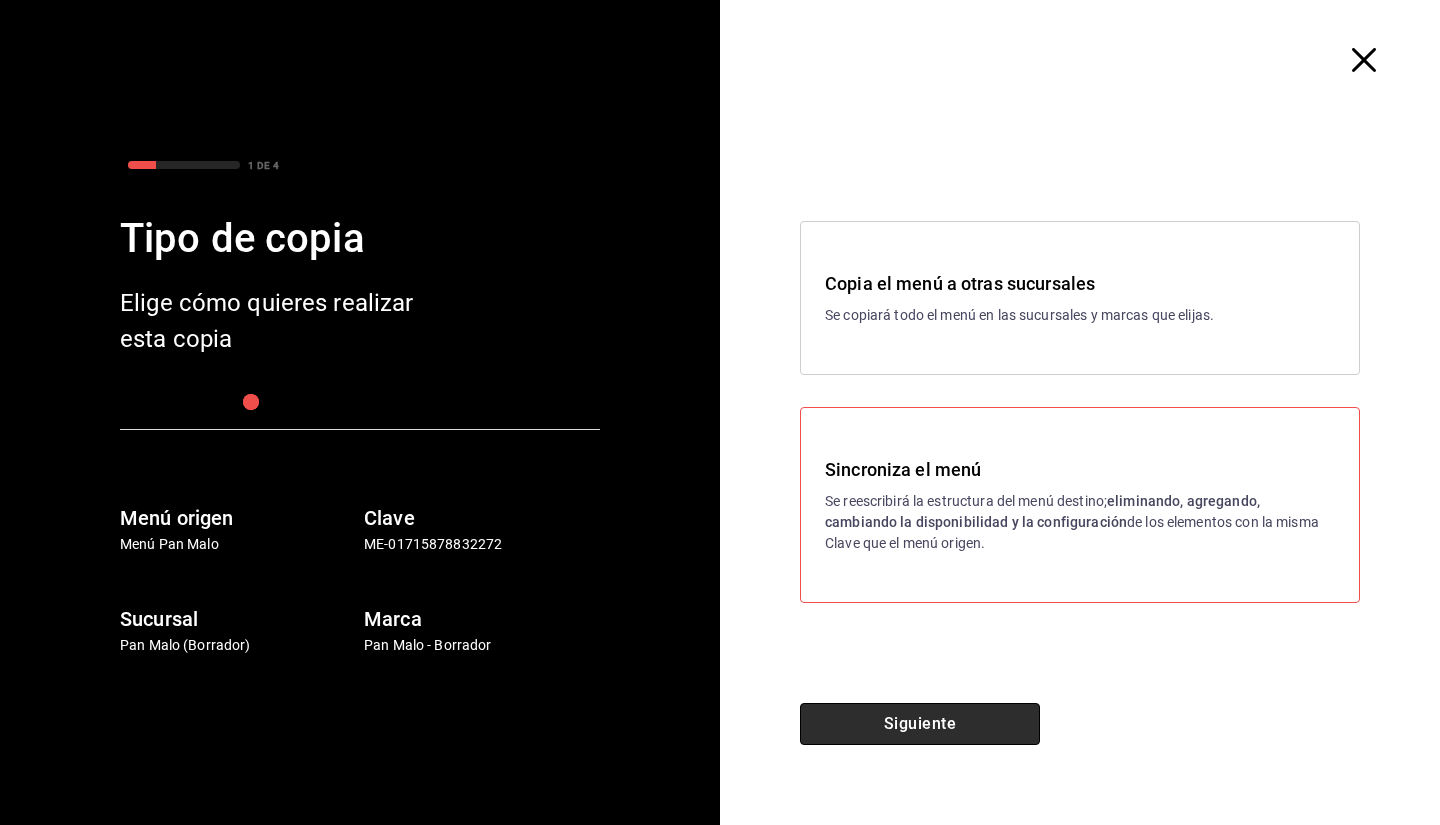 click on "Siguiente" at bounding box center [920, 724] 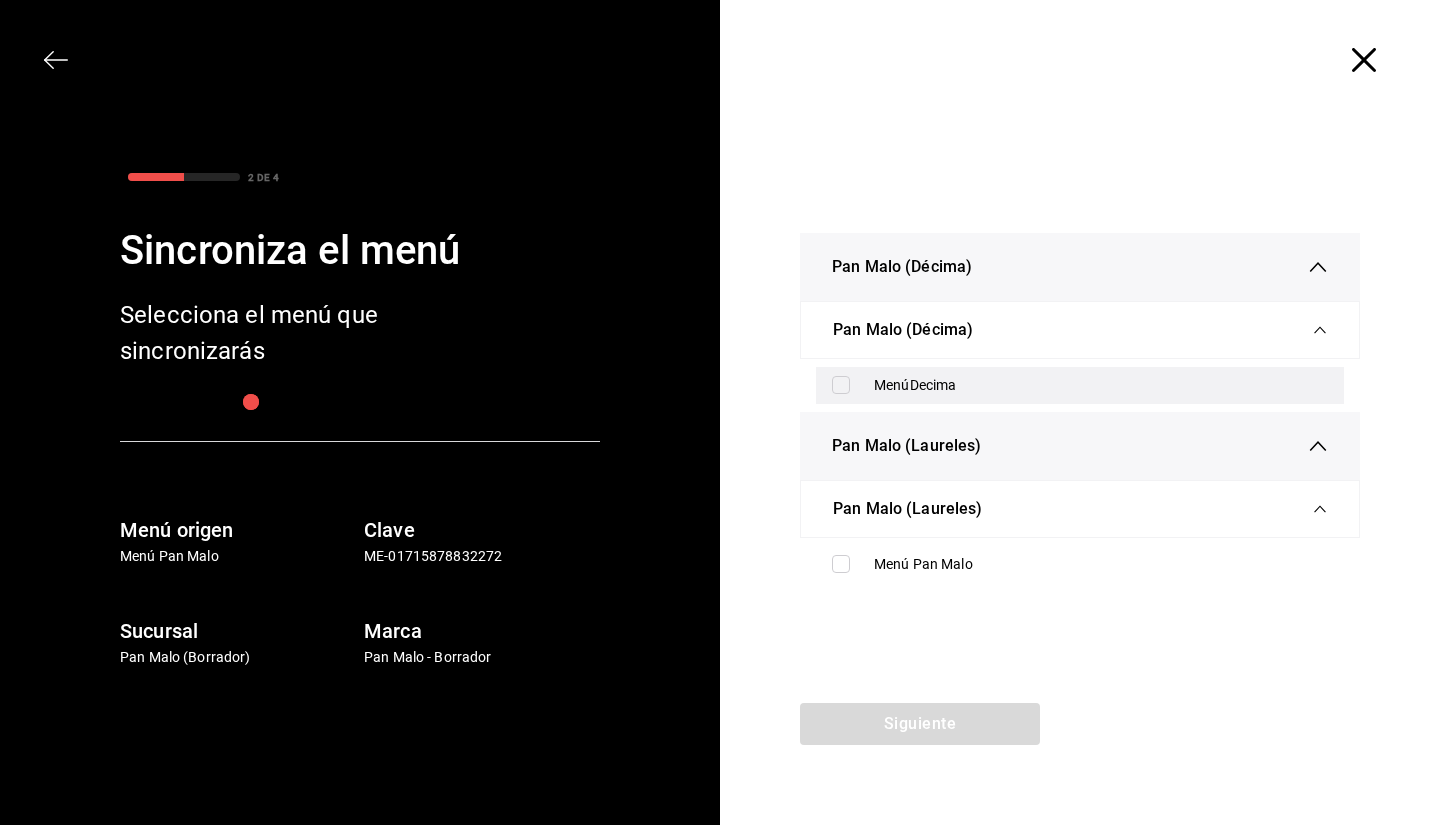 click on "MenúDecima" at bounding box center [1080, 385] 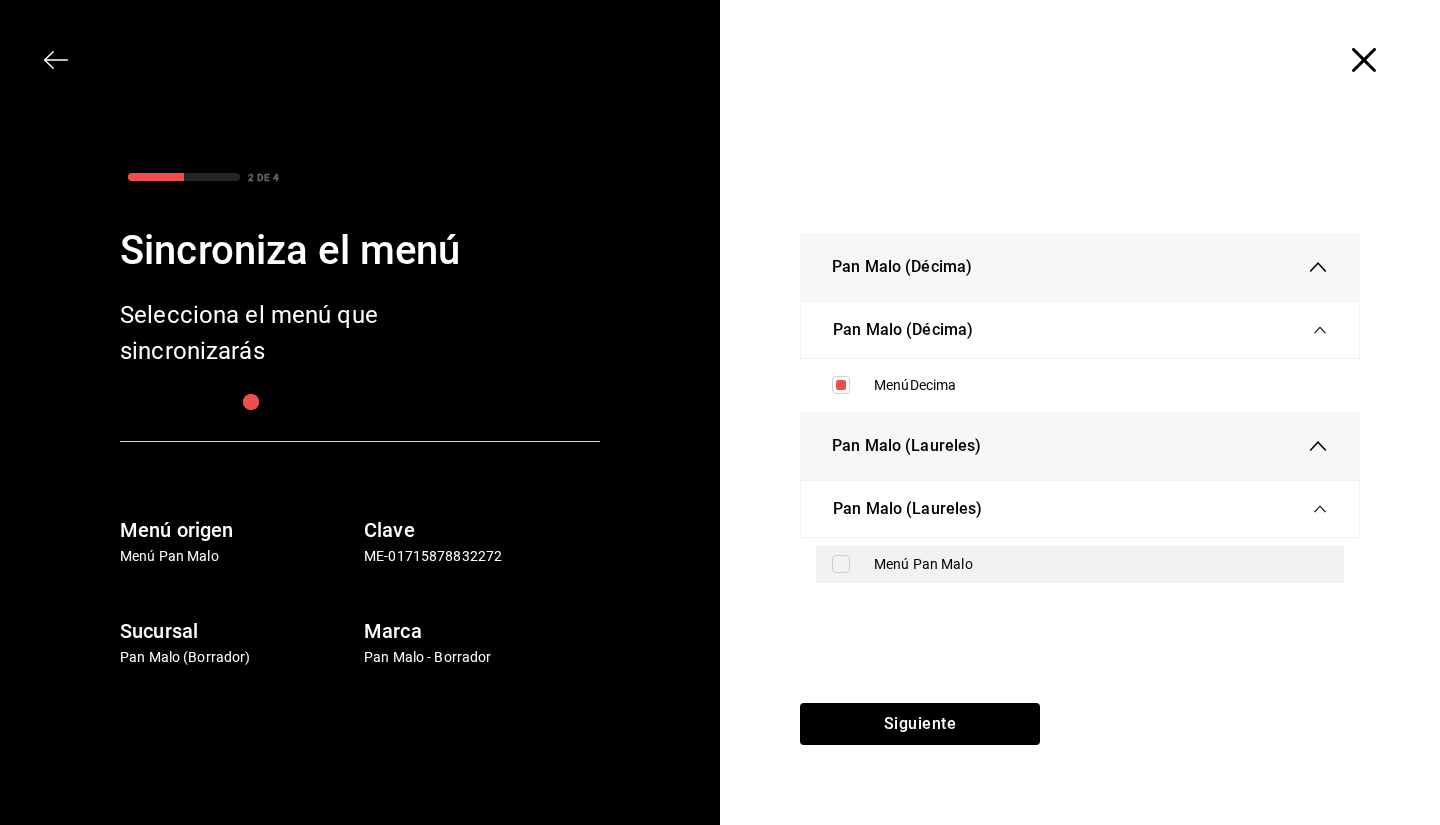 click on "Menú Pan Malo" at bounding box center [1080, 564] 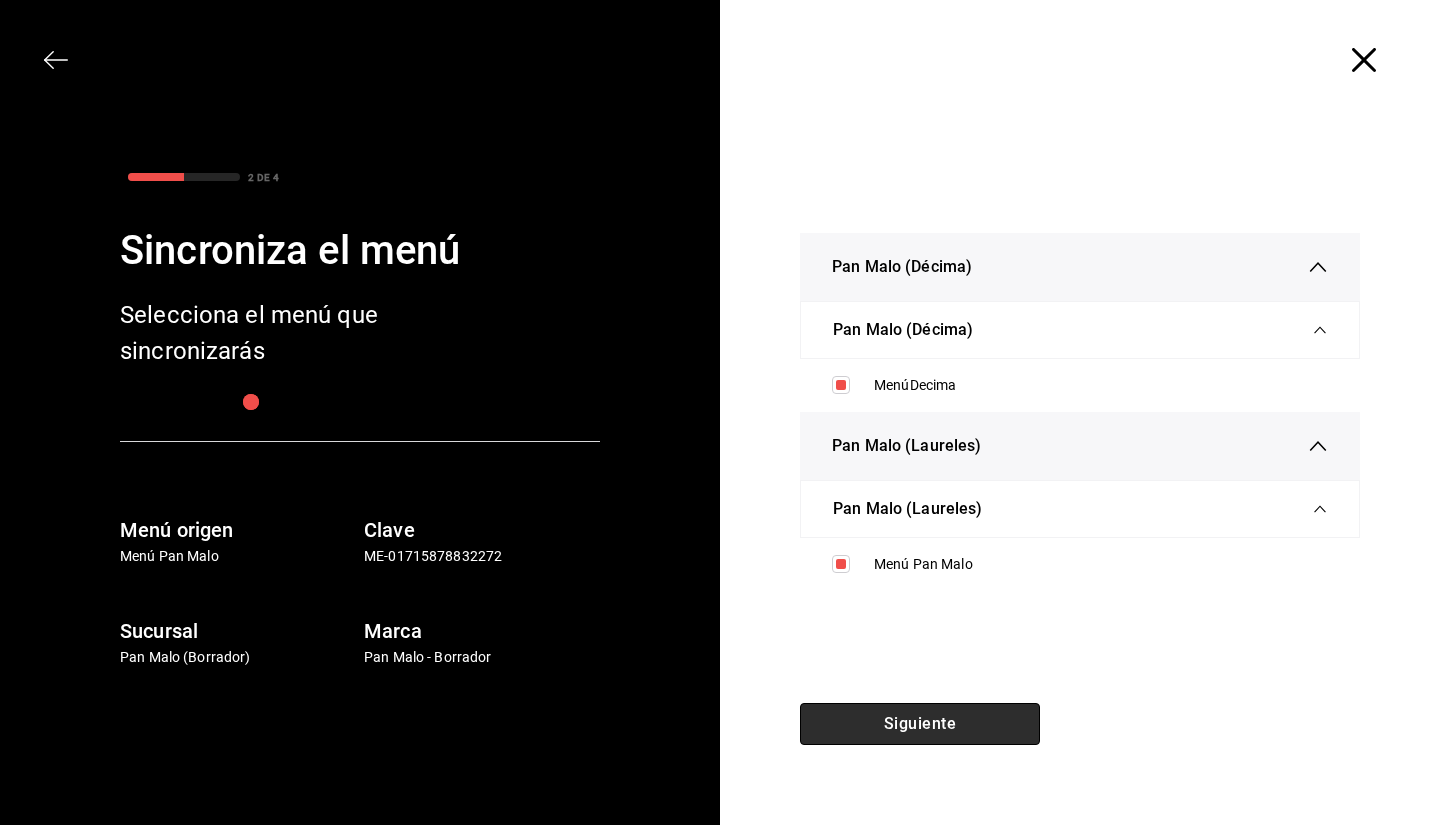 click on "Siguiente" at bounding box center (920, 724) 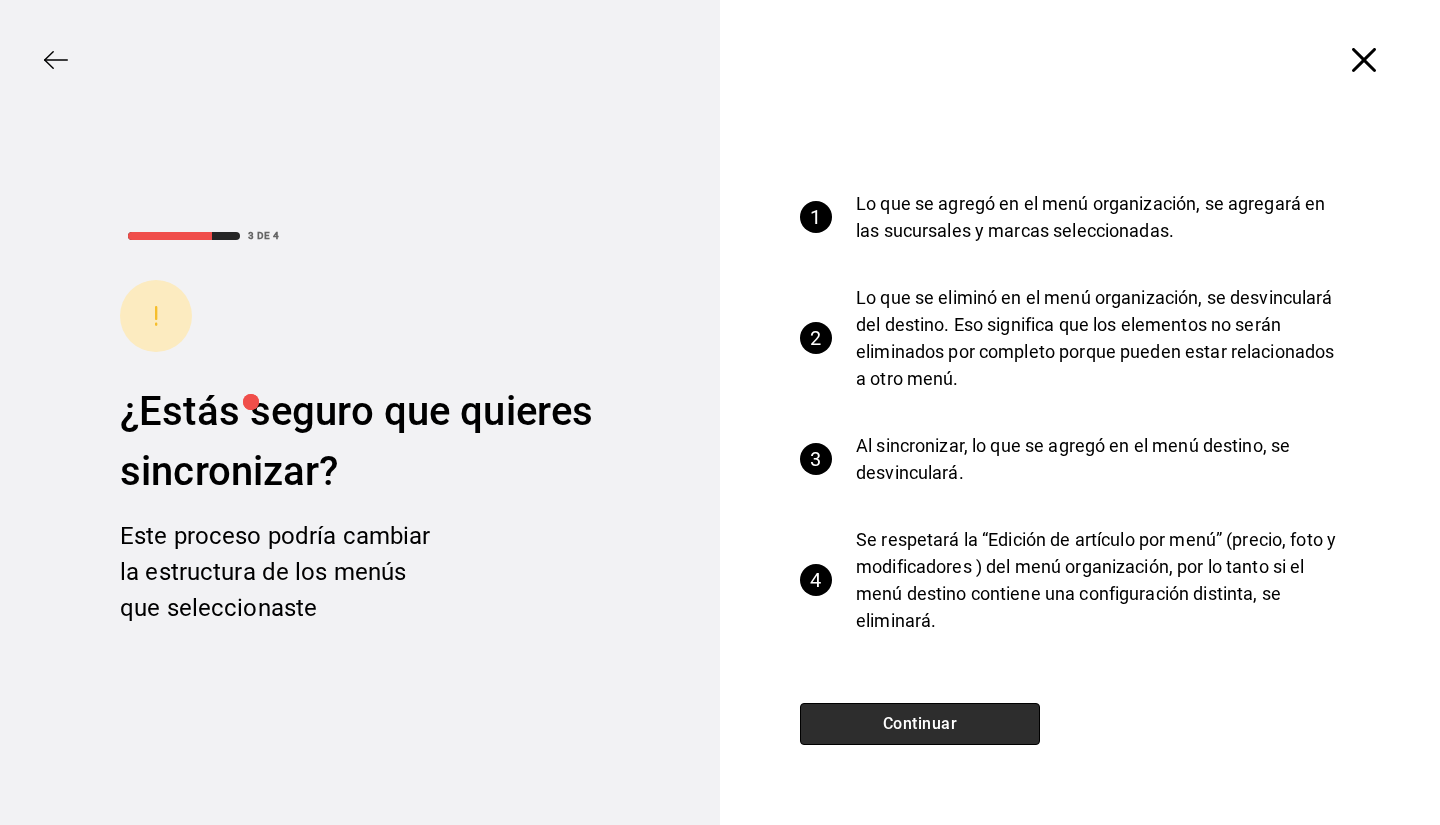click on "Continuar" at bounding box center [920, 724] 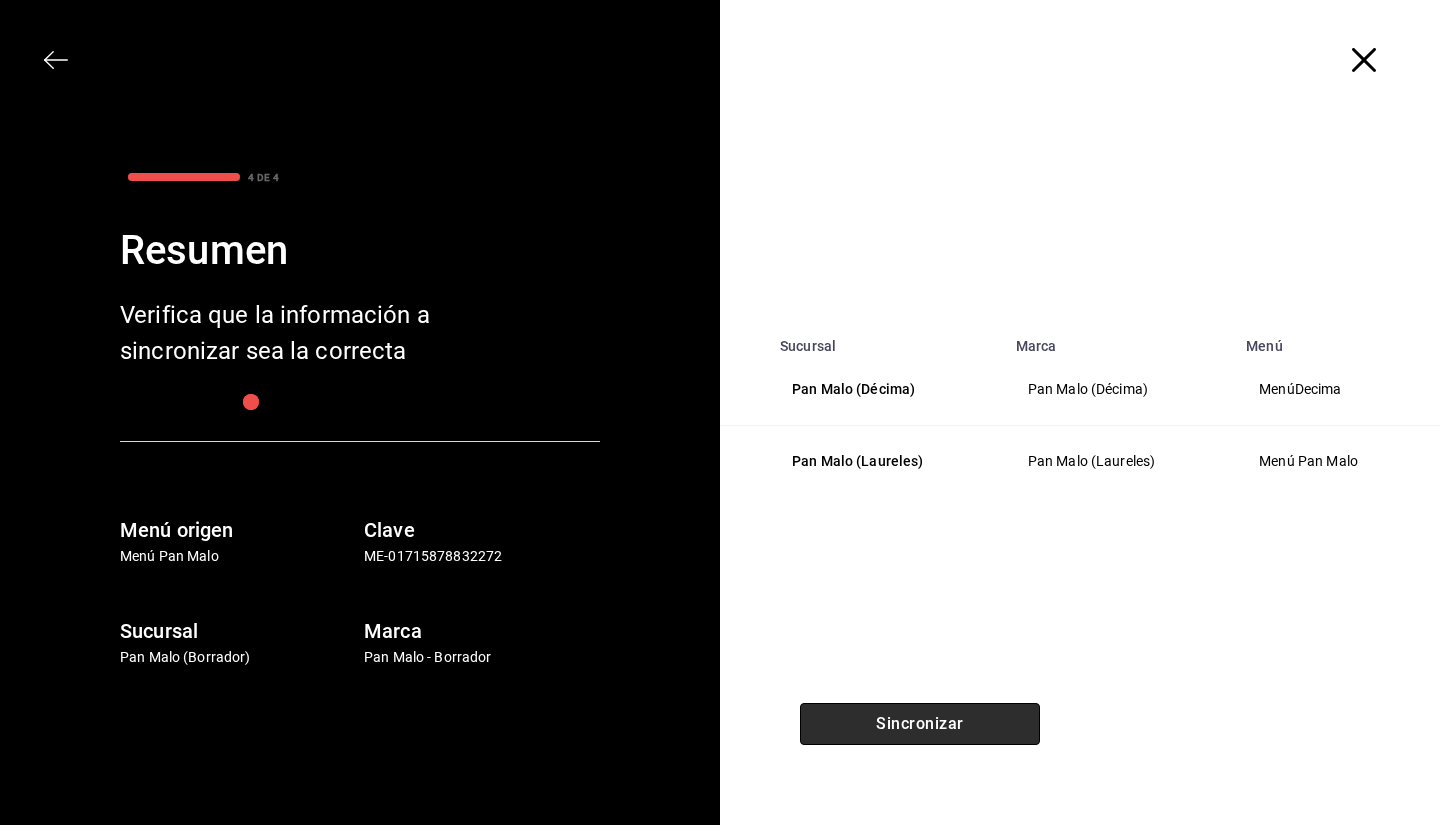 click on "Sincronizar" at bounding box center [920, 724] 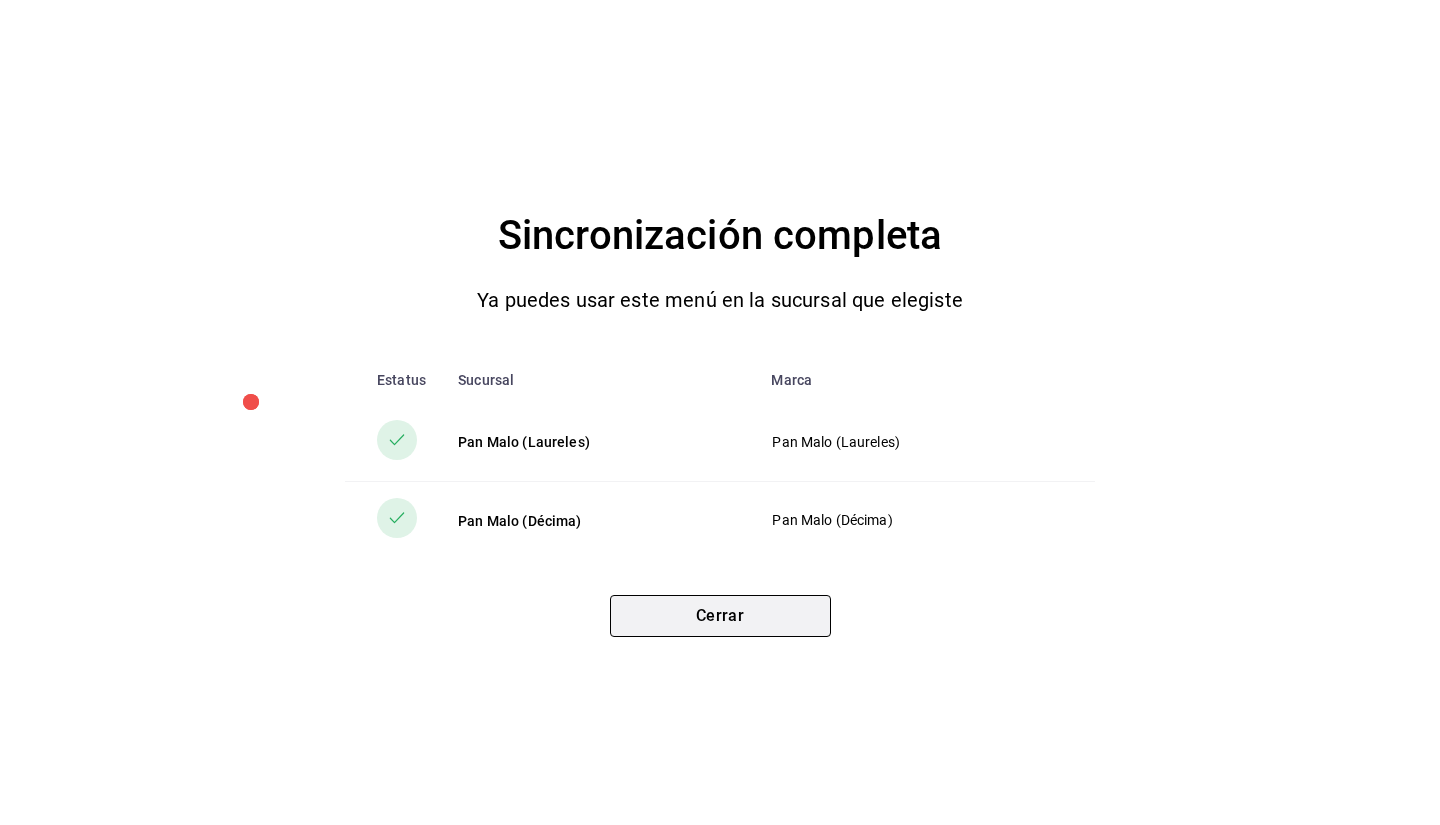 click on "Cerrar" at bounding box center [720, 616] 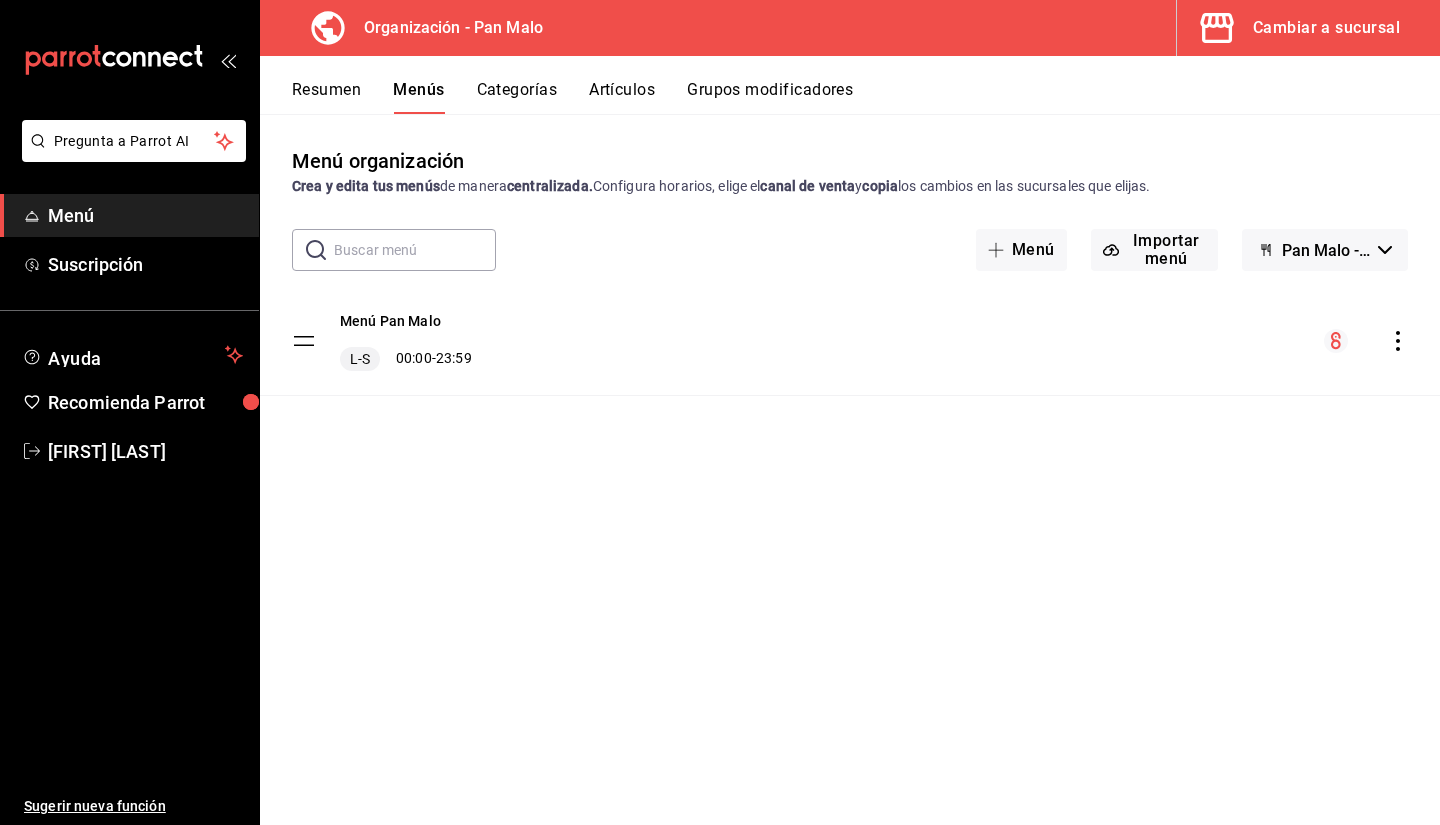 click on "Cambiar a sucursal" at bounding box center (1326, 28) 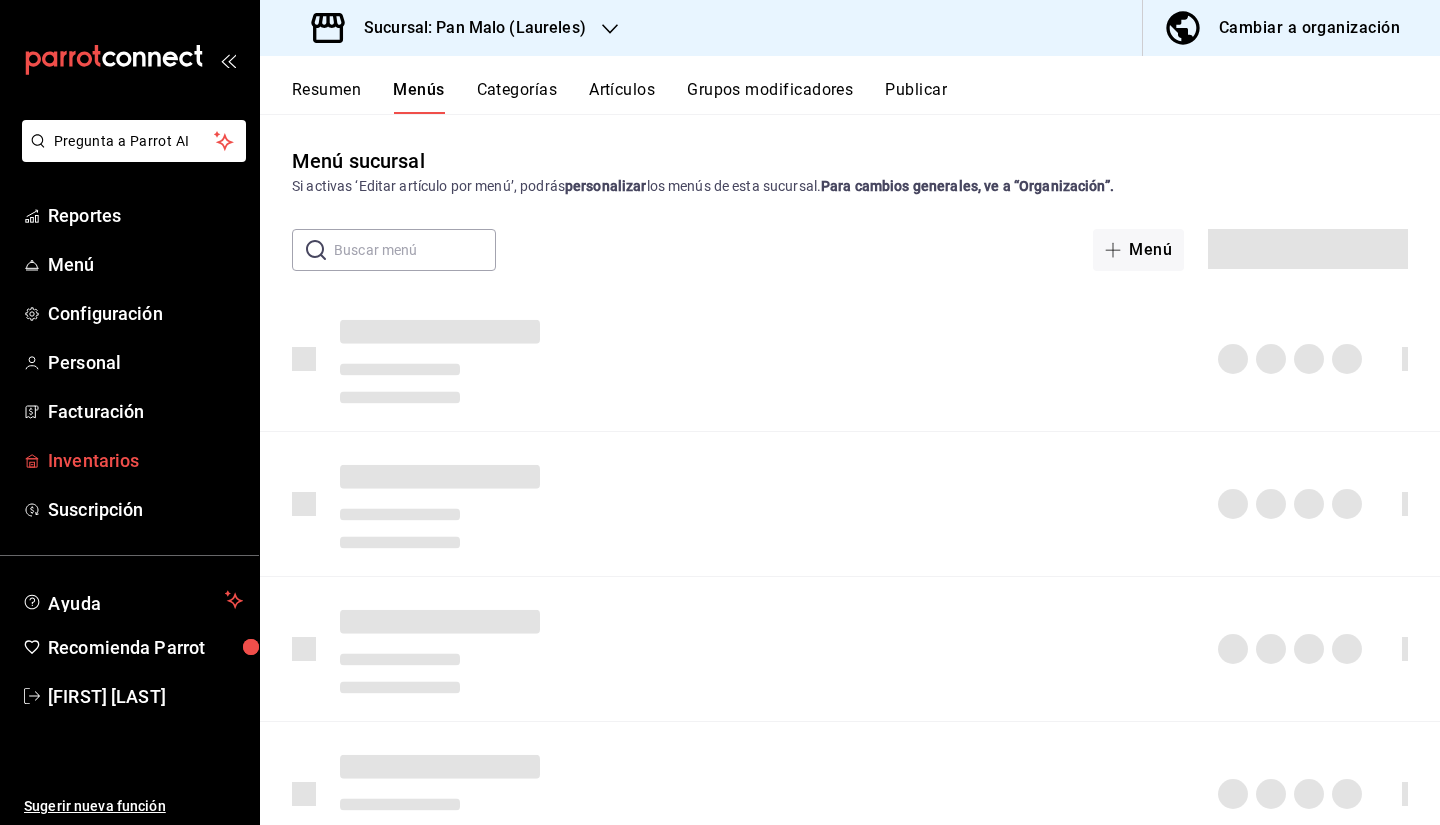 click on "Inventarios" at bounding box center [129, 460] 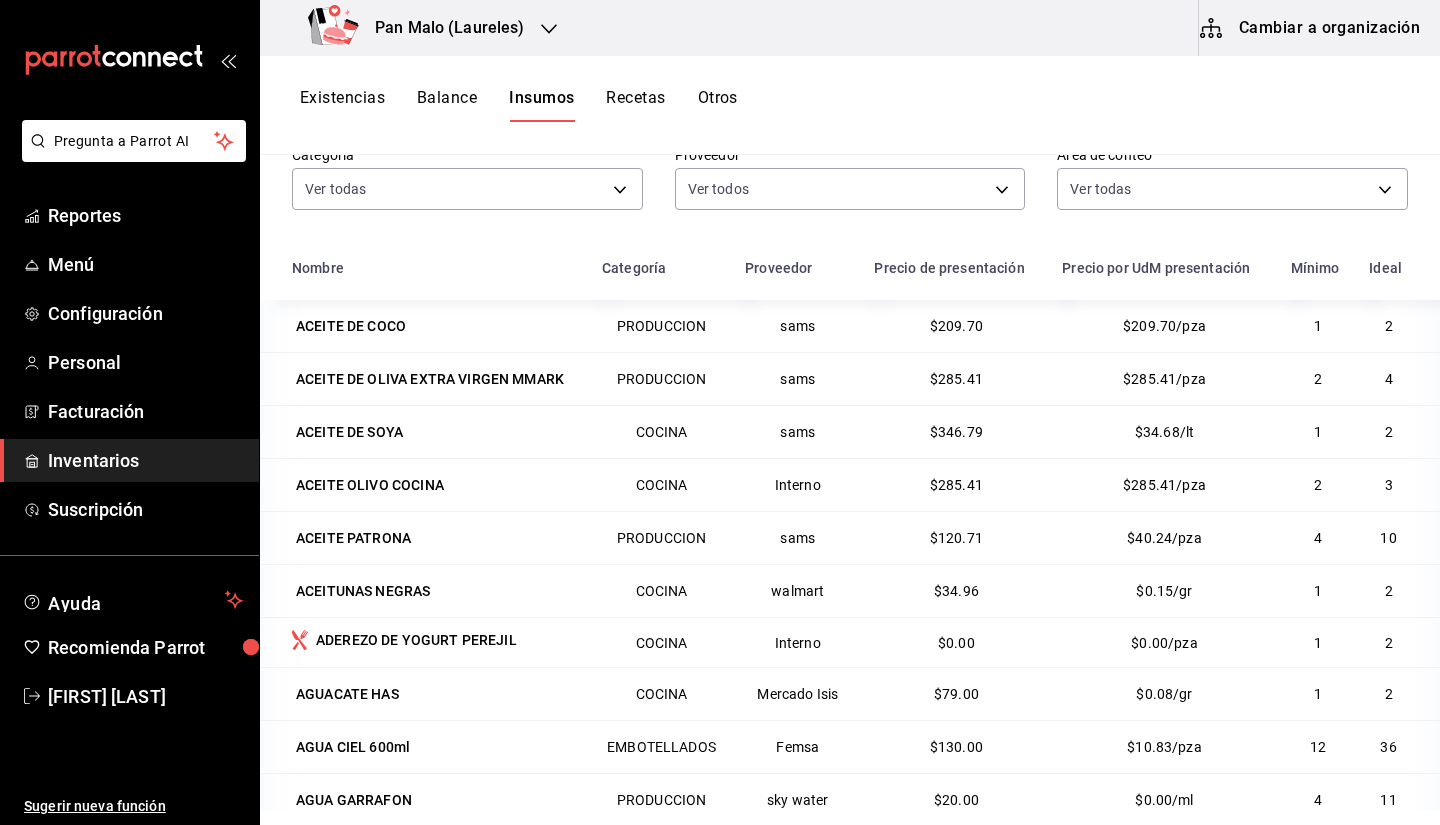 scroll, scrollTop: 0, scrollLeft: 0, axis: both 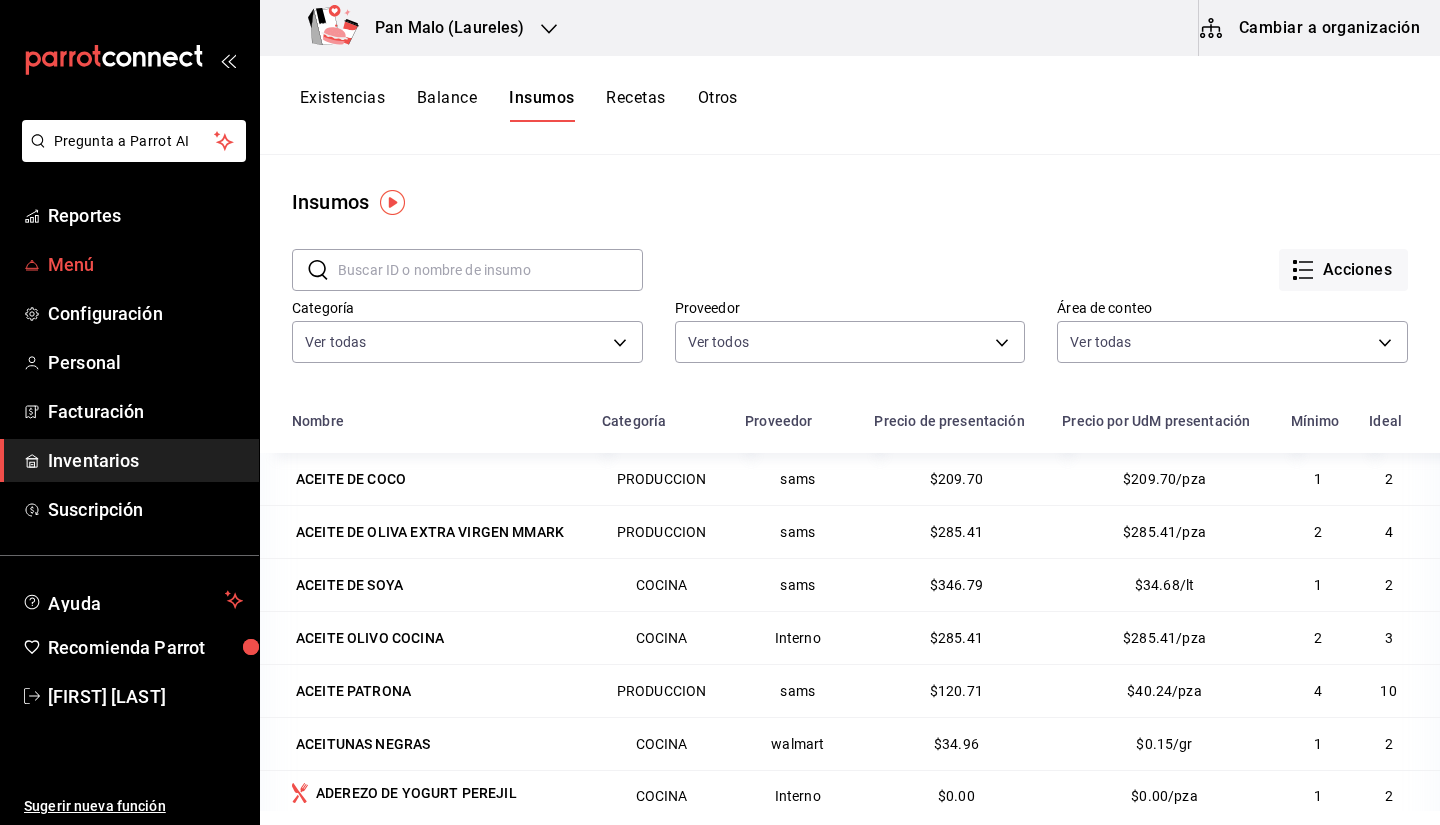 click on "Menú" at bounding box center (145, 264) 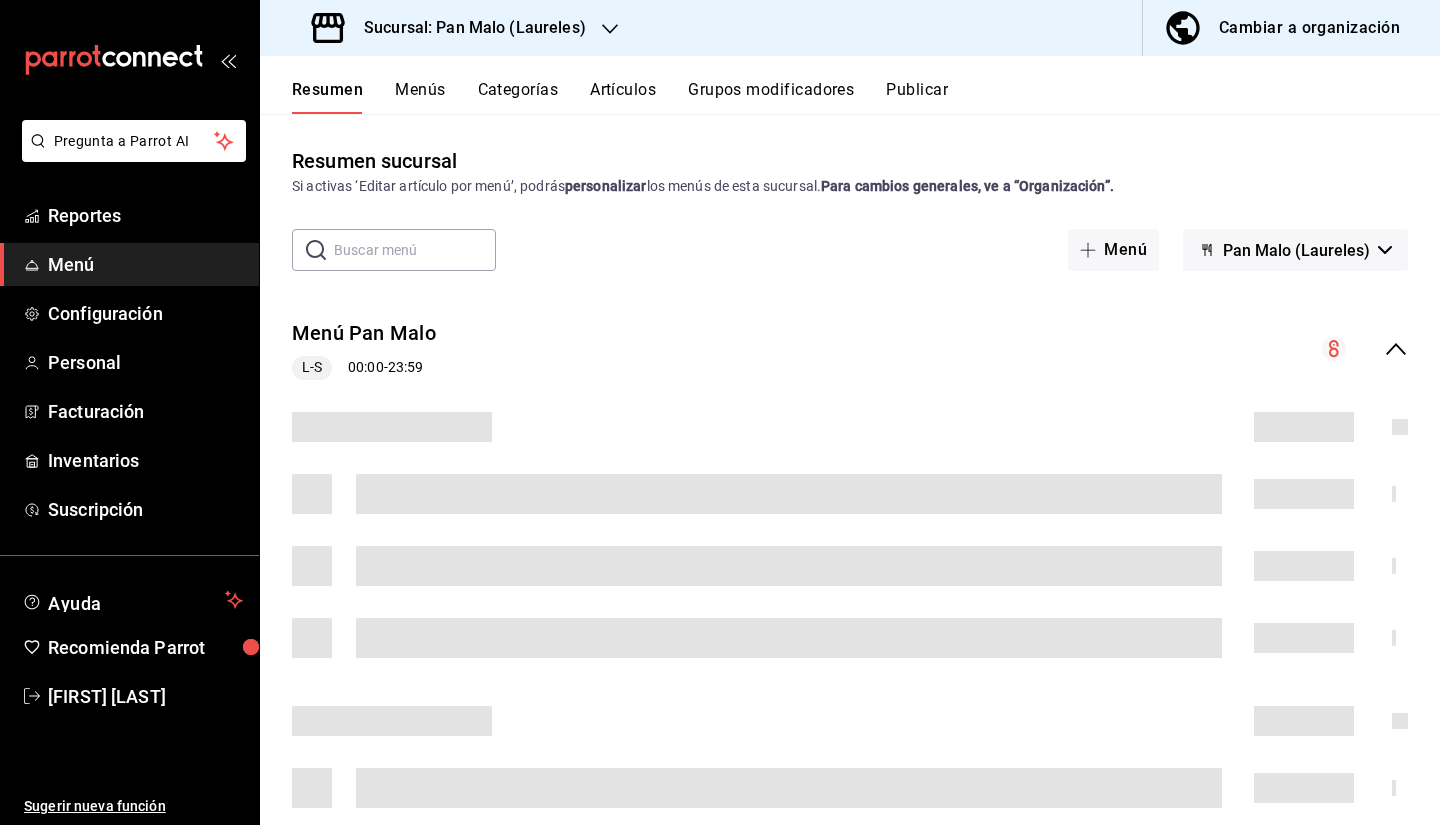 click on "Cambiar a organización" at bounding box center (1309, 28) 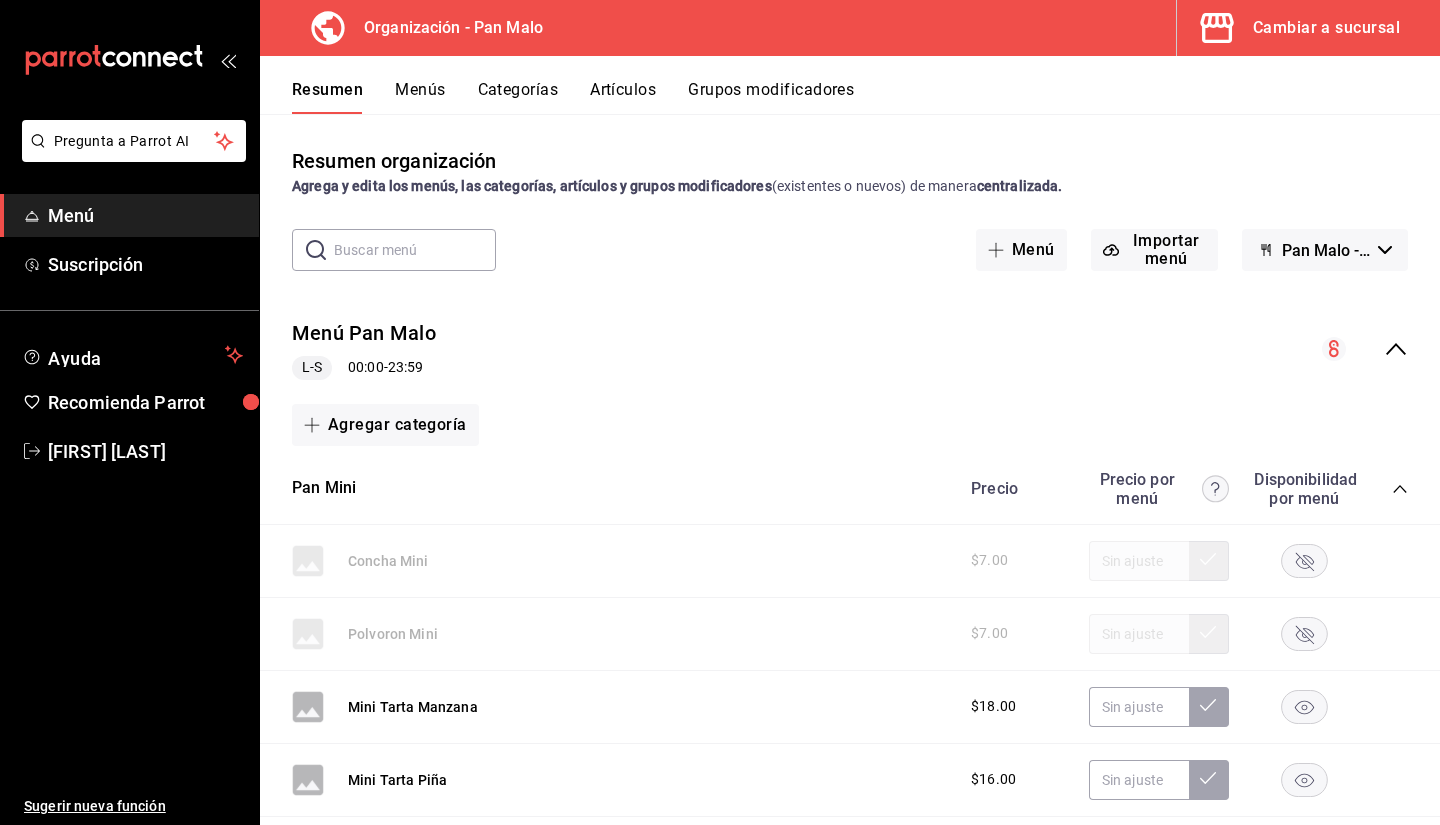 click on "Menús" at bounding box center [420, 97] 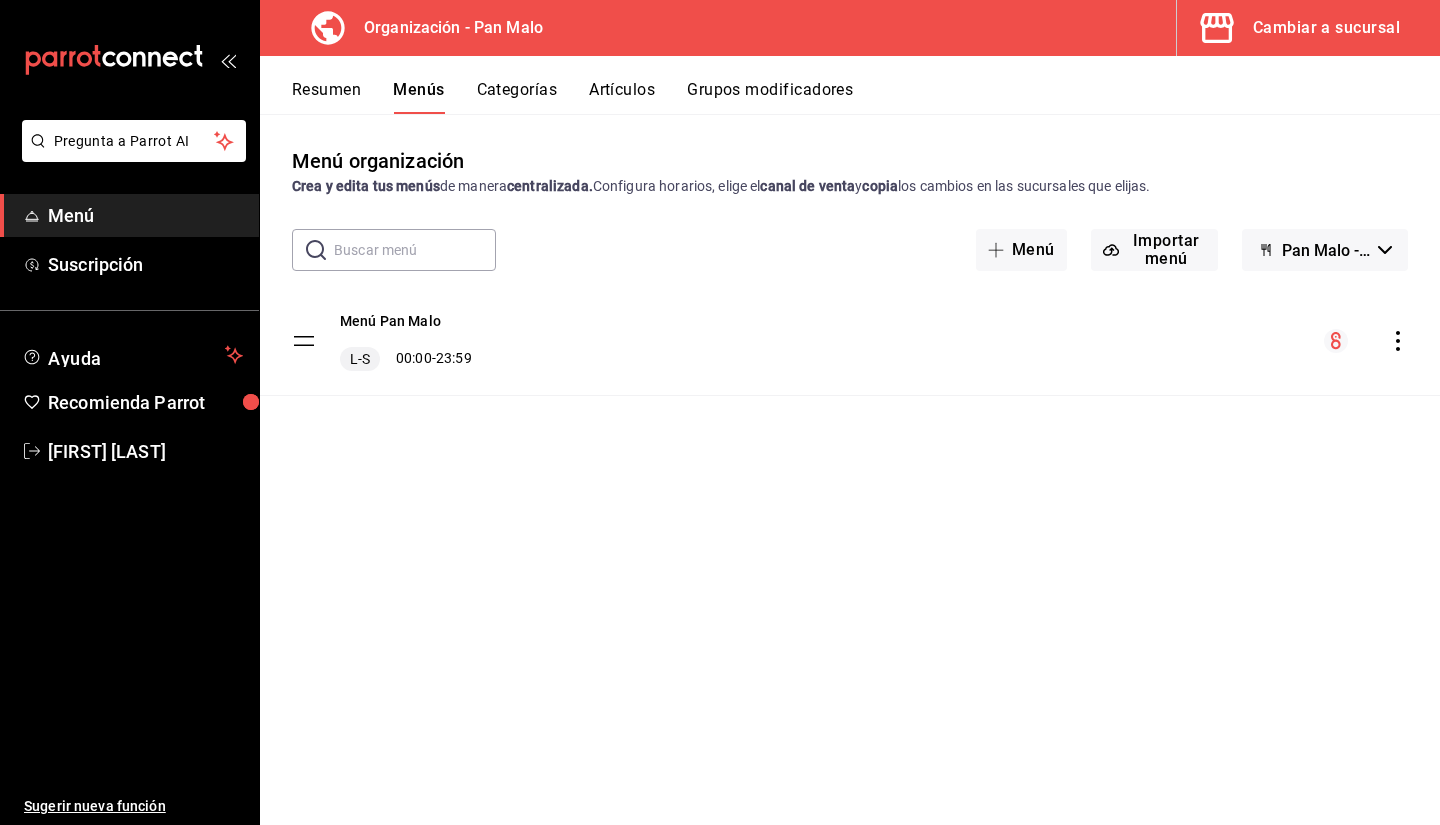 click on "Artículos" at bounding box center [622, 97] 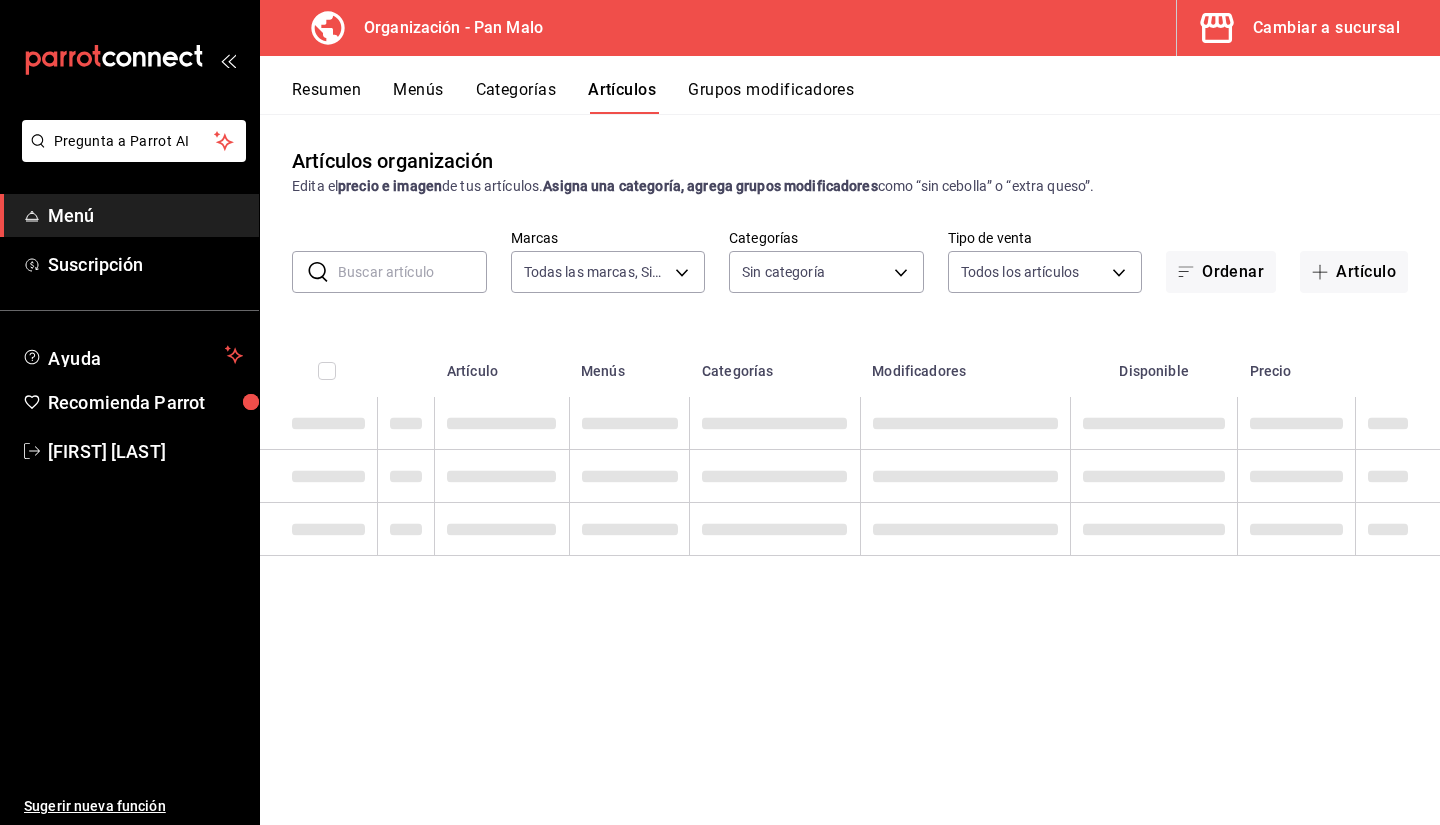 type on "fc172b80-d414-46c2-bed9-f4eeed86d775" 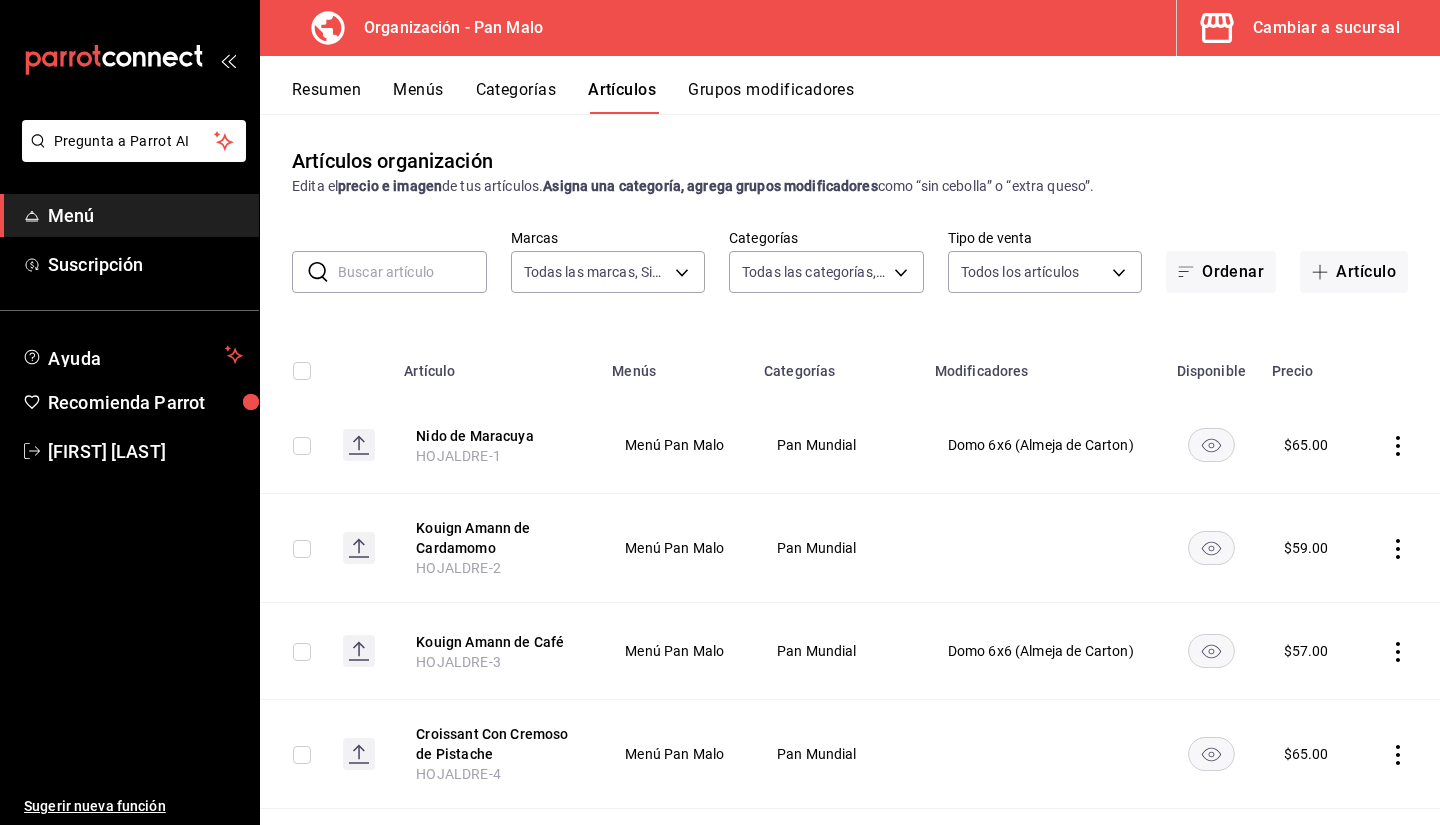 click on "Grupos modificadores" at bounding box center (771, 97) 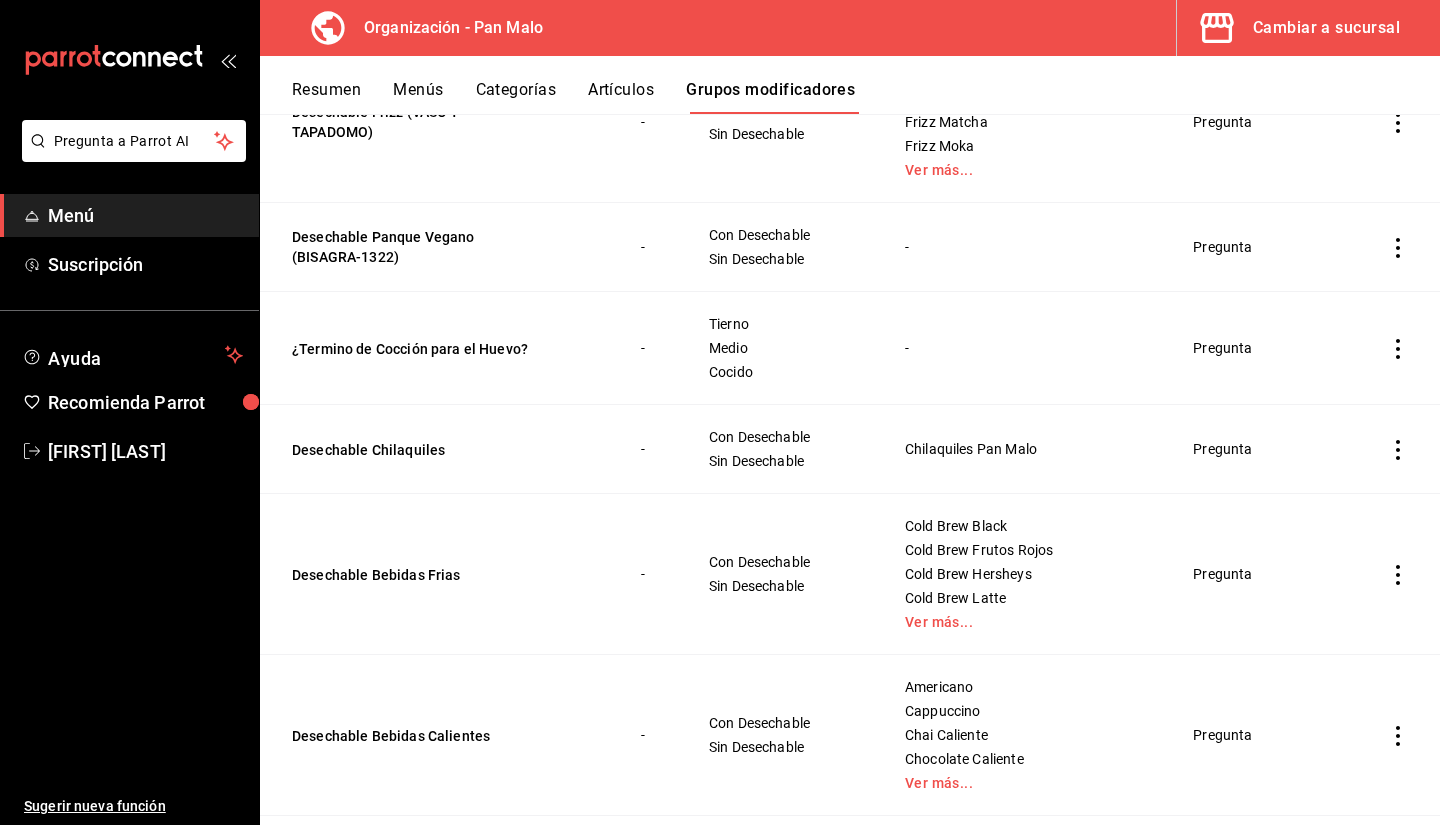 scroll, scrollTop: 759, scrollLeft: 0, axis: vertical 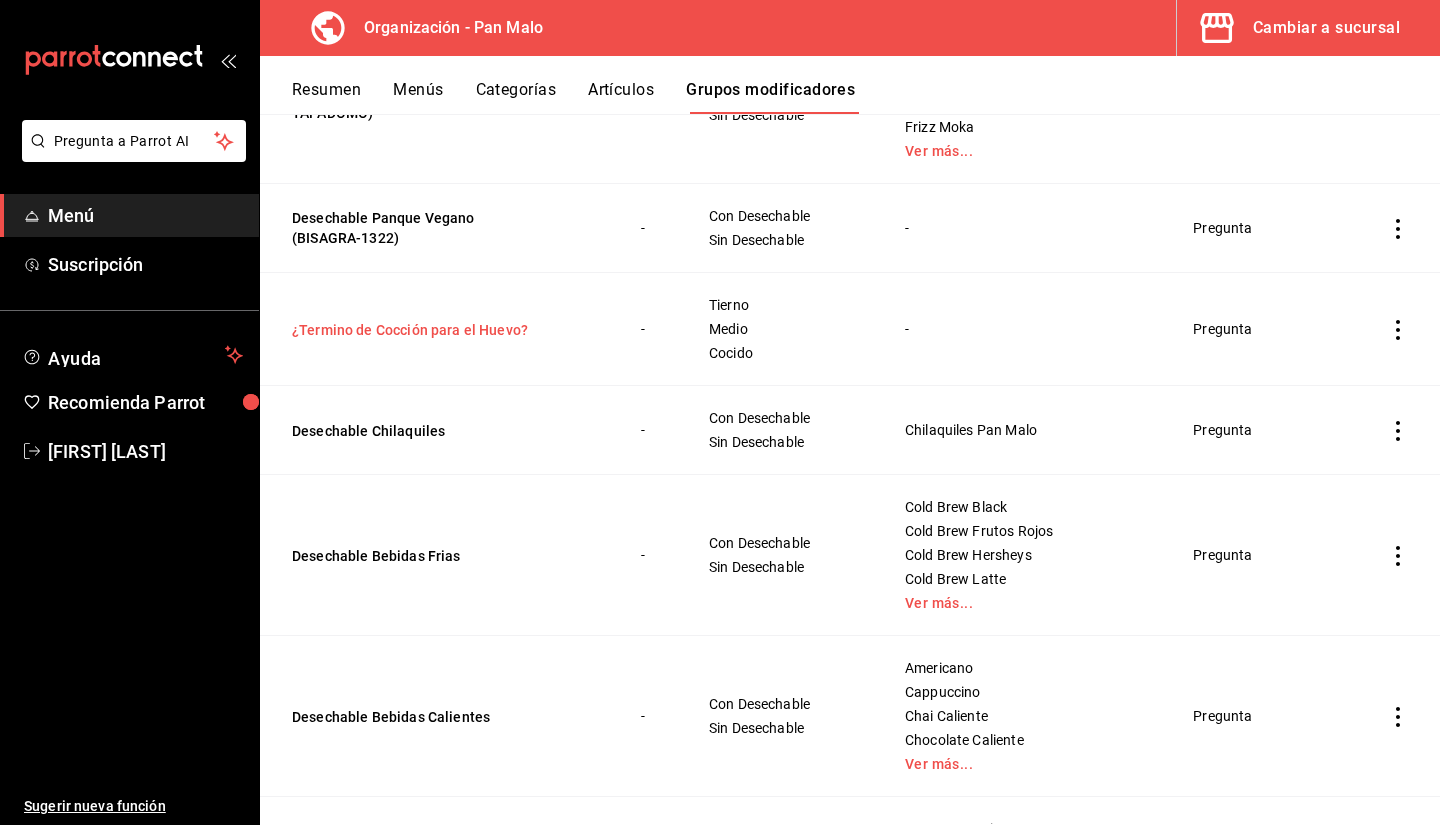click on "¿Termino de Cocción para el Huevo?" at bounding box center [412, 330] 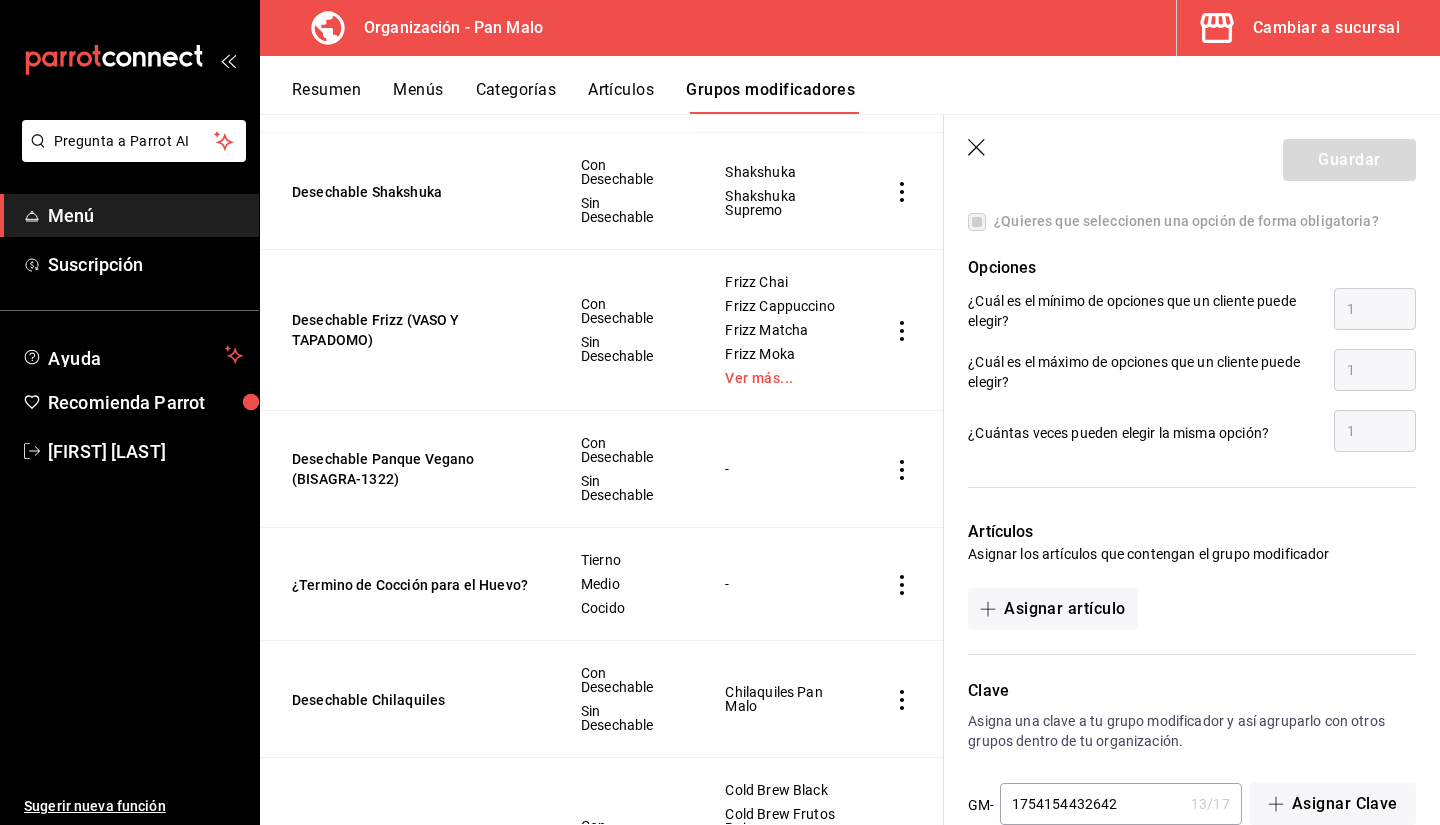 scroll, scrollTop: 1092, scrollLeft: 0, axis: vertical 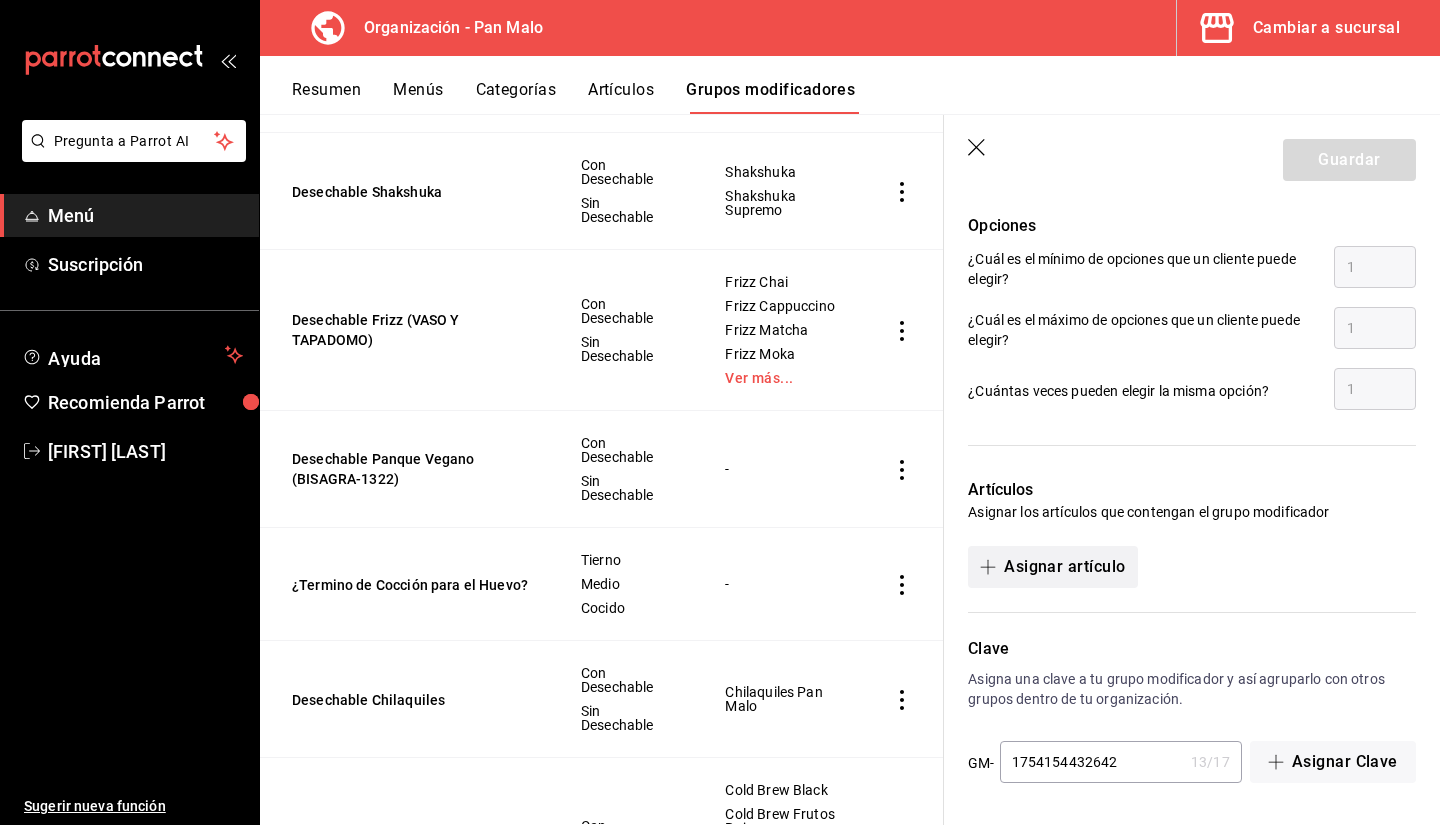 click on "Asignar artículo" at bounding box center [1052, 567] 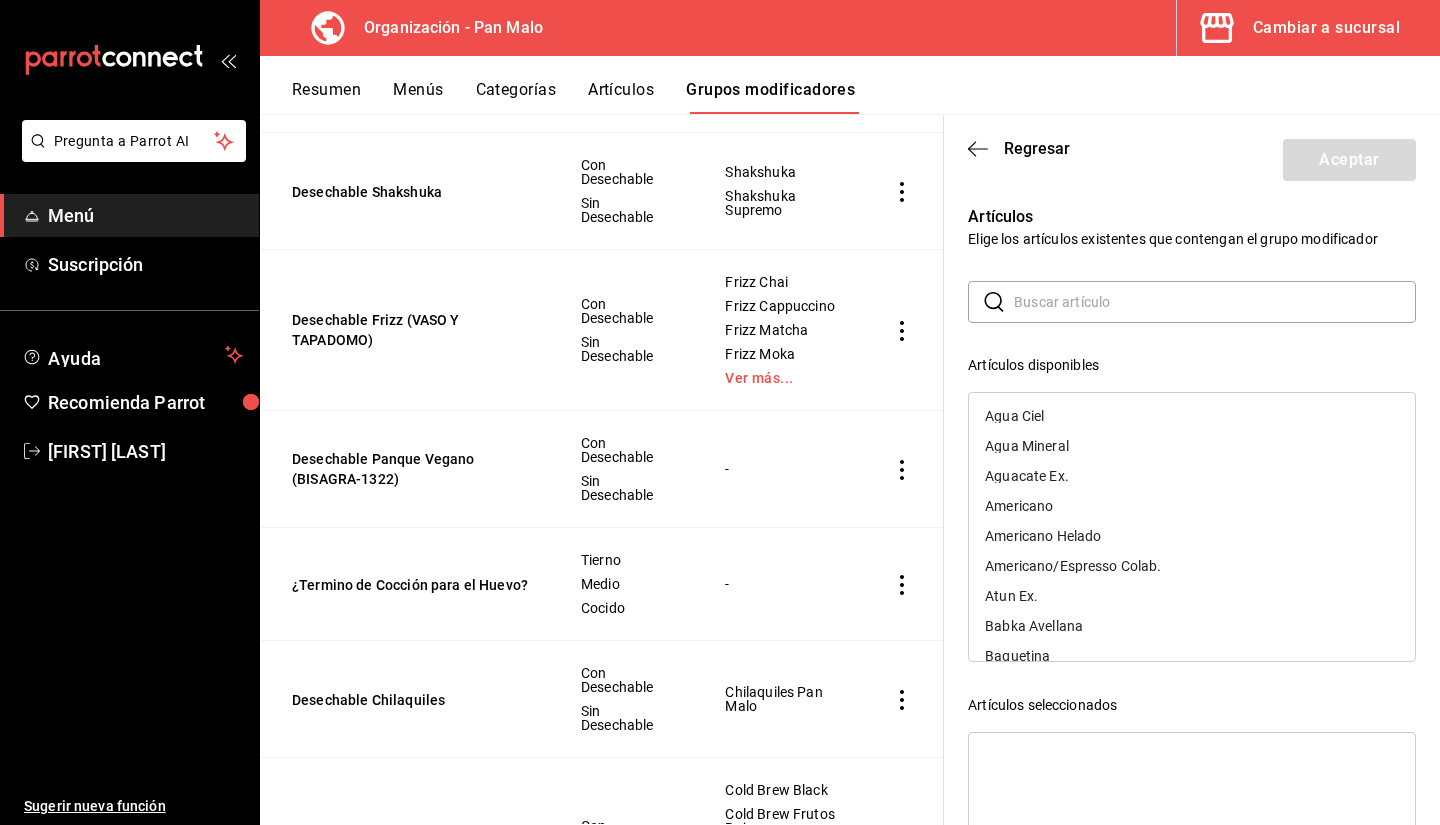 click at bounding box center [1215, 302] 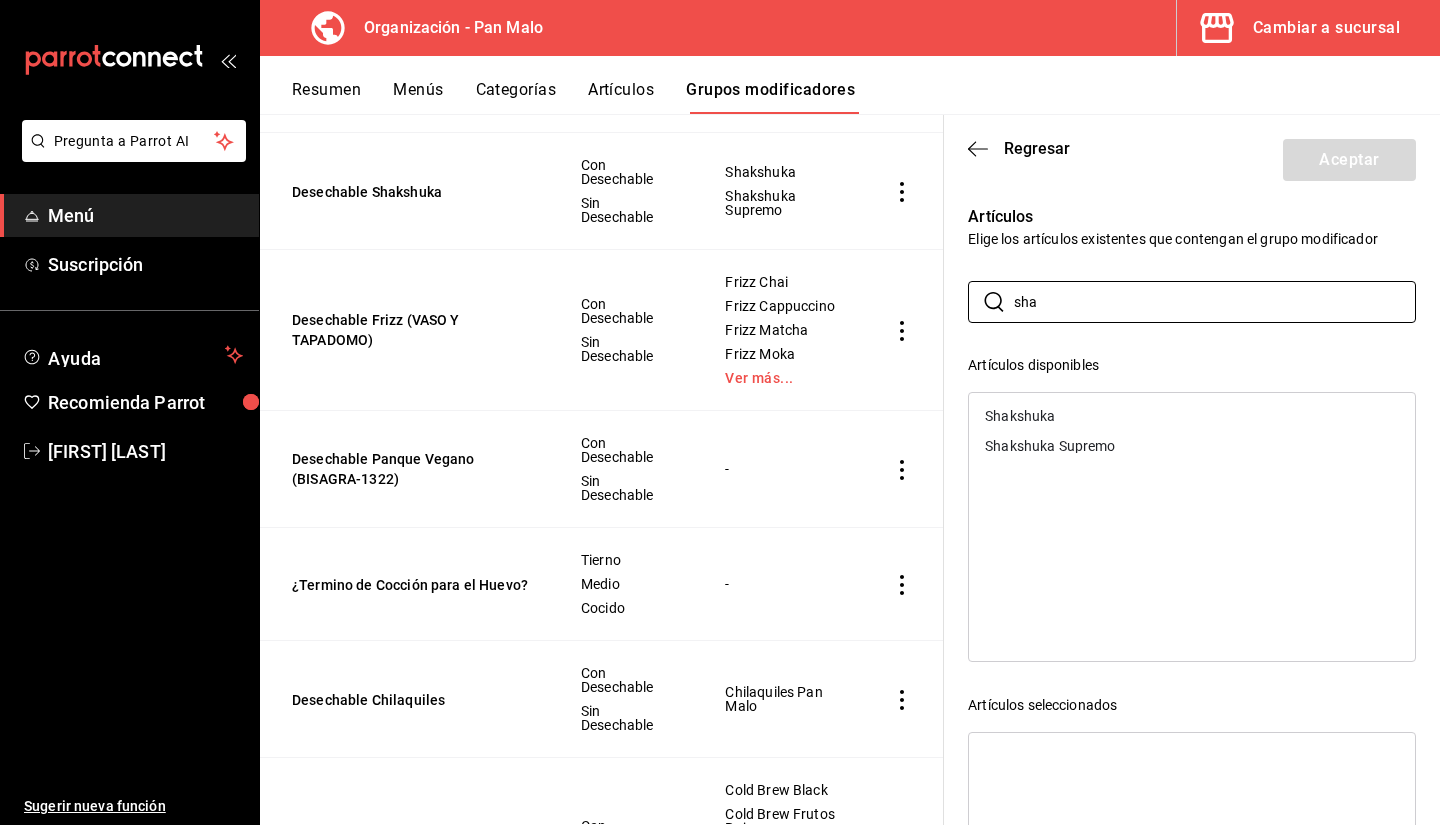 type on "sha" 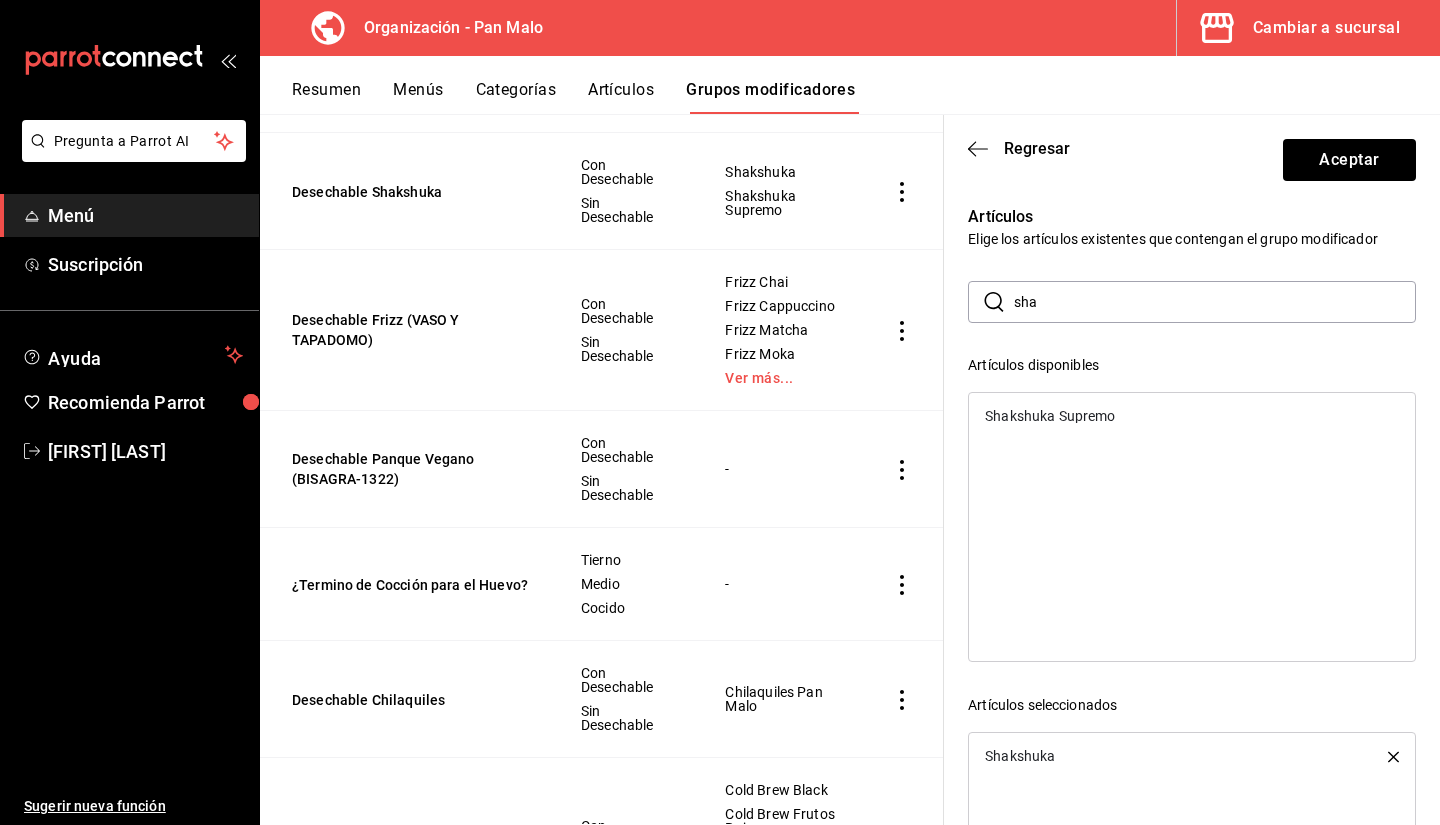 click on "Shakshuka Supremo" at bounding box center (1192, 416) 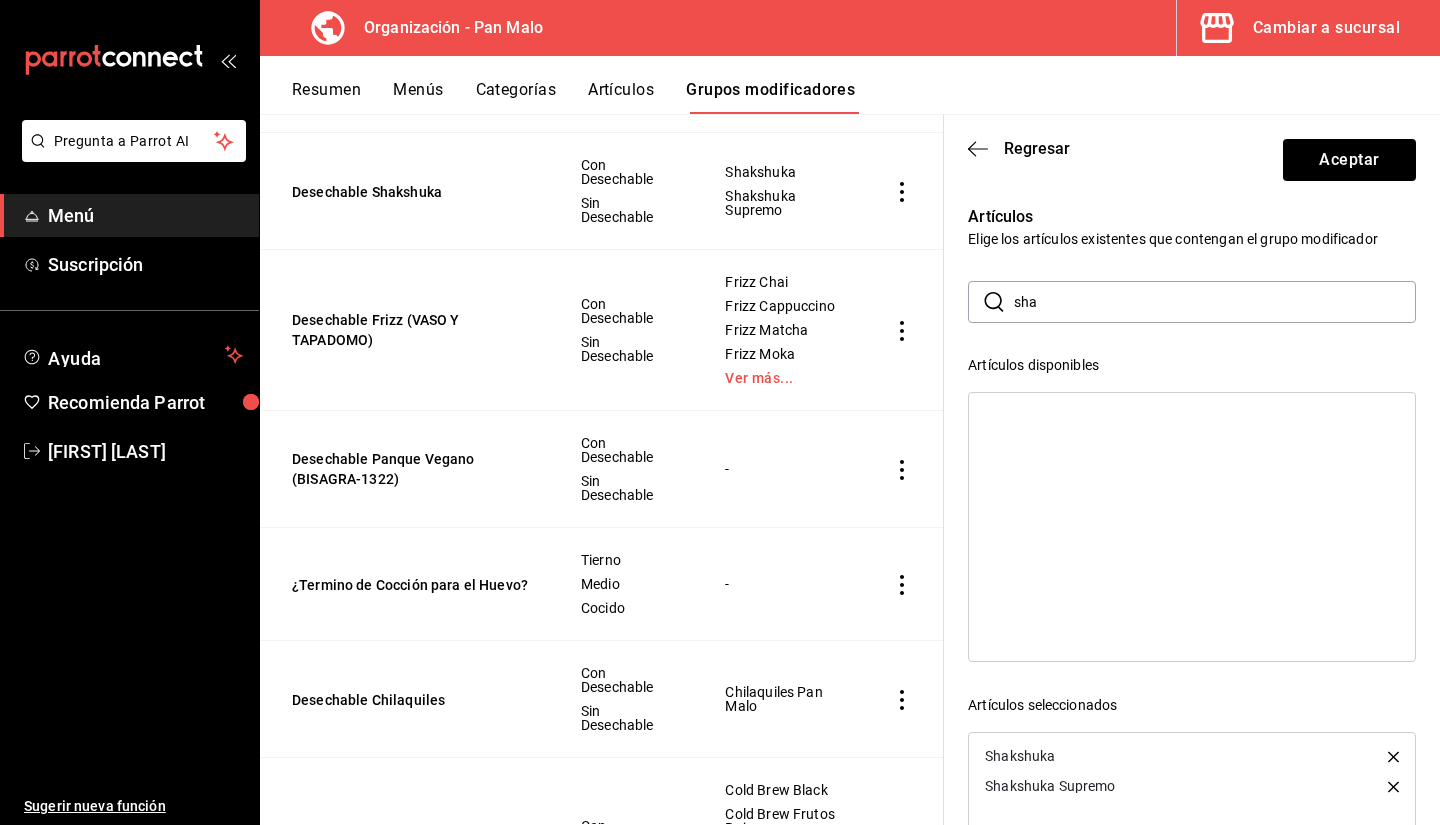 click on "sha" at bounding box center [1215, 302] 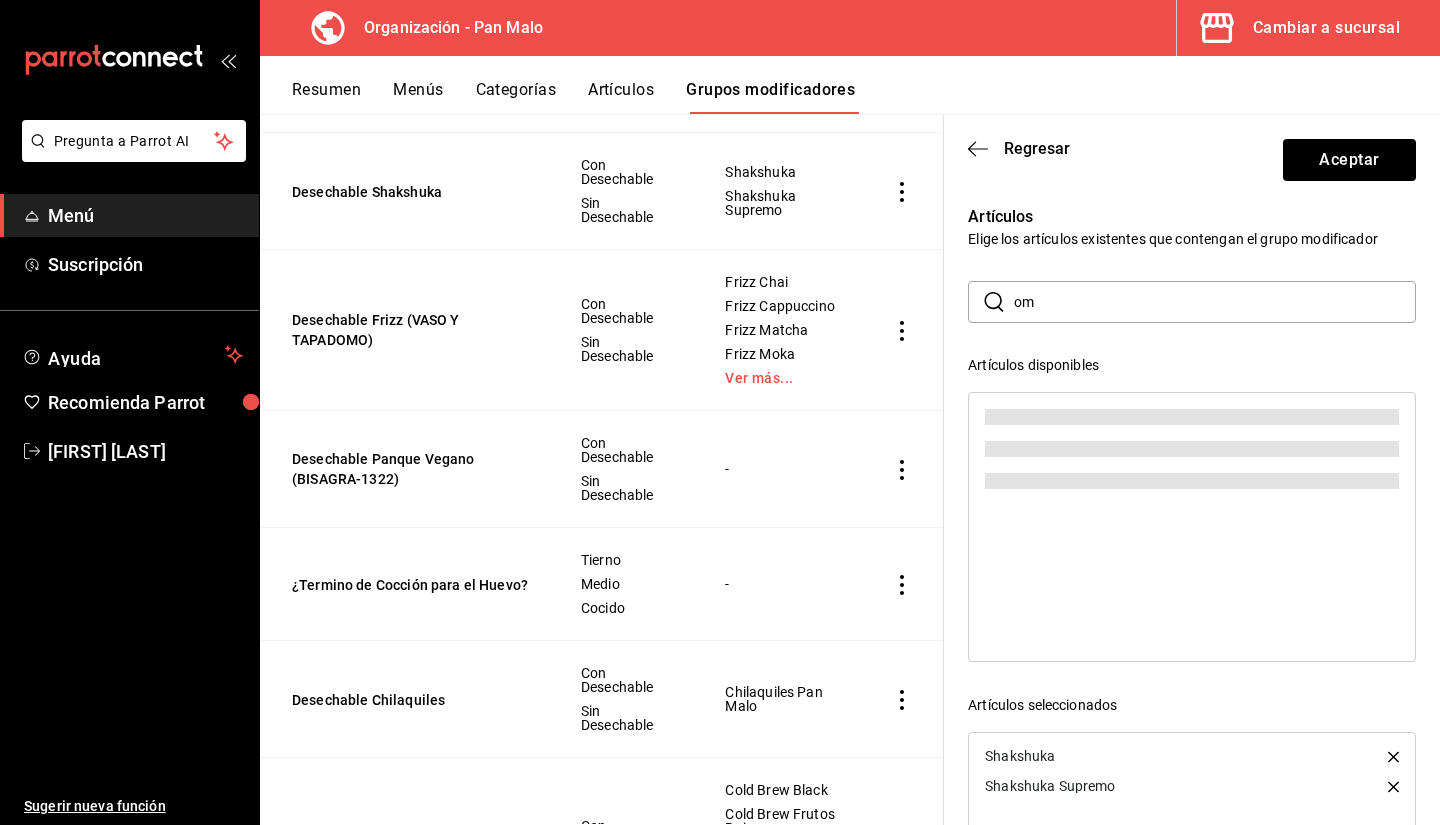type on "o" 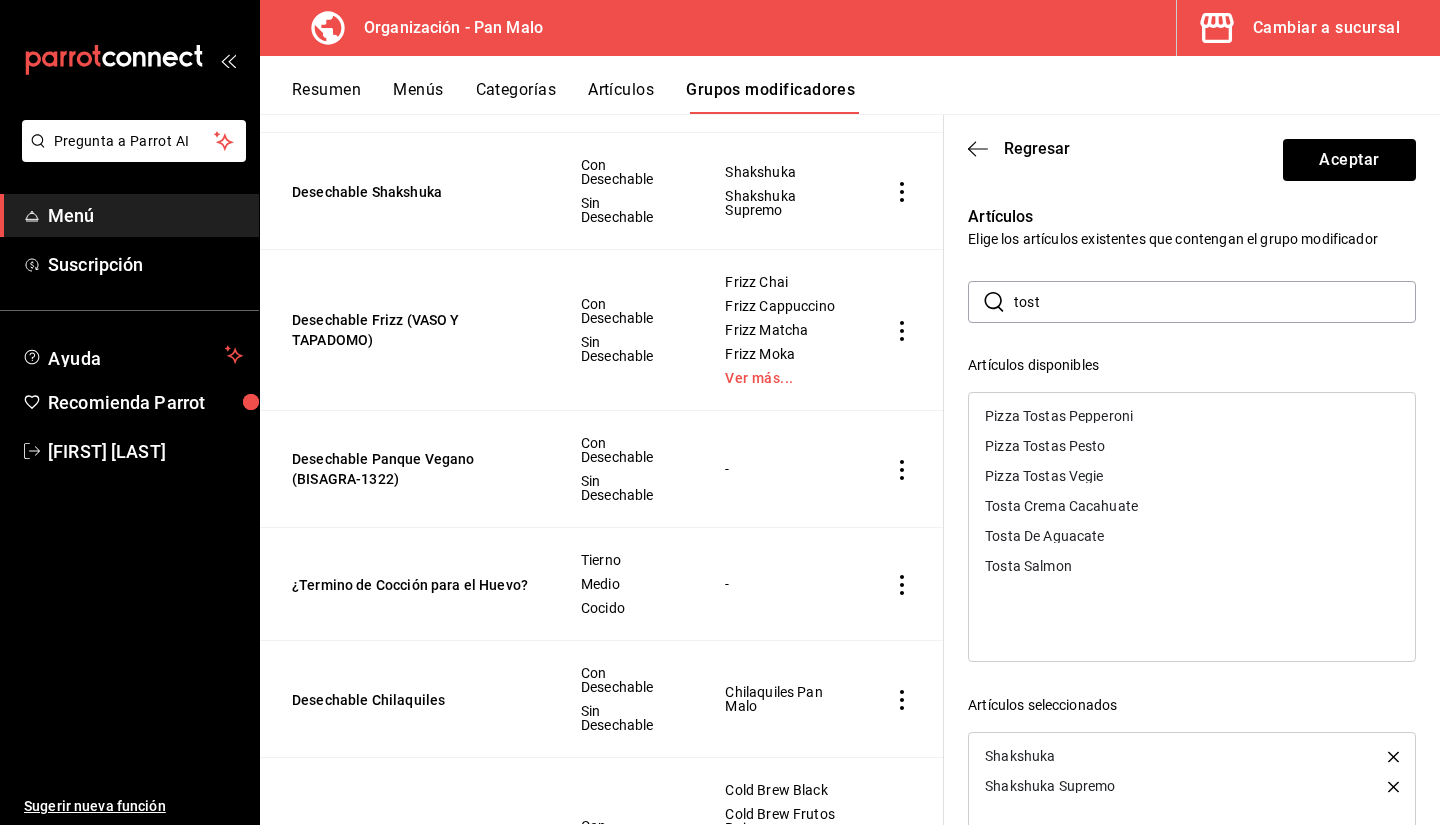 click on "Tosta De Aguacate" at bounding box center (1192, 536) 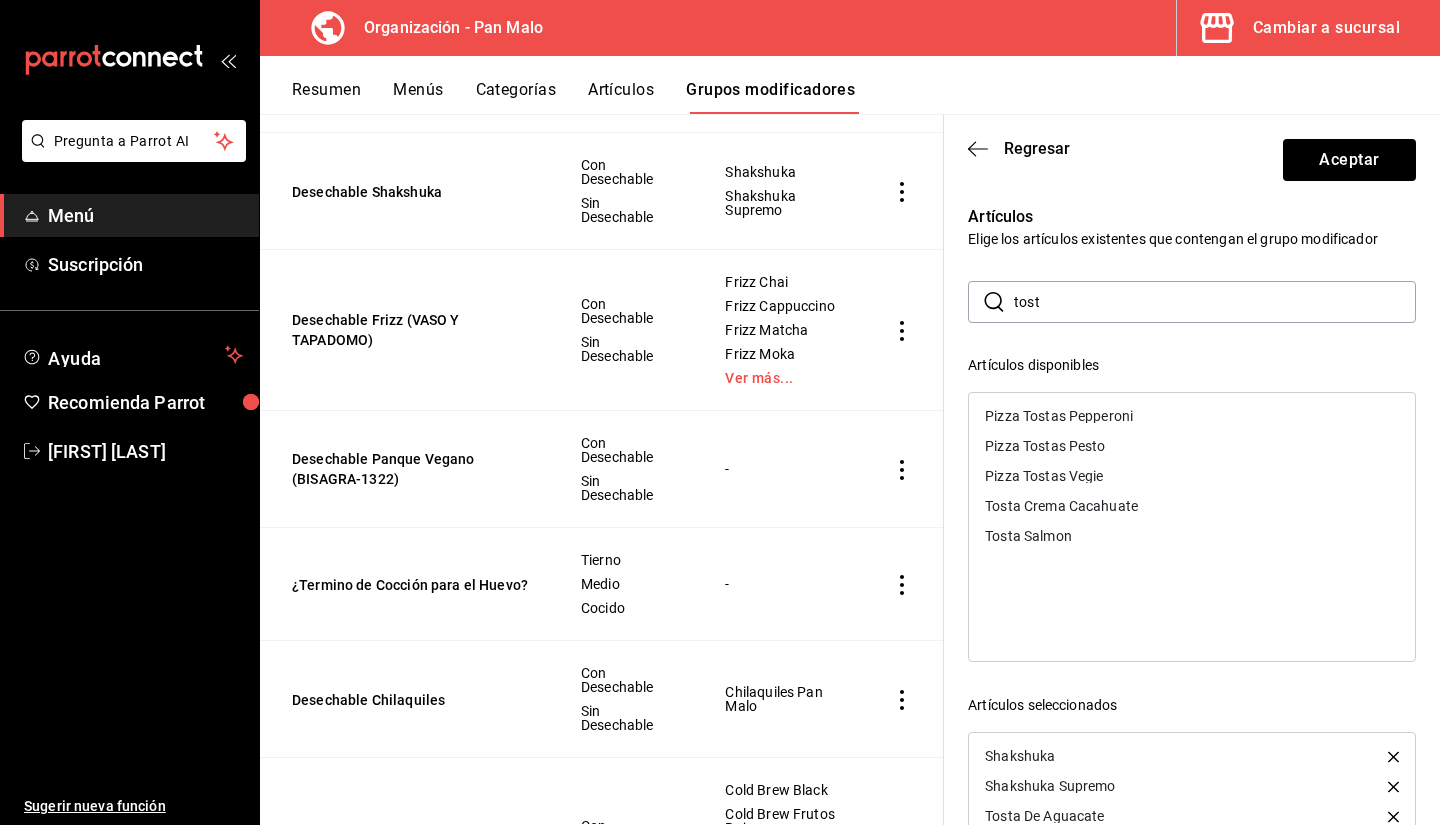 click on "tost" at bounding box center (1215, 302) 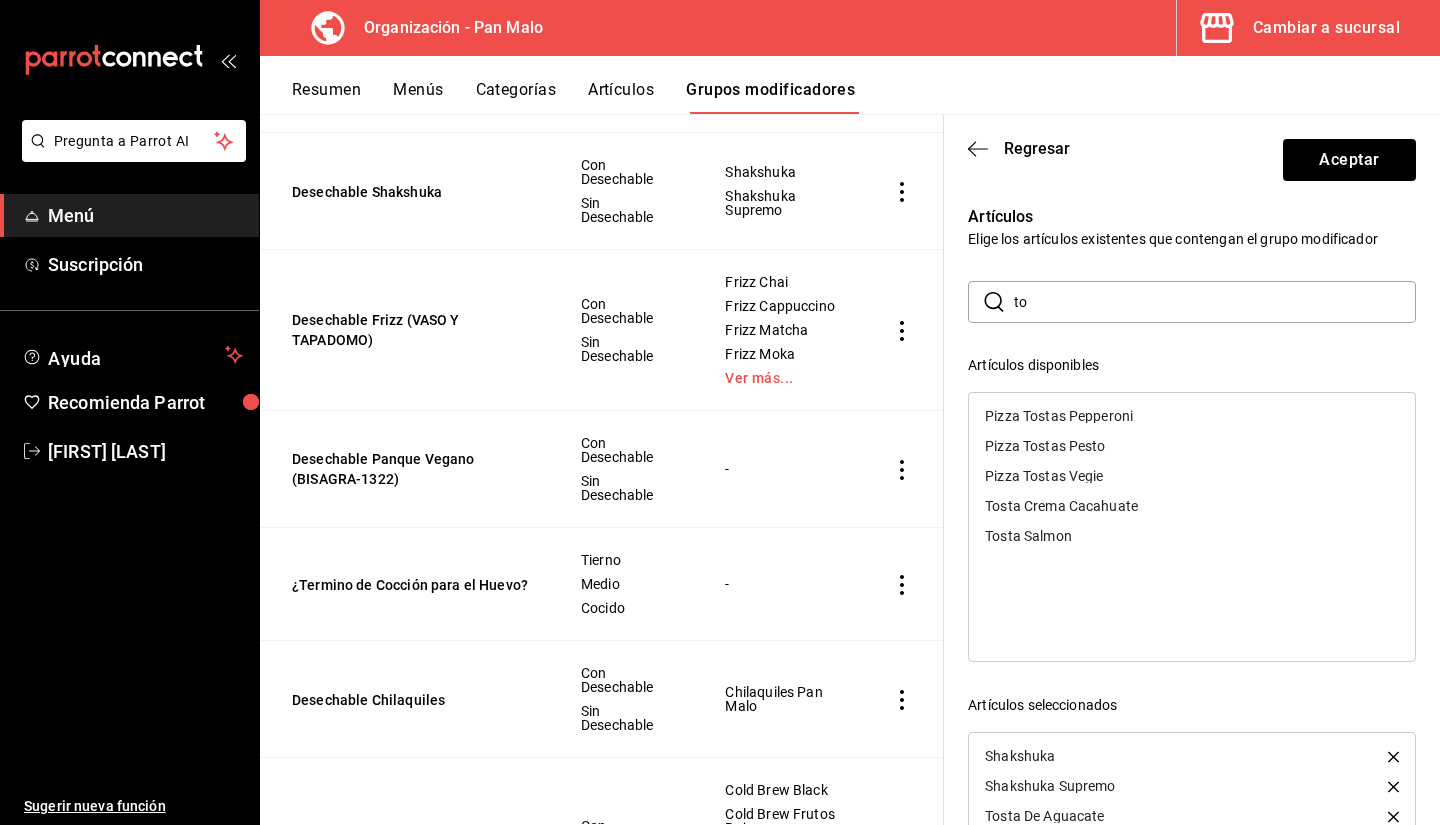 type on "t" 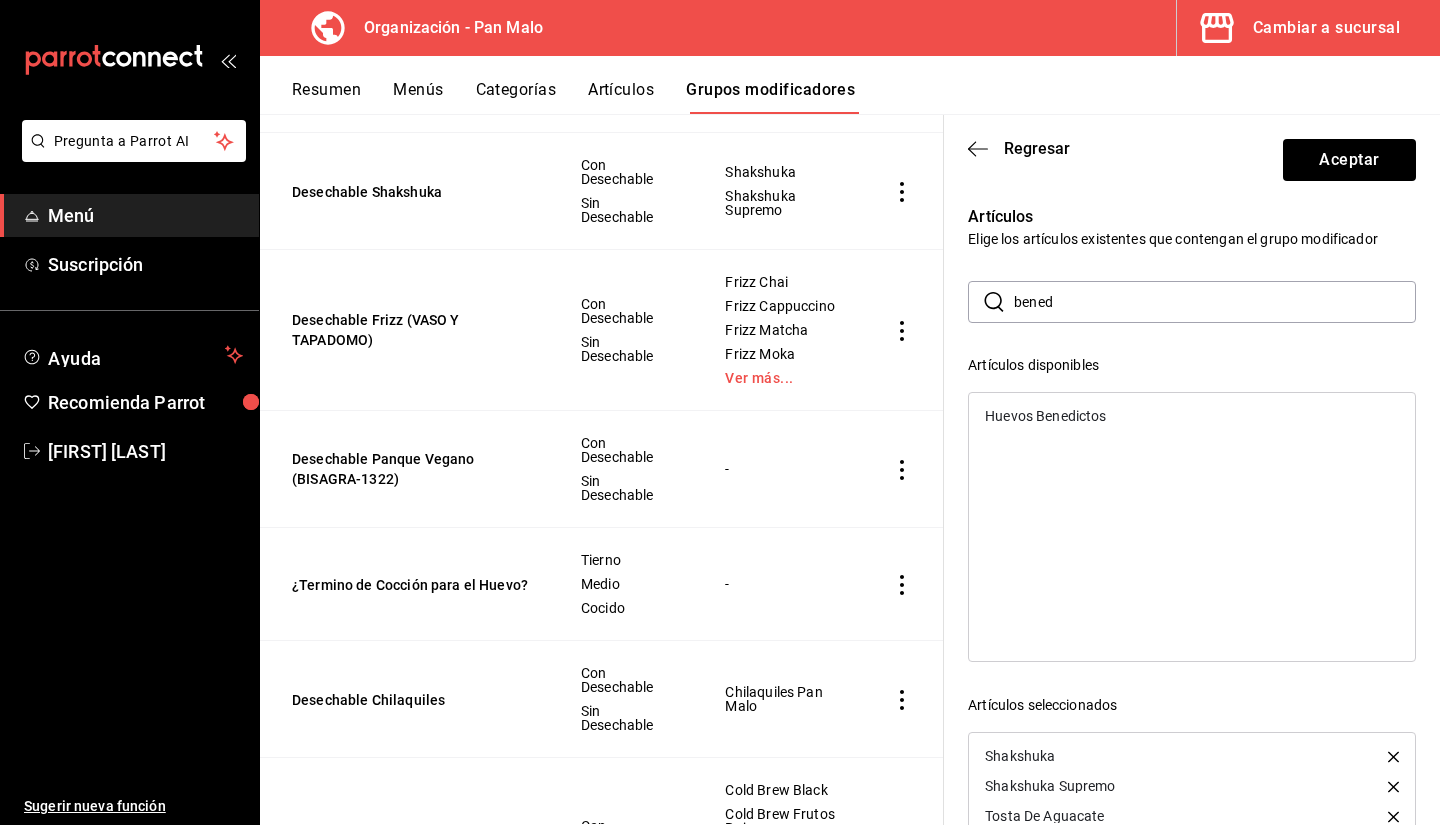 click on "Huevos Benedictos" at bounding box center [1192, 416] 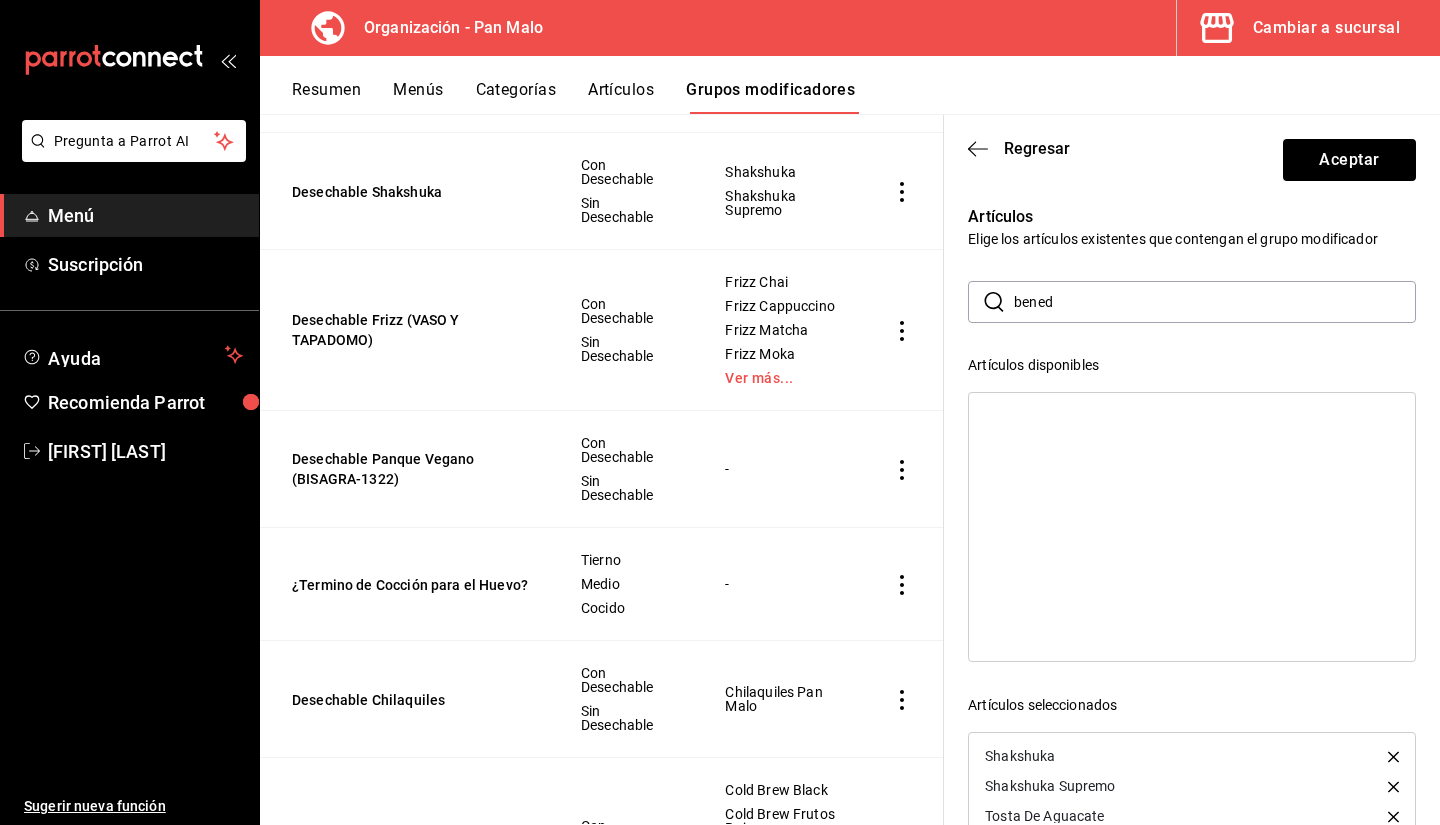 click on "bened" at bounding box center [1215, 302] 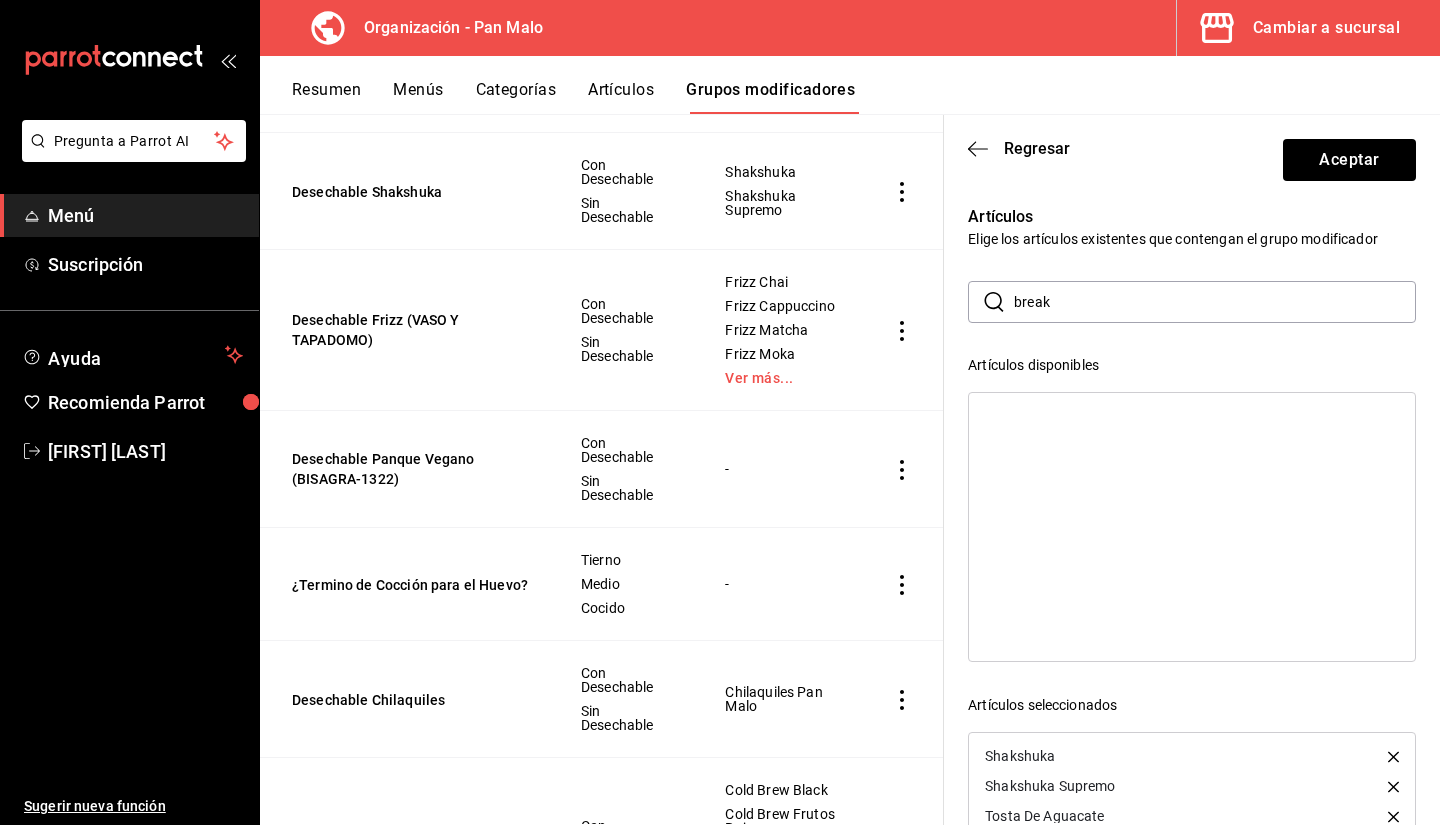 type on "break" 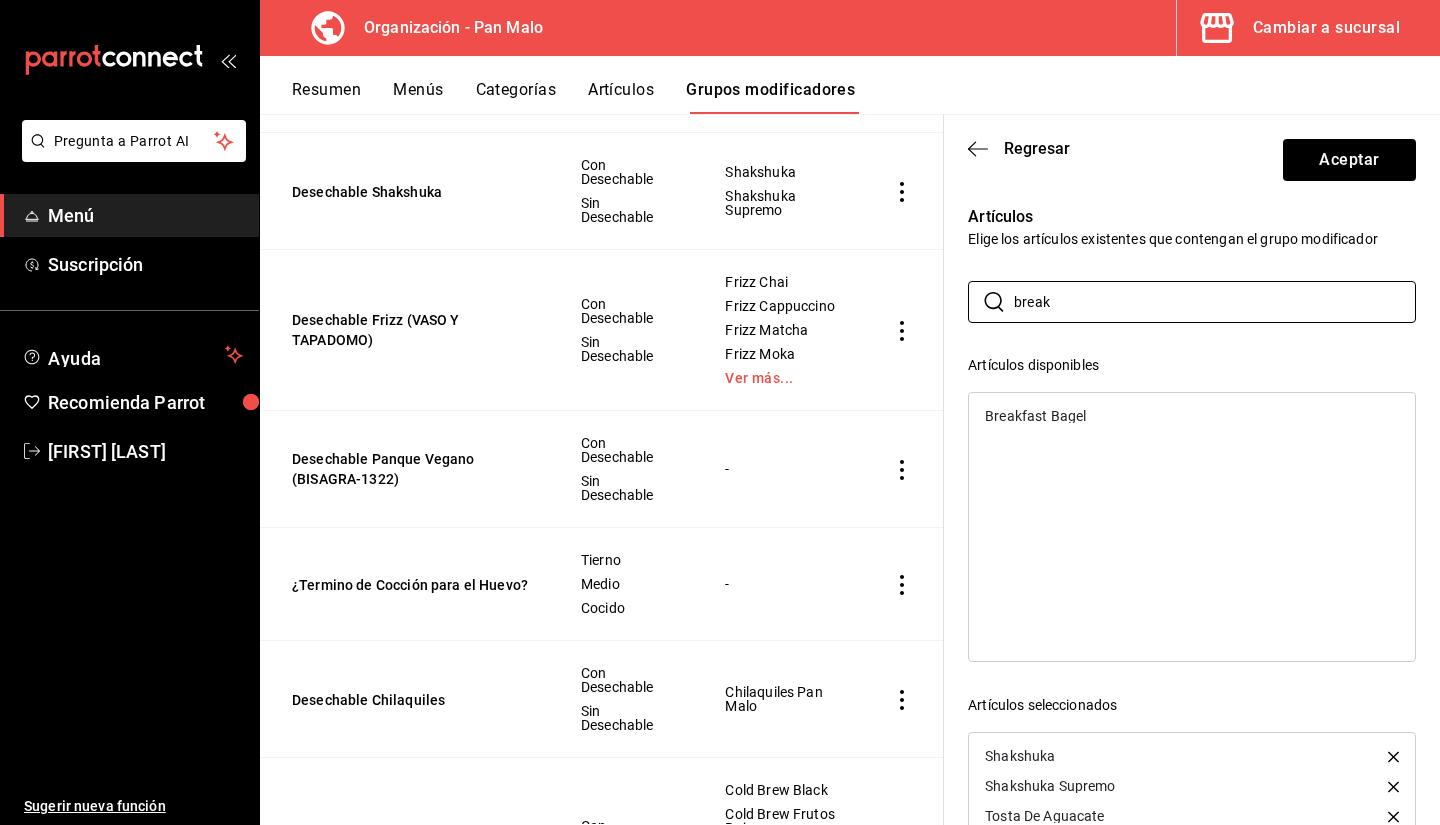 click on "Breakfast Bagel" at bounding box center [1192, 416] 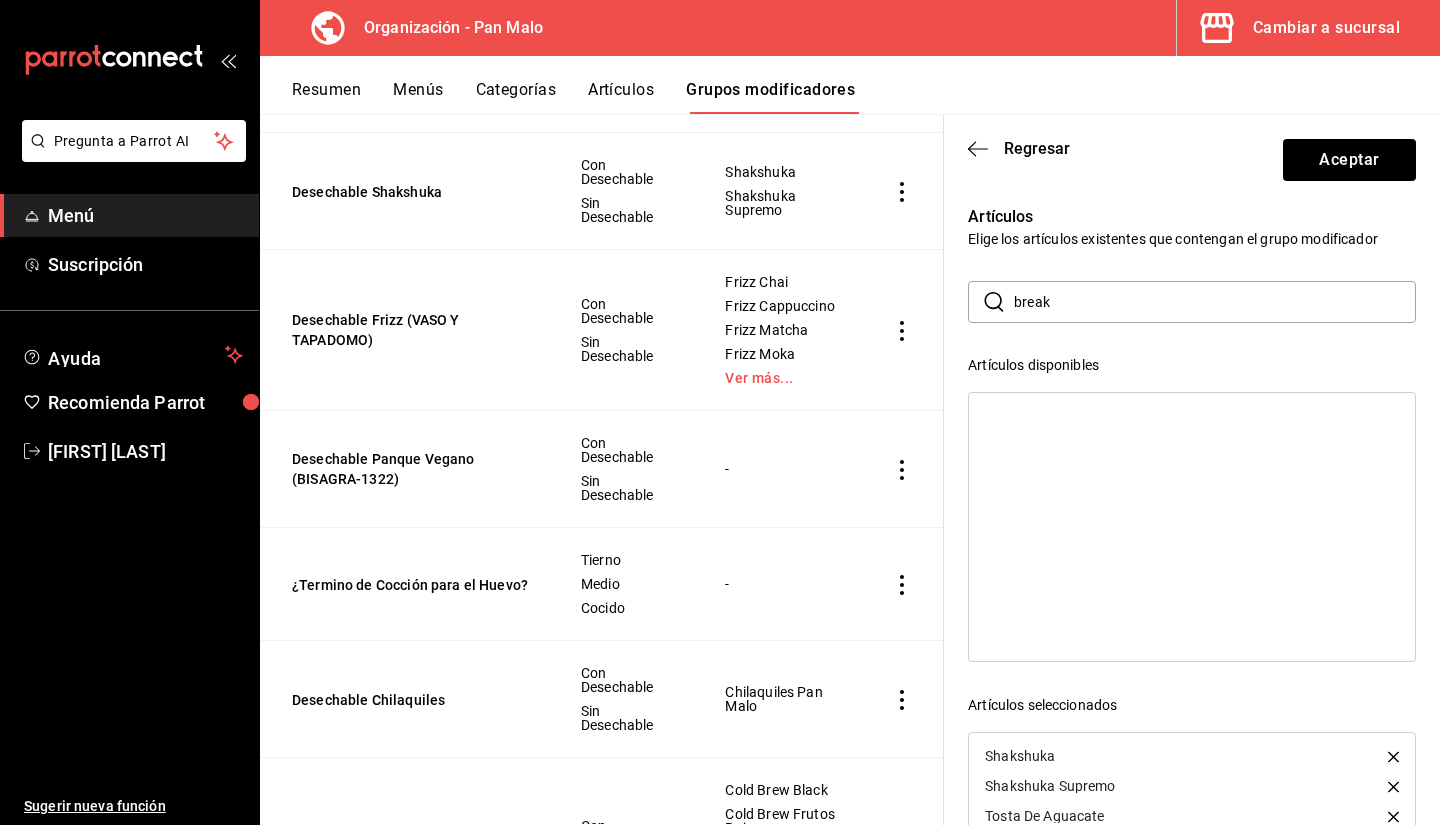 click on "break" at bounding box center (1215, 302) 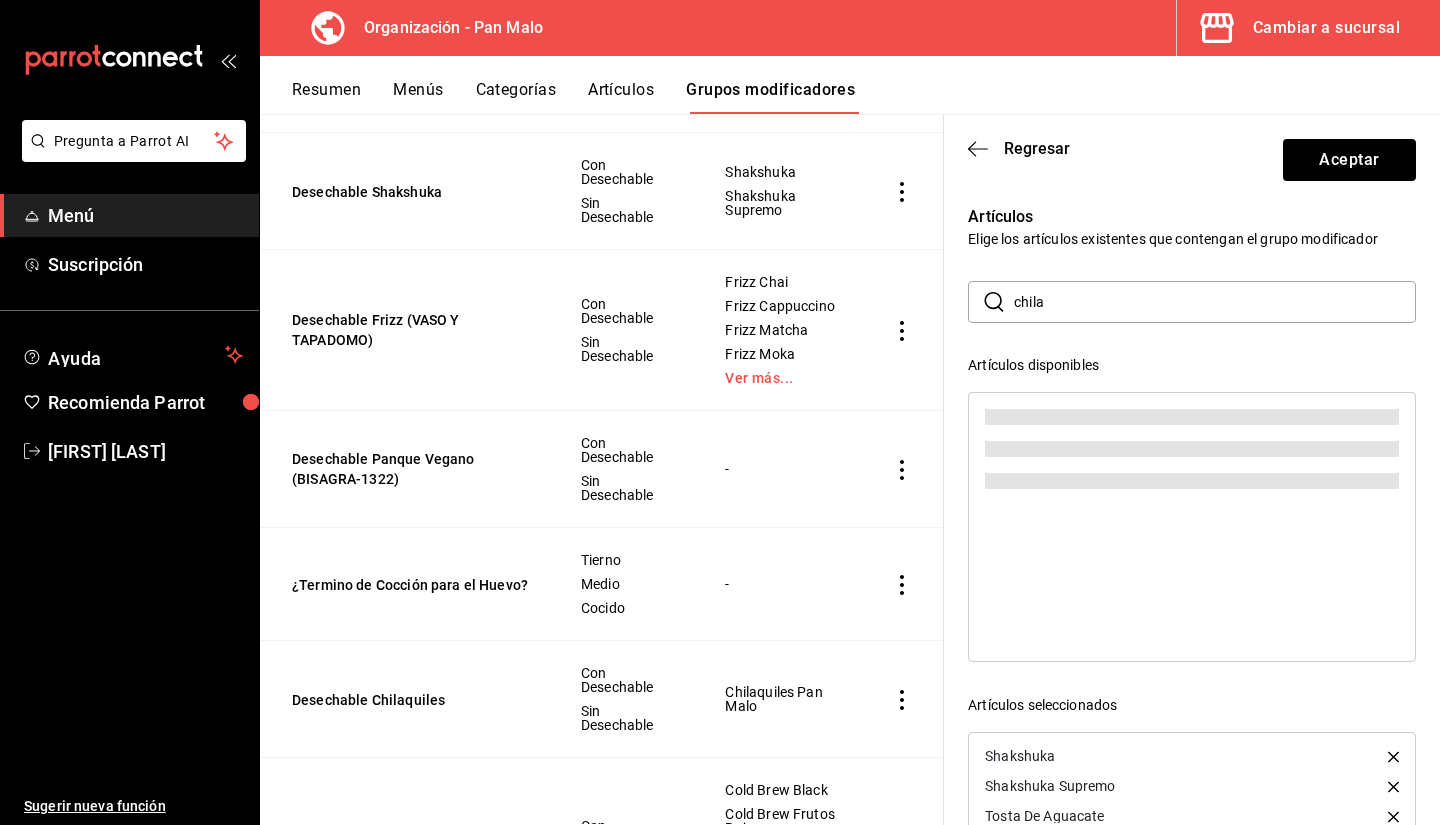 type on "Chilaquiles" 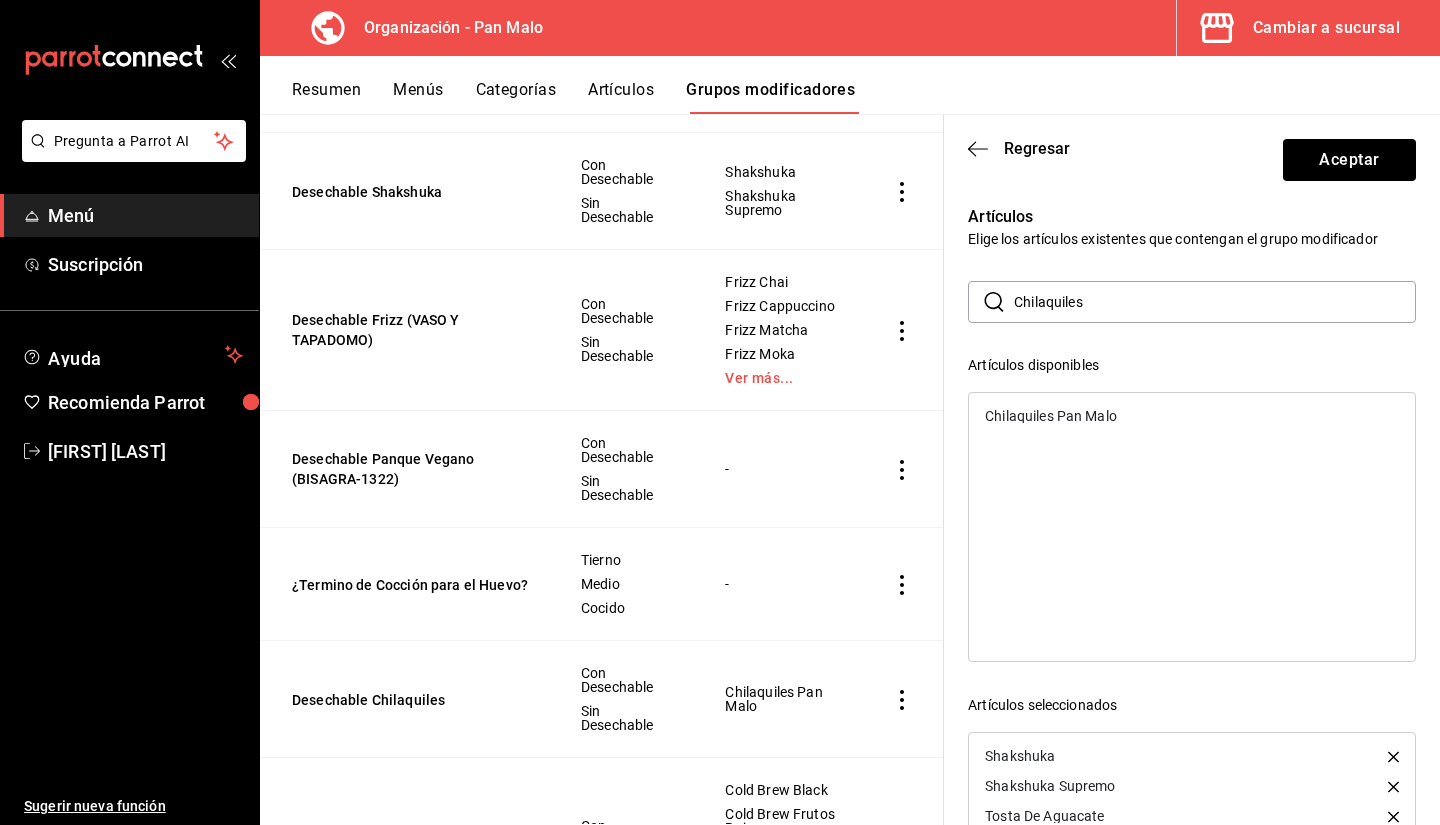 click on "Chilaquiles Pan Malo" at bounding box center [1051, 416] 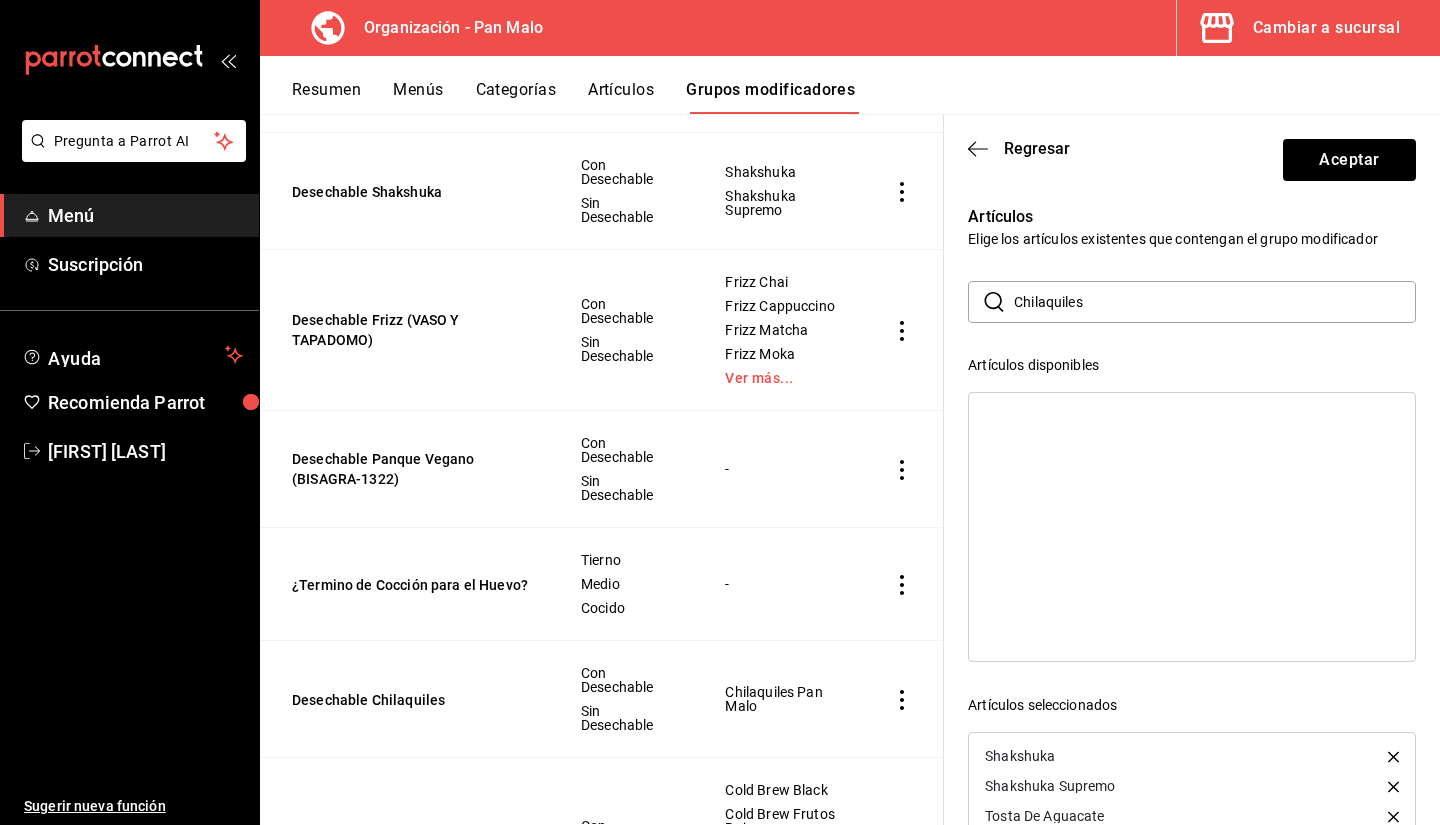 click on "Chilaquiles" at bounding box center (1215, 302) 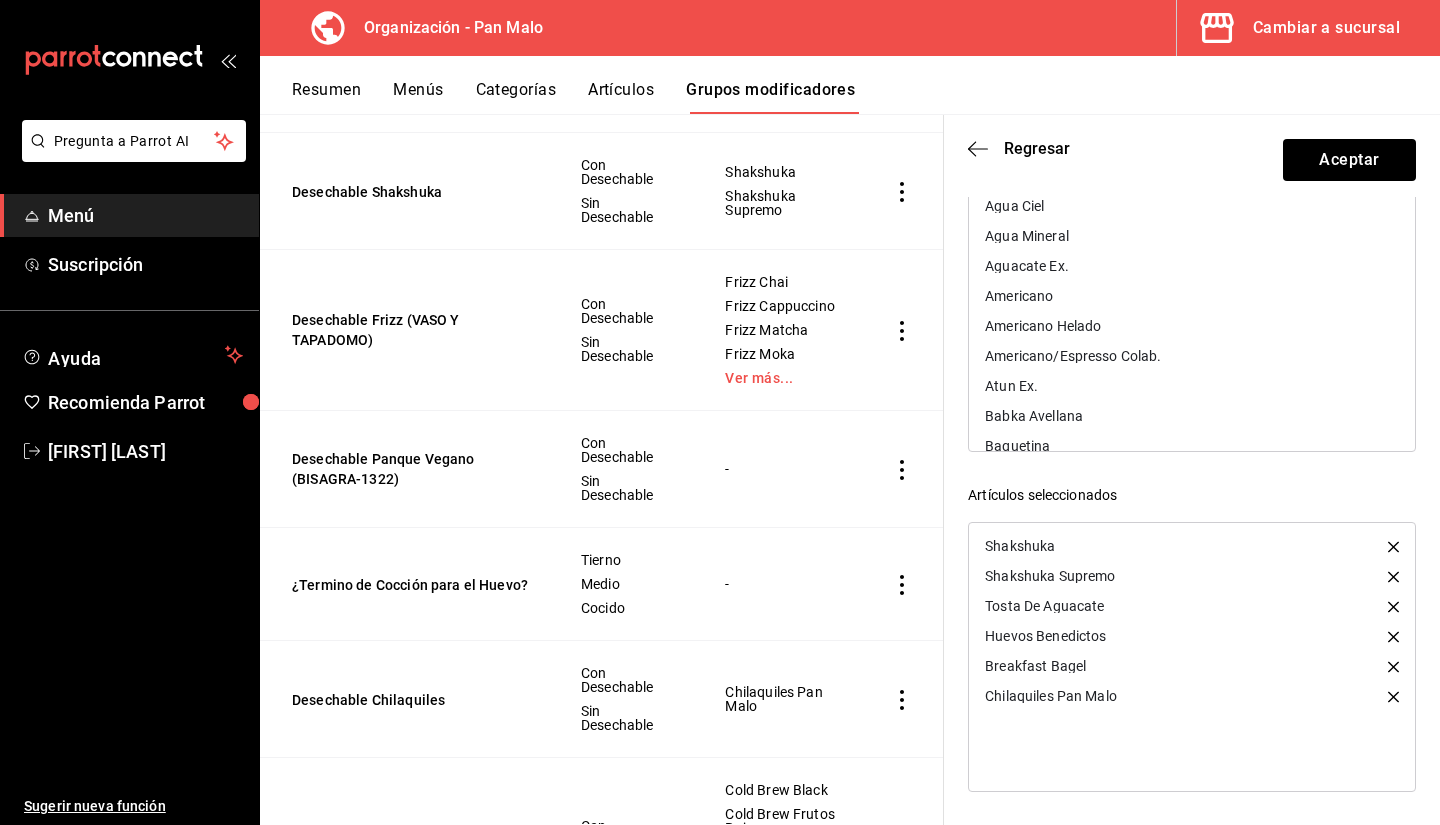 scroll, scrollTop: 210, scrollLeft: 0, axis: vertical 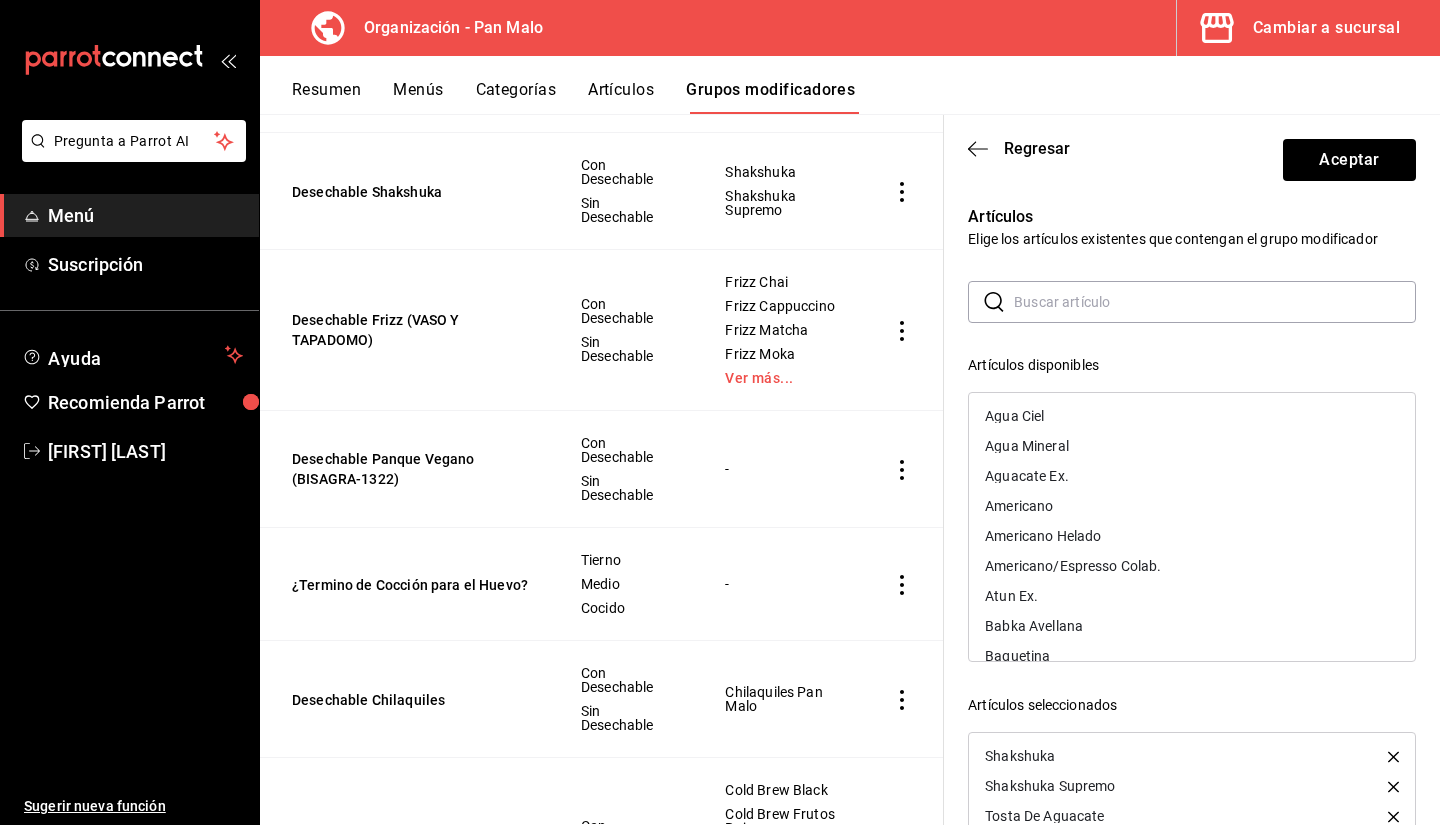 click at bounding box center (1215, 302) 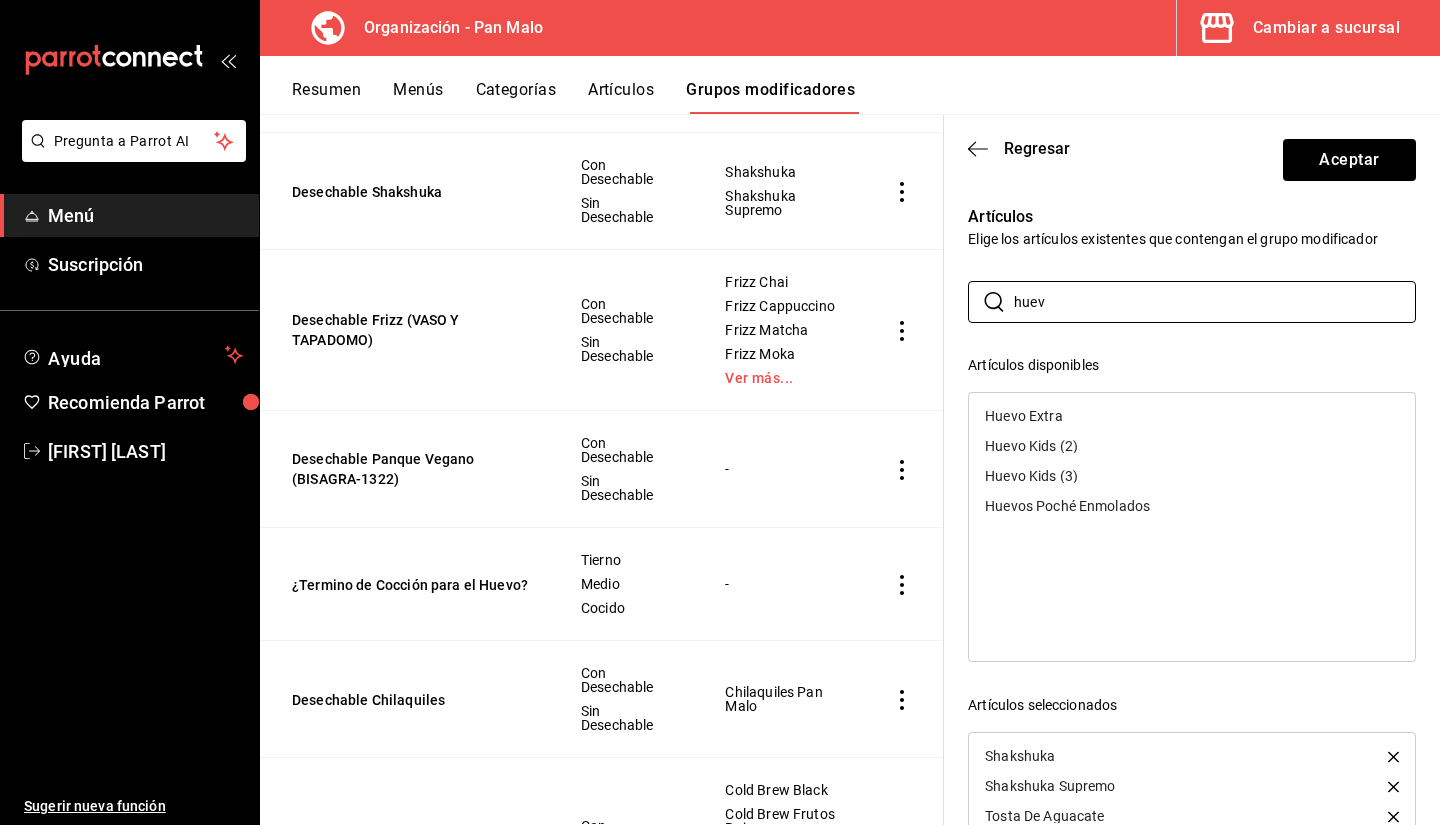 type on "huev" 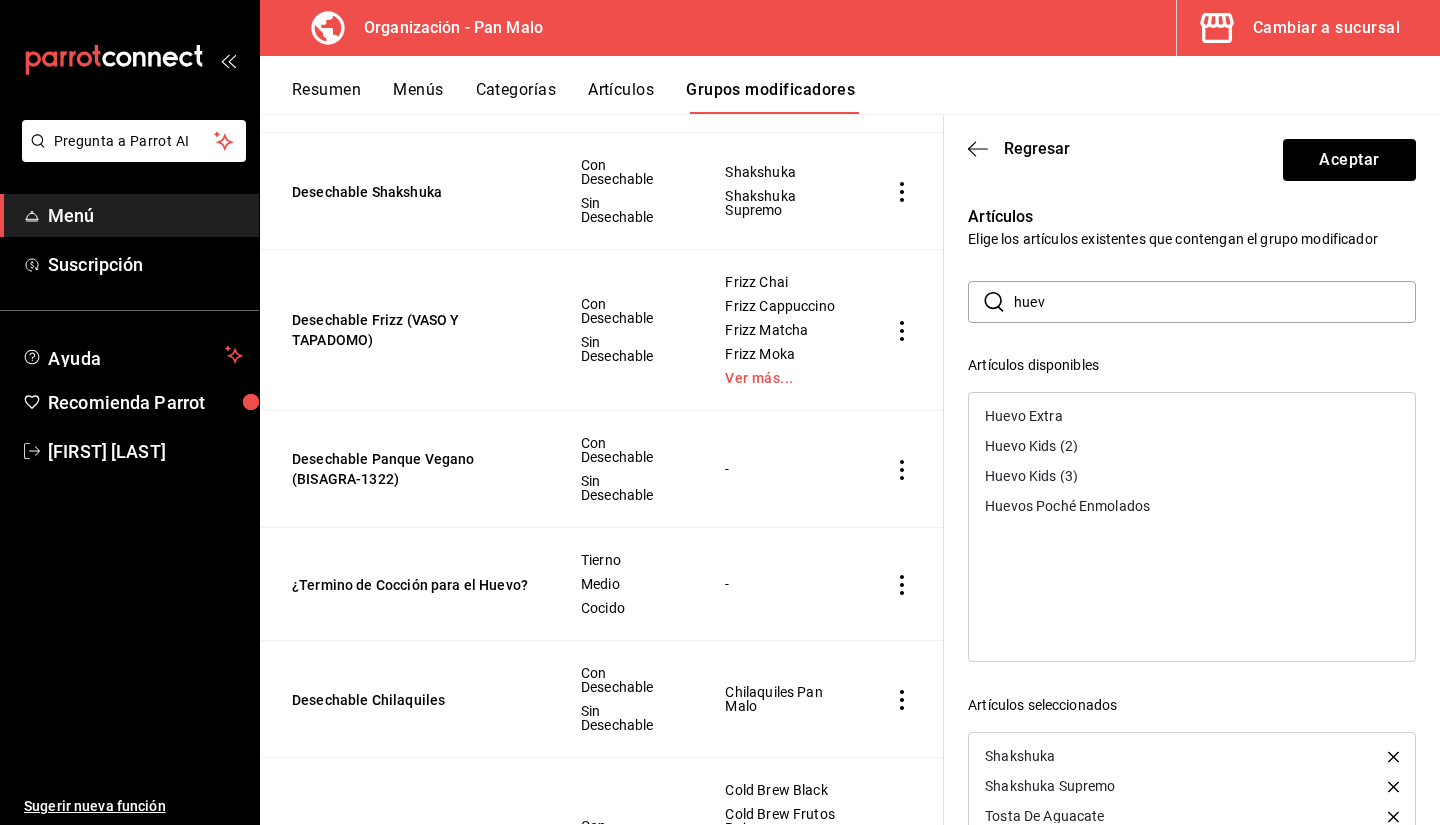 click on "Huevo Extra" at bounding box center [1192, 416] 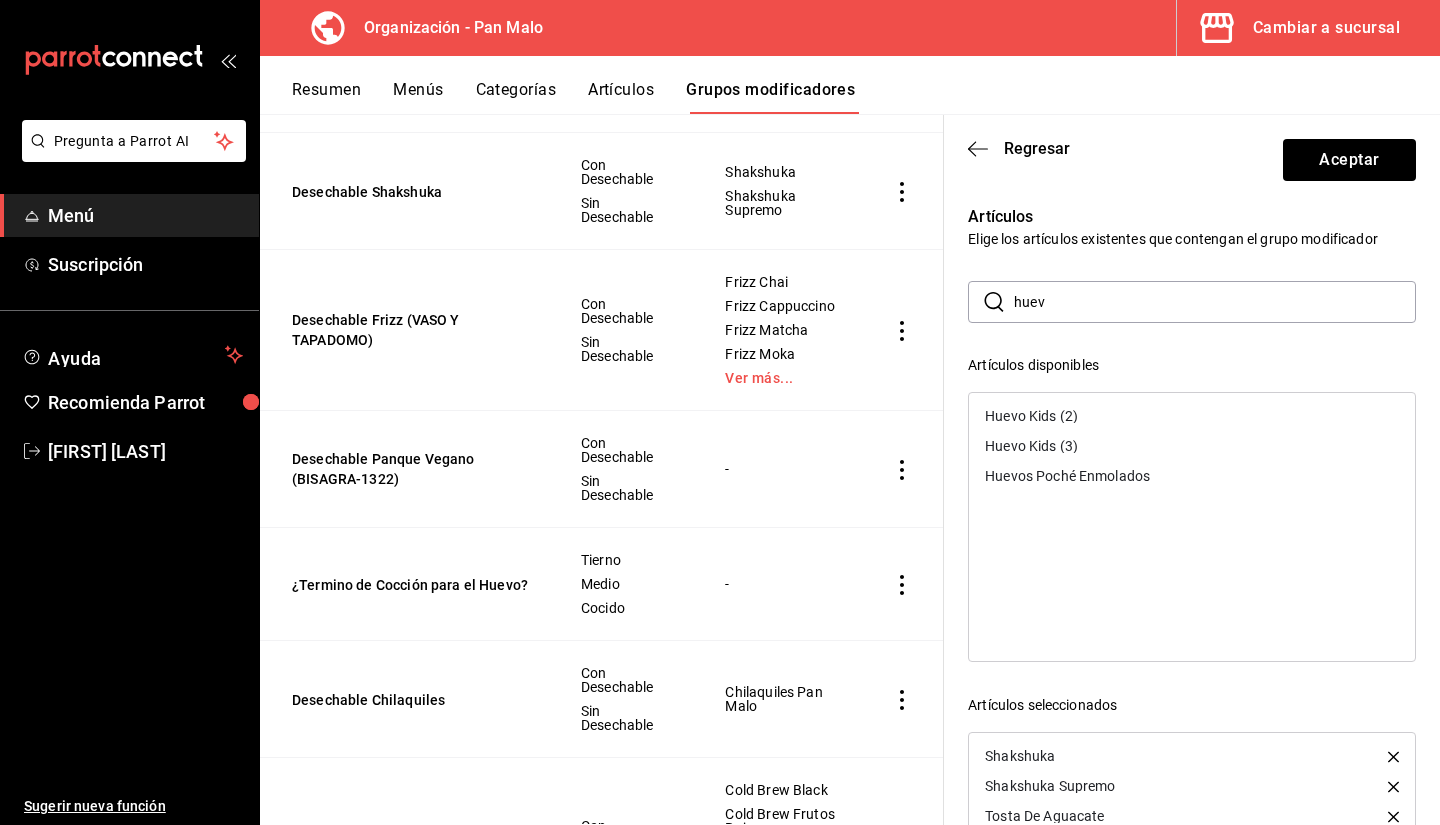 click on "Huevos Poché Enmolados" at bounding box center (1067, 476) 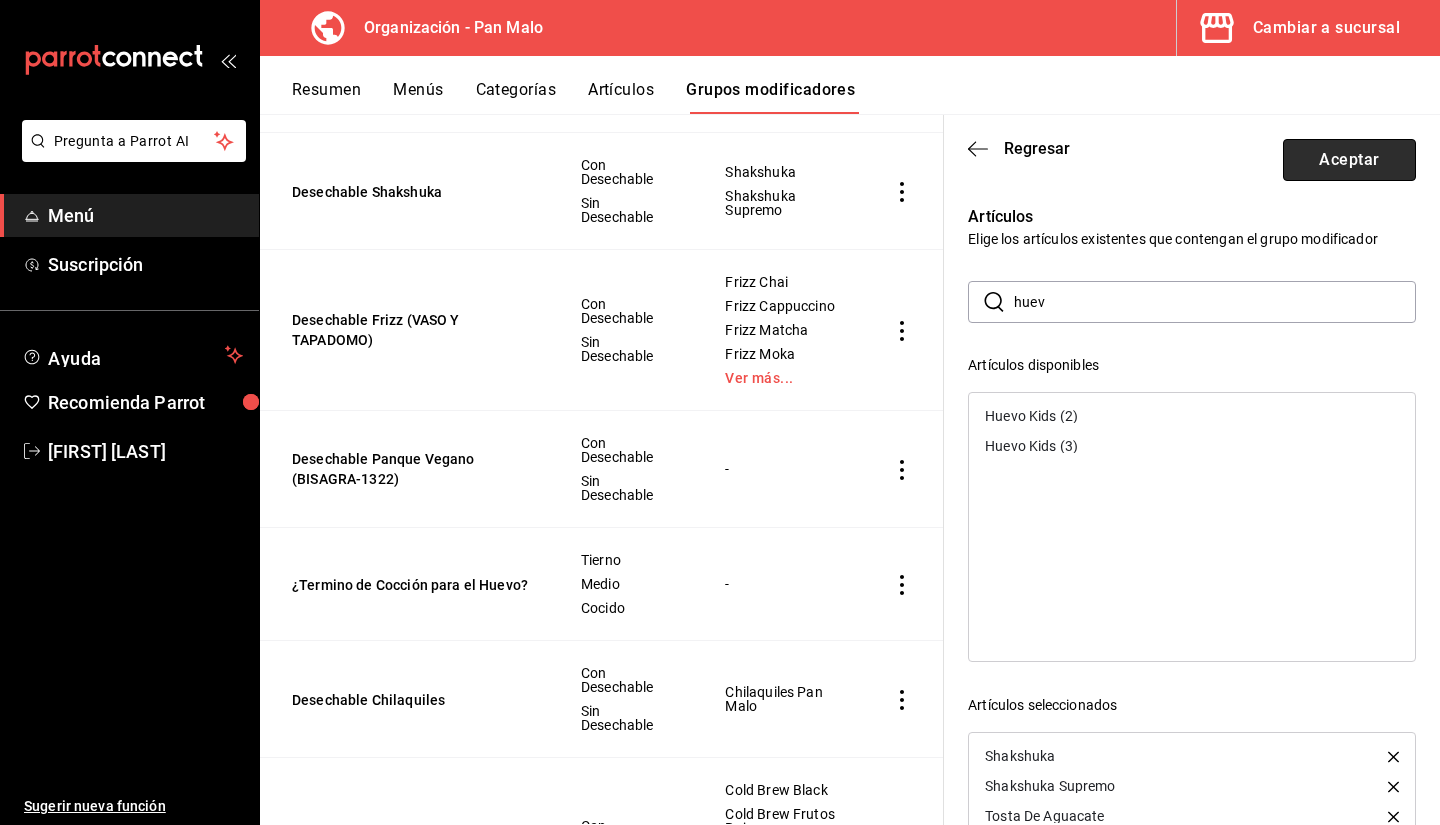 click on "Aceptar" at bounding box center [1349, 160] 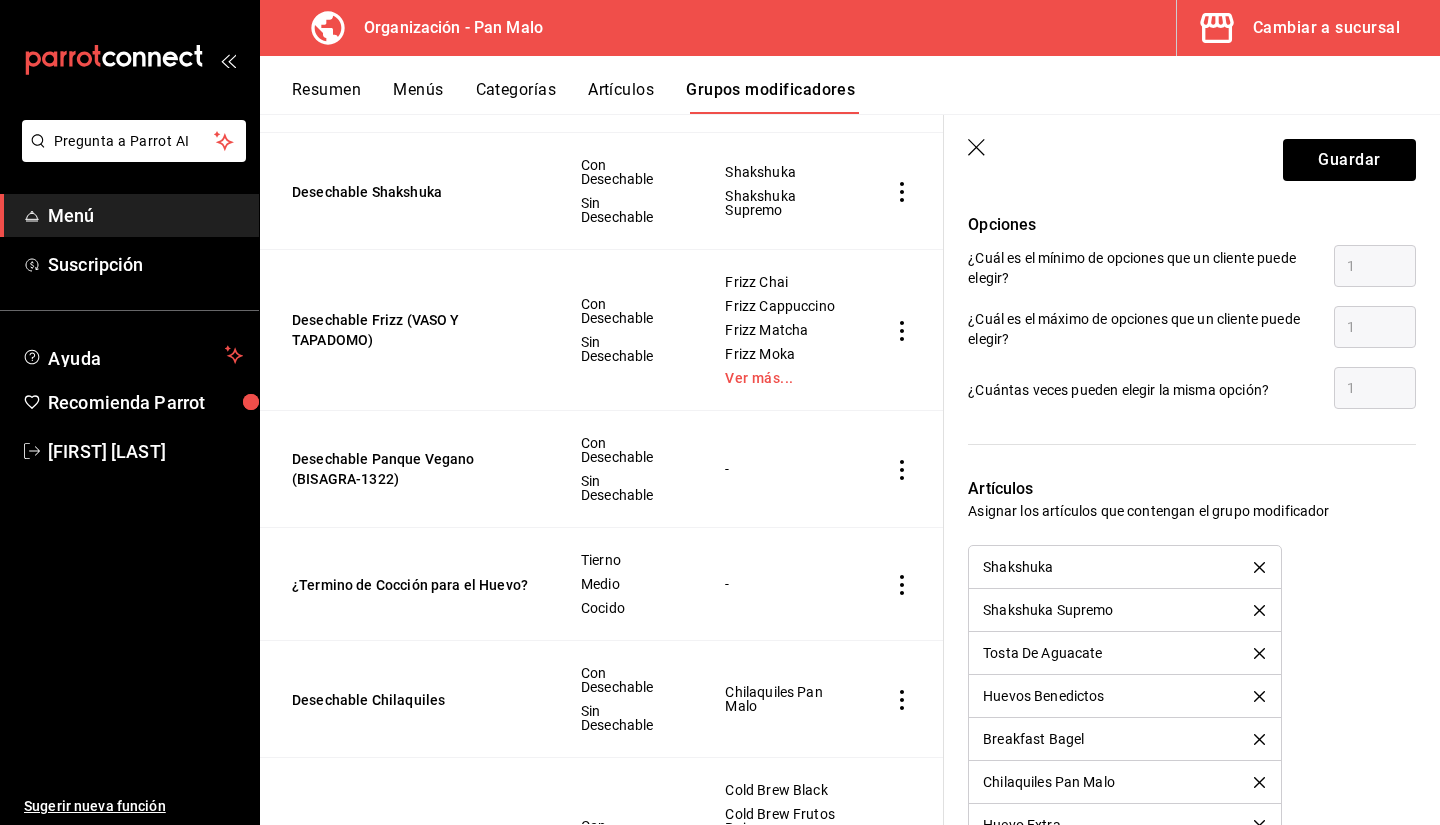 scroll, scrollTop: 1461, scrollLeft: 0, axis: vertical 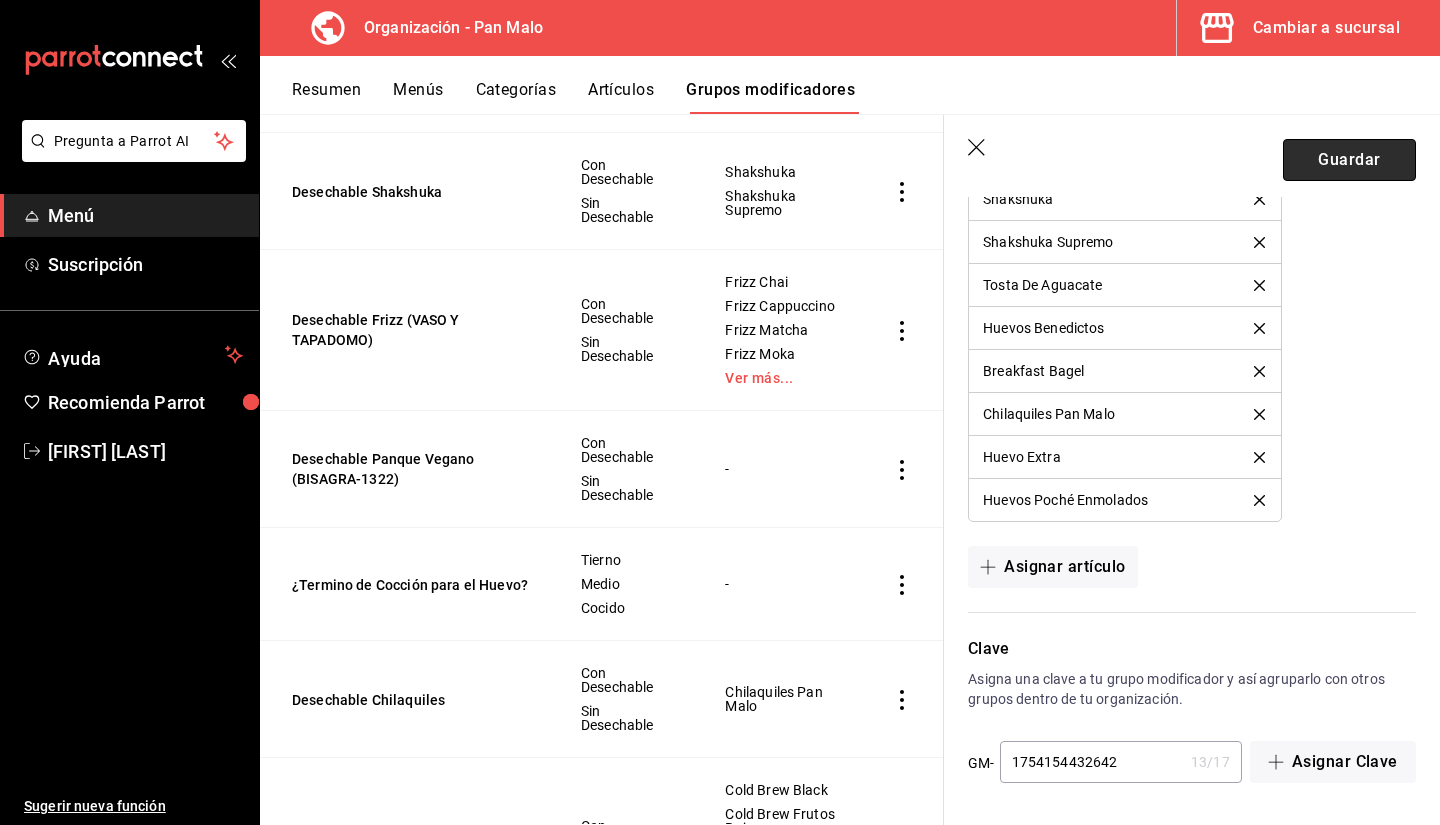 click on "Guardar" at bounding box center (1349, 160) 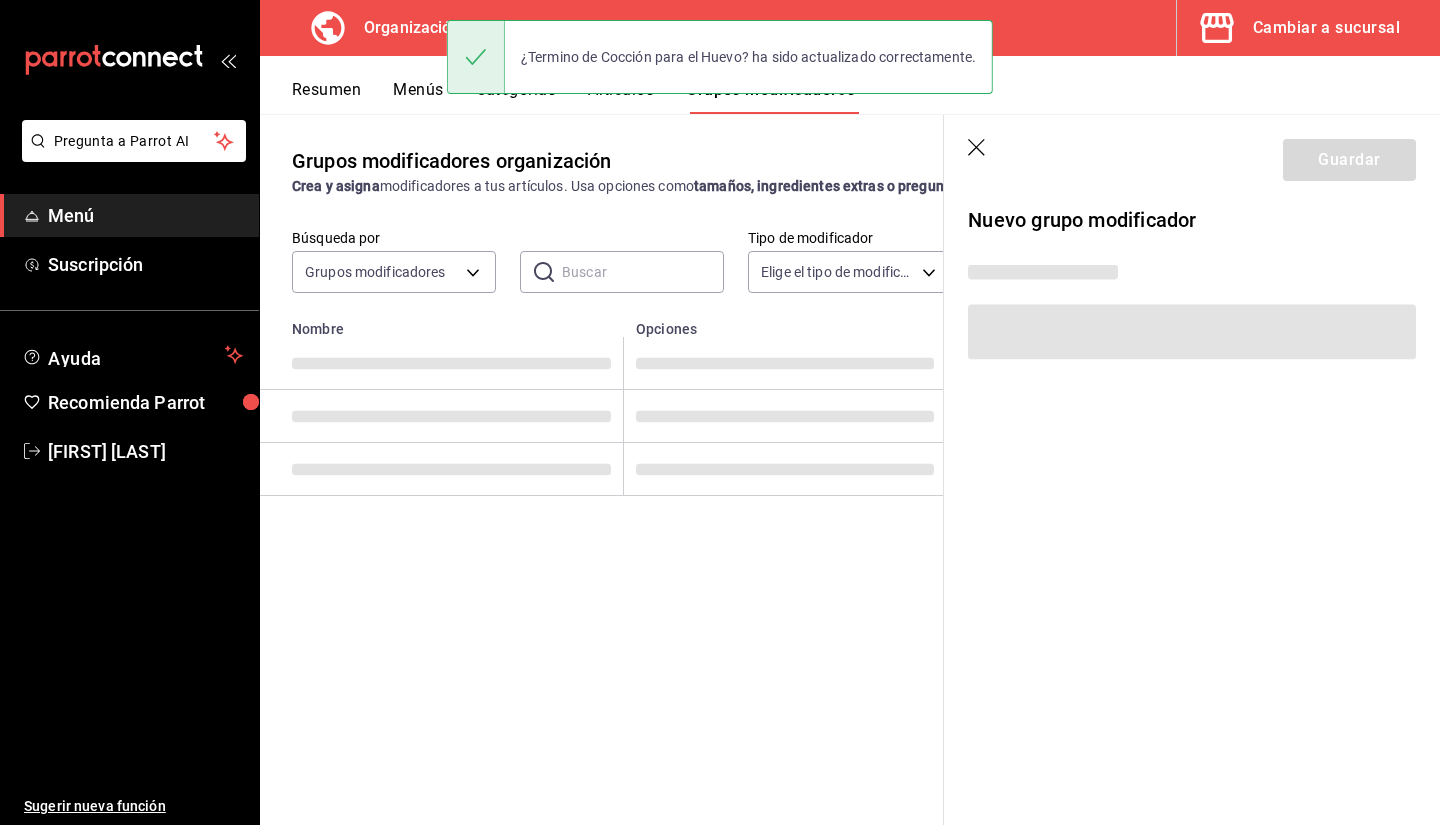 scroll, scrollTop: 0, scrollLeft: 0, axis: both 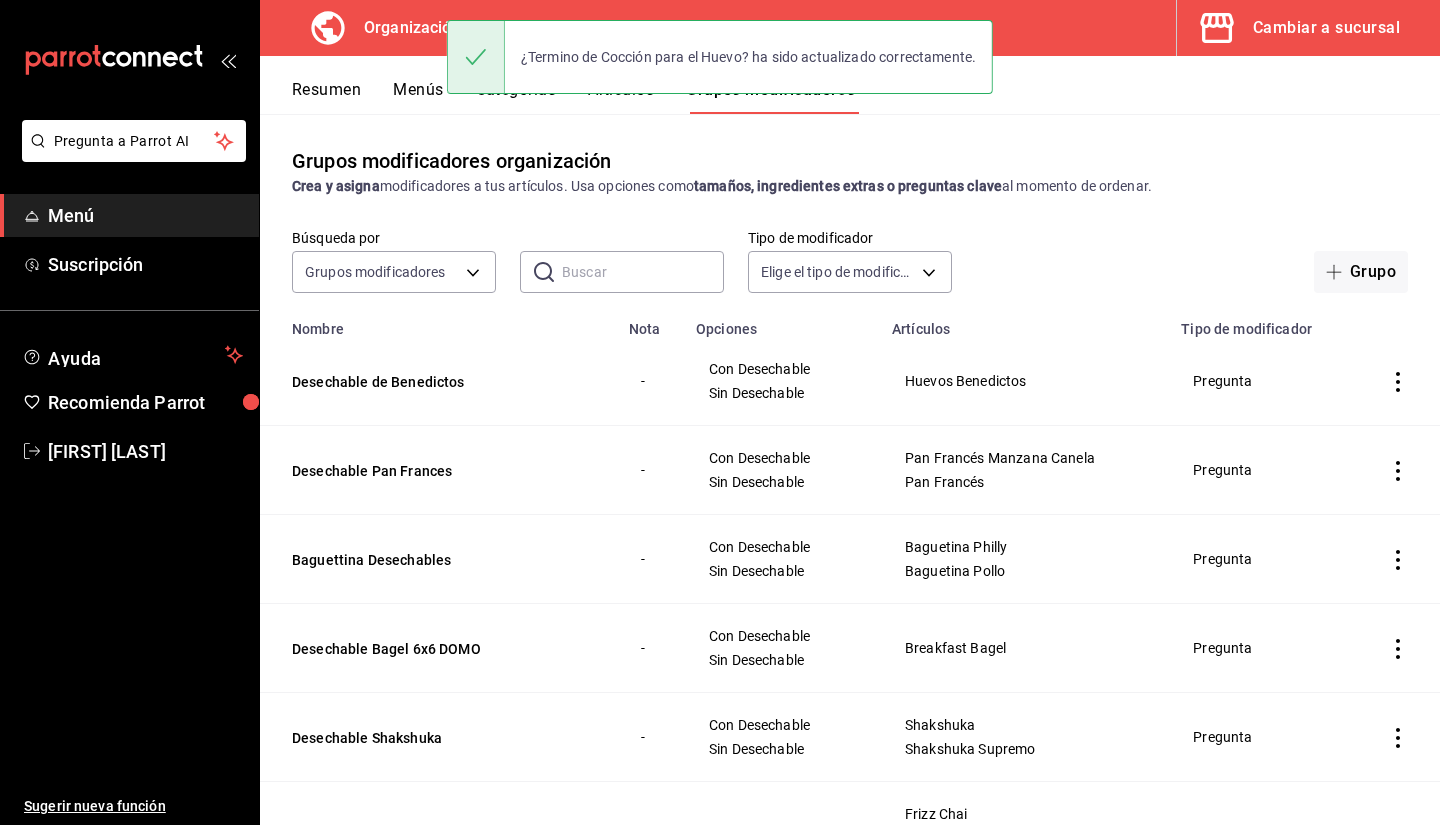 click on "Grupos modificadores organización Crea y asigna  modificadores a tus artículos. Usa opciones como  tamaños, ingredientes extras o preguntas clave  al momento de ordenar. Búsqueda por Grupos modificadores GROUP ​ ​ Tipo de modificador Elige el tipo de modificador Grupo Nombre Nota Opciones Artículos Tipo de modificador Desechable de Benedictos - Con Desechable Sin Desechable Huevos Benedictos Pregunta Desechable Pan Frances - Con Desechable Sin Desechable Pan Francés Manzana Canela Pan Francés Pregunta Baguettina Desechables - Con Desechable Sin Desechable Baguetina Philly Baguetina Pollo Pregunta Desechable Bagel 6x6 DOMO - Con Desechable Sin Desechable Breakfast Bagel Pregunta Desechable Shakshuka - Con Desechable Sin Desechable Shakshuka Shakshuka Supremo Pregunta Desechable Panque Vegano (BISAGRA-1322) - Con Desechable Sin Desechable - Pregunta - Tierno - -" at bounding box center (850, 469) 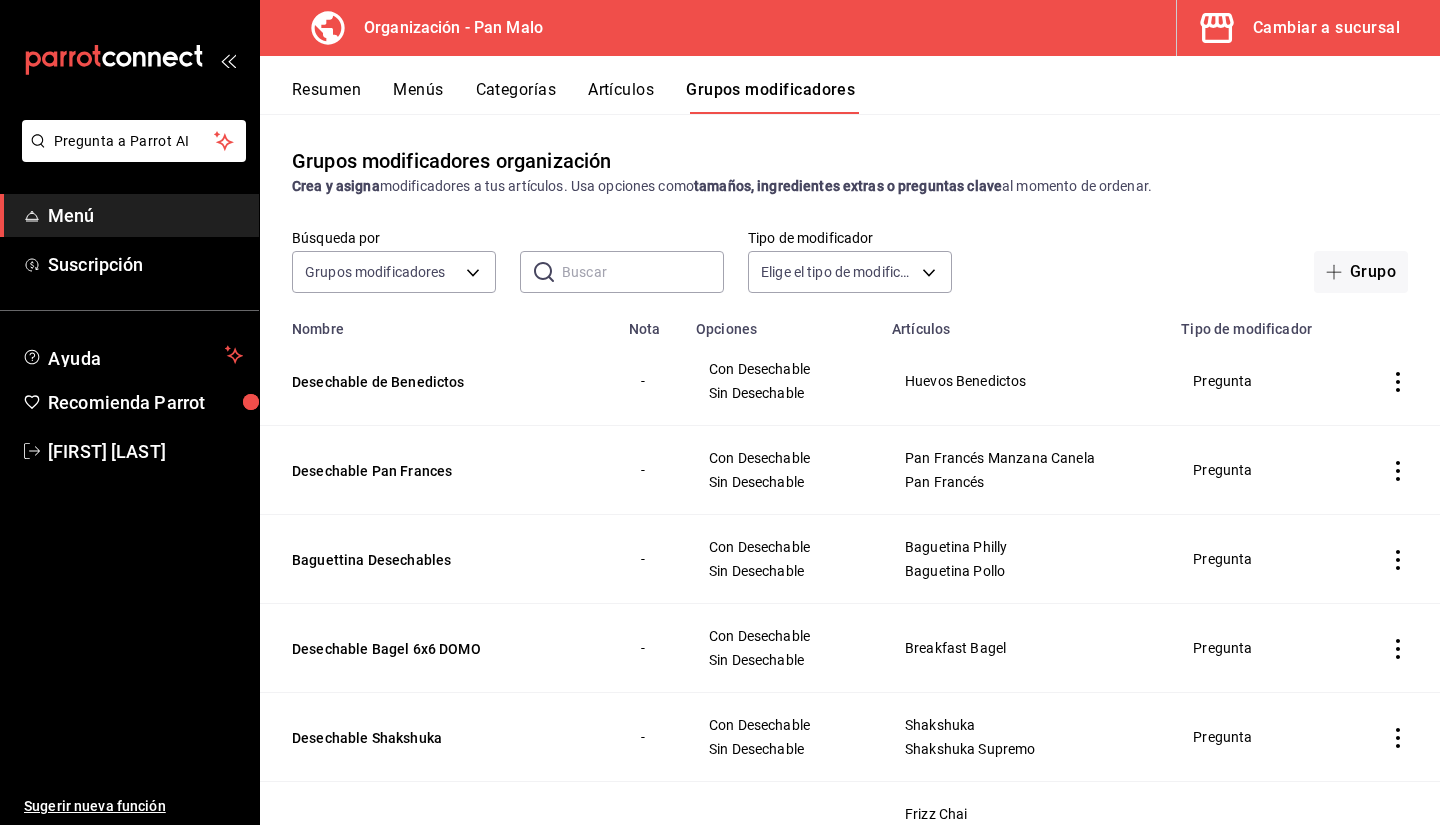 click on "Menús" at bounding box center (418, 97) 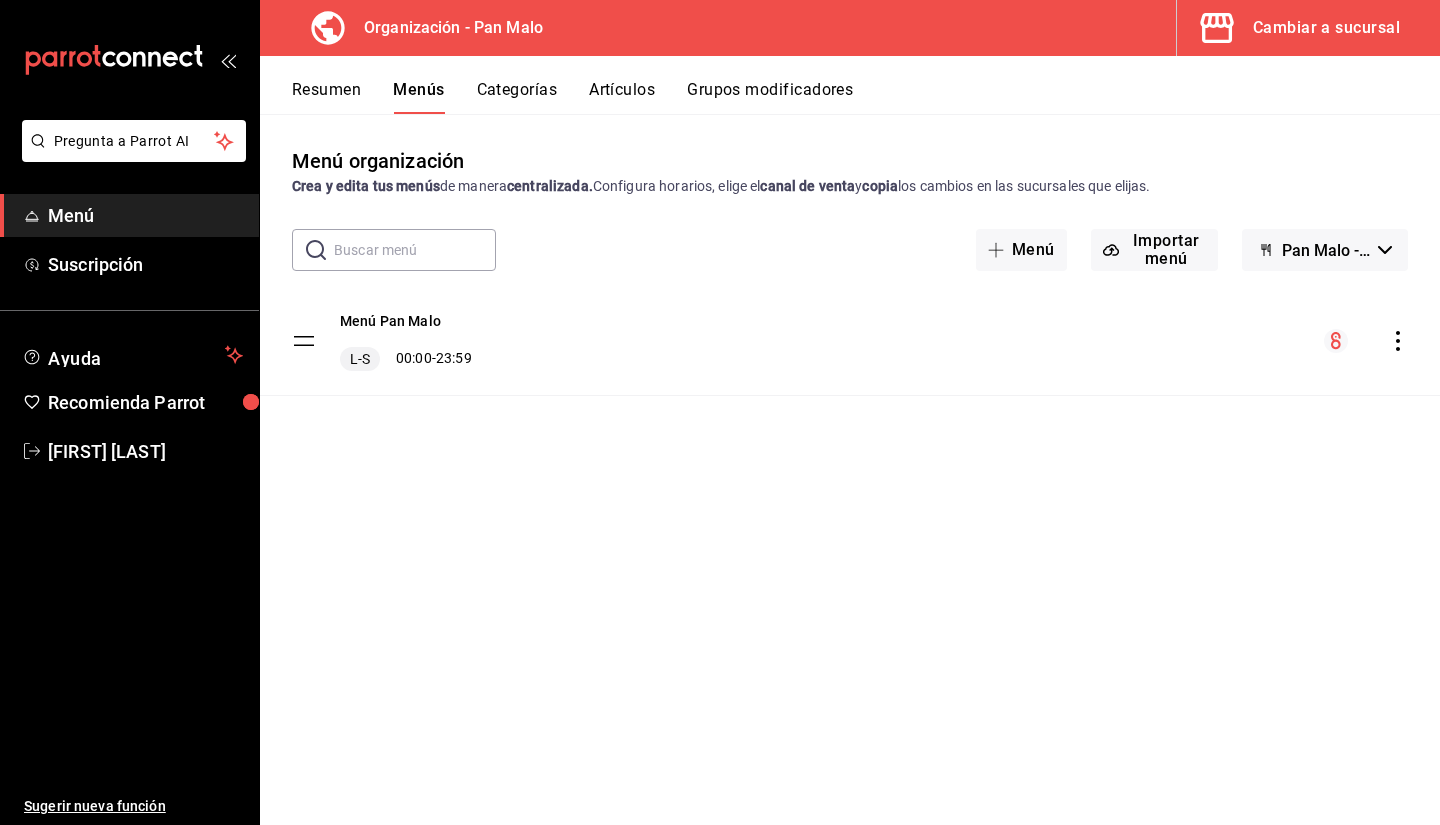 click on "Pan Malo - Borrador" at bounding box center (1326, 250) 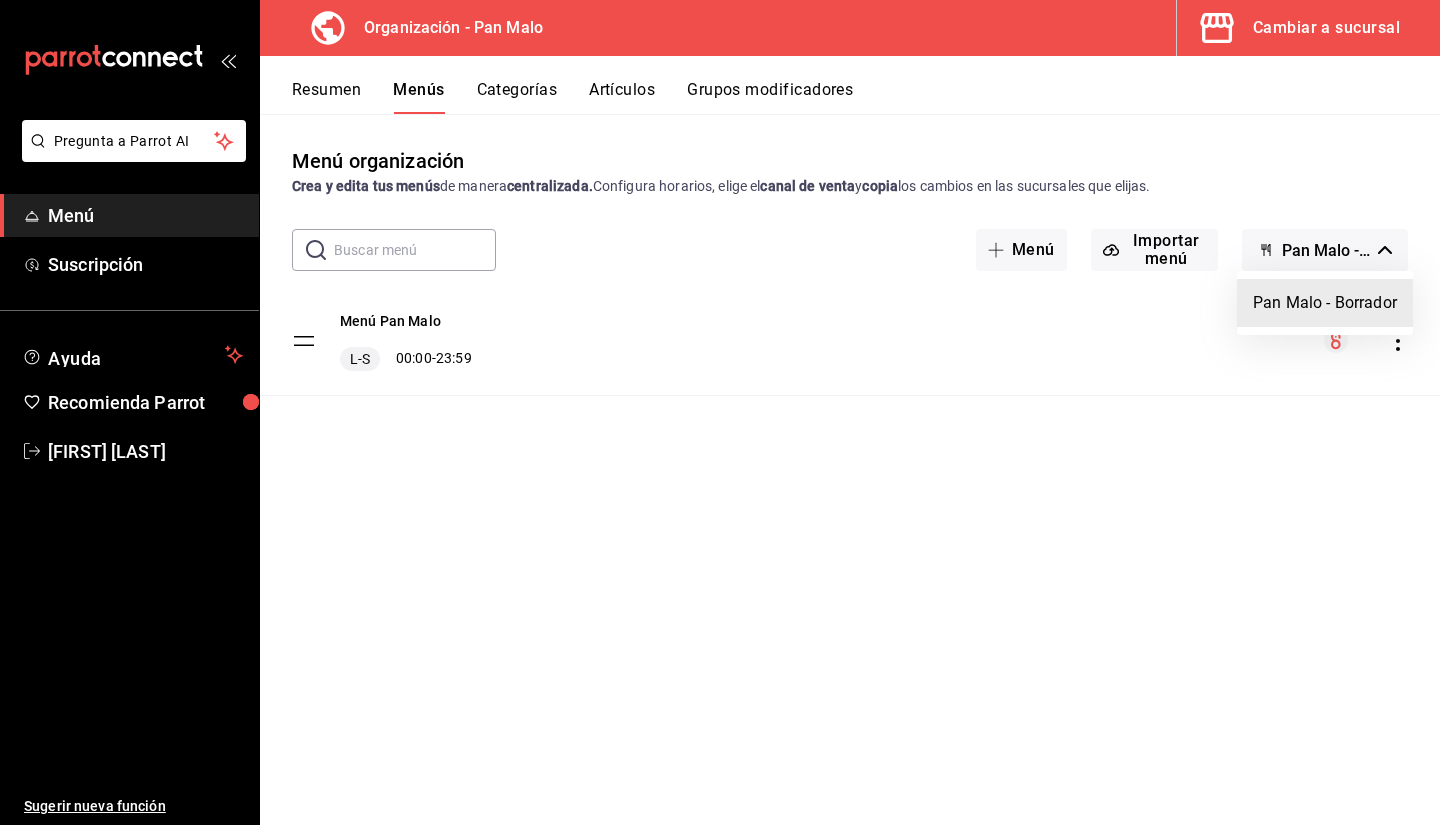 click at bounding box center [720, 412] 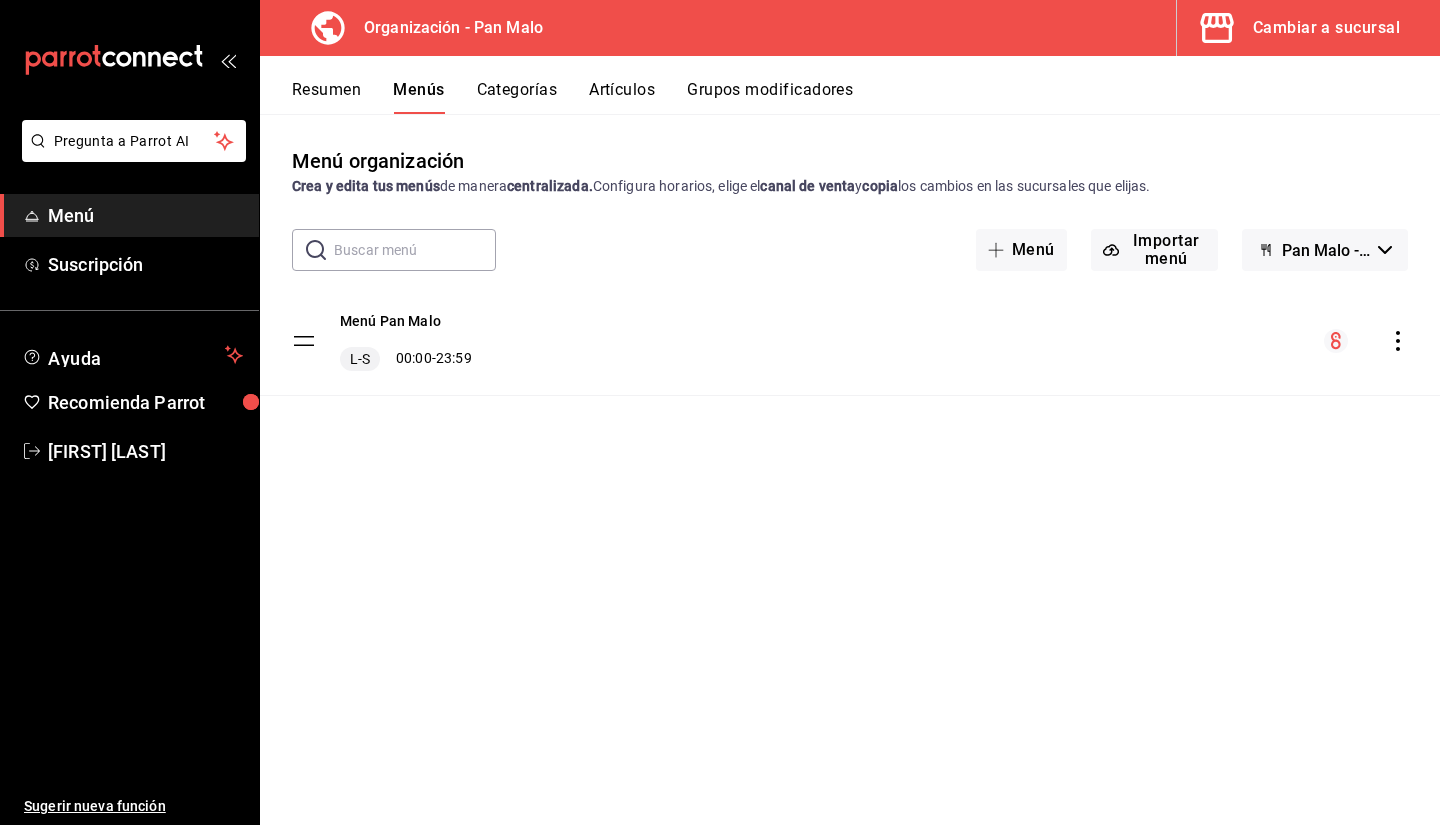 click on "Resumen" at bounding box center [326, 97] 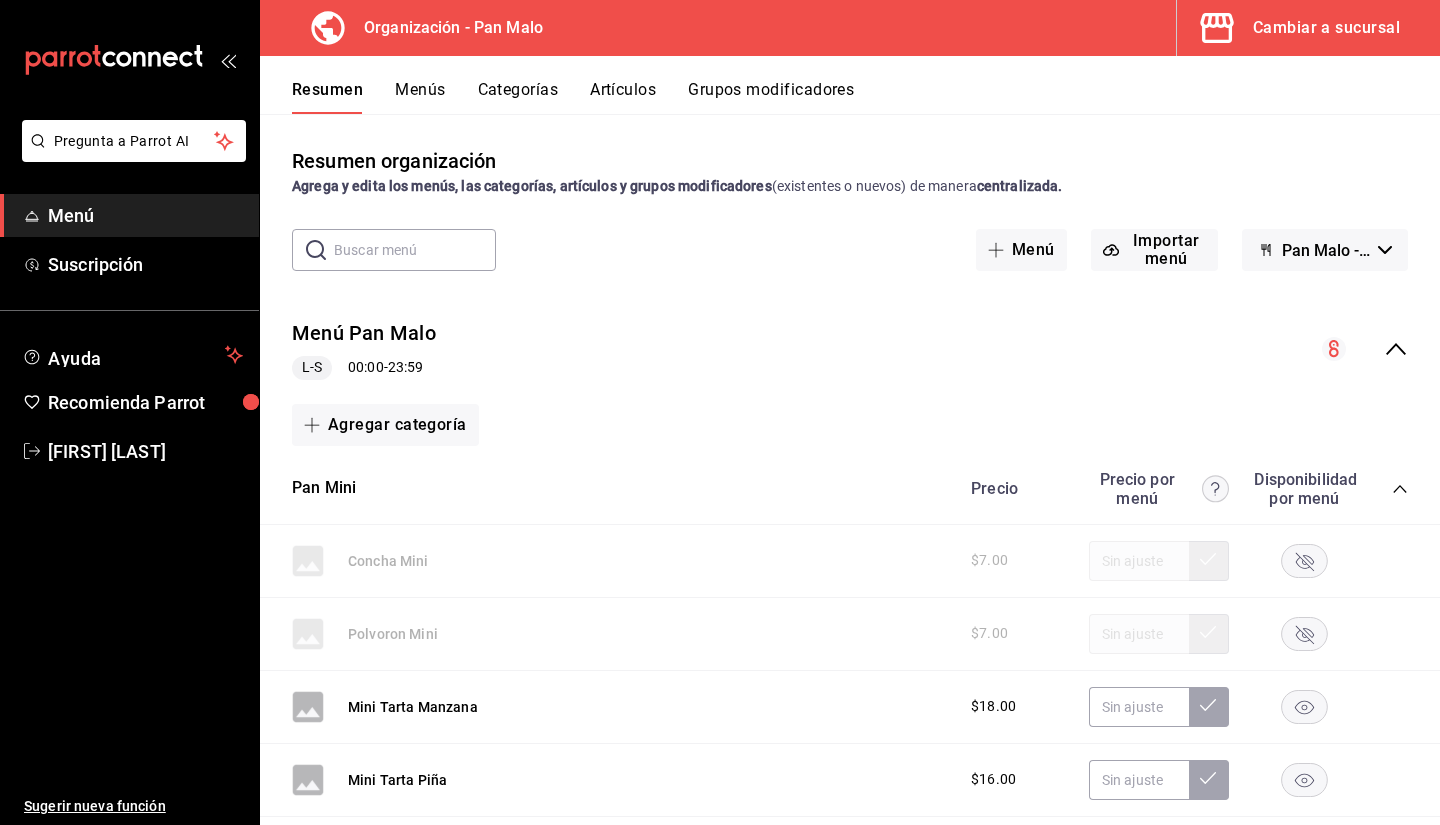 click on "Pan Malo - Borrador" at bounding box center [1326, 250] 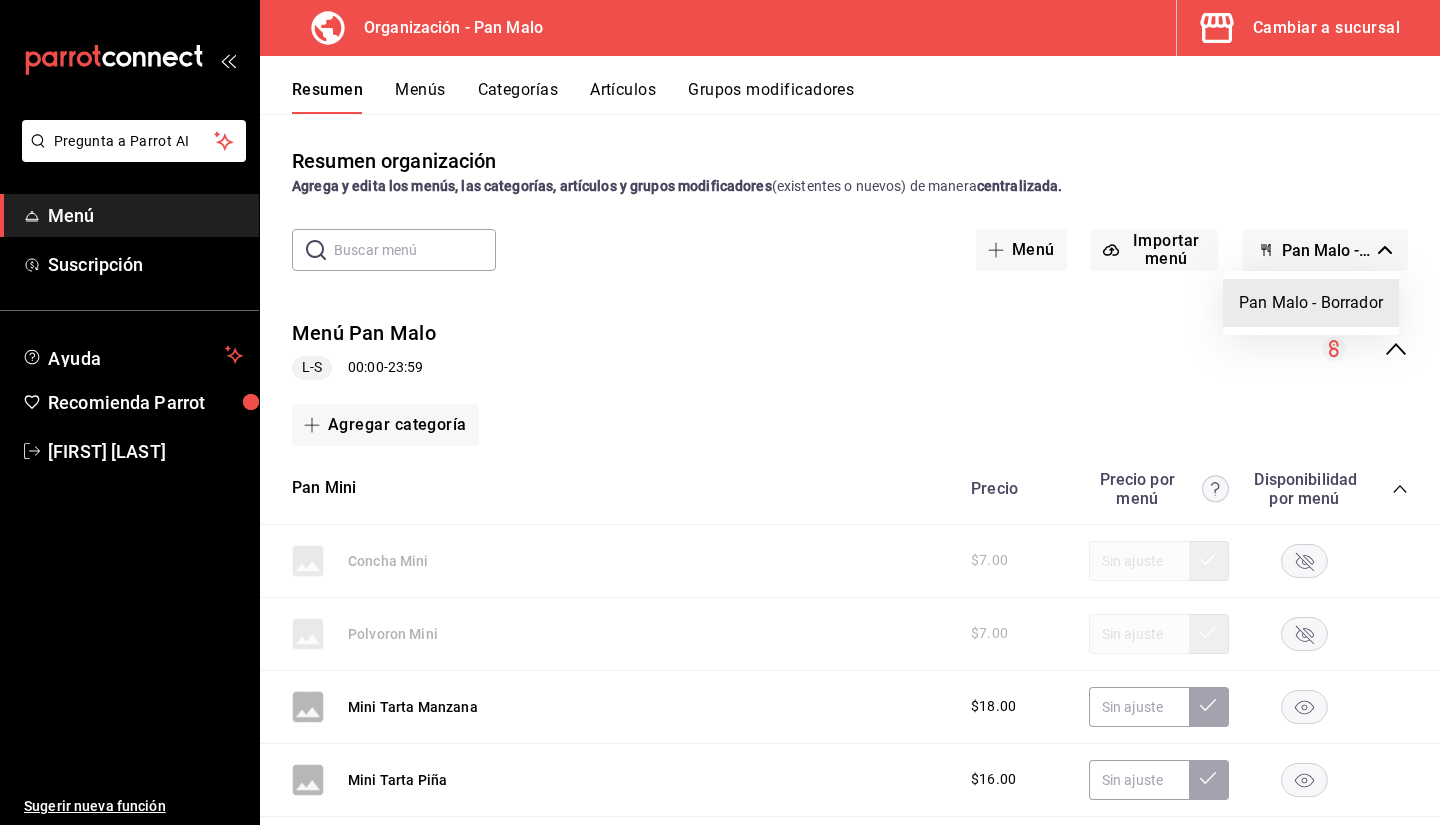 click at bounding box center [720, 412] 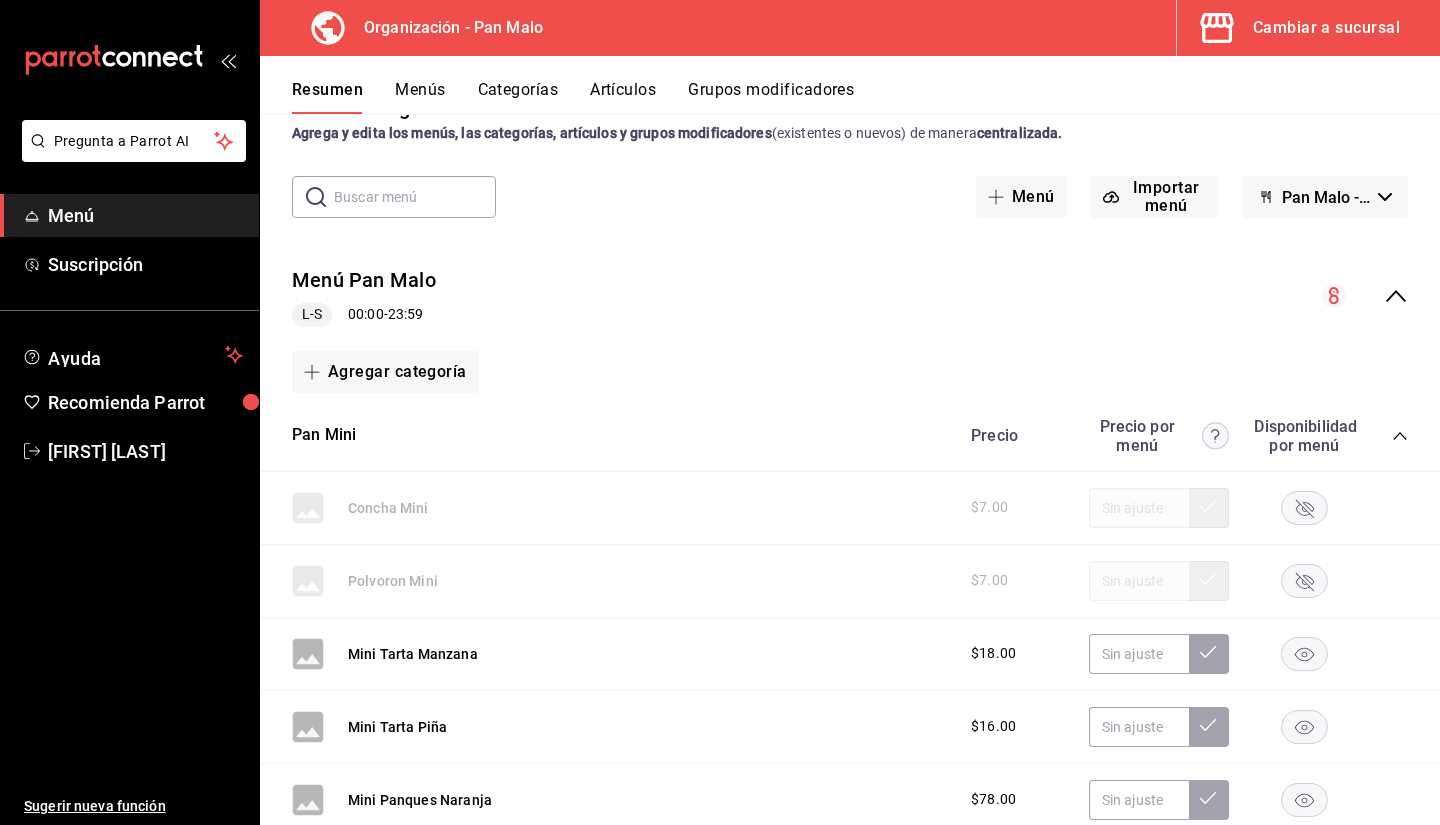 scroll, scrollTop: 0, scrollLeft: 0, axis: both 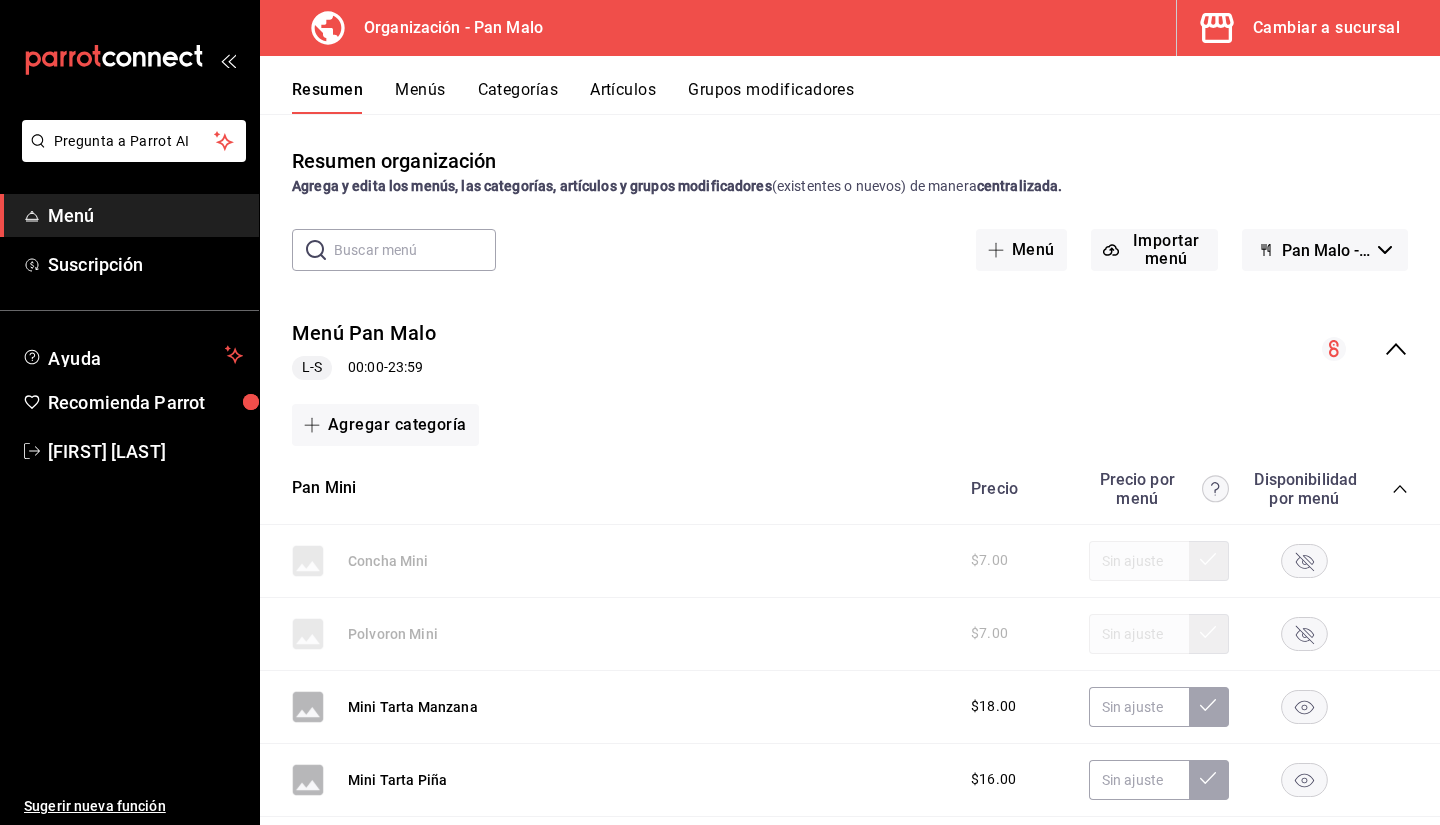 click on "Menús" at bounding box center [420, 97] 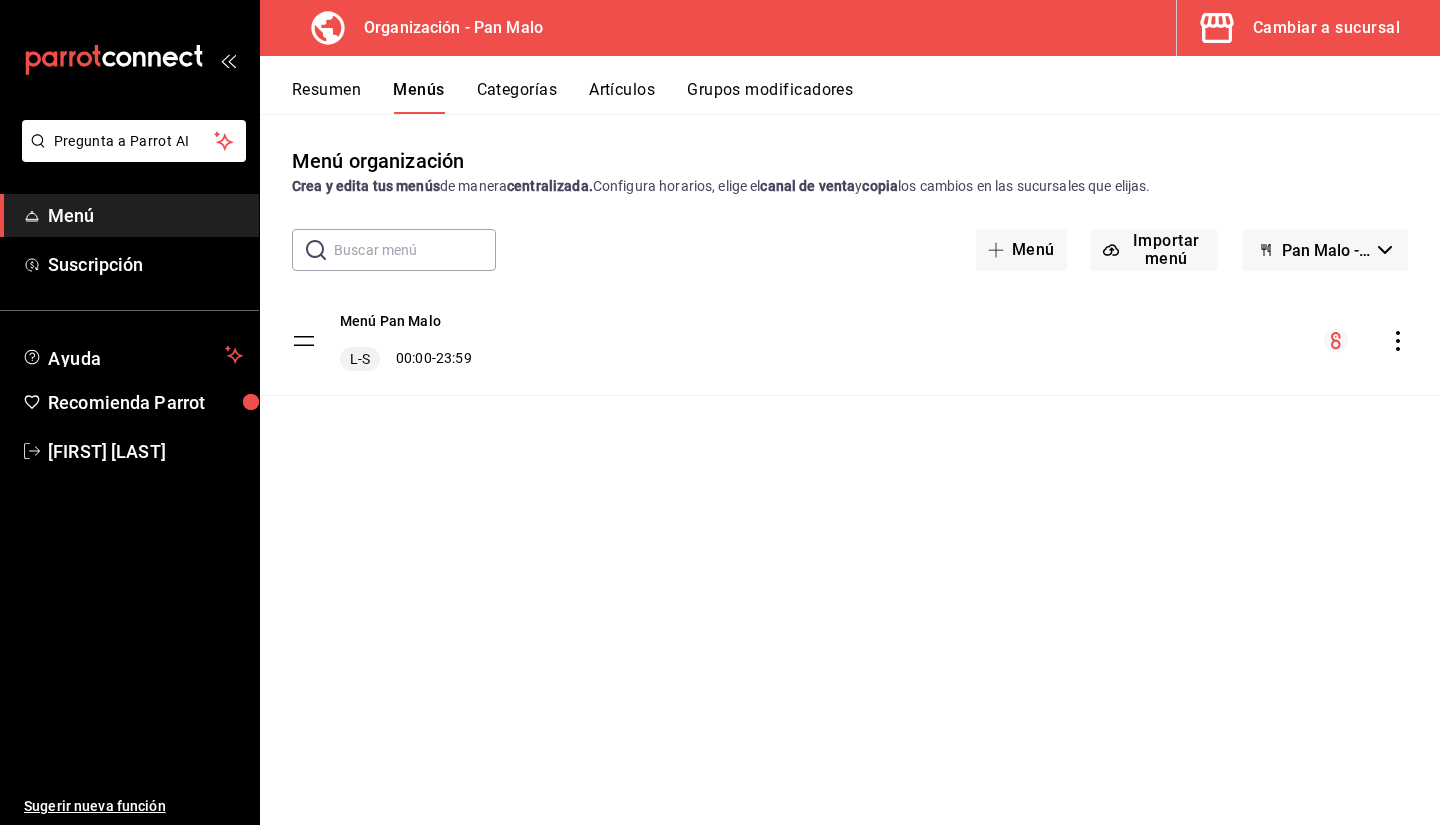 click on "Grupos modificadores" at bounding box center [770, 97] 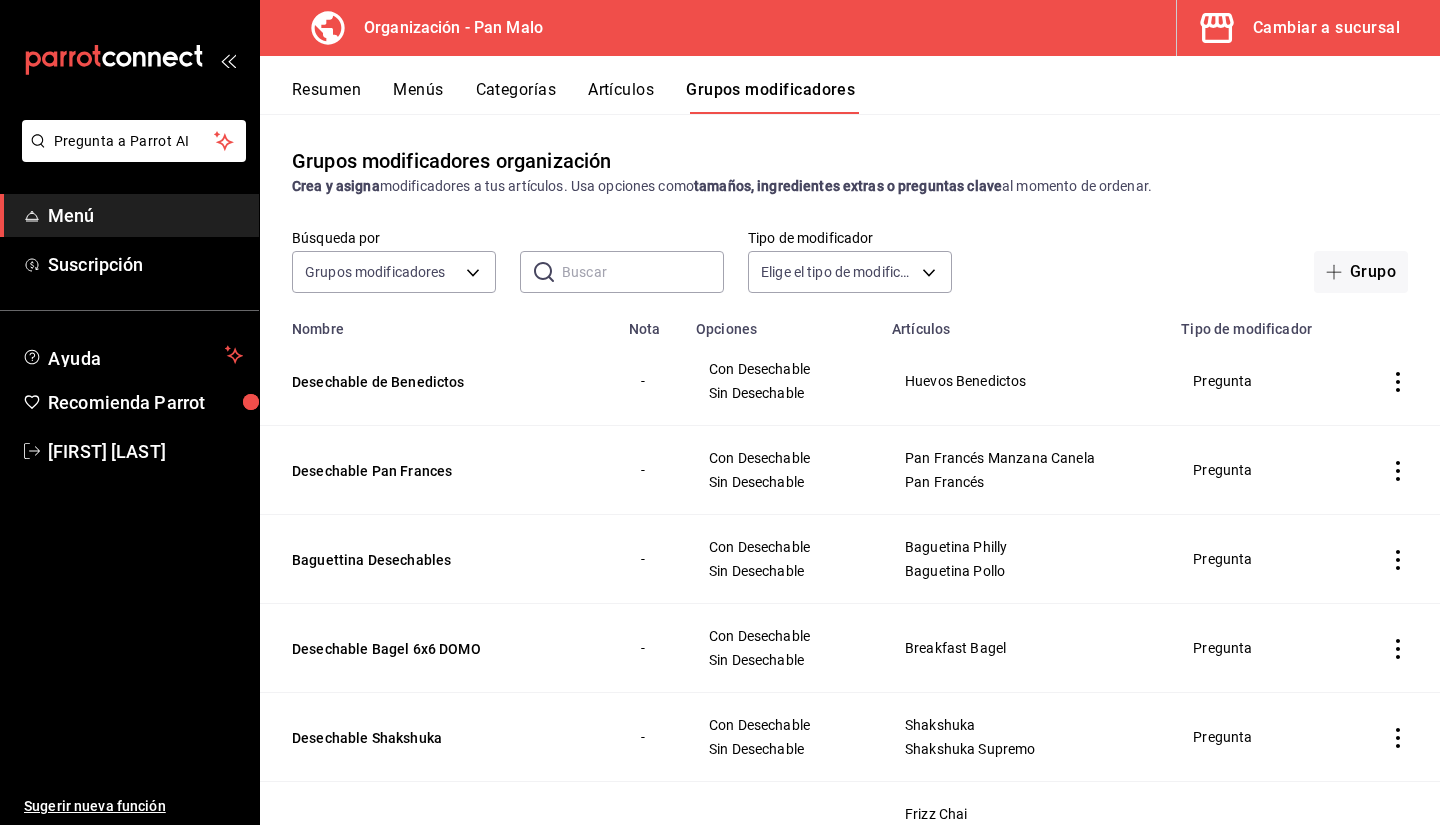 click on "Resumen Menús Categorías Artículos Grupos modificadores" at bounding box center [850, 85] 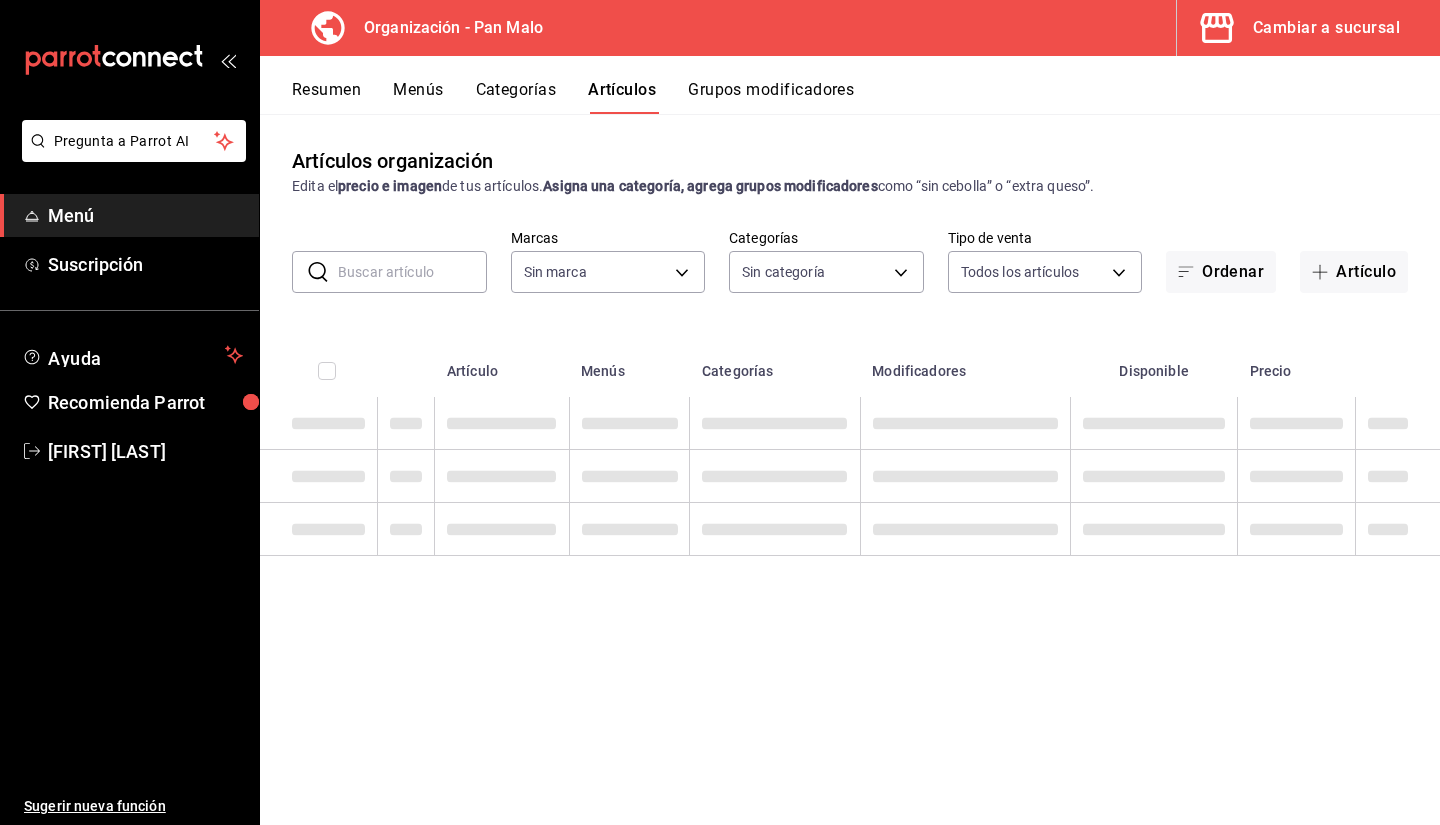 type on "fc172b80-d414-46c2-bed9-f4eeed86d775" 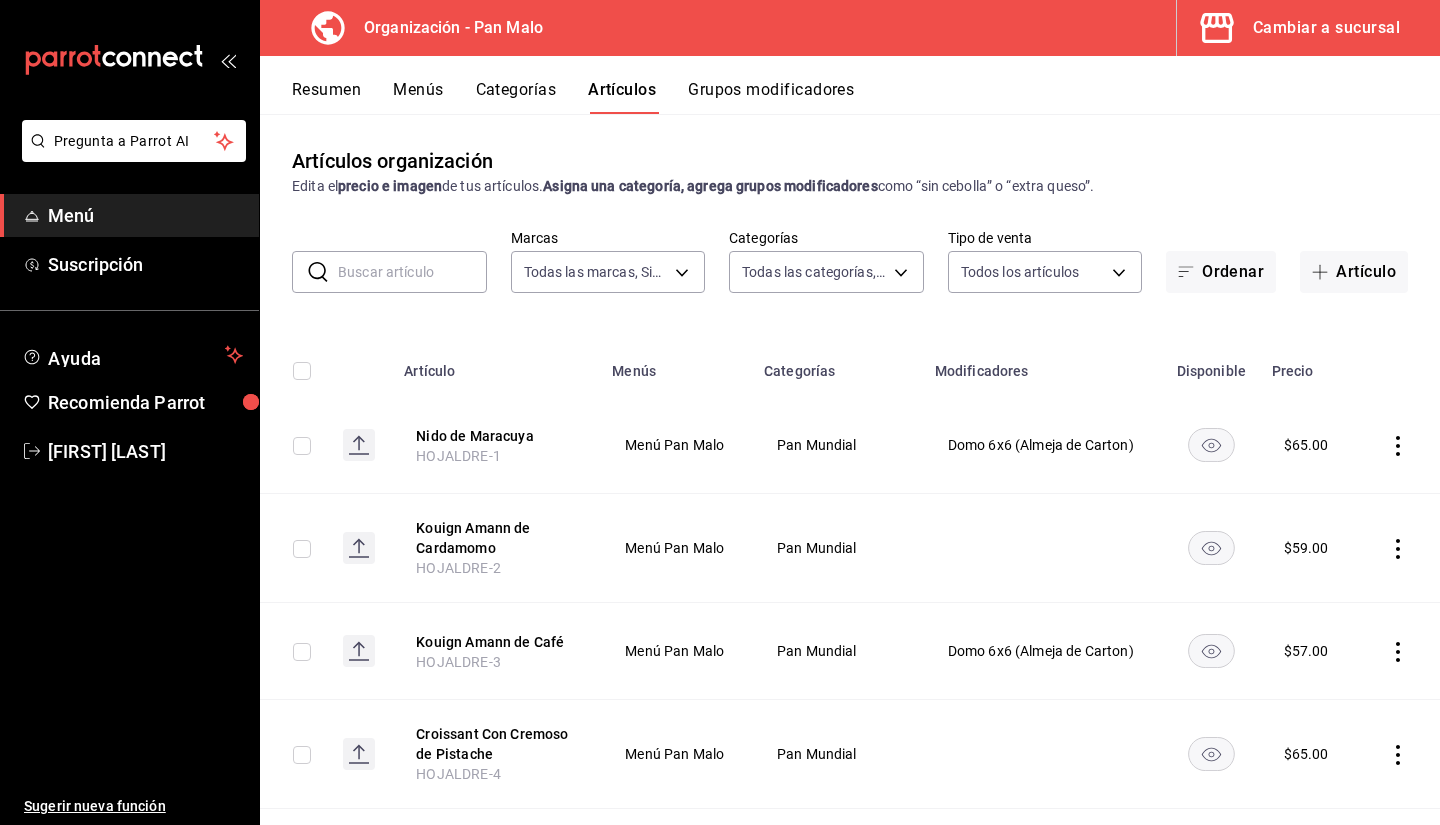 type on "faac991b-1219-45c2-92b9-09911293bcdb,947388ff-28a8-4840-aa7b-eef1acf3934f,7fc76fd3-c24e-4c3a-bb62-b23bd8f26fd0,027bbe94-294a-43cb-939c-74dd19f6c27b,a4e096dd-b245-44e6-9ee2-cf03f117a84a,a6598a7c-235b-4cef-8a18-6df16c96b242,7f498aaa-9386-4275-9ea1-e34c85aec59f,560614e0-c516-4409-bfe6-b4030ce68afa,a4eec615-11fe-4750-9ea8-37ea9f337fbb,fb50bbb3-21f0-4a14-88e2-38a4b9f51103,b6f47056-055e-4dca-aa93-4d40681e54b9,d4671957-878d-487b-b642-6f55f4a0de62,797f2384-79cf-4809-a6f1-9ce824af6267,c46e8d80-a0ef-423d-b3d7-36d6230263e3,19f2ec43-da01-470d-aeaa-ffc6c0c7d7b4,36916c2c-8f15-4735-ad22-c67f07407e9a,c624cd4e-7309-4d09-b04a-0df040d514c2,e60e274e-437c-4b5b-a8c1-19bfac904f57,882c4a4a-deed-4f39-a876-a58df8c654d6,9a557cc2-5400-4418-9acc-a6221b409af9,8fc4eea3-70e5-4260-aa09-55a83627158a,7d9a348f-c02b-4d94-b271-4c0069fa1a36" 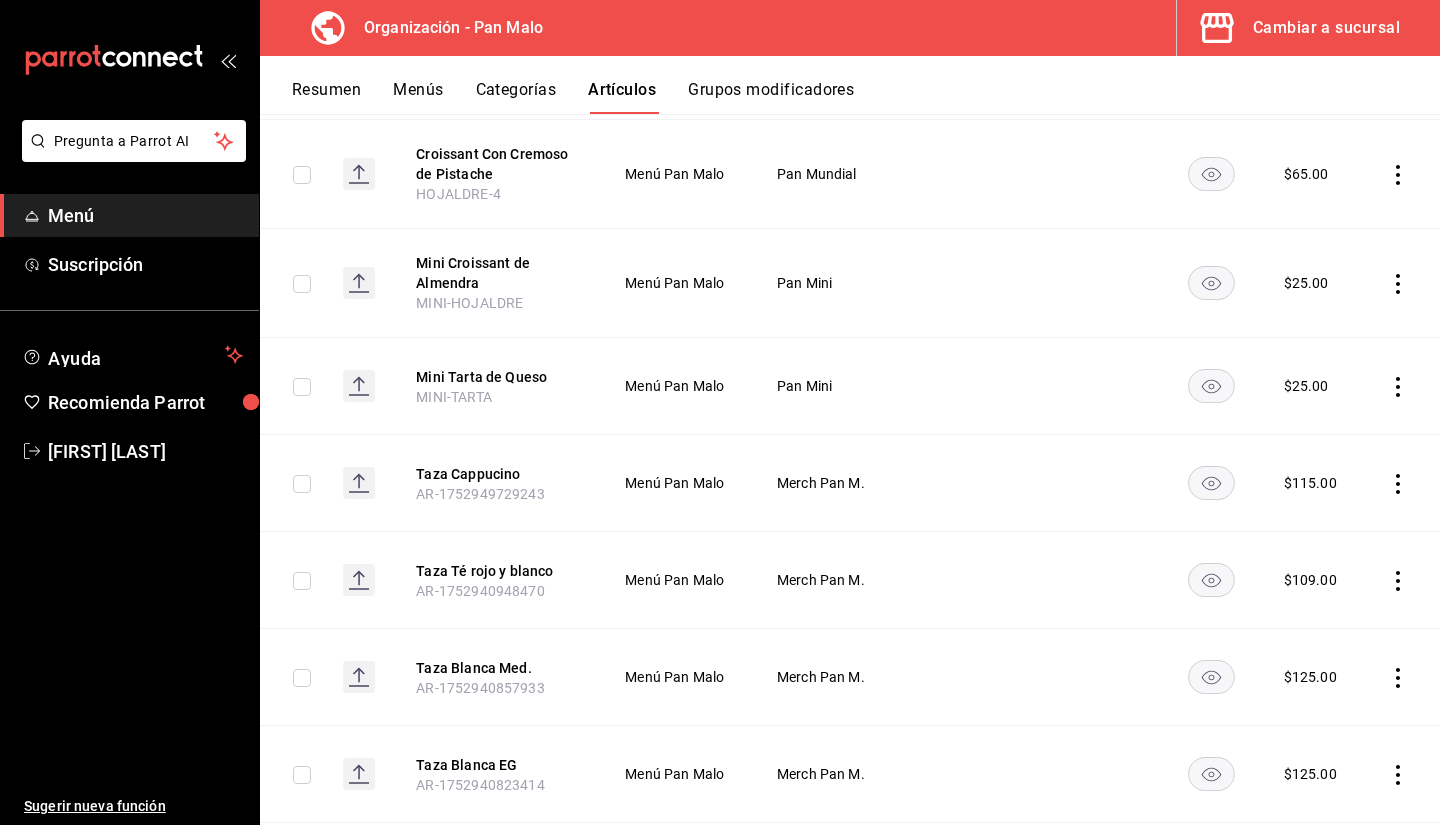 scroll, scrollTop: 585, scrollLeft: 0, axis: vertical 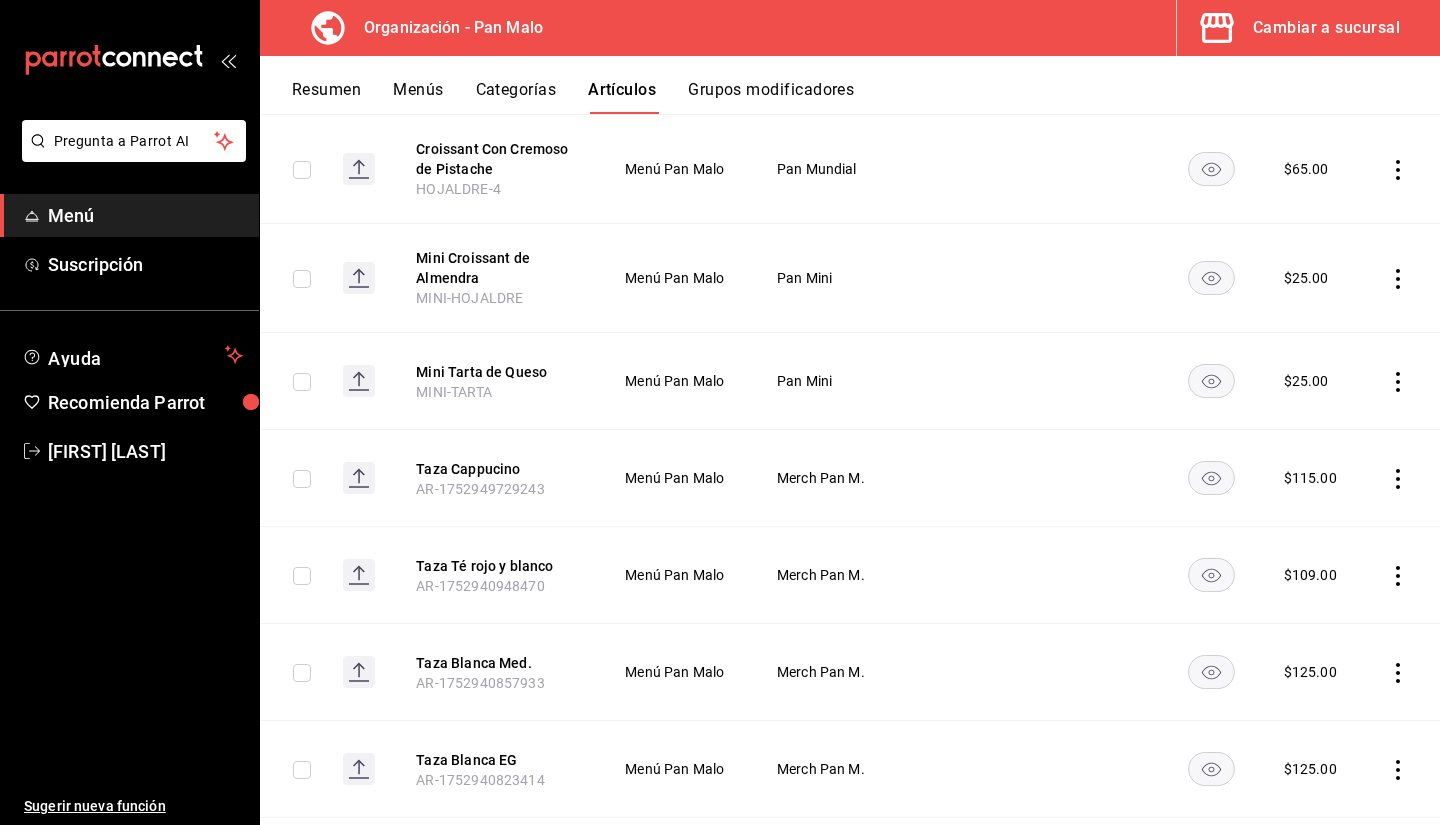 click on "Categorías" at bounding box center [516, 97] 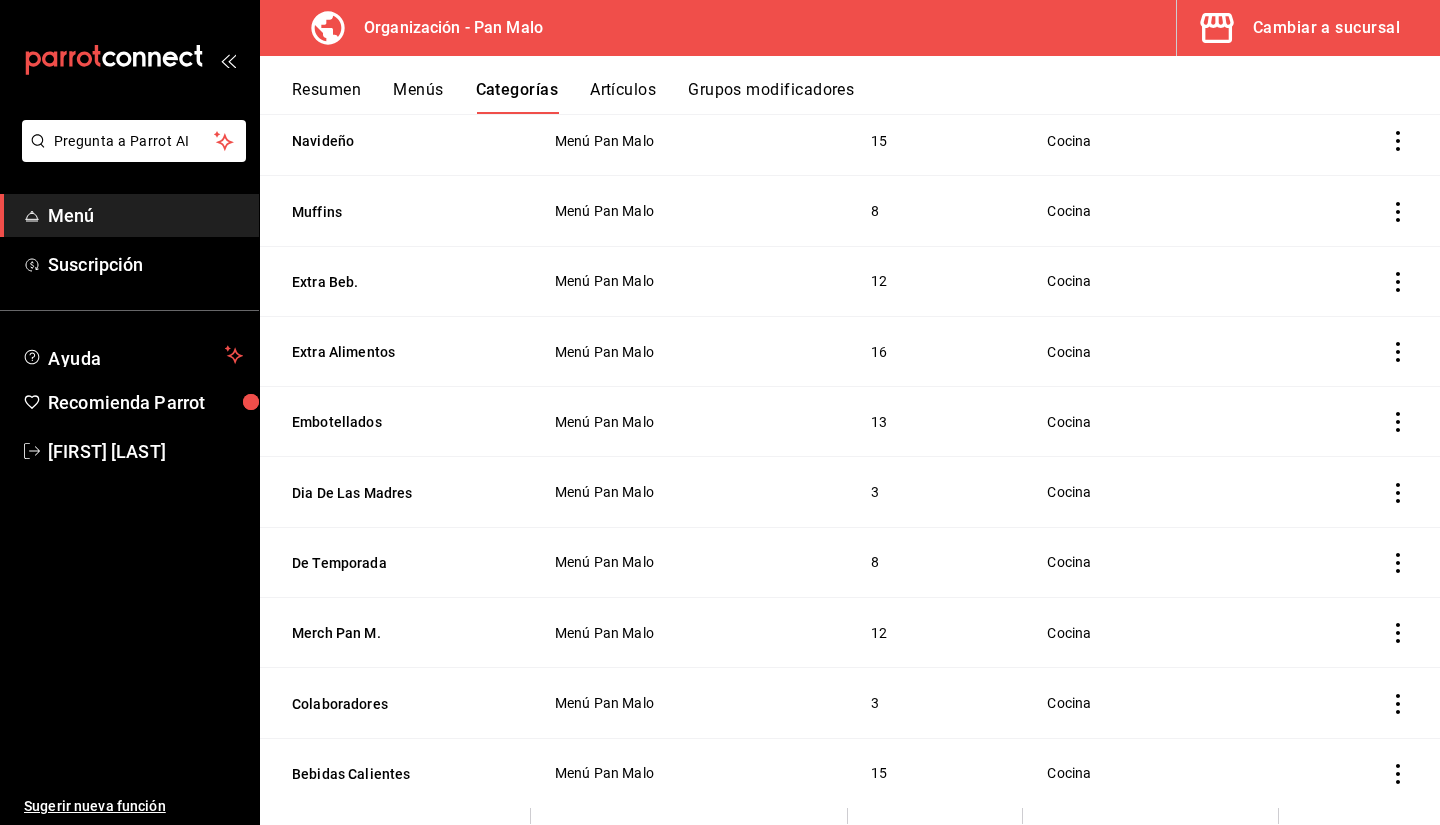 scroll, scrollTop: 940, scrollLeft: 0, axis: vertical 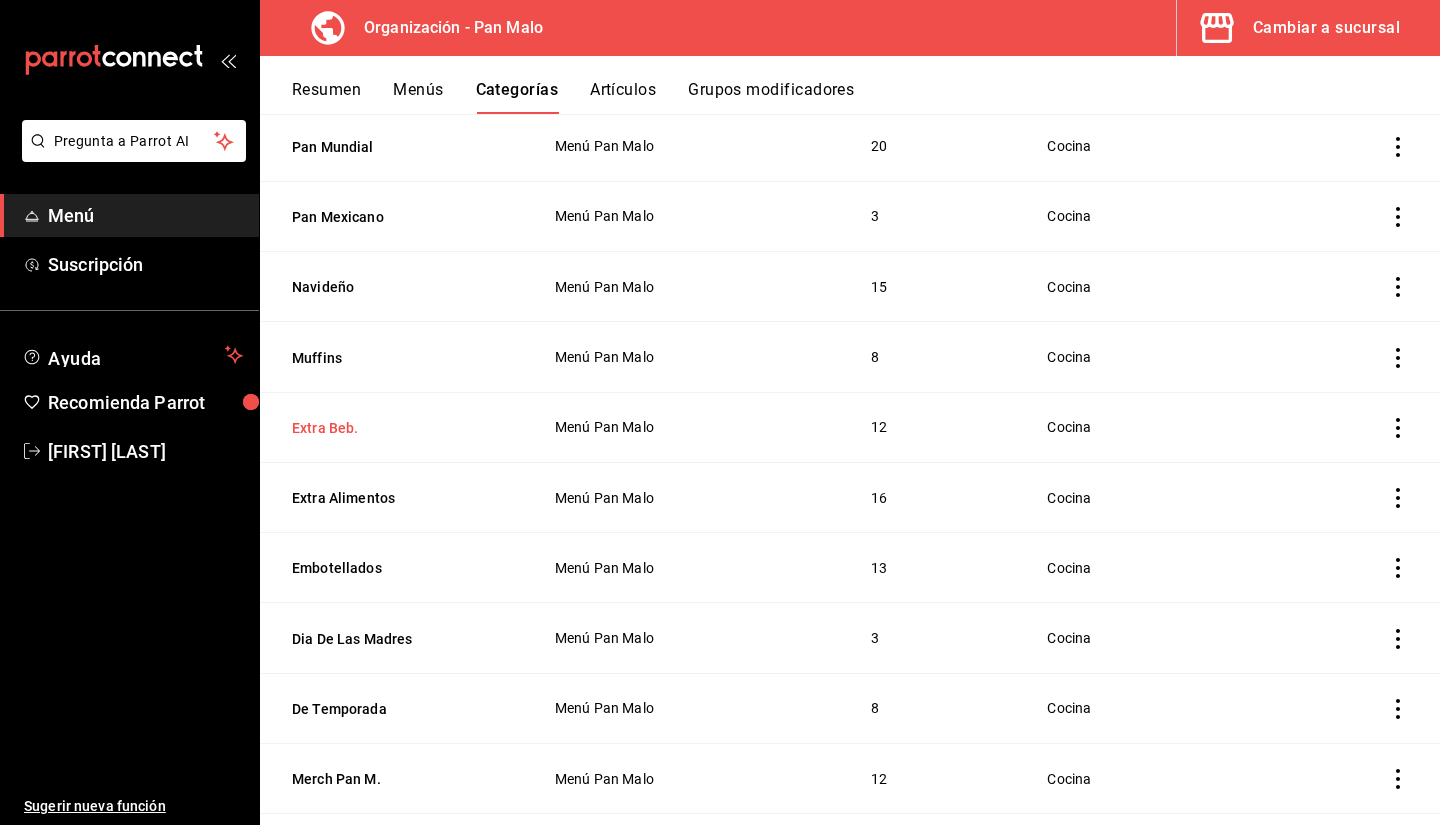click on "Extra Beb." at bounding box center (392, 428) 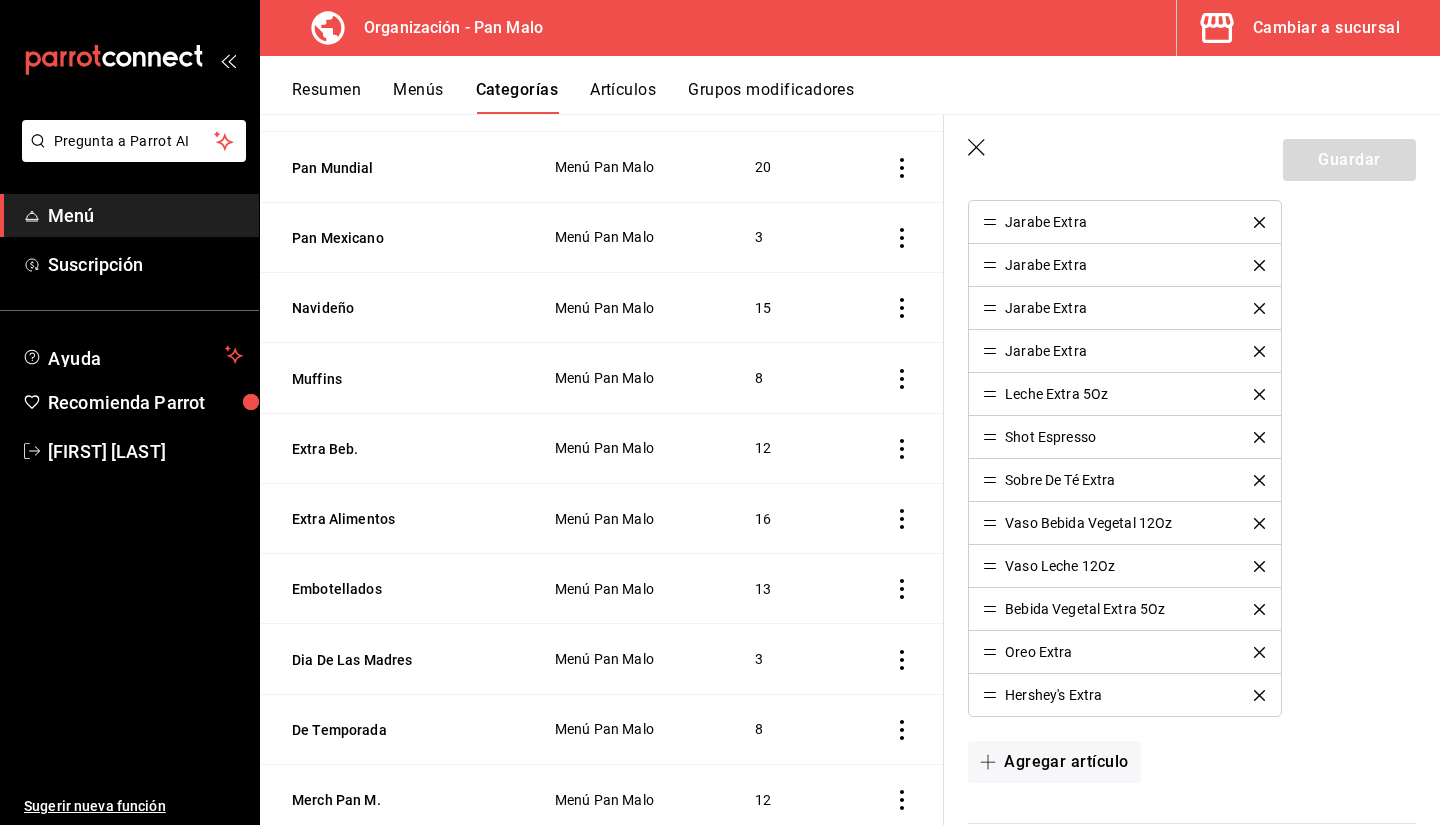 scroll, scrollTop: 592, scrollLeft: 0, axis: vertical 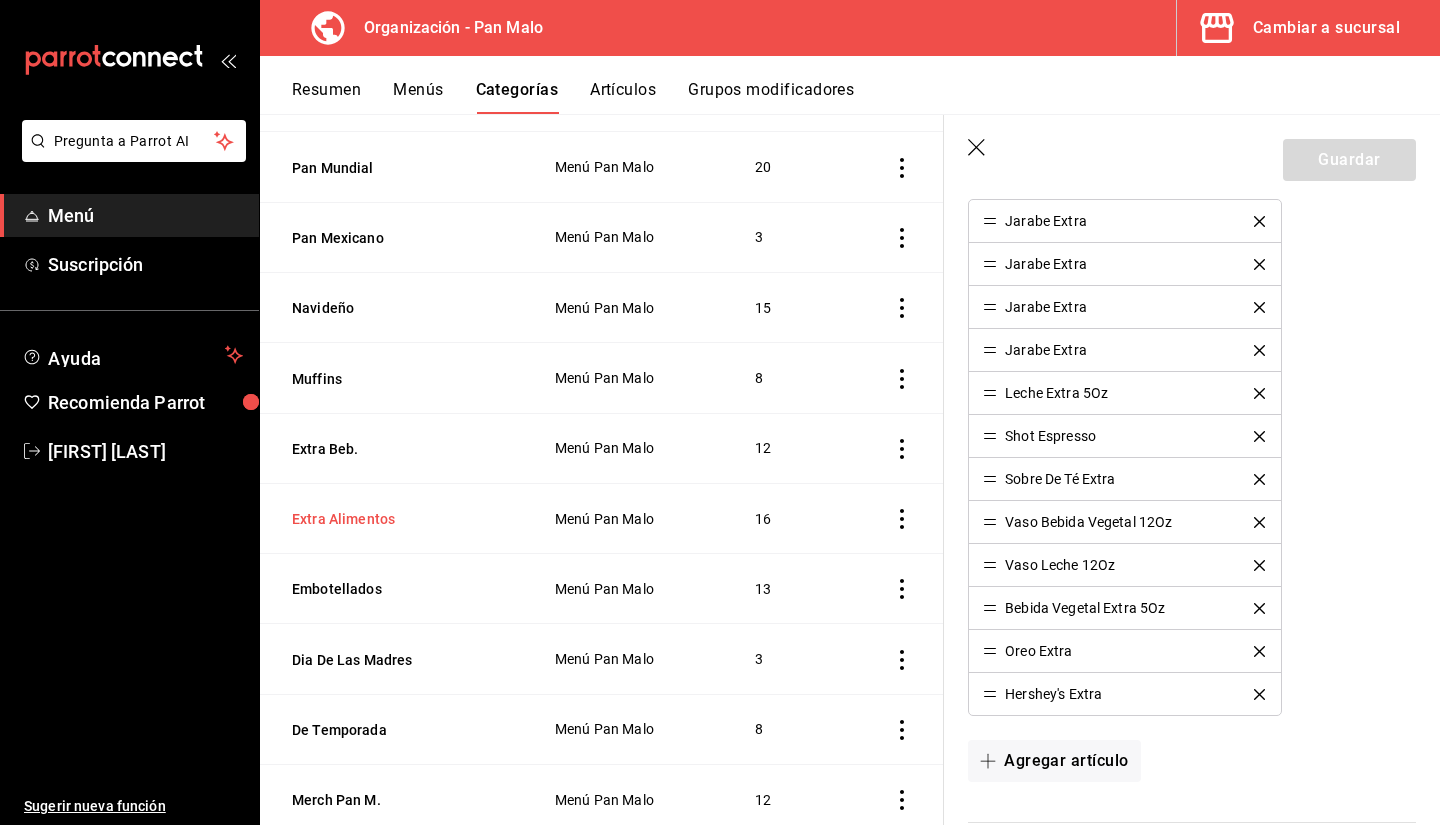 click on "Extra Alimentos" at bounding box center [392, 519] 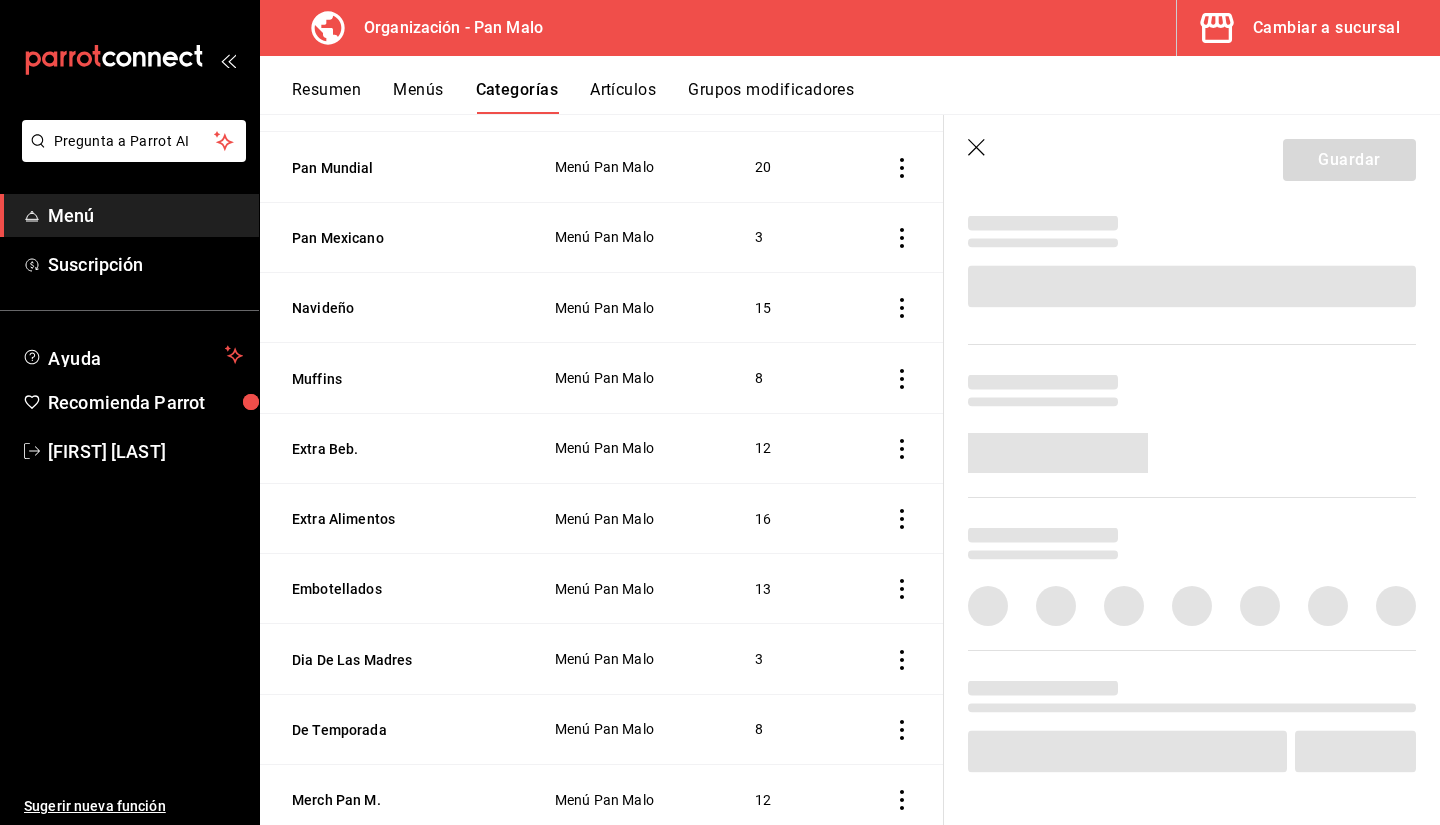 scroll, scrollTop: 0, scrollLeft: 0, axis: both 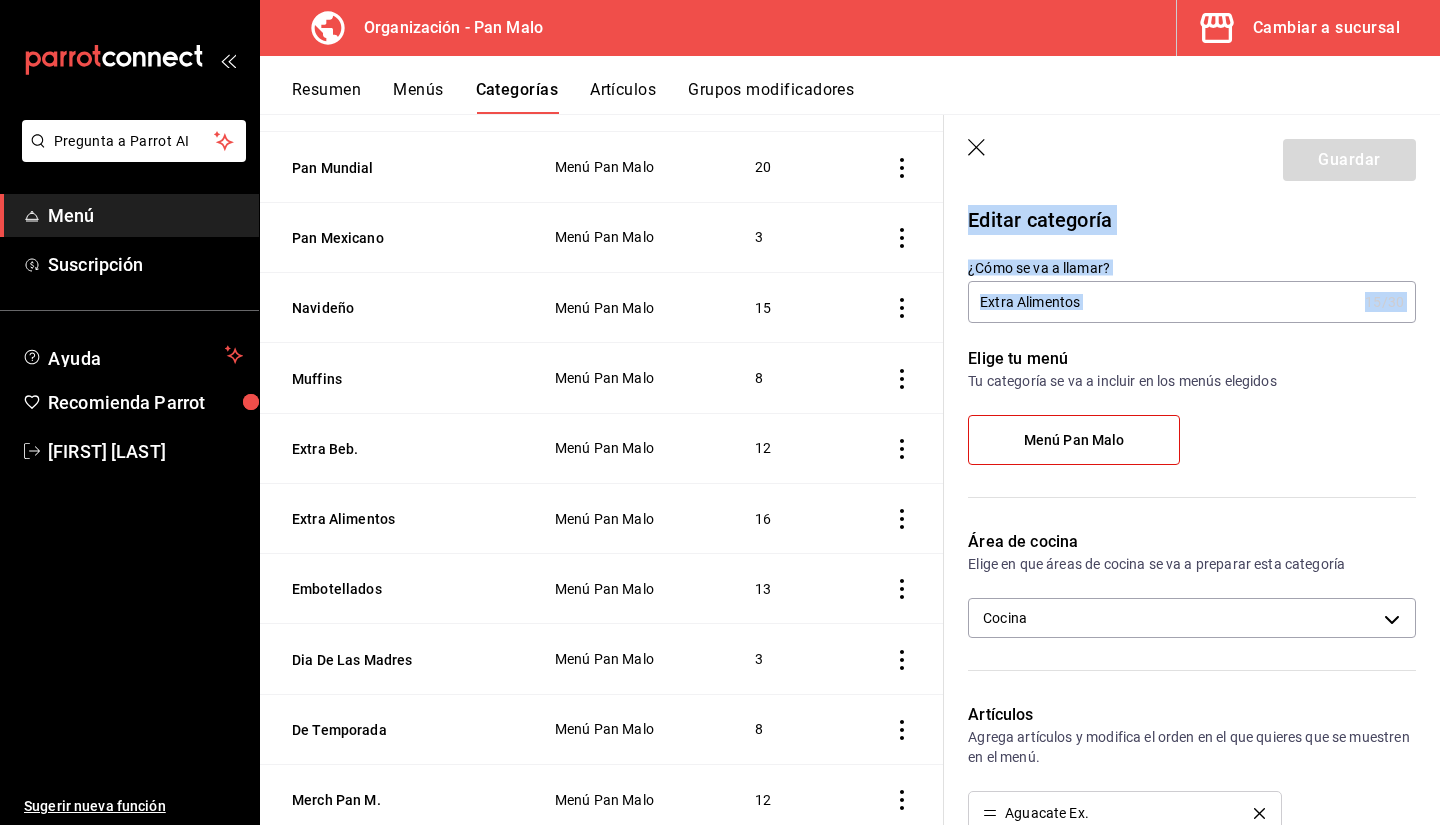 drag, startPoint x: 1409, startPoint y: 190, endPoint x: 1439, endPoint y: 308, distance: 121.75385 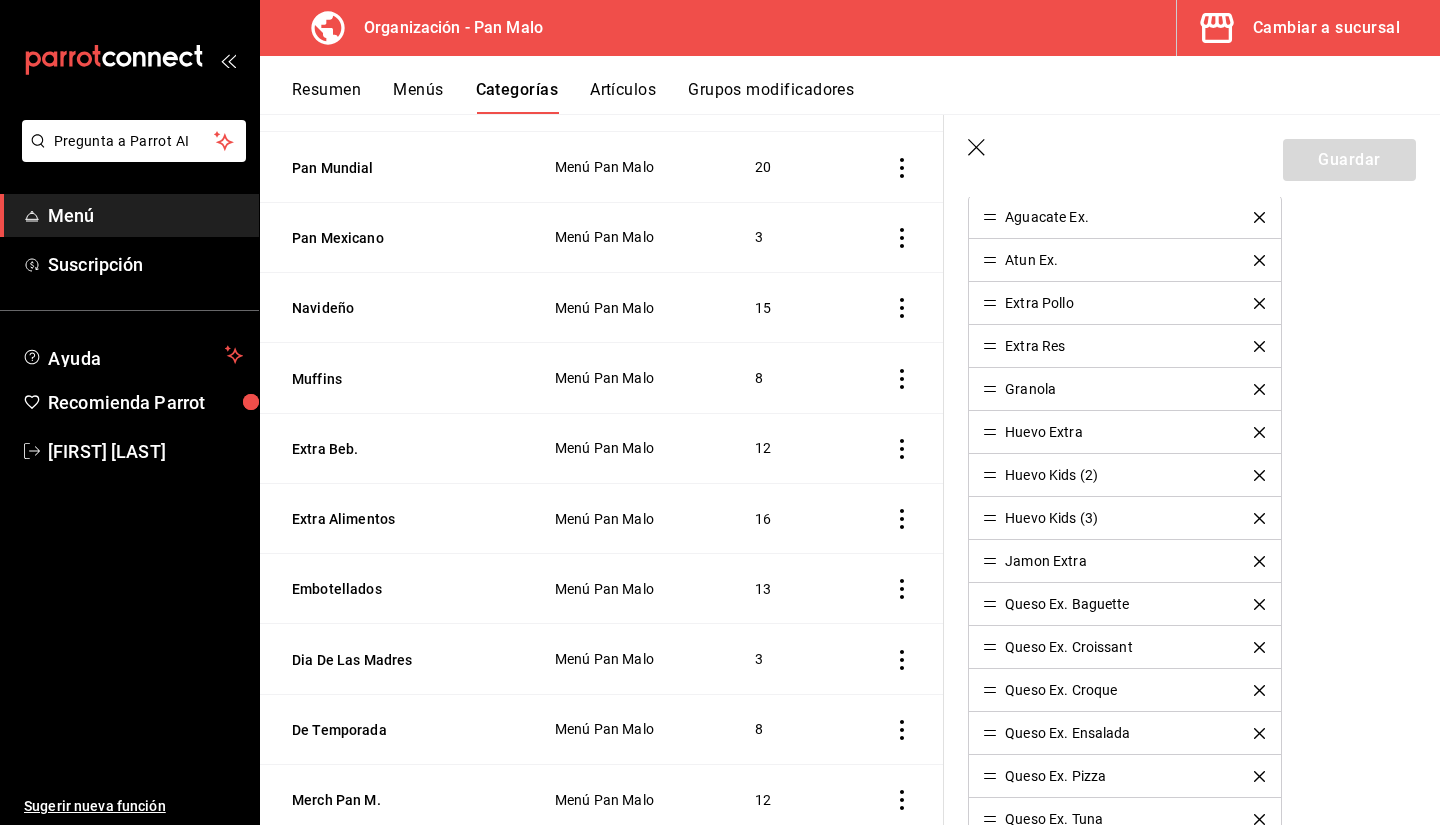 scroll, scrollTop: 708, scrollLeft: 0, axis: vertical 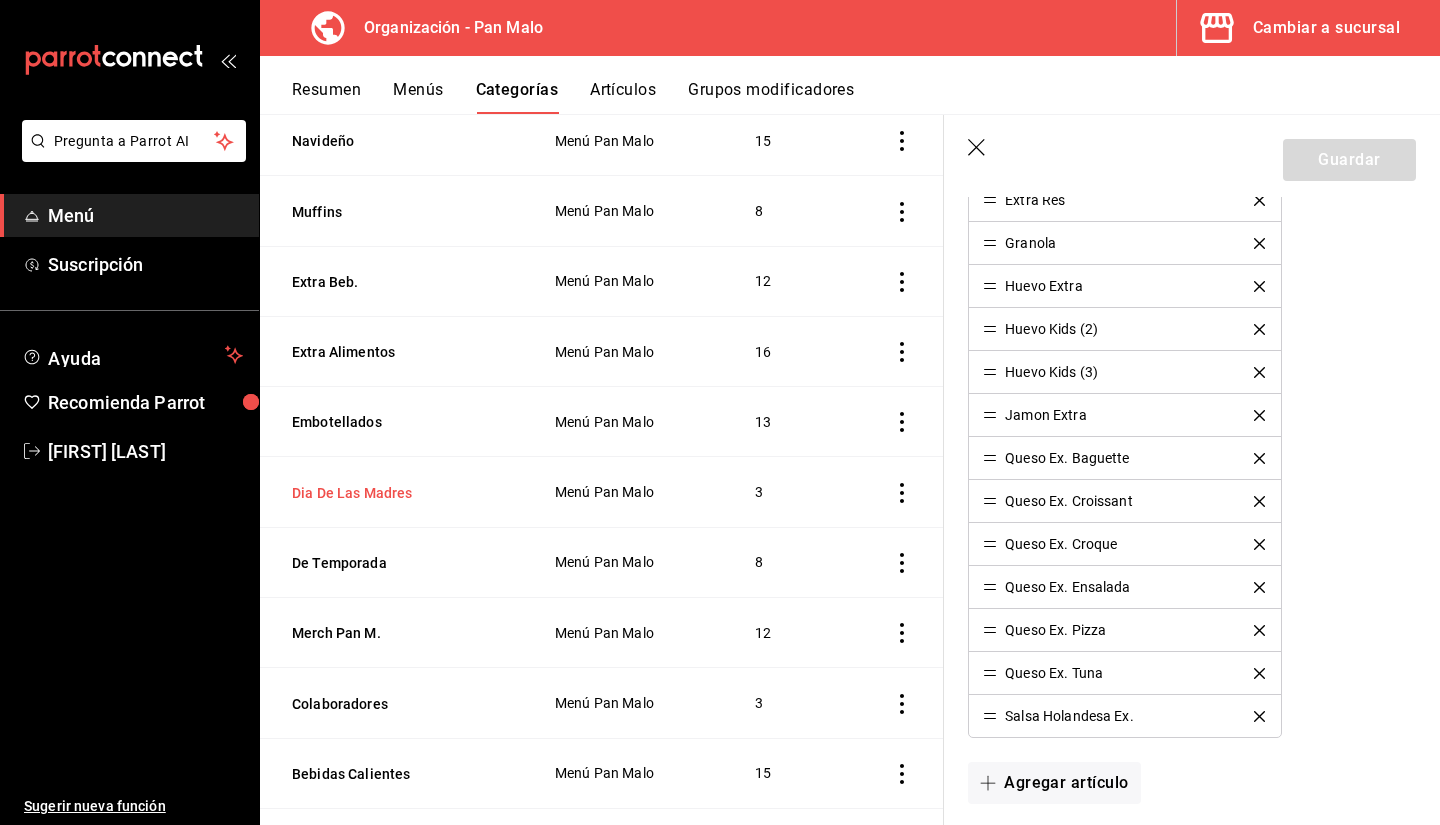 click on "Dia De Las Madres" at bounding box center (392, 493) 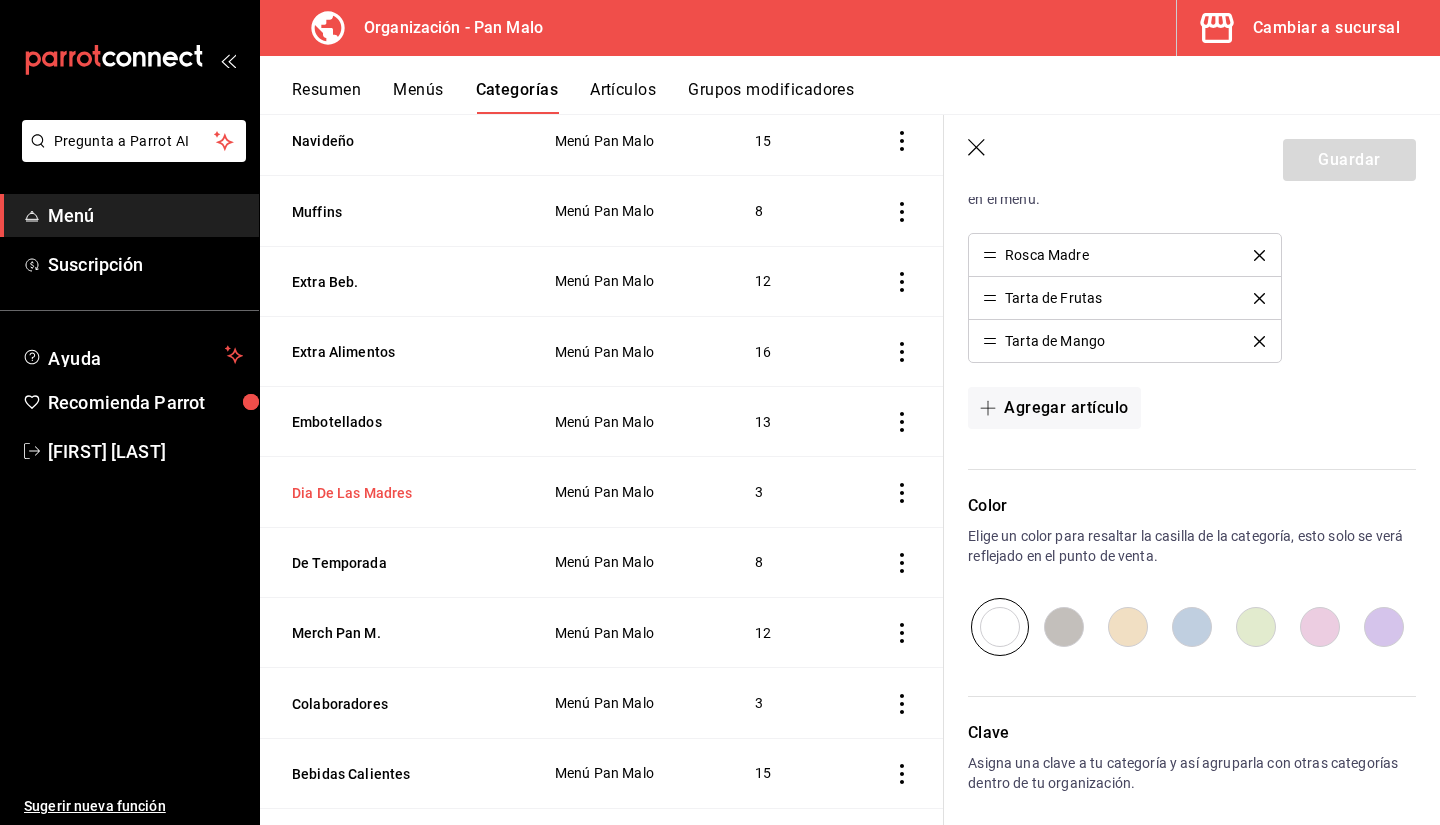 scroll, scrollTop: 0, scrollLeft: 0, axis: both 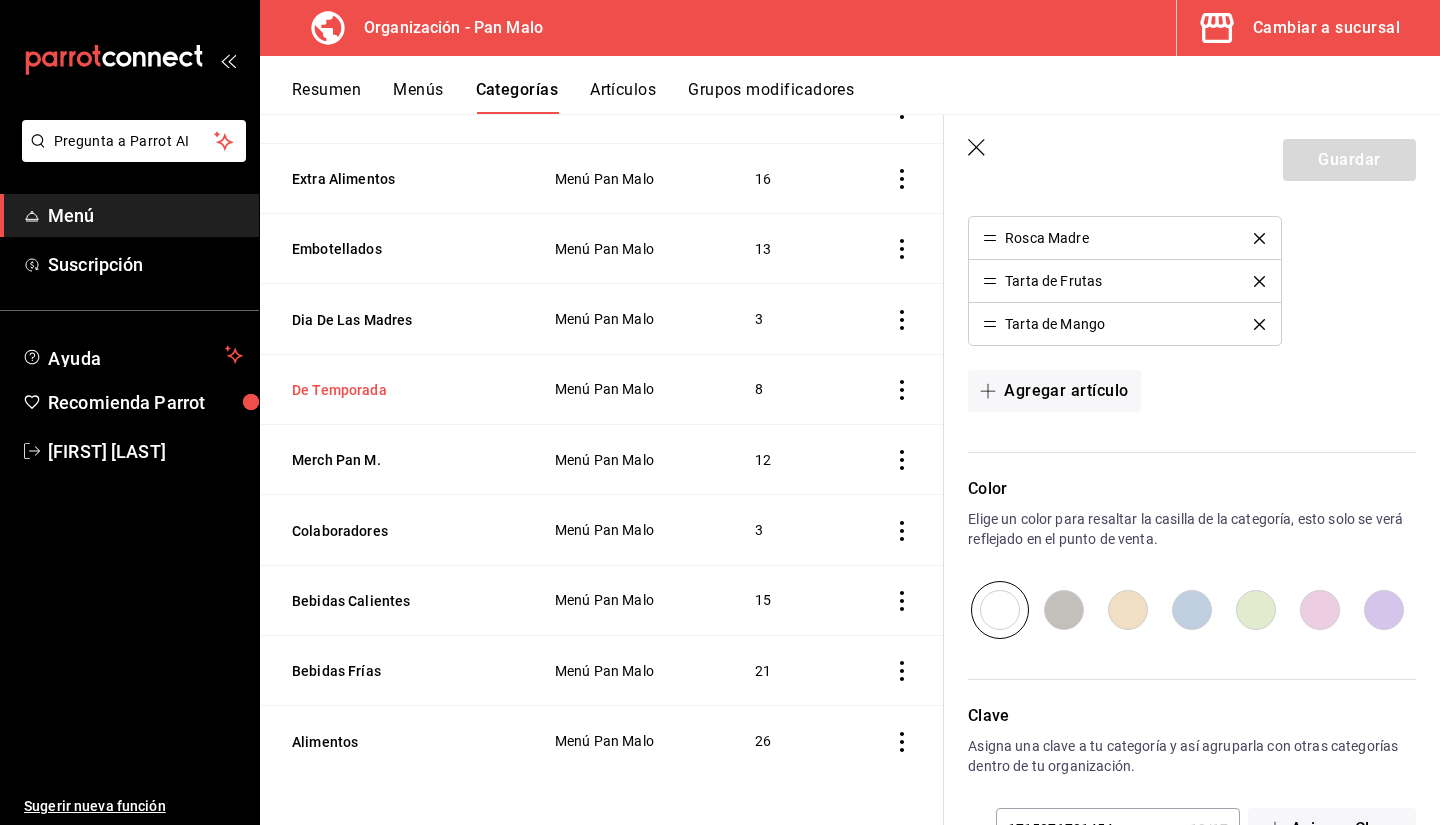 click on "De Temporada" at bounding box center [392, 390] 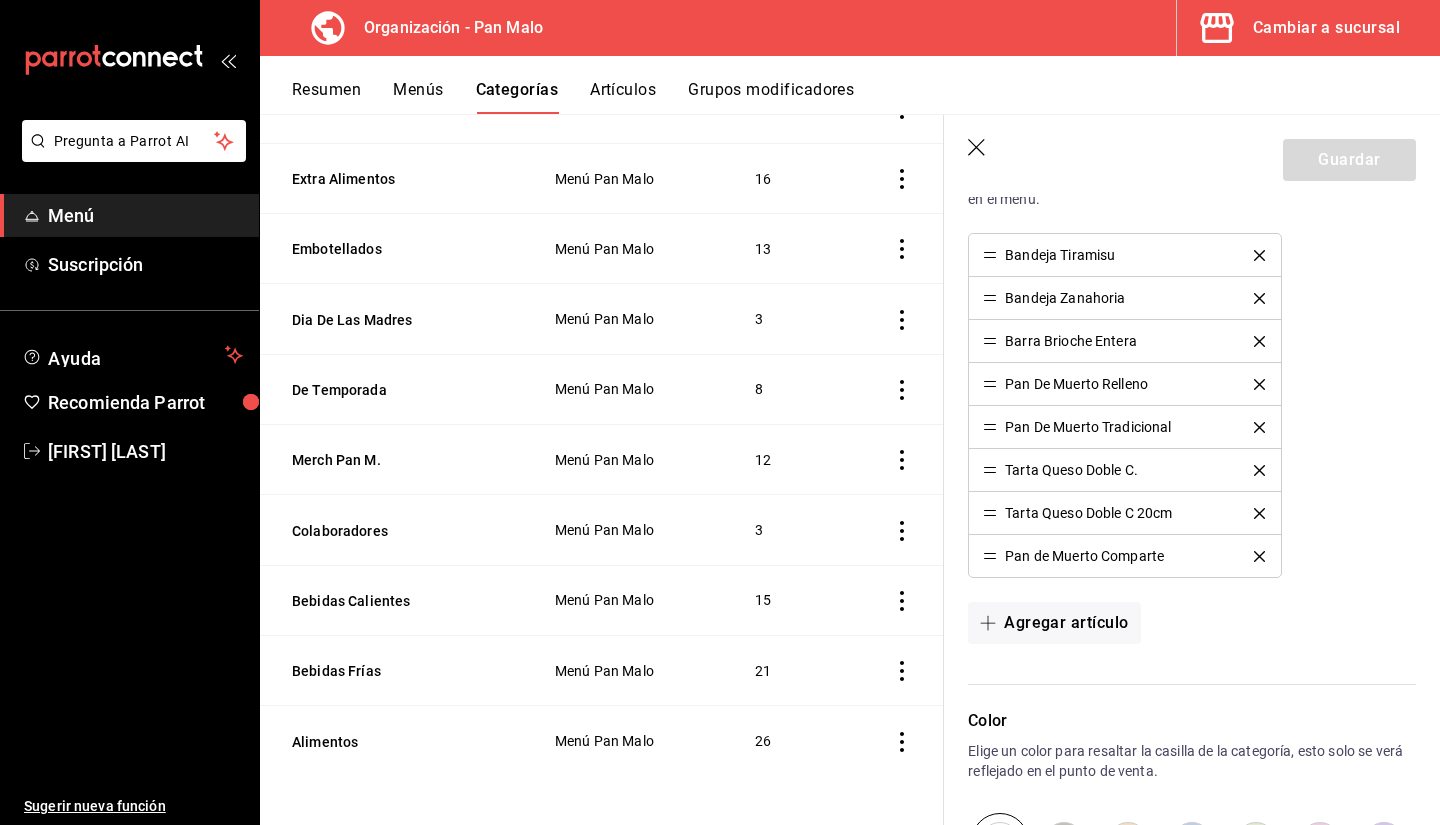 scroll, scrollTop: 0, scrollLeft: 0, axis: both 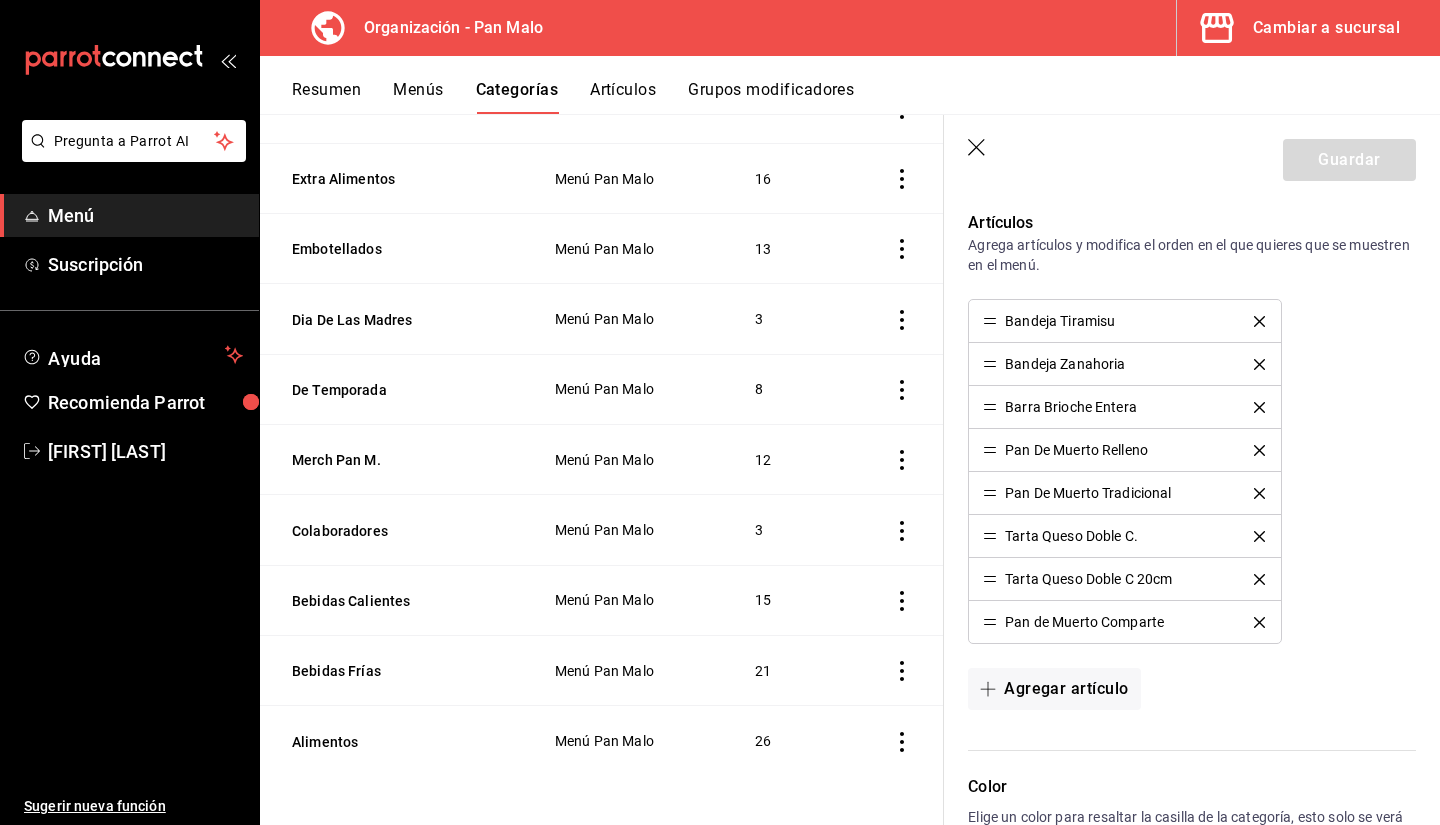 click 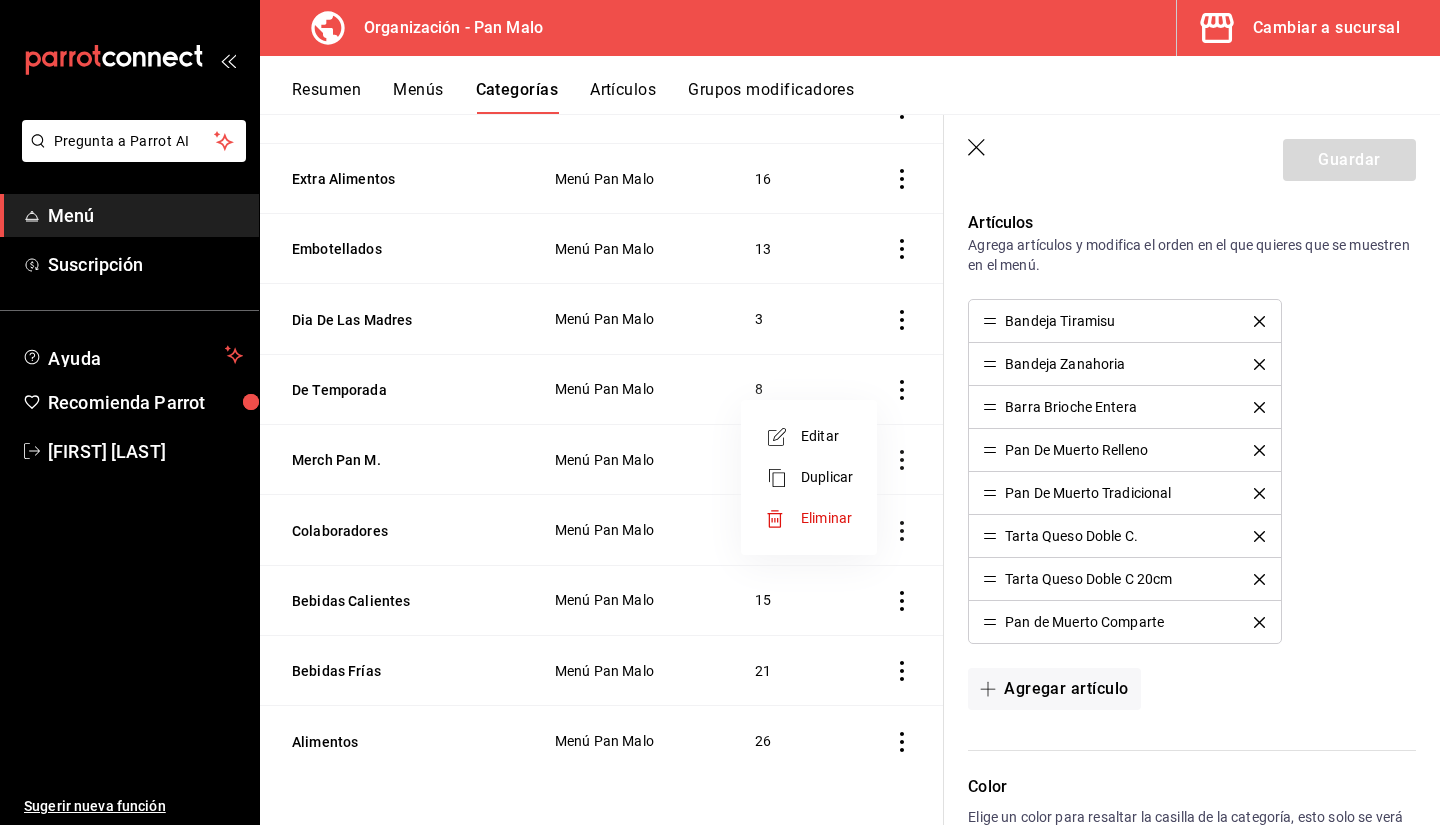 drag, startPoint x: 1439, startPoint y: 494, endPoint x: 1403, endPoint y: 340, distance: 158.15182 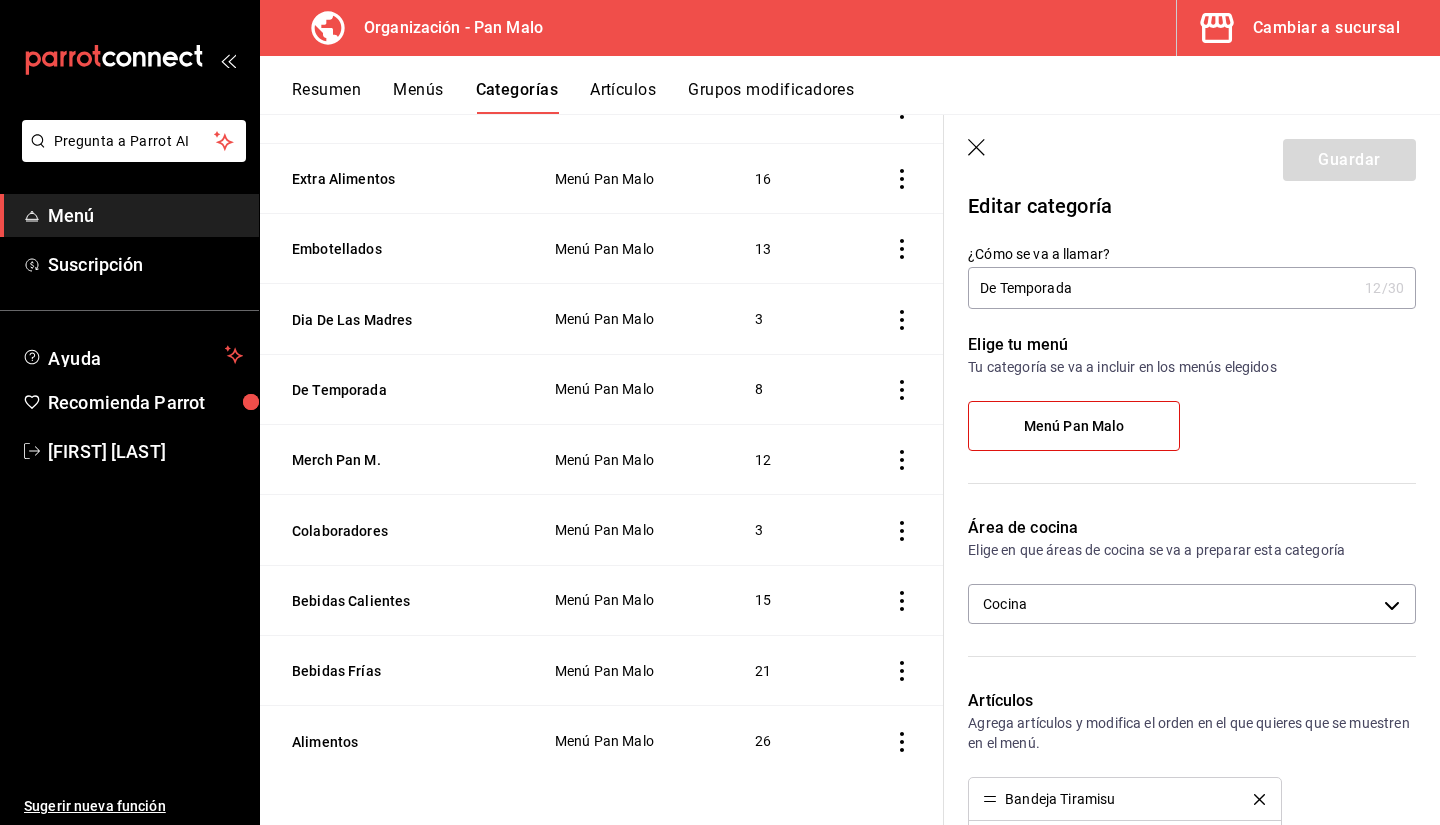 scroll, scrollTop: 0, scrollLeft: 0, axis: both 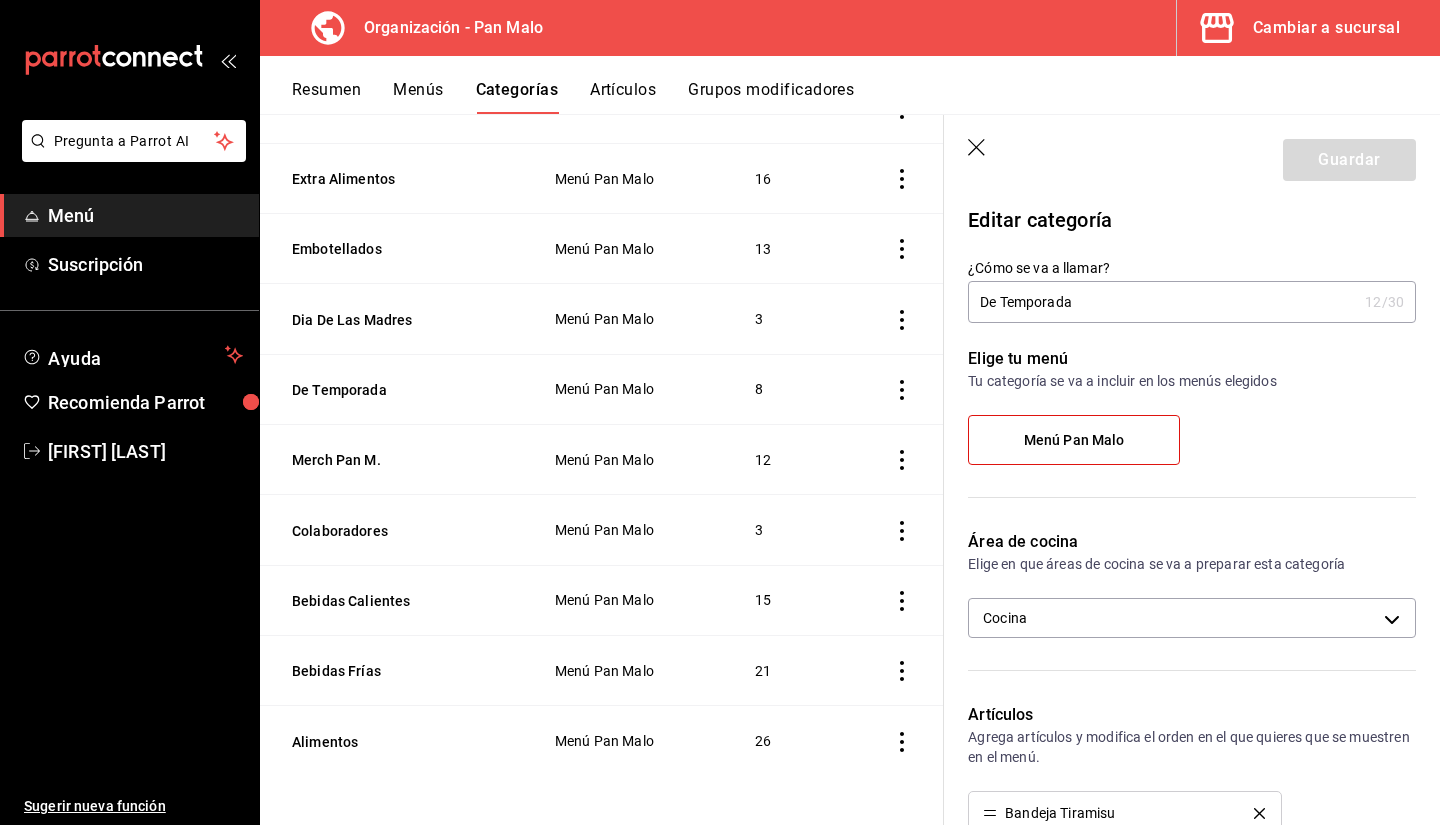 click on "Menú Pan Malo" at bounding box center [1074, 440] 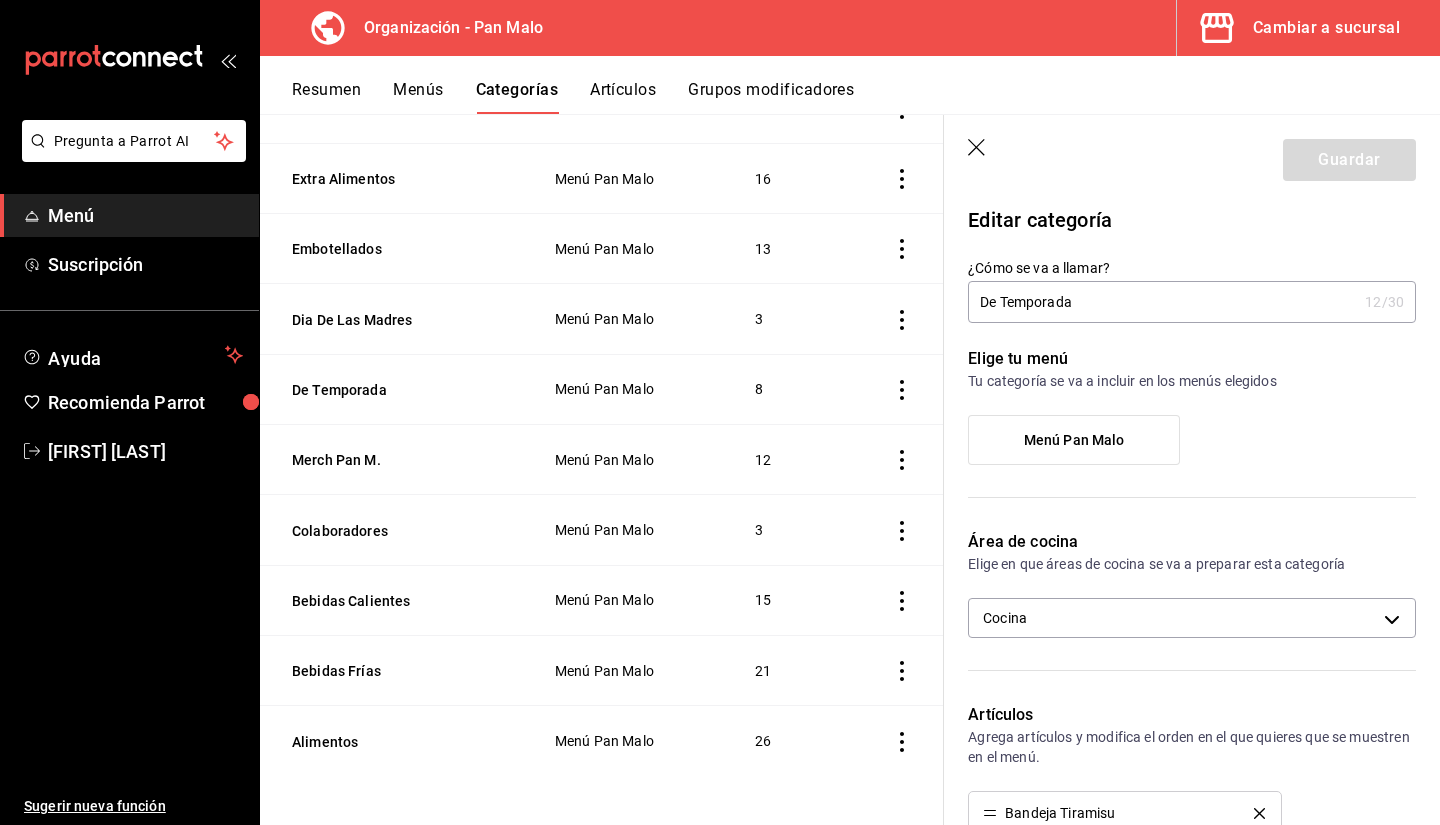 click on "Menú Pan Malo" at bounding box center (1074, 440) 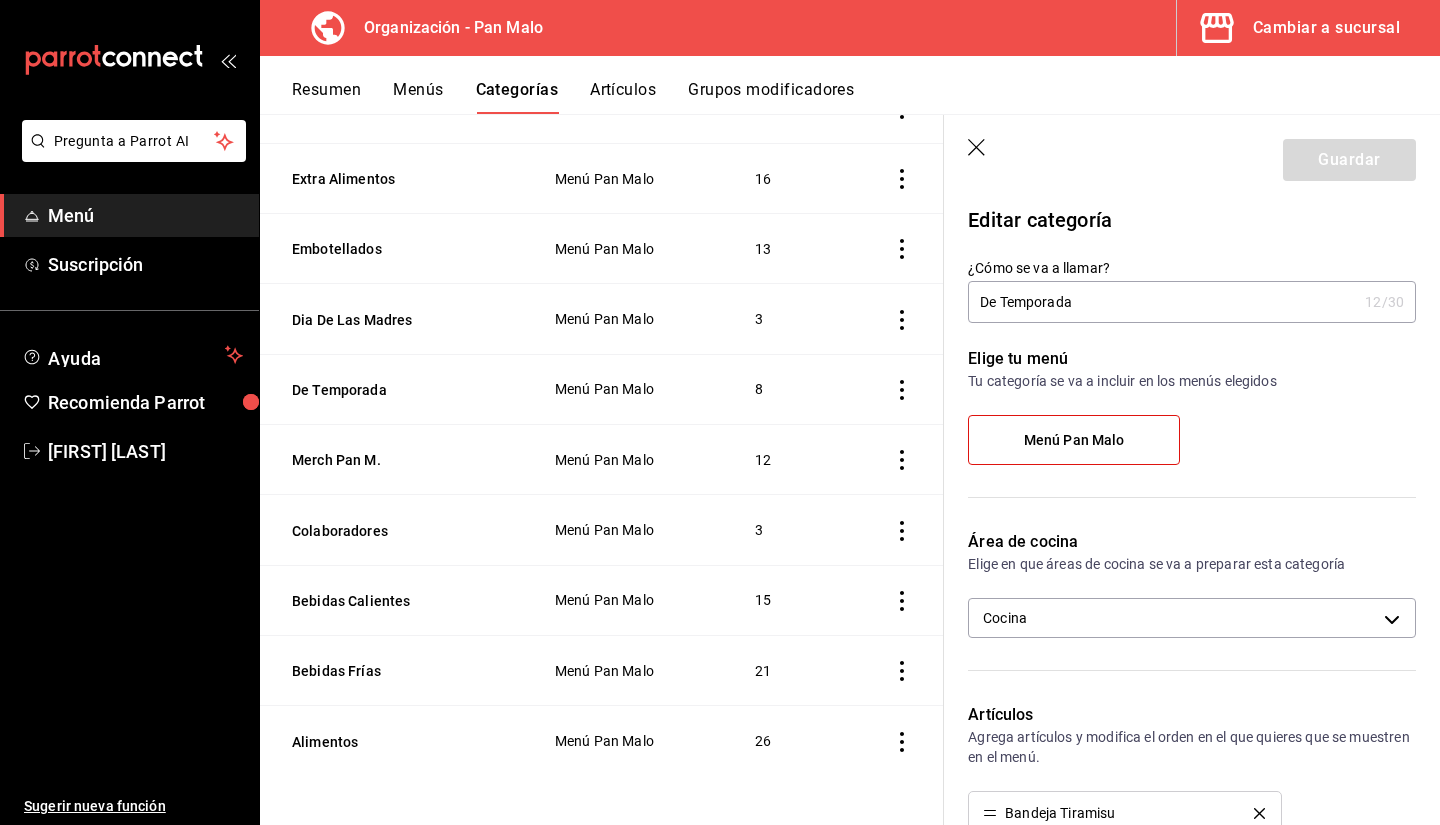 click on "Menú Pan Malo" at bounding box center (1074, 440) 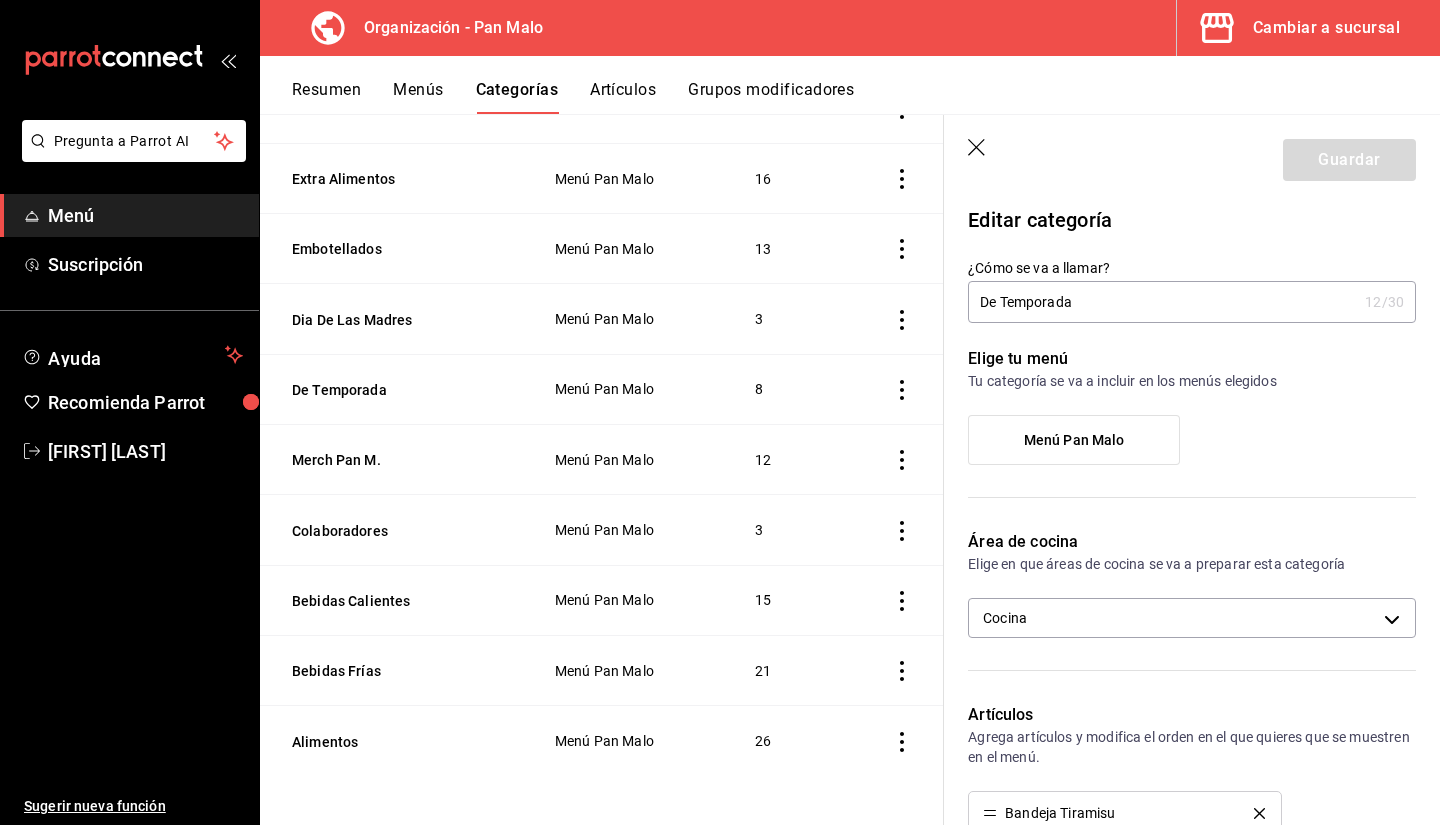 click on "Menú Pan Malo" at bounding box center [1074, 440] 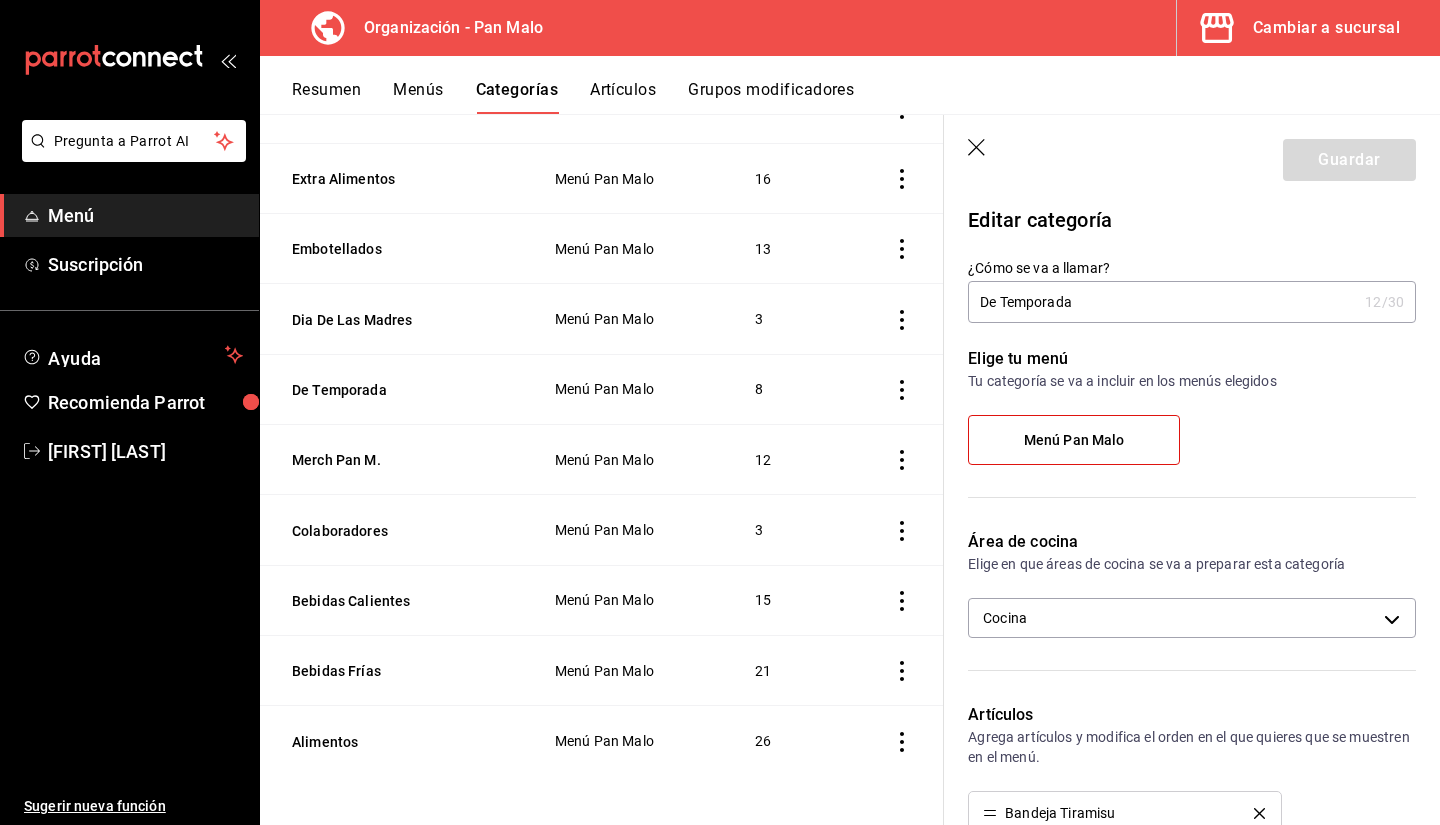 click on "Área de cocina Elige en que áreas de cocina se va a preparar esta categoría Cocina b7144bea-908d-4b58-95b0-8df689f21d33" at bounding box center (1180, 592) 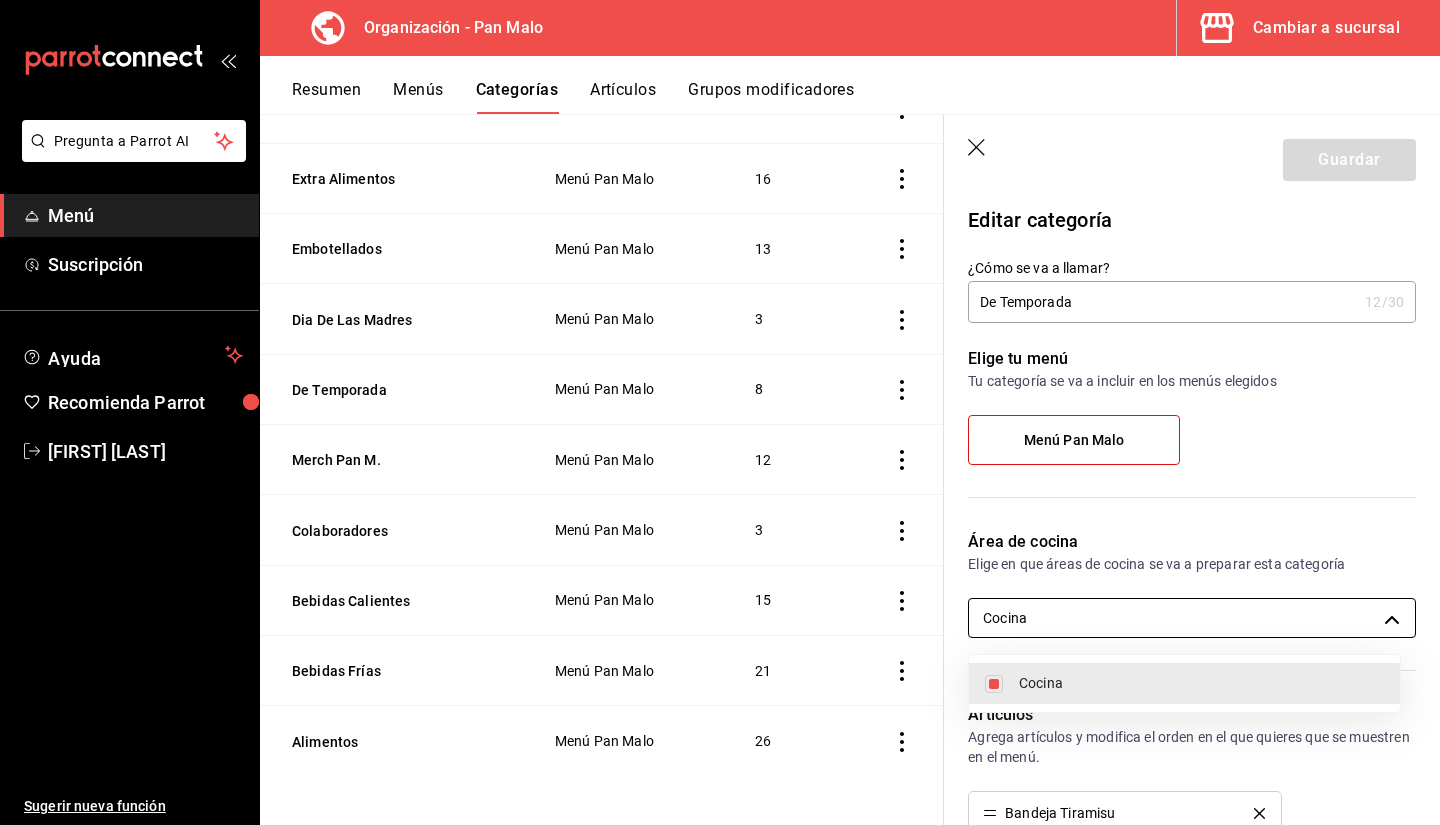 click on "Pregunta a Parrot AI Menú   Suscripción   Ayuda Recomienda Parrot   Sebastian Viadero   Sugerir nueva función   Organización - Pan Malo Cambiar a sucursal Resumen Menús Categorías Artículos Grupos modificadores Categorías organización Personaliza  las categorías de tu menú.  Agrupa  los artículos según su  tipo o preparación y asigna áreas de cocina. ​ ​ Pan Malo - Borrador Nombre Menús Artículos Pan Mini Menú Pan Malo 9 Frizz Menú Pan Malo 6 Reyes Magos Menú Pan Malo 3 Oro Maya Menú Pan Malo 18 Saludable Menú Pan Malo 12 Panques Menú Pan Malo 16 Pan Salado Menú Pan Malo 13 Pan Mundial Menú Pan Malo 20 Pan Mexicano Menú Pan Malo 3 Navideño Menú Pan Malo 15 Muffins Menú Pan Malo 8 Extra Beb. Menú Pan Malo 12 Extra Alimentos Menú Pan Malo 16 Embotellados Menú Pan Malo 13 Dia De Las Madres Menú Pan Malo 3 De Temporada Menú Pan Malo 8 Merch Pan M. Menú Pan Malo 12 Colaboradores Menú Pan Malo 3 Bebidas Calientes Menú Pan Malo 15 Bebidas Frías 21" at bounding box center (720, 412) 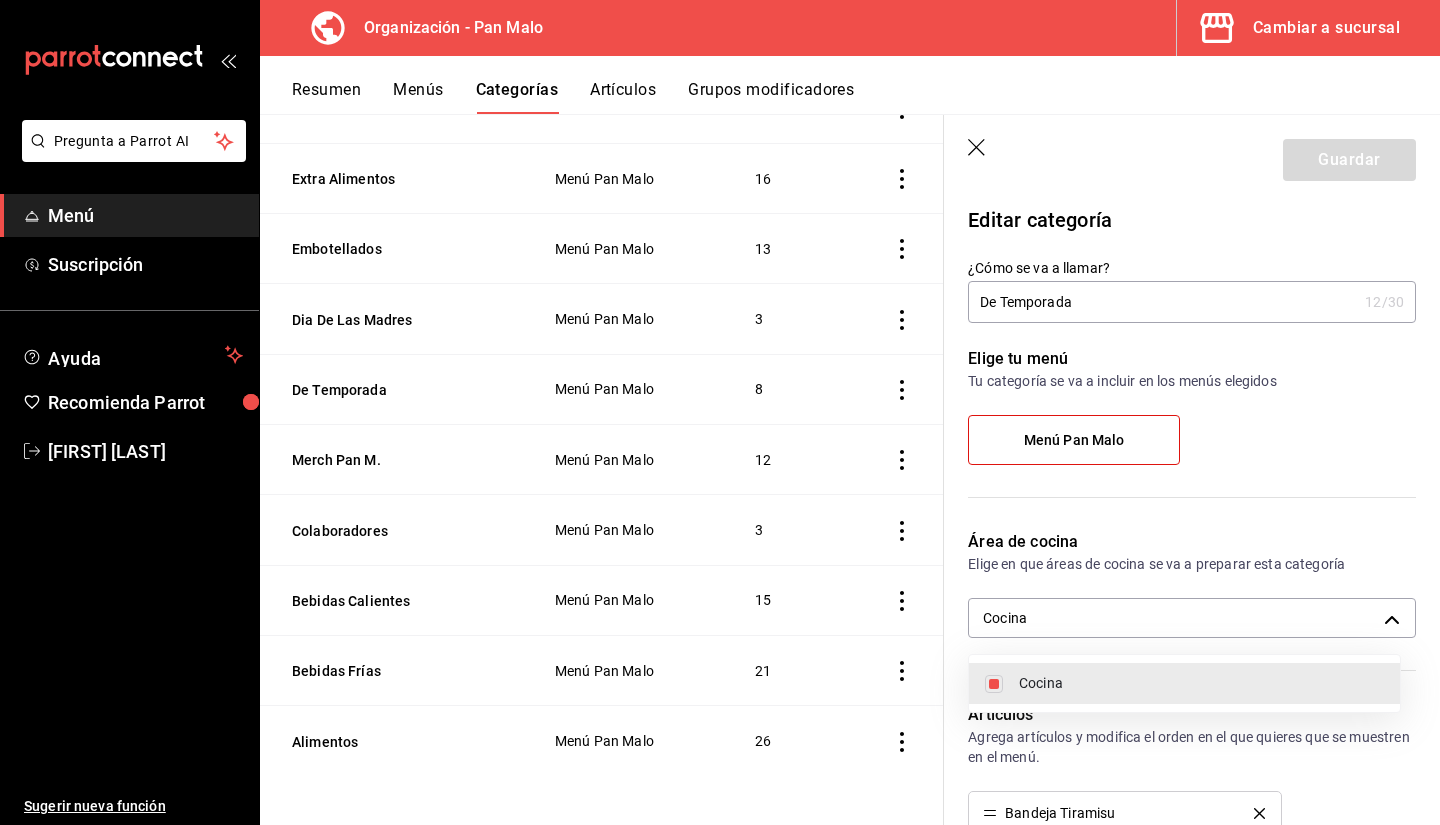 click at bounding box center (720, 412) 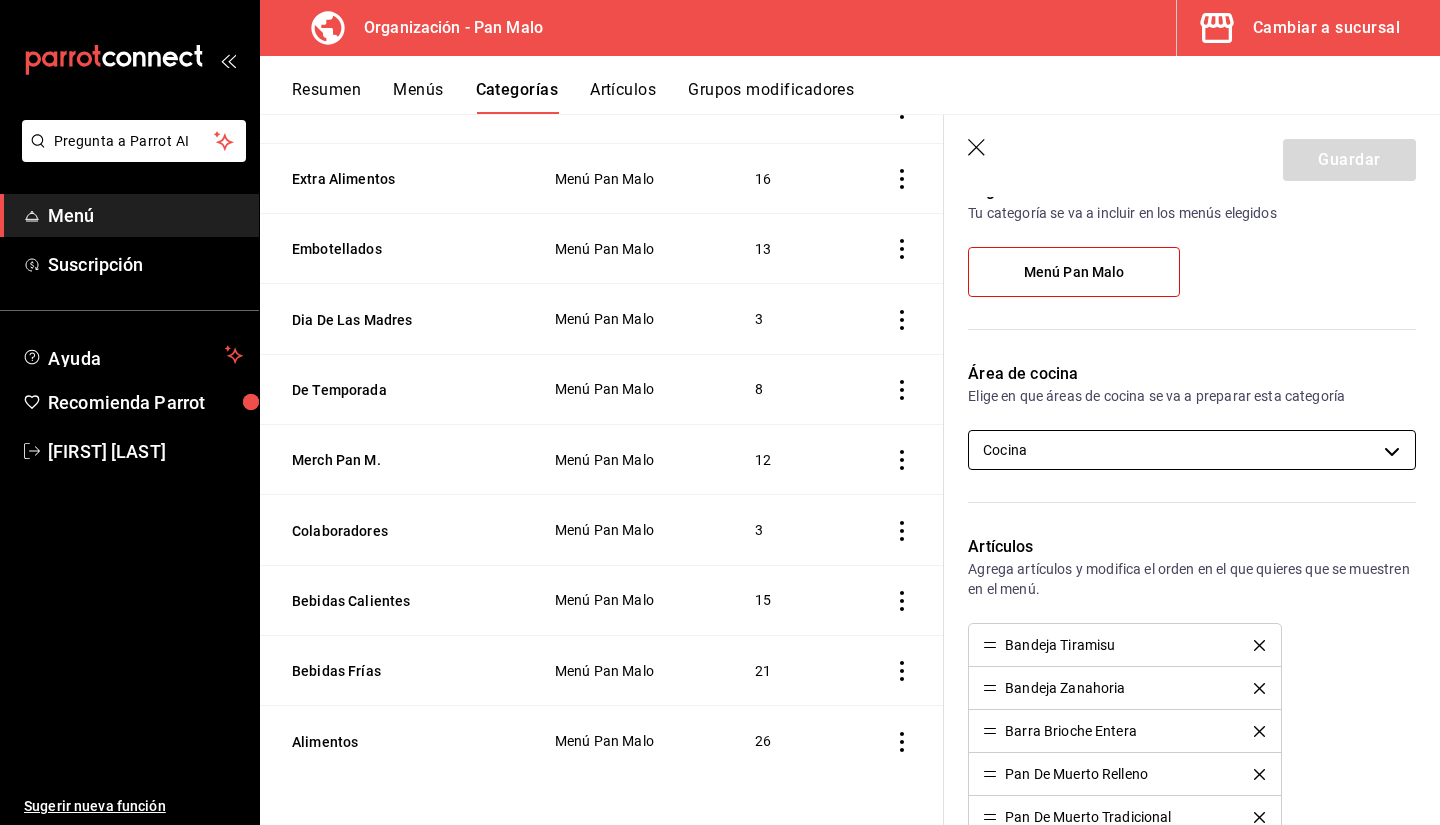 scroll, scrollTop: 170, scrollLeft: 0, axis: vertical 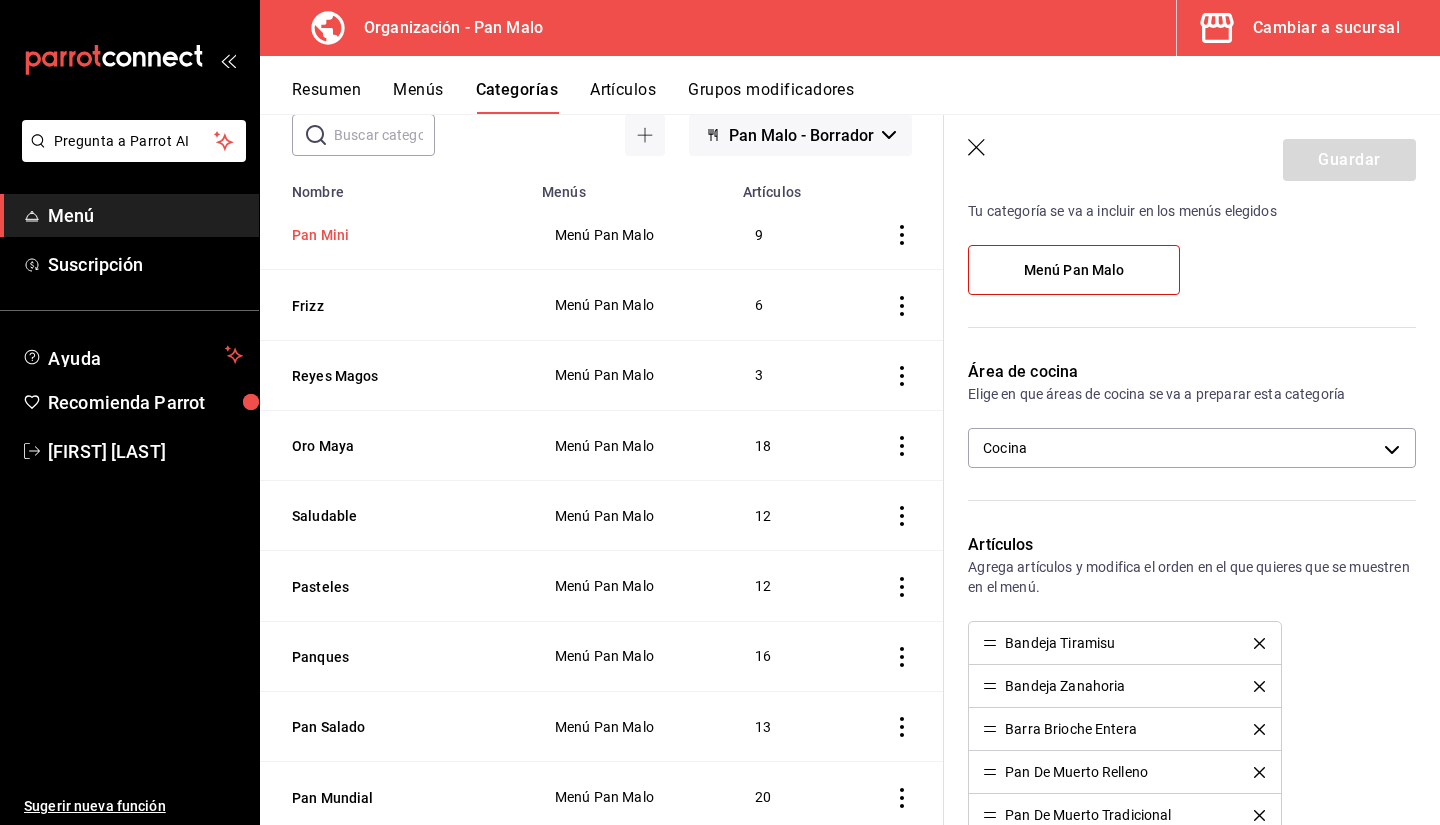 click on "Pan Mini" at bounding box center [392, 235] 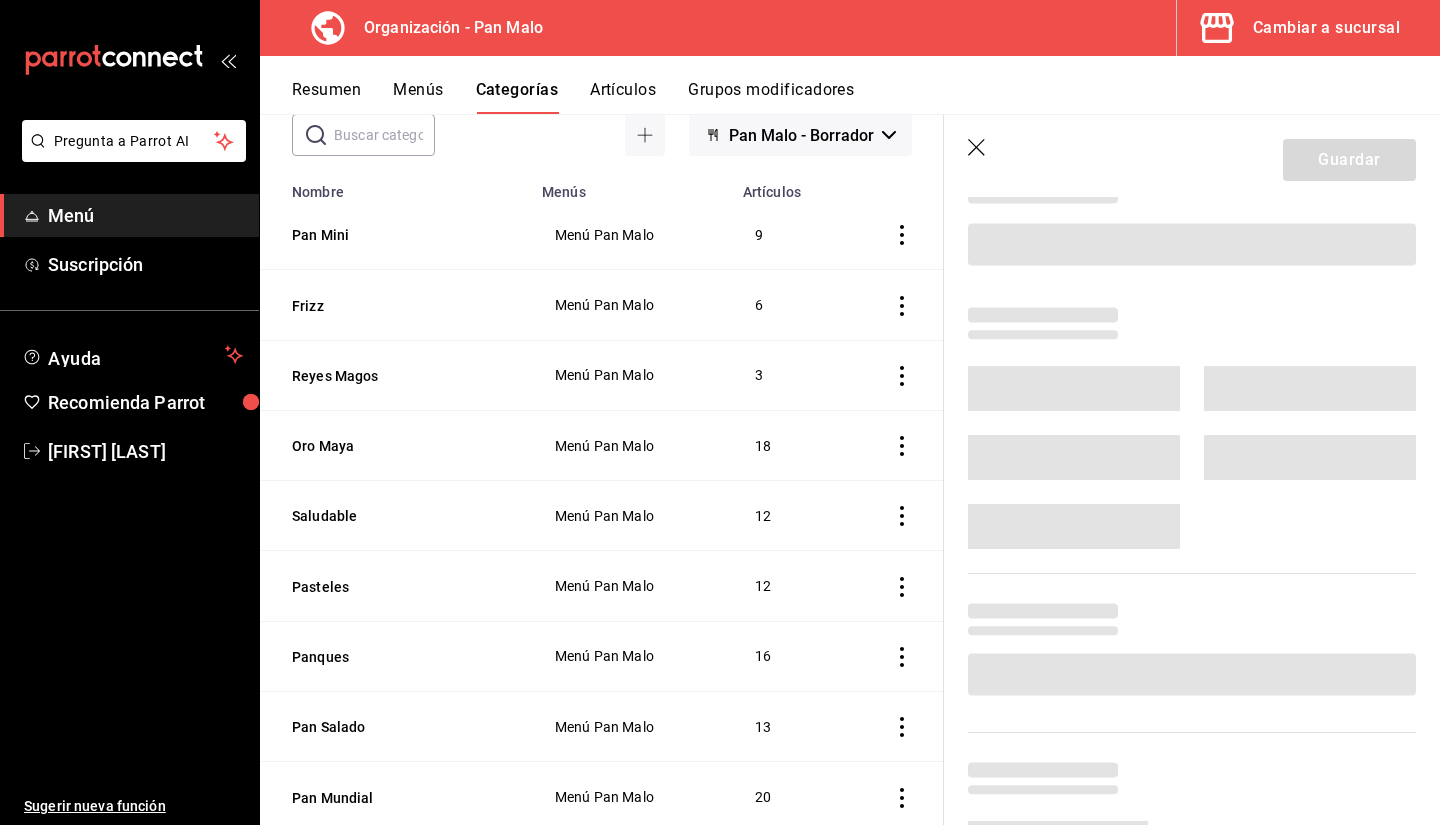 drag, startPoint x: 588, startPoint y: 97, endPoint x: 602, endPoint y: 92, distance: 14.866069 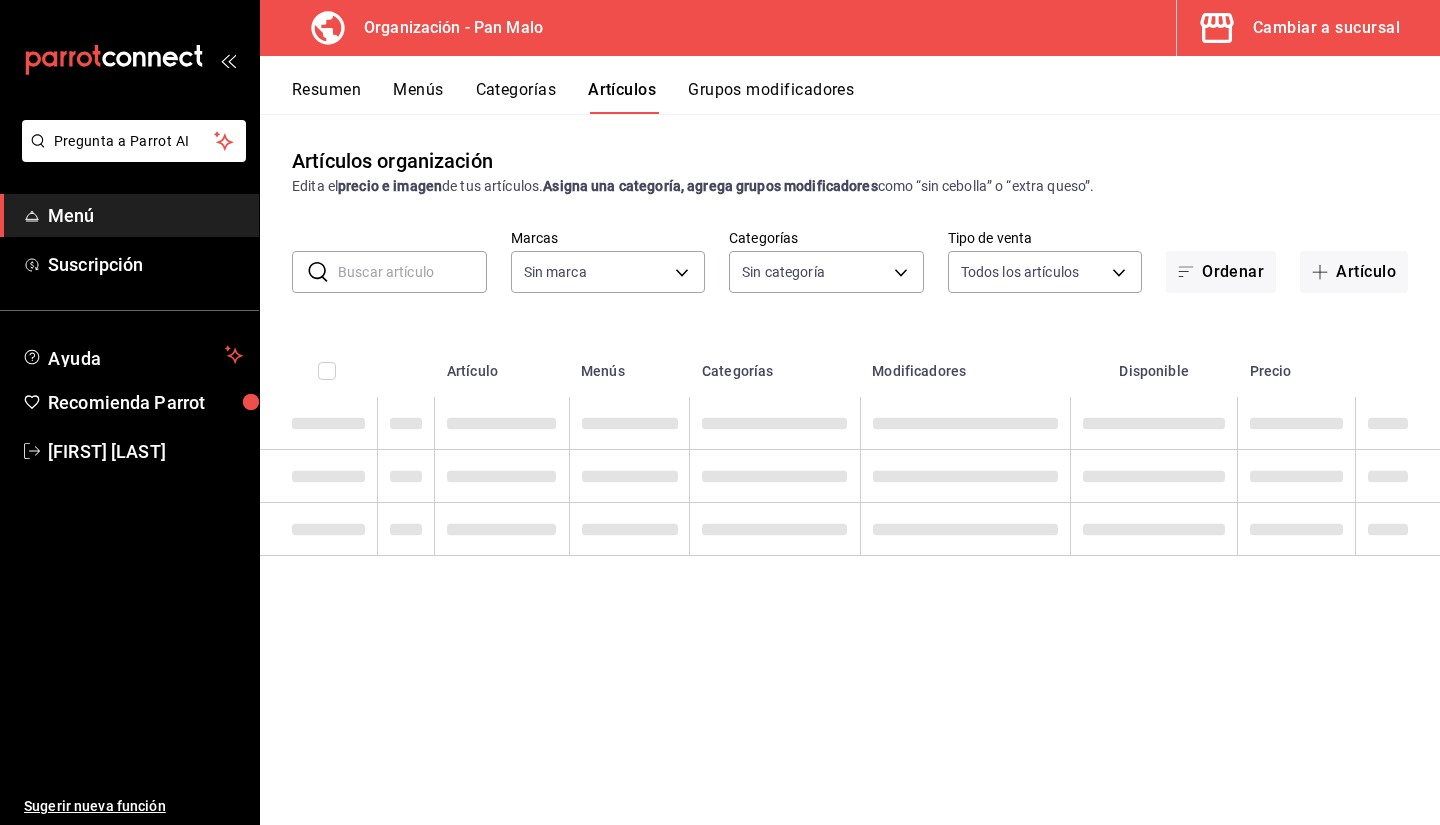 type on "fc172b80-d414-46c2-bed9-f4eeed86d775" 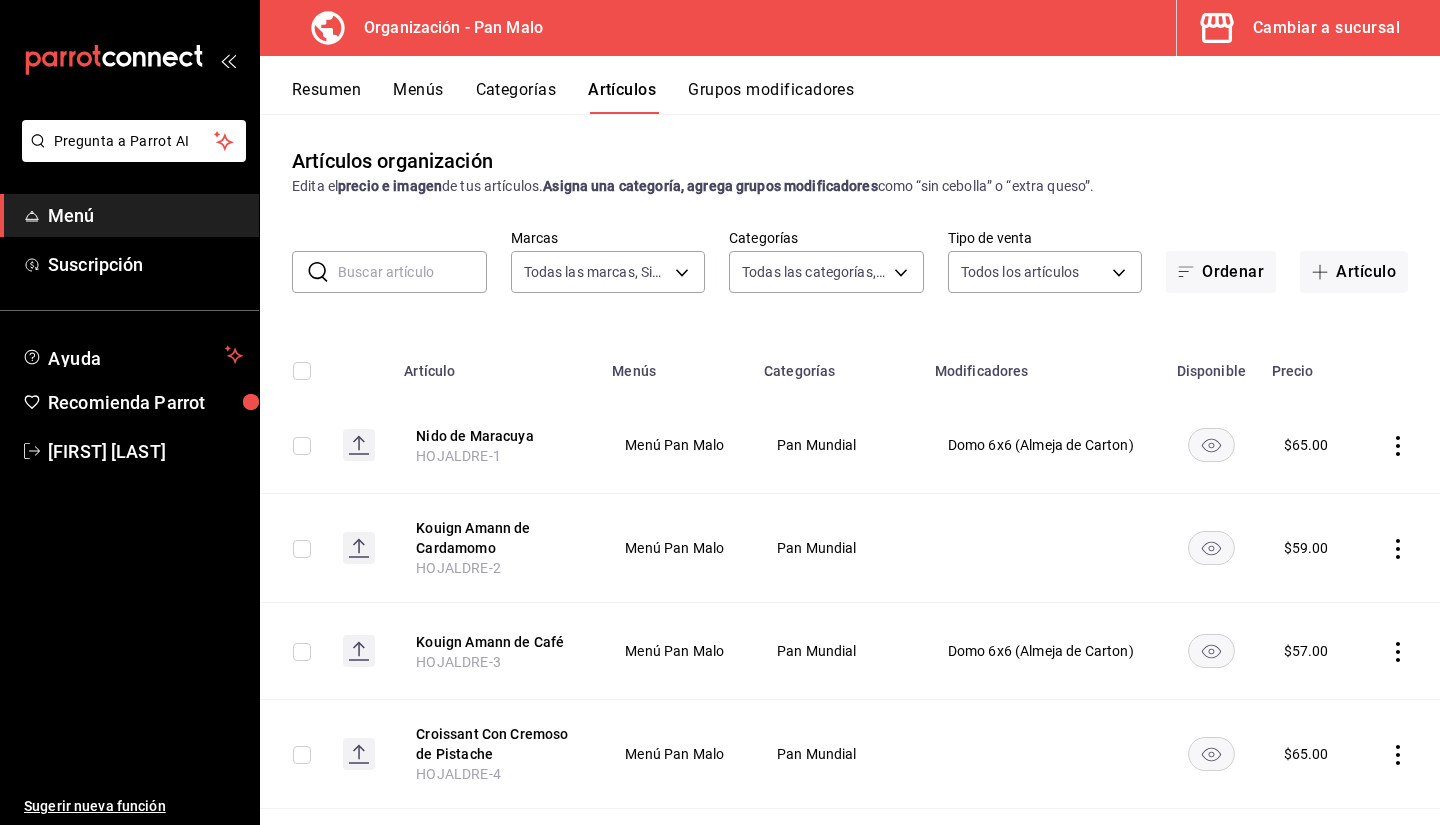 type on "faac991b-1219-45c2-92b9-09911293bcdb,947388ff-28a8-4840-aa7b-eef1acf3934f,7fc76fd3-c24e-4c3a-bb62-b23bd8f26fd0,027bbe94-294a-43cb-939c-74dd19f6c27b,a4e096dd-b245-44e6-9ee2-cf03f117a84a,a6598a7c-235b-4cef-8a18-6df16c96b242,7f498aaa-9386-4275-9ea1-e34c85aec59f,560614e0-c516-4409-bfe6-b4030ce68afa,a4eec615-11fe-4750-9ea8-37ea9f337fbb,fb50bbb3-21f0-4a14-88e2-38a4b9f51103,b6f47056-055e-4dca-aa93-4d40681e54b9,d4671957-878d-487b-b642-6f55f4a0de62,797f2384-79cf-4809-a6f1-9ce824af6267,c46e8d80-a0ef-423d-b3d7-36d6230263e3,19f2ec43-da01-470d-aeaa-ffc6c0c7d7b4,36916c2c-8f15-4735-ad22-c67f07407e9a,c624cd4e-7309-4d09-b04a-0df040d514c2,e60e274e-437c-4b5b-a8c1-19bfac904f57,882c4a4a-deed-4f39-a876-a58df8c654d6,9a557cc2-5400-4418-9acc-a6221b409af9,8fc4eea3-70e5-4260-aa09-55a83627158a,7d9a348f-c02b-4d94-b271-4c0069fa1a36" 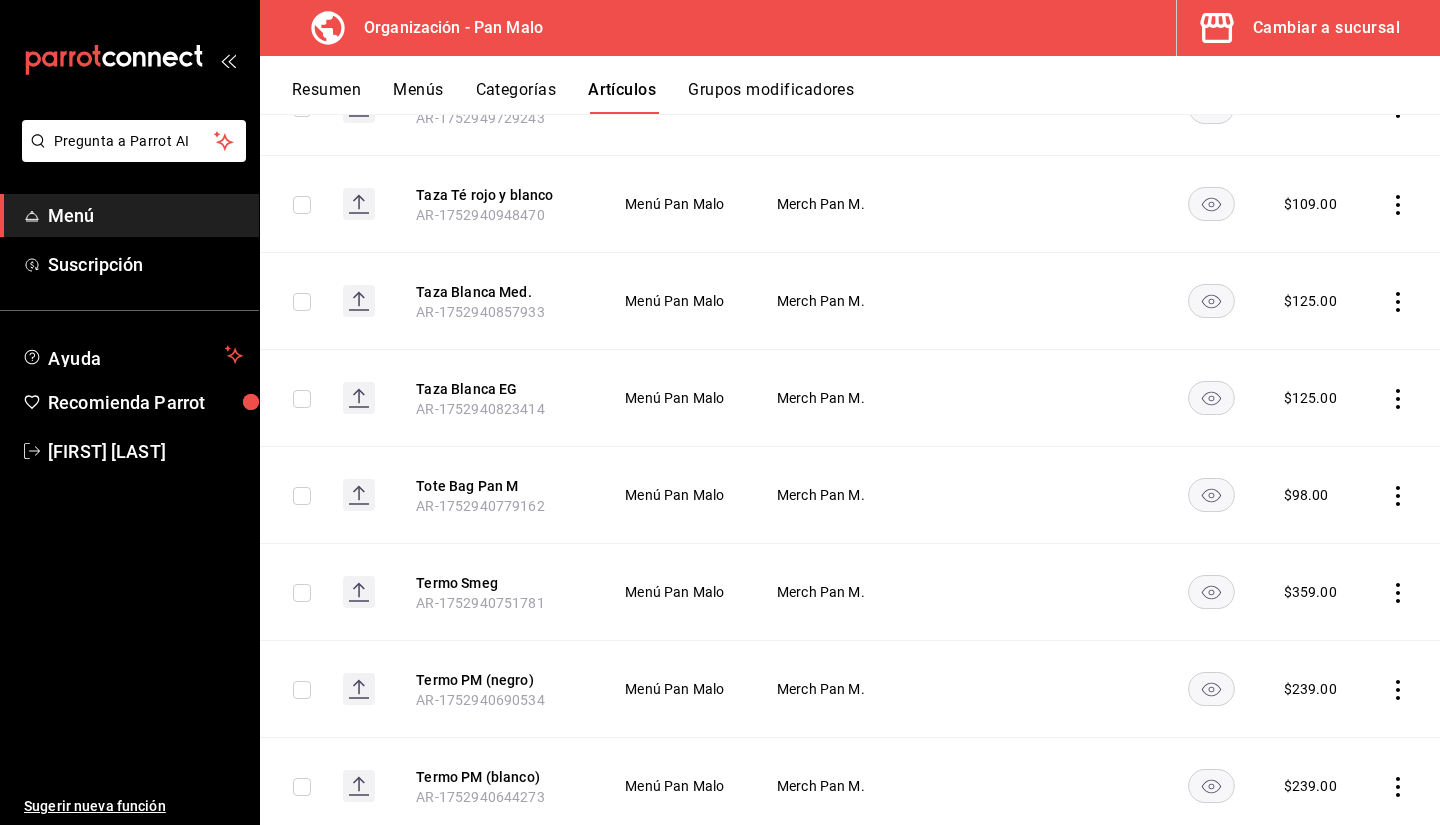 scroll, scrollTop: 0, scrollLeft: 0, axis: both 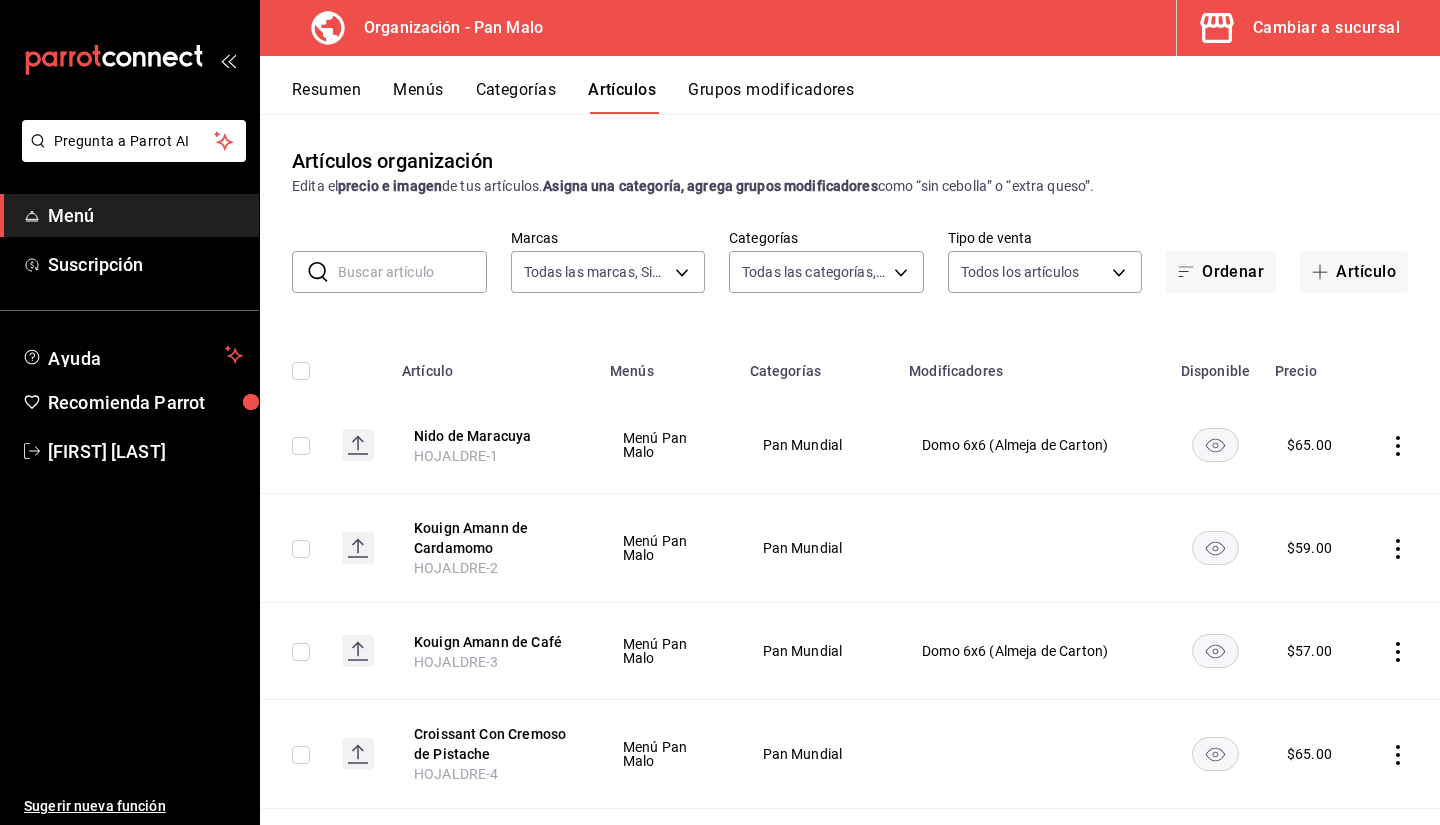click at bounding box center (412, 272) 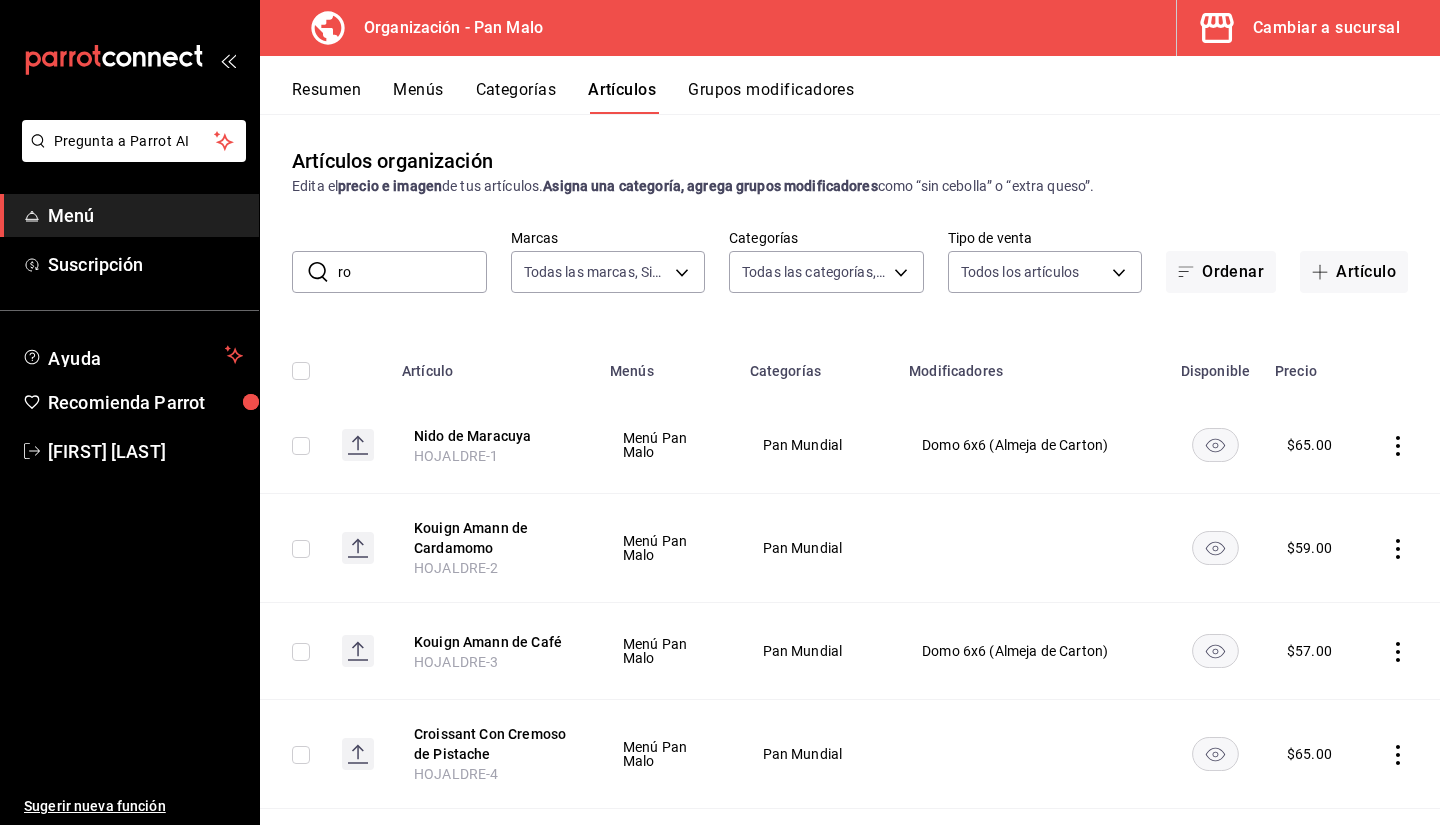 type on "rol" 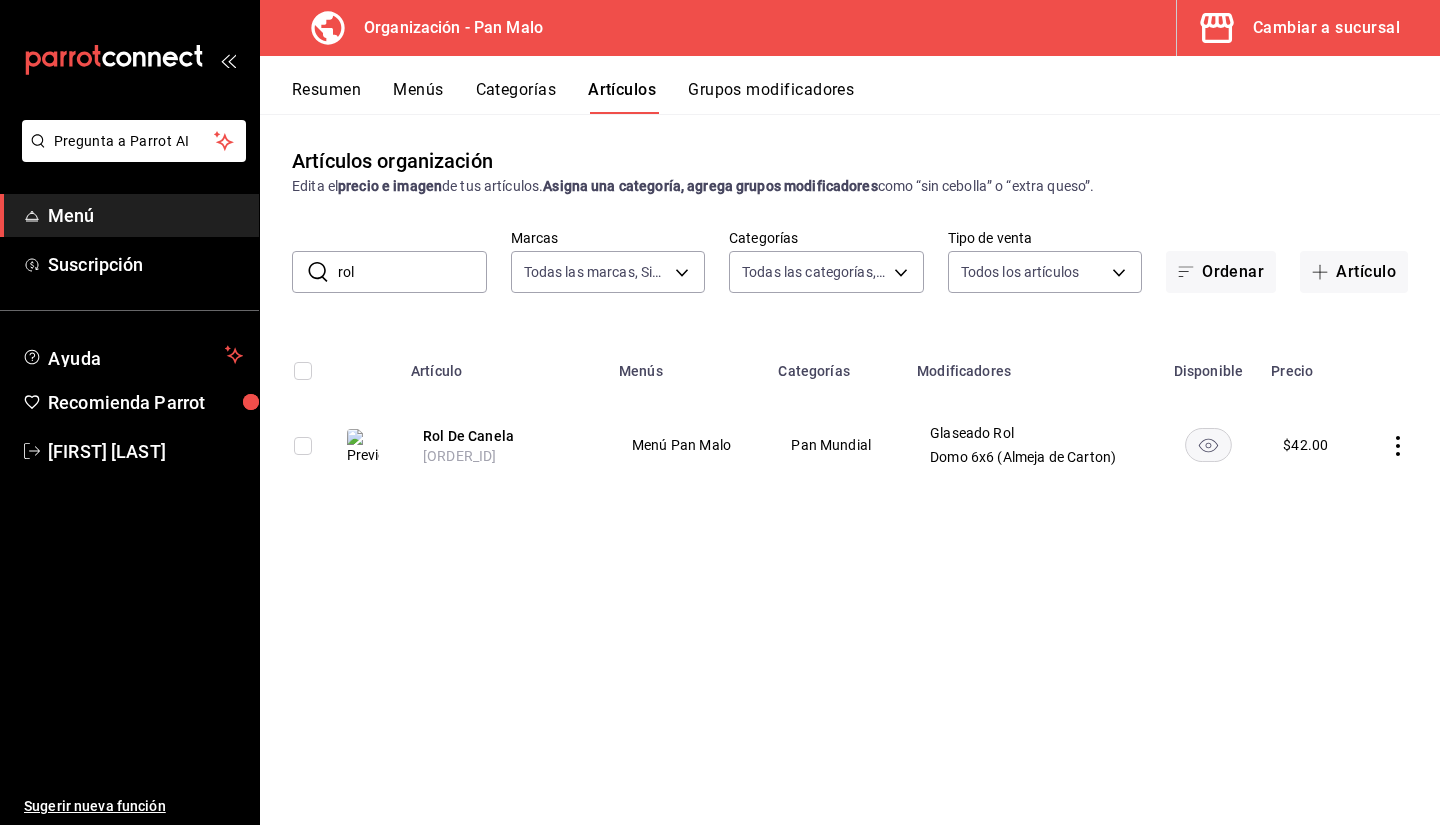 click on "rol" at bounding box center [412, 272] 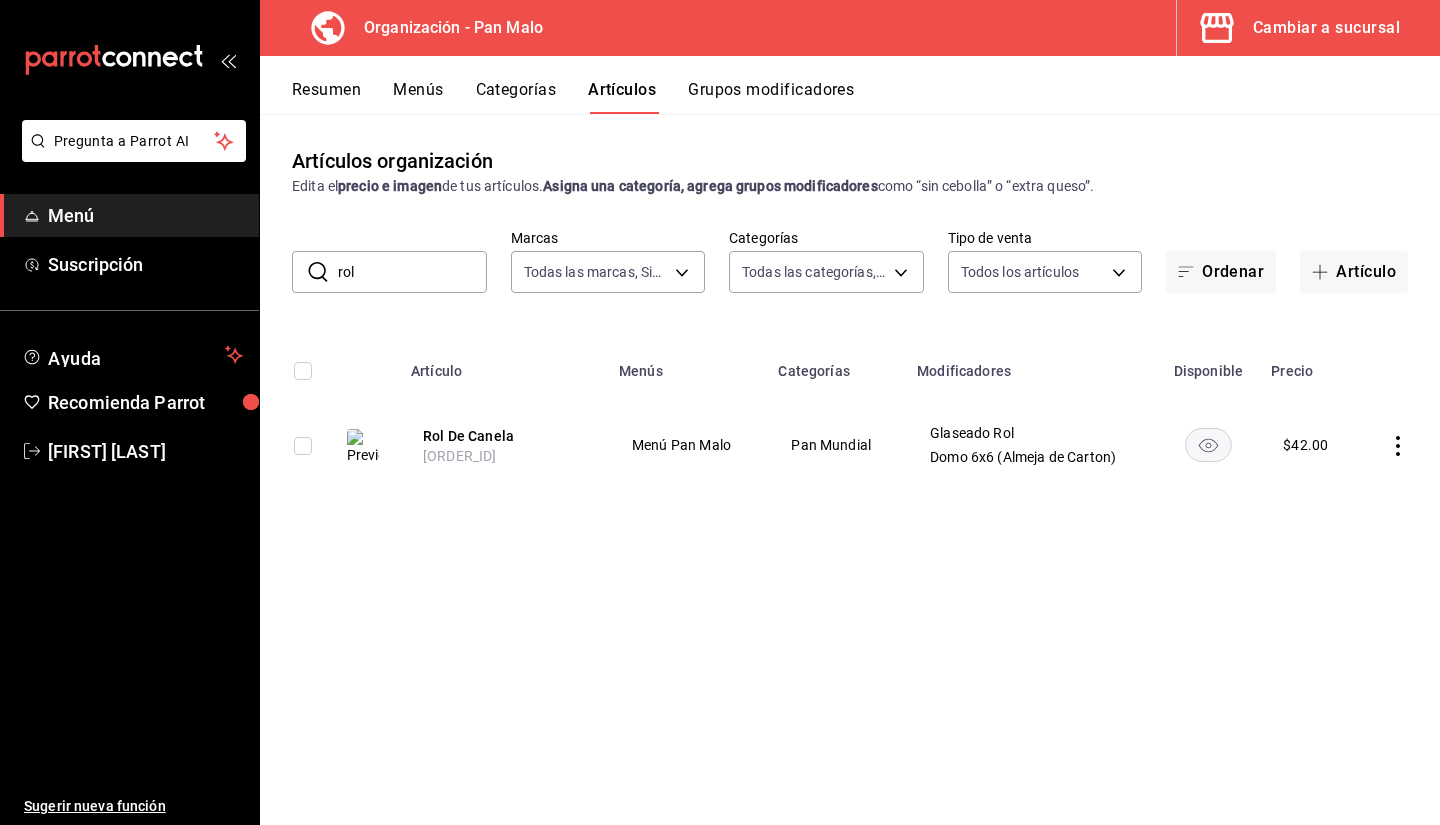 click on "rol" at bounding box center (412, 272) 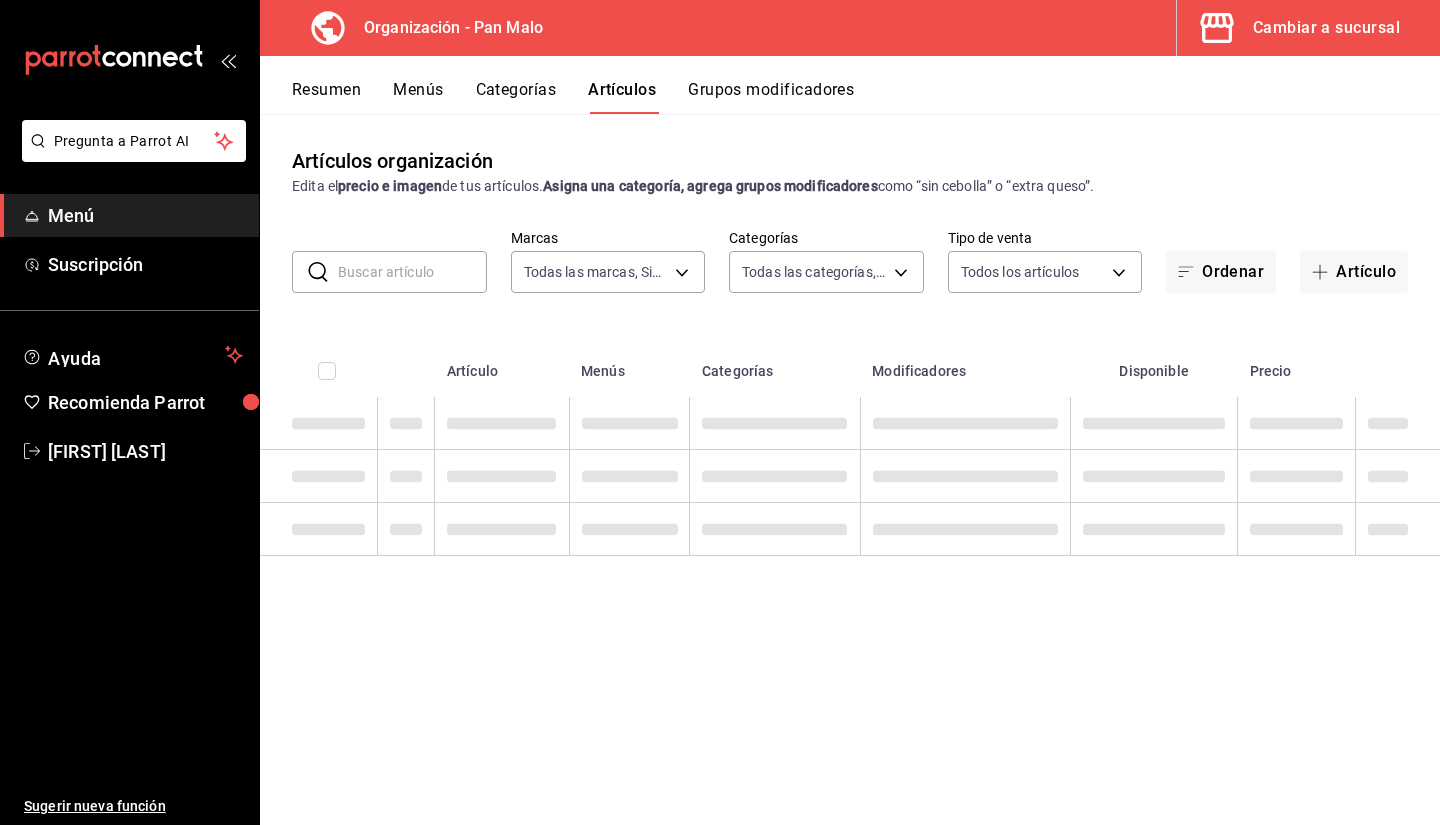 click on "Resumen Menús Categorías Artículos Grupos modificadores" at bounding box center [850, 85] 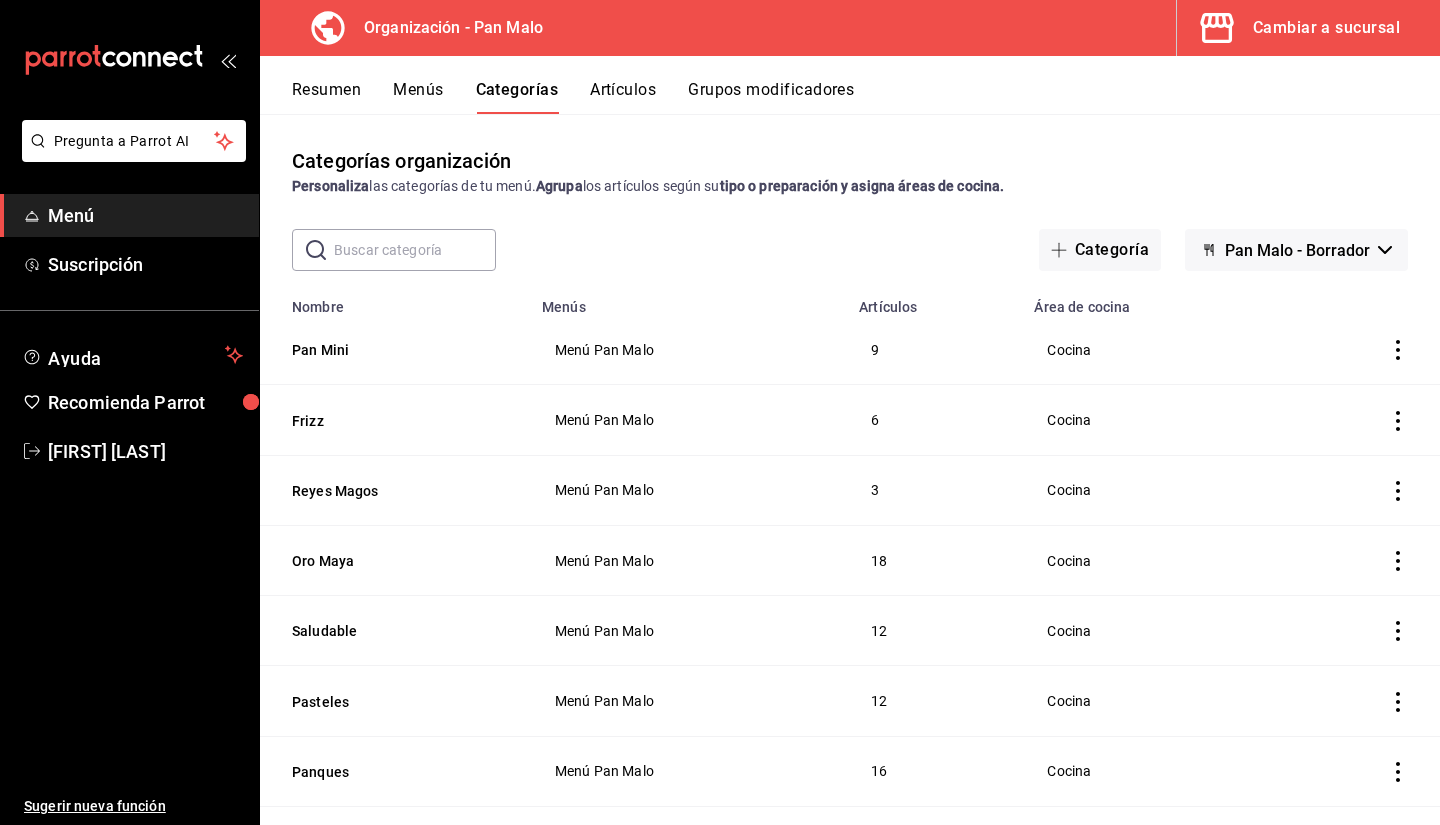 click on "Menús" at bounding box center [418, 97] 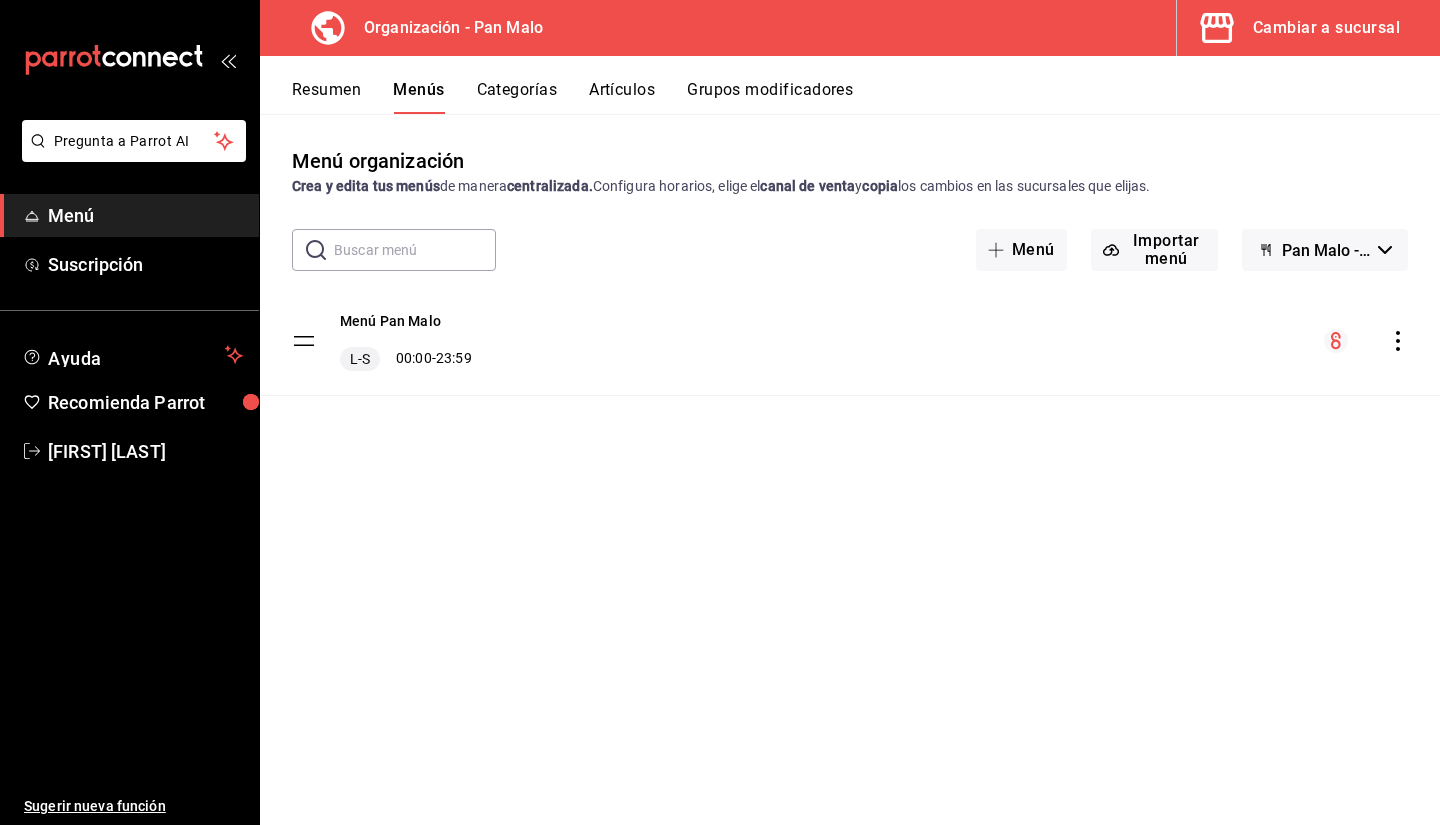 click on "Categorías" at bounding box center [517, 97] 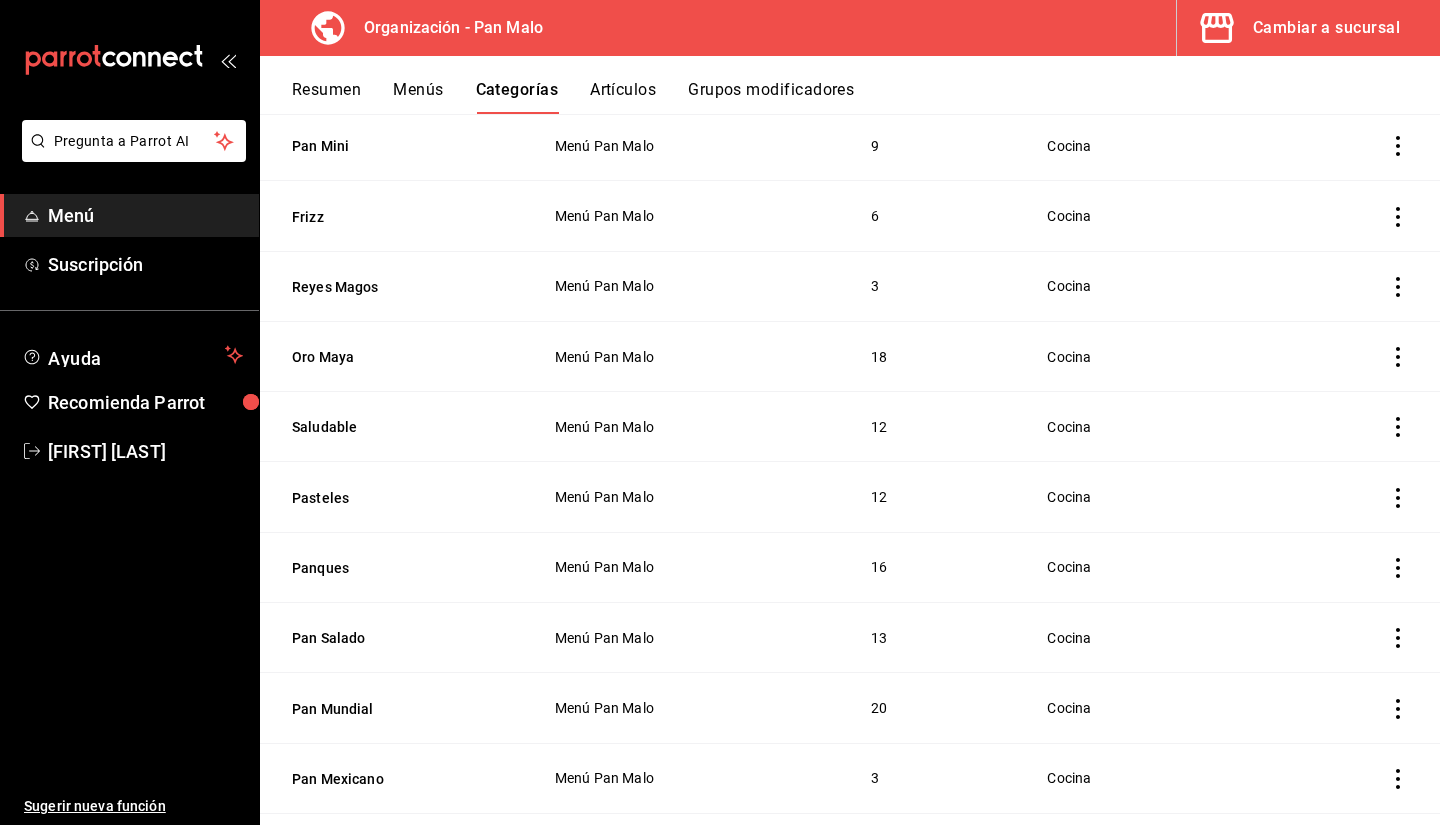 scroll, scrollTop: 201, scrollLeft: 0, axis: vertical 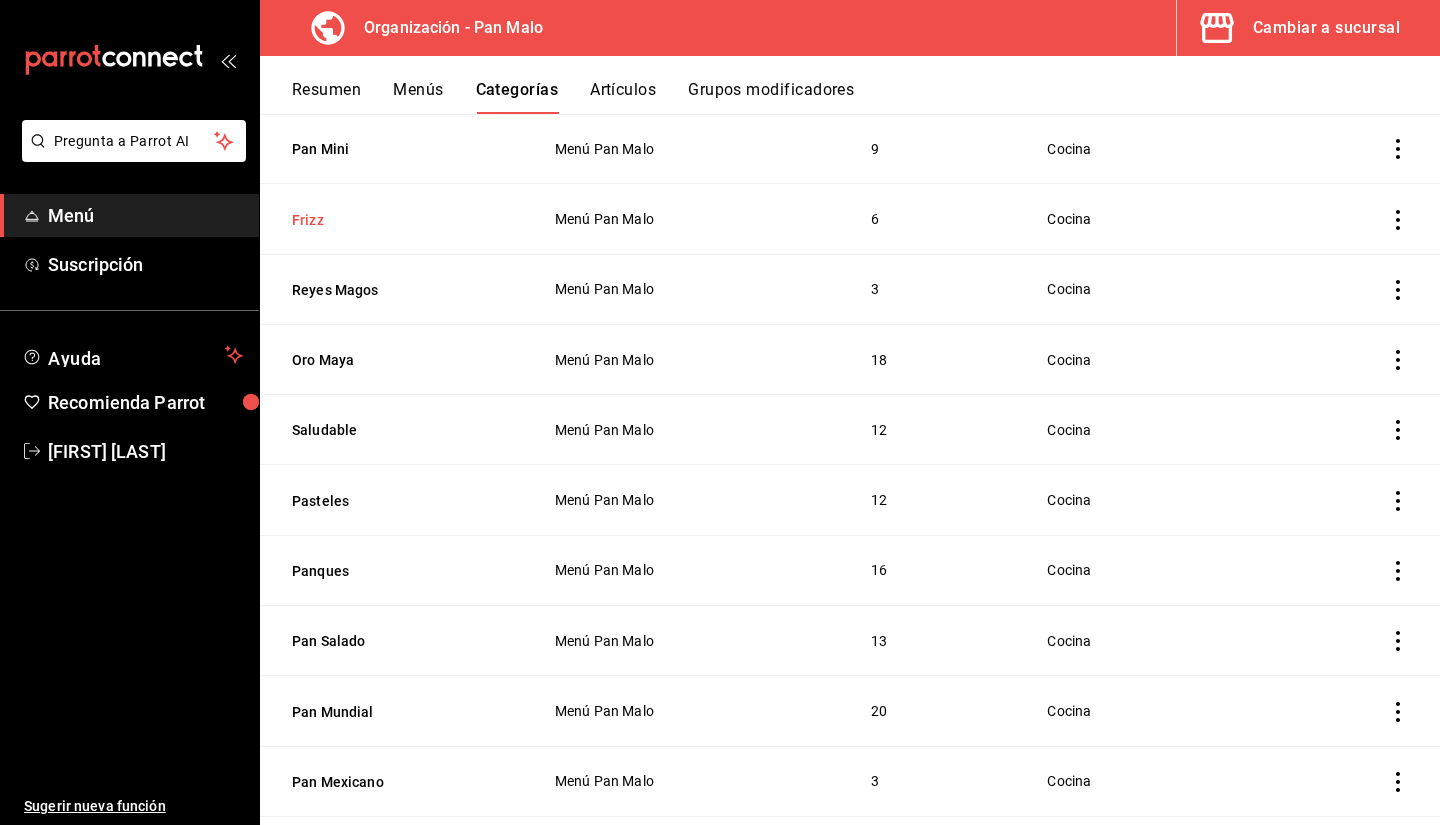 click on "Frizz" at bounding box center (392, 220) 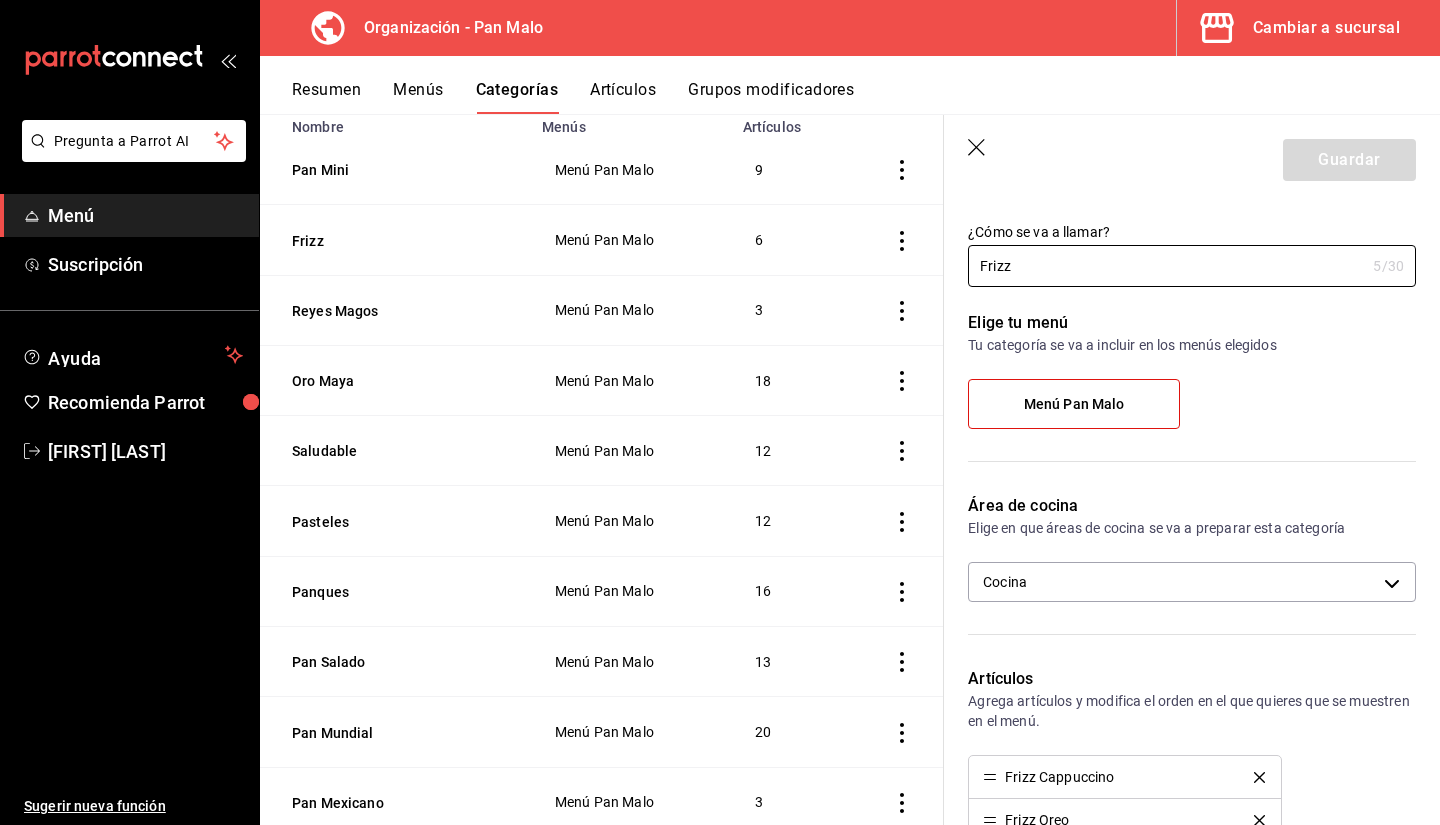 scroll, scrollTop: 0, scrollLeft: 0, axis: both 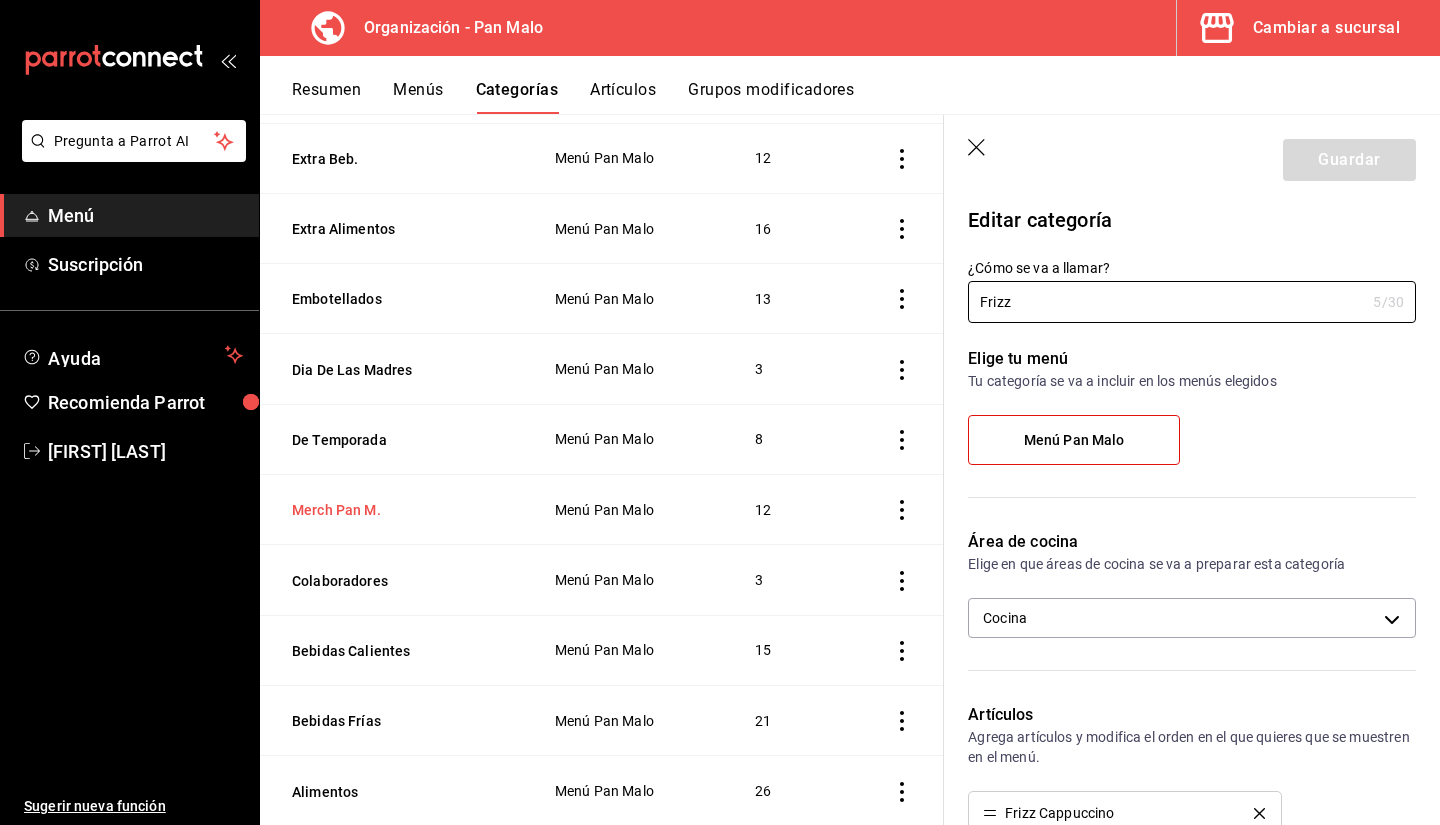 click on "Merch Pan M." at bounding box center [392, 510] 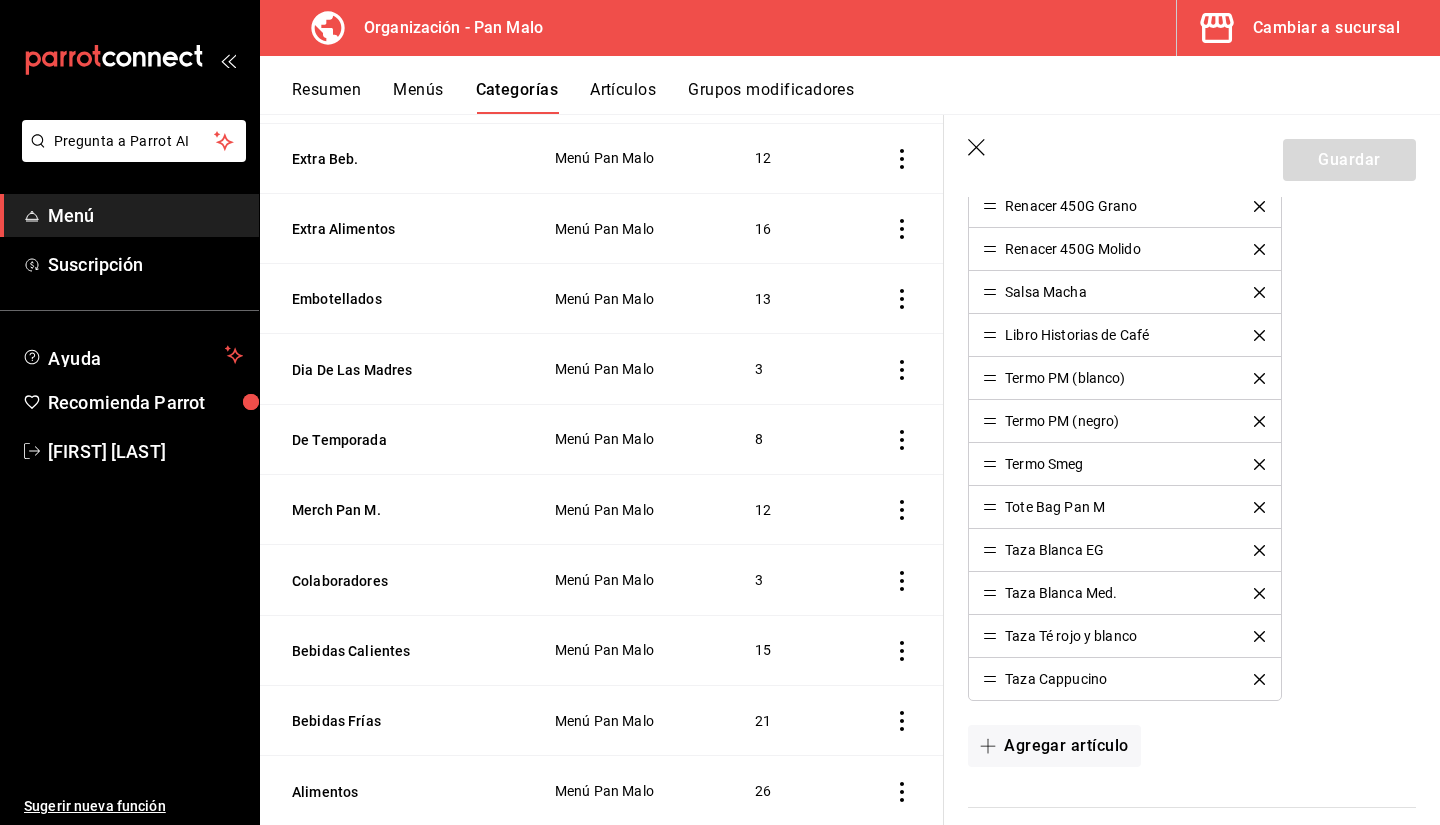 scroll, scrollTop: 592, scrollLeft: 0, axis: vertical 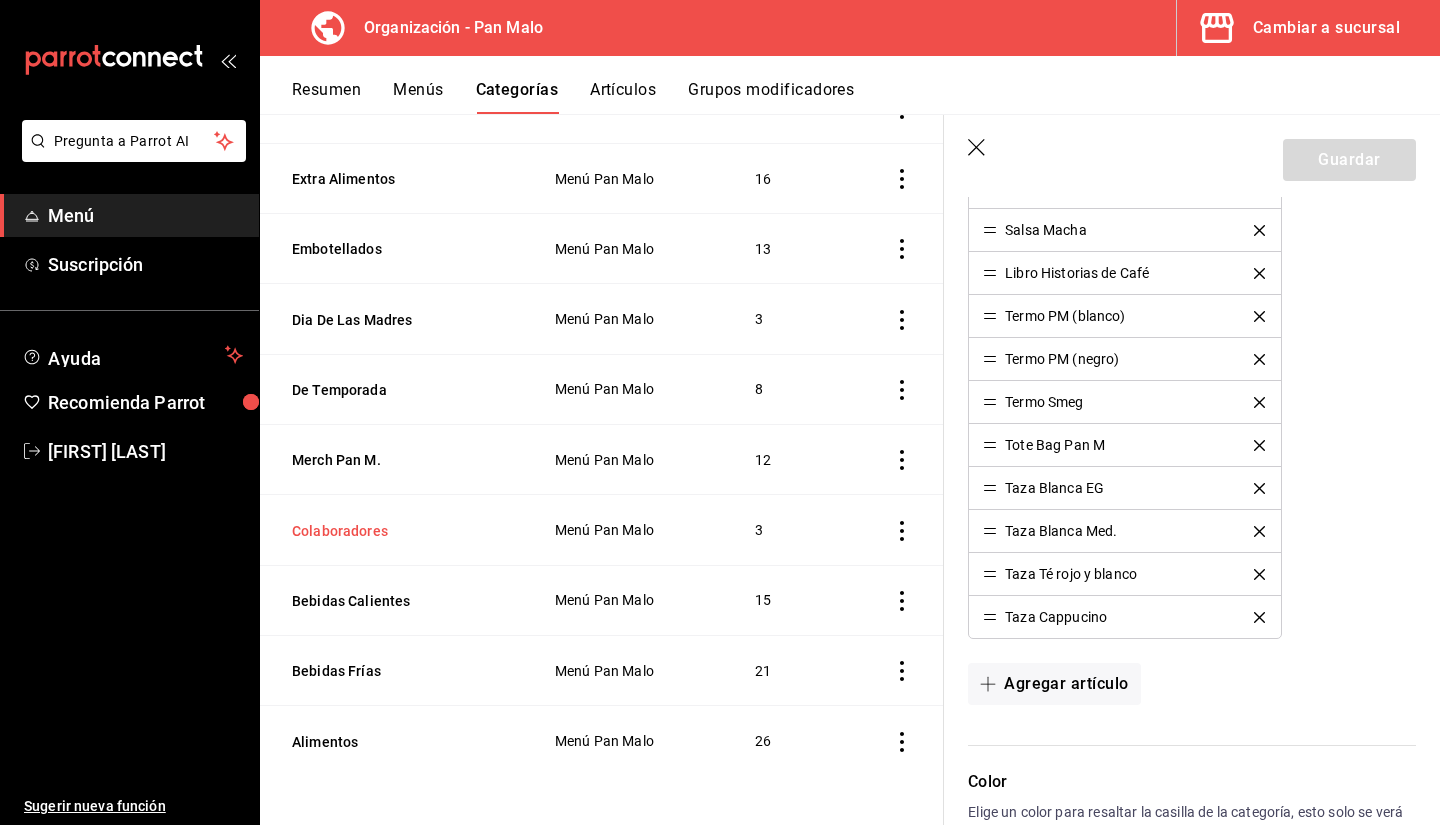 click on "Colaboradores" at bounding box center (392, 531) 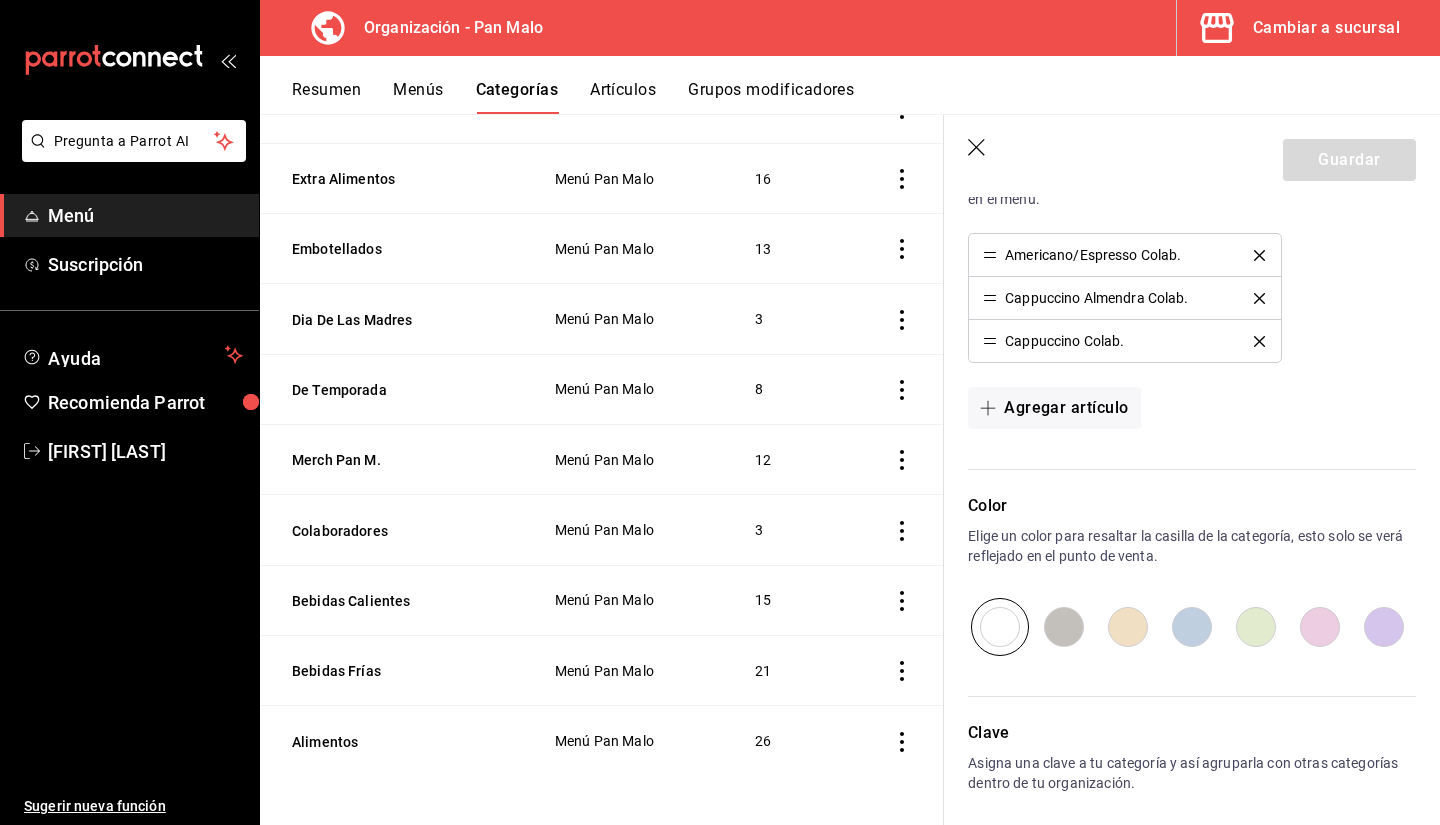 scroll, scrollTop: 0, scrollLeft: 0, axis: both 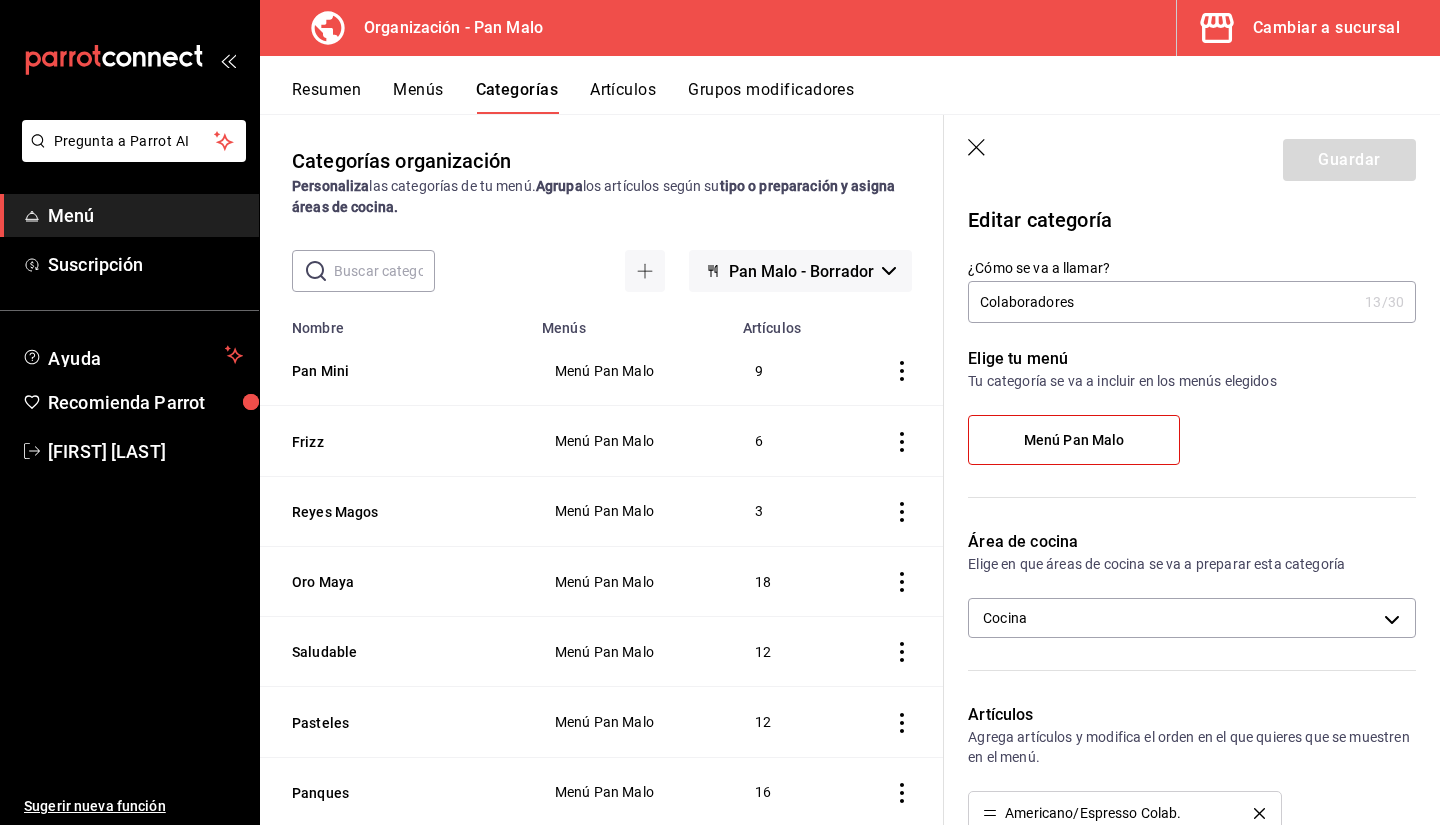 click on "Artículos" at bounding box center [623, 97] 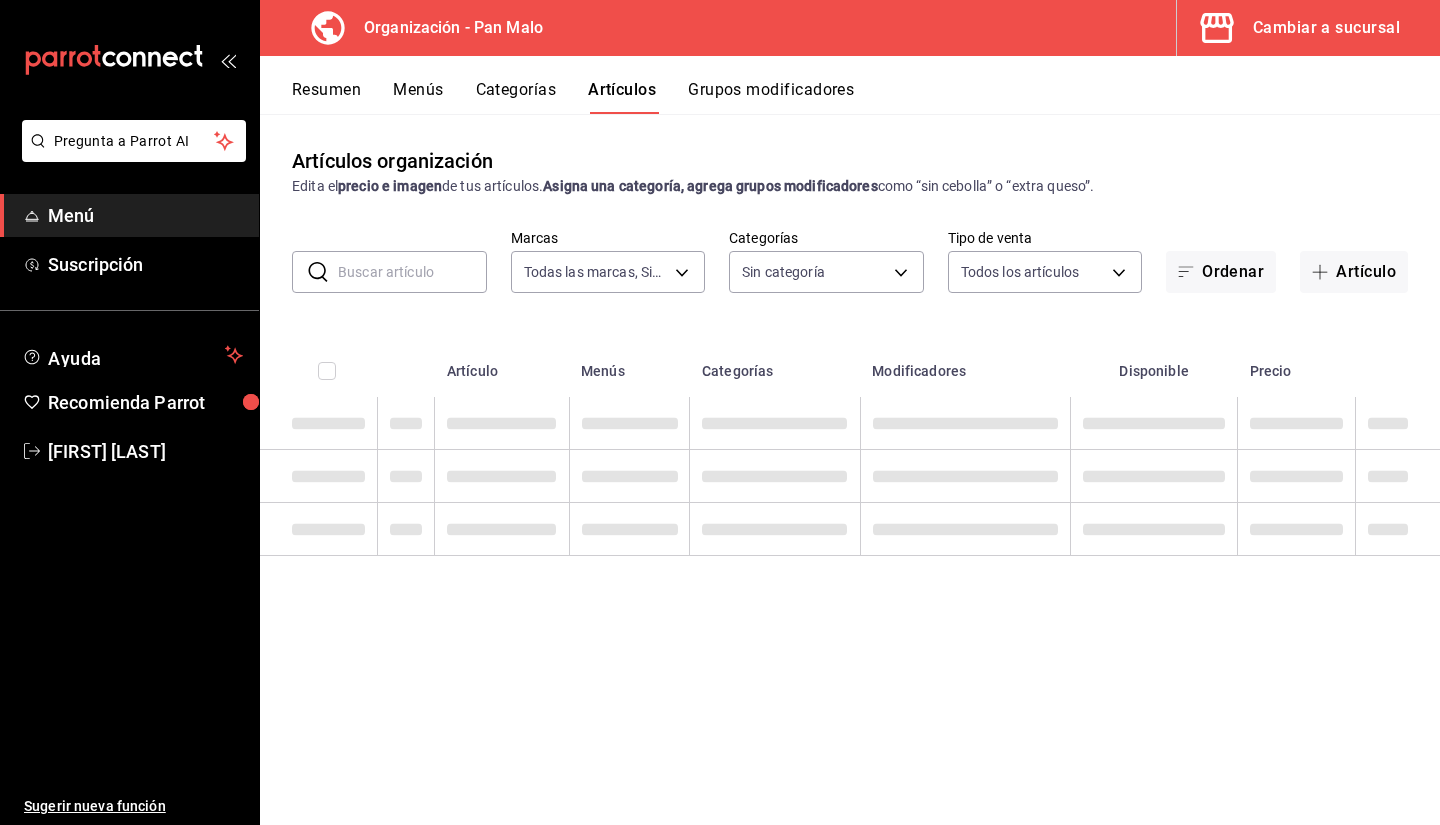 type on "fc172b80-d414-46c2-bed9-f4eeed86d775" 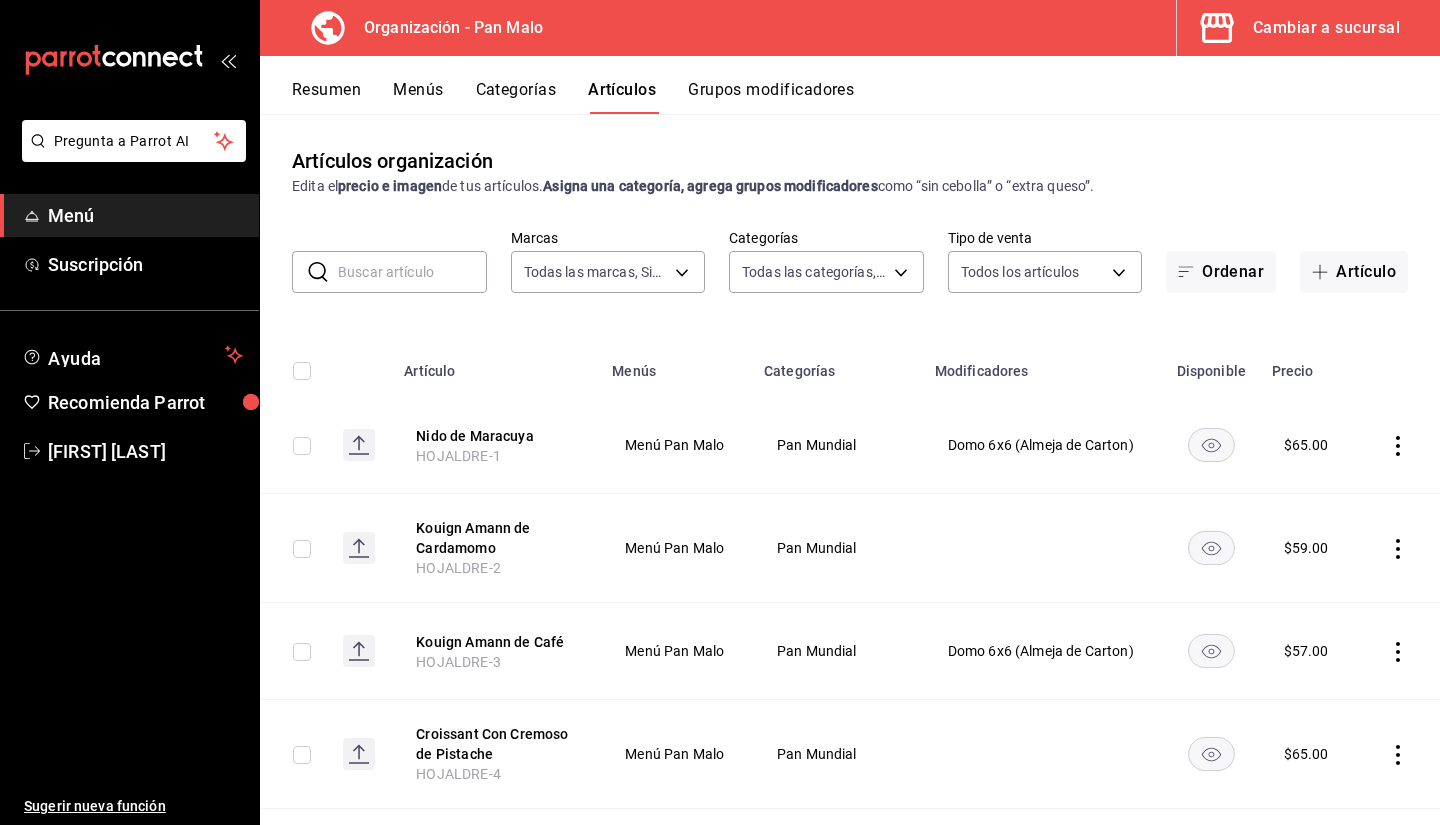 type on "faac991b-1219-45c2-92b9-09911293bcdb,947388ff-28a8-4840-aa7b-eef1acf3934f,7fc76fd3-c24e-4c3a-bb62-b23bd8f26fd0,027bbe94-294a-43cb-939c-74dd19f6c27b,a4e096dd-b245-44e6-9ee2-cf03f117a84a,a6598a7c-235b-4cef-8a18-6df16c96b242,7f498aaa-9386-4275-9ea1-e34c85aec59f,560614e0-c516-4409-bfe6-b4030ce68afa,a4eec615-11fe-4750-9ea8-37ea9f337fbb,fb50bbb3-21f0-4a14-88e2-38a4b9f51103,b6f47056-055e-4dca-aa93-4d40681e54b9,d4671957-878d-487b-b642-6f55f4a0de62,797f2384-79cf-4809-a6f1-9ce824af6267,c46e8d80-a0ef-423d-b3d7-36d6230263e3,19f2ec43-da01-470d-aeaa-ffc6c0c7d7b4,36916c2c-8f15-4735-ad22-c67f07407e9a,c624cd4e-7309-4d09-b04a-0df040d514c2,e60e274e-437c-4b5b-a8c1-19bfac904f57,882c4a4a-deed-4f39-a876-a58df8c654d6,9a557cc2-5400-4418-9acc-a6221b409af9,8fc4eea3-70e5-4260-aa09-55a83627158a,7d9a348f-c02b-4d94-b271-4c0069fa1a36" 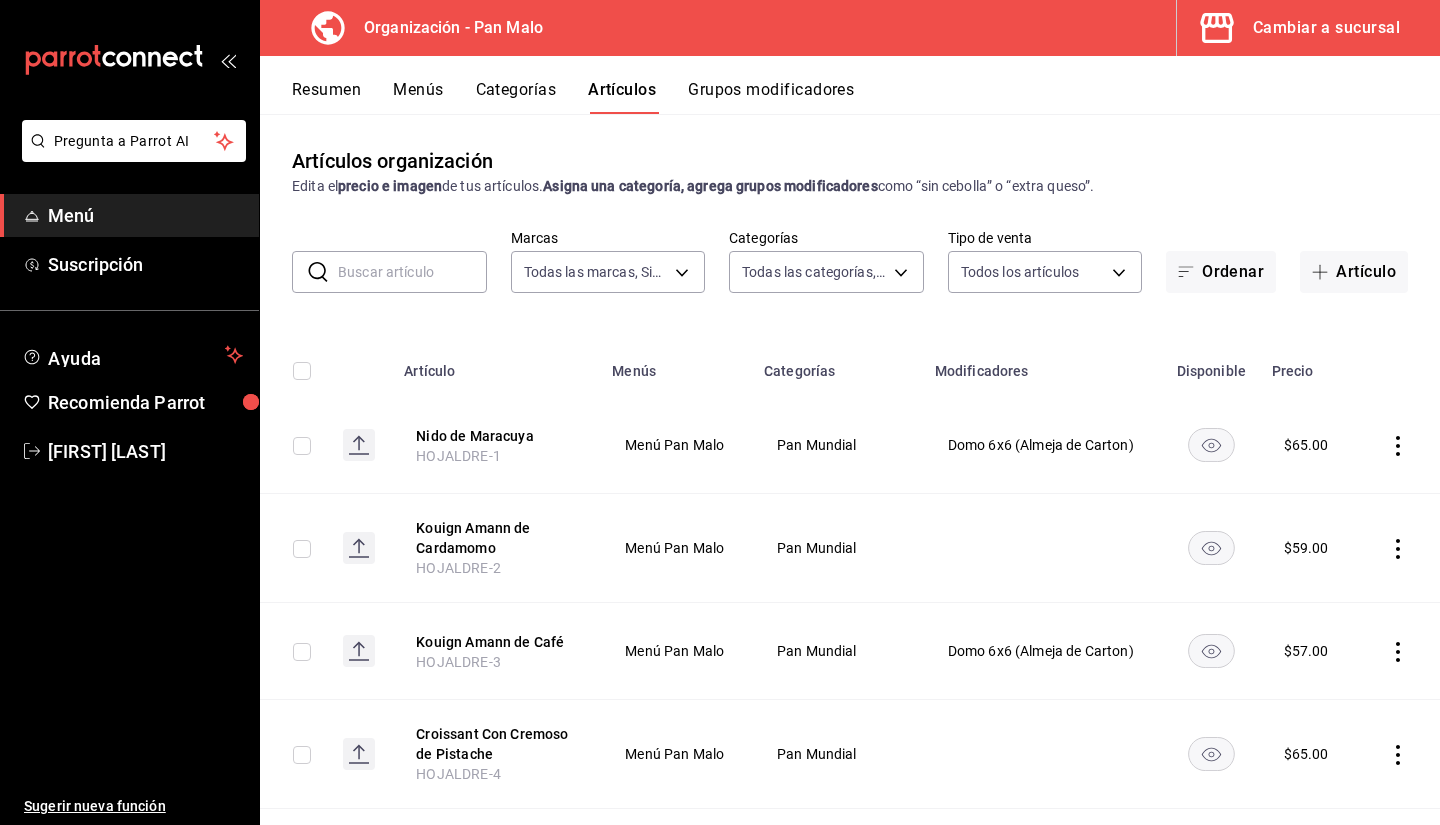 click at bounding box center [412, 272] 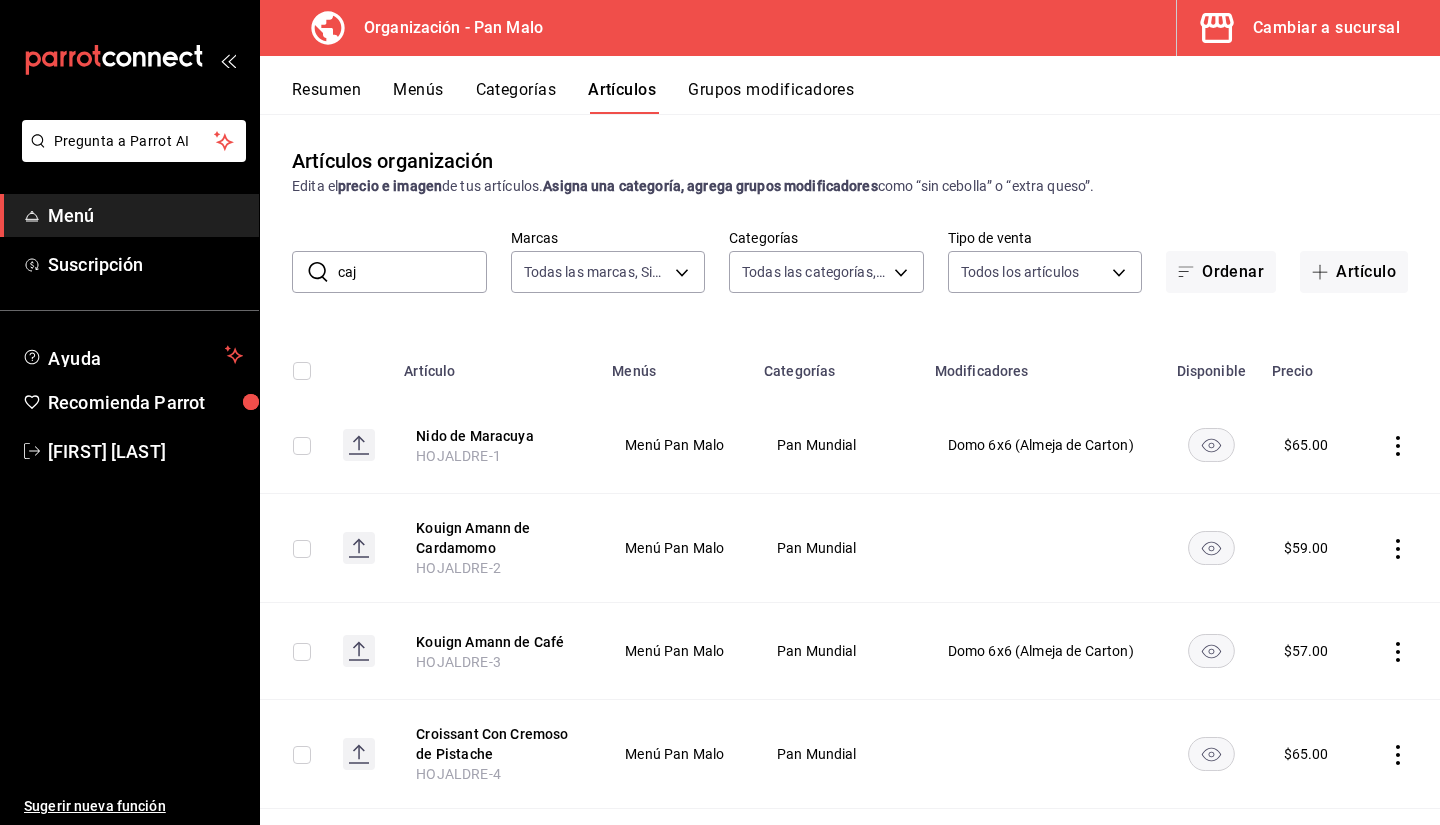 type on "caja" 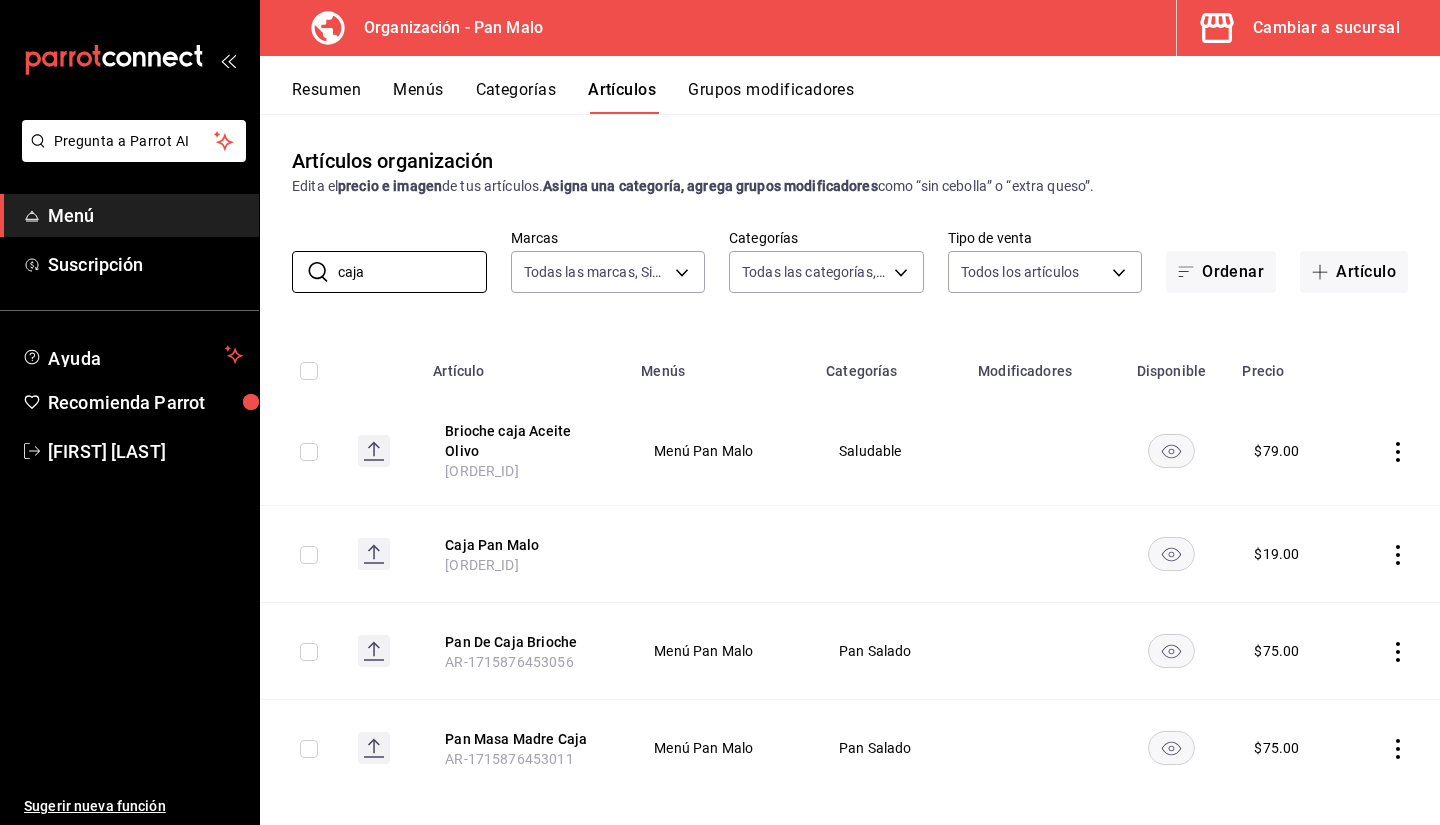 scroll, scrollTop: 8, scrollLeft: 0, axis: vertical 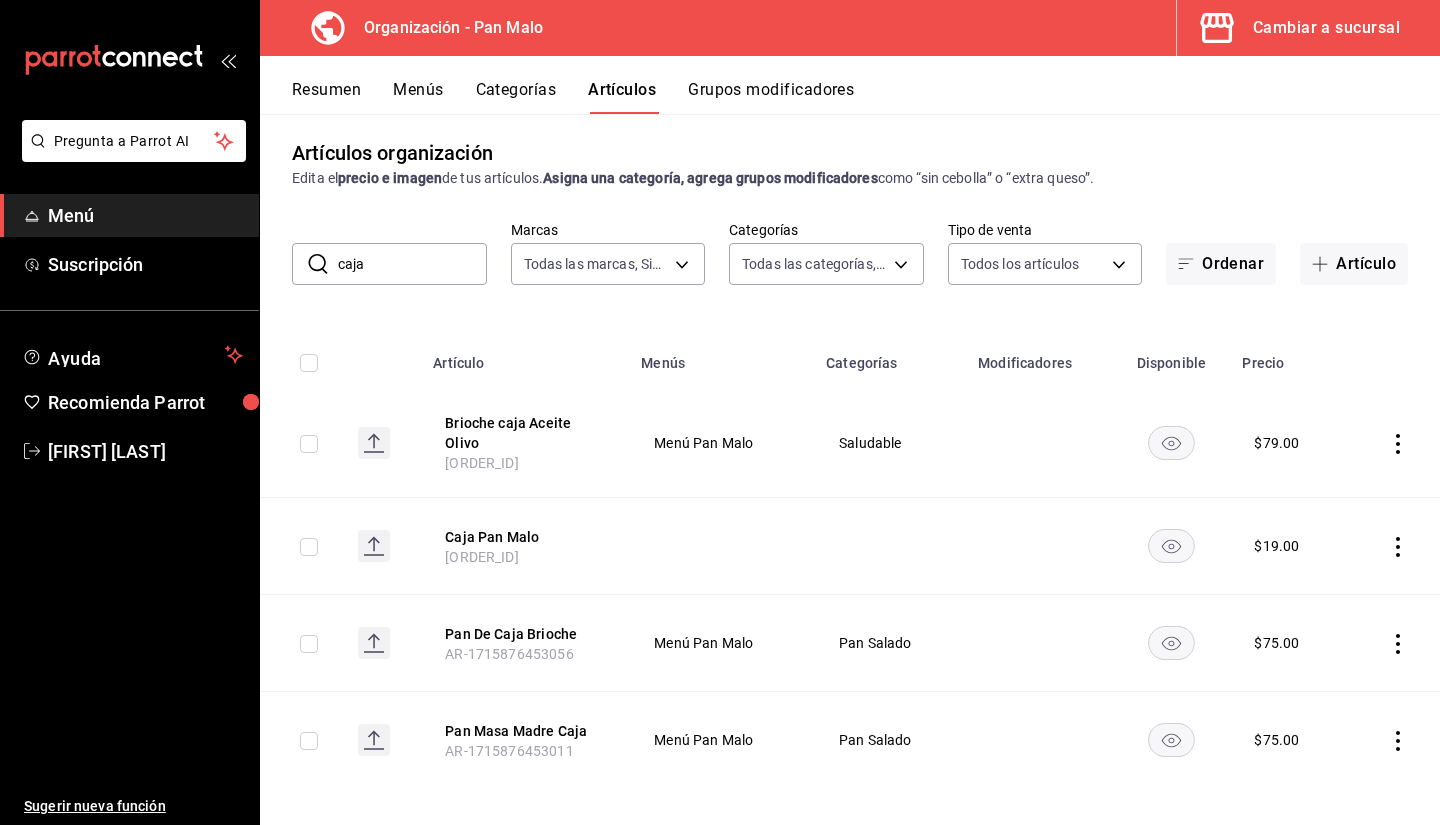click on "caja" at bounding box center (412, 264) 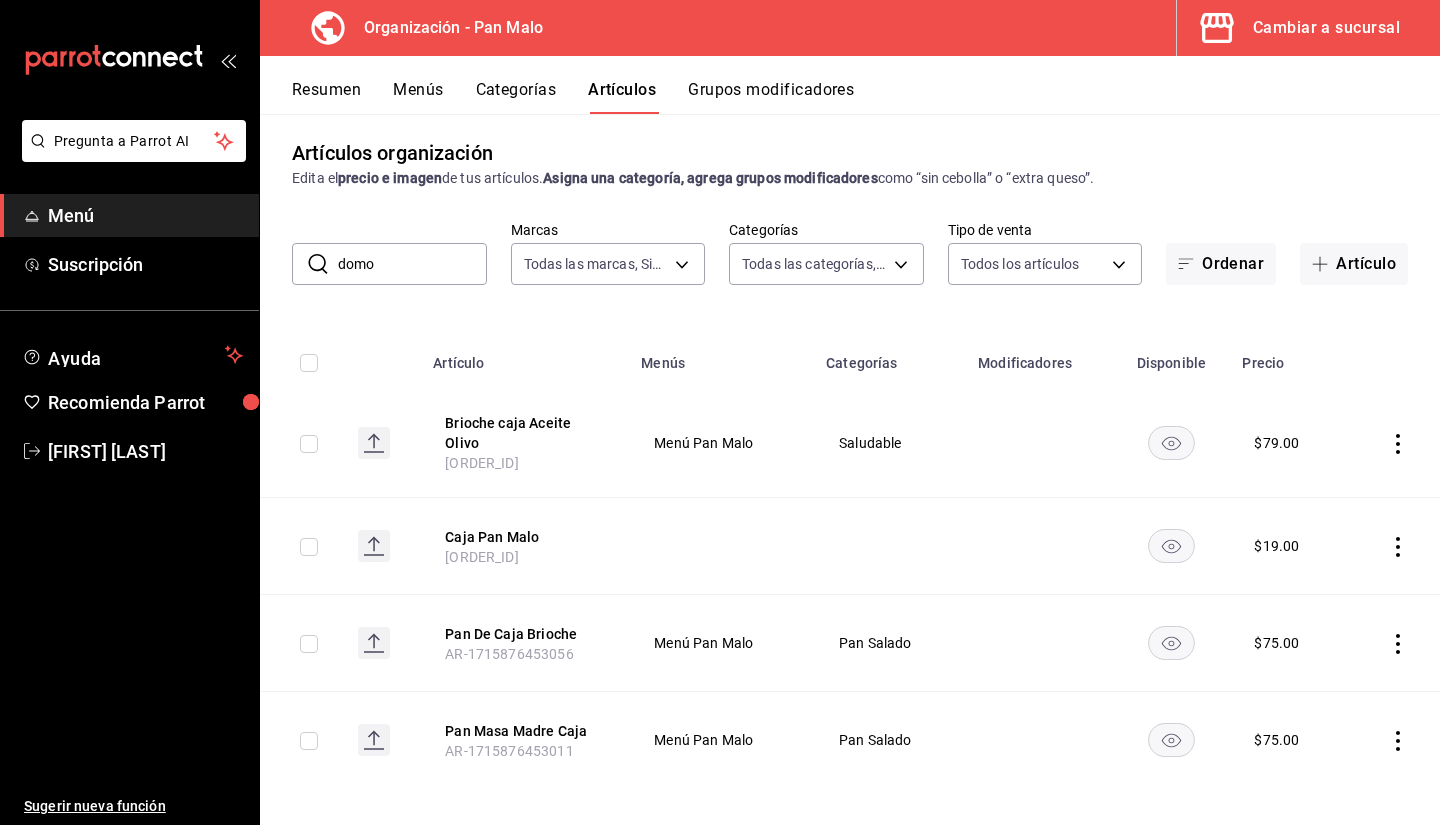 scroll, scrollTop: 0, scrollLeft: 0, axis: both 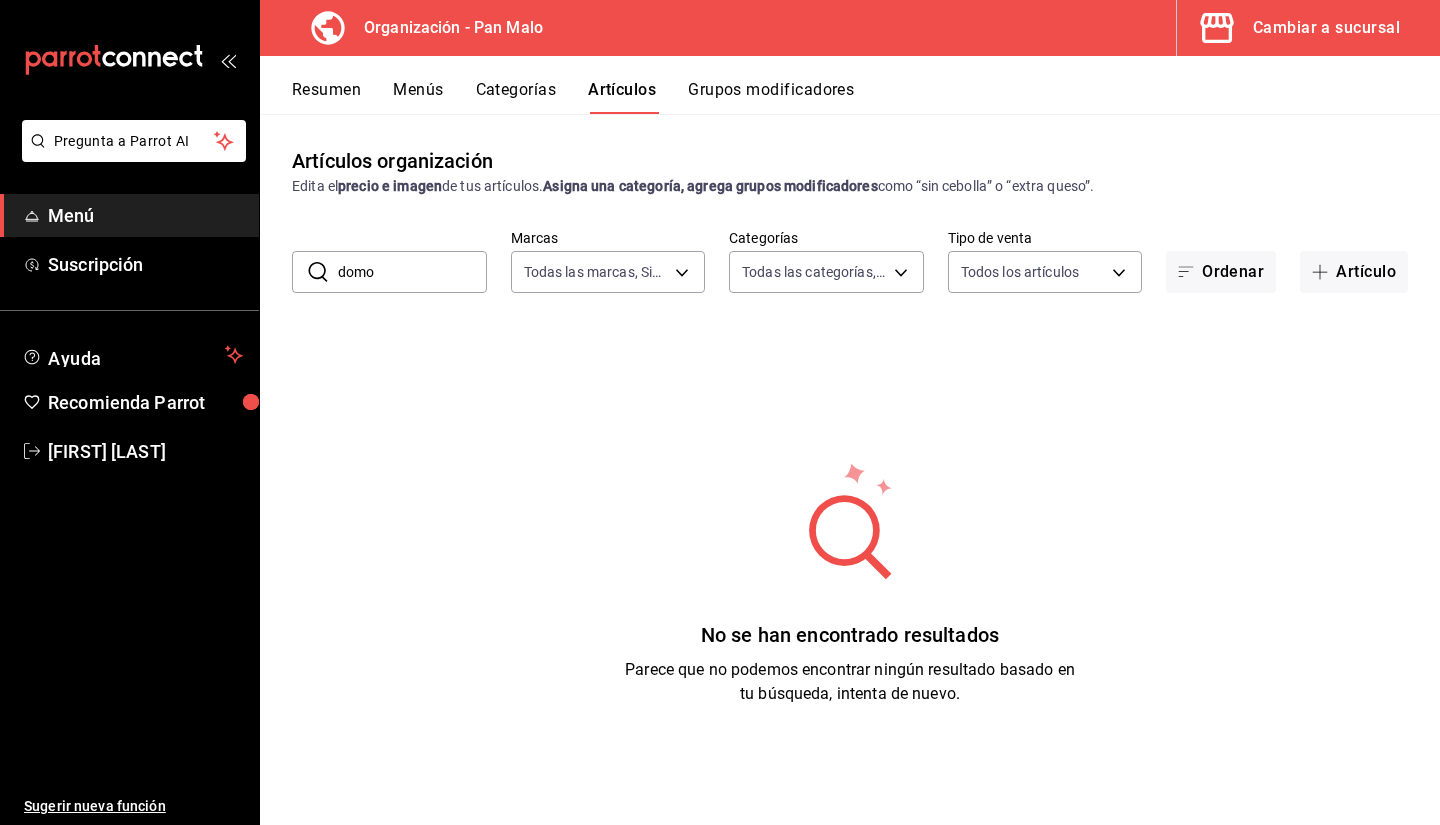 click on "domo" at bounding box center (412, 272) 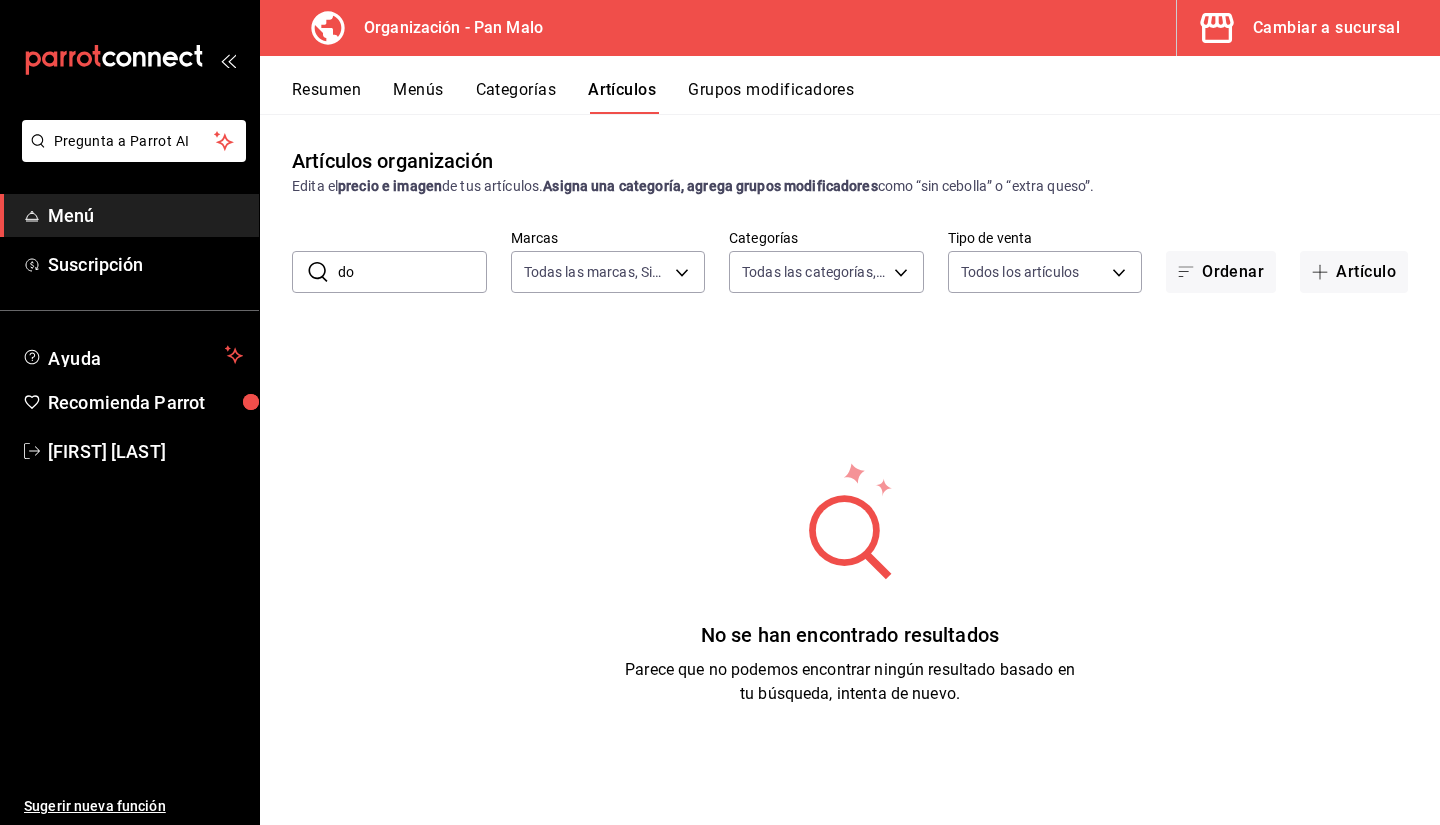 type on "d" 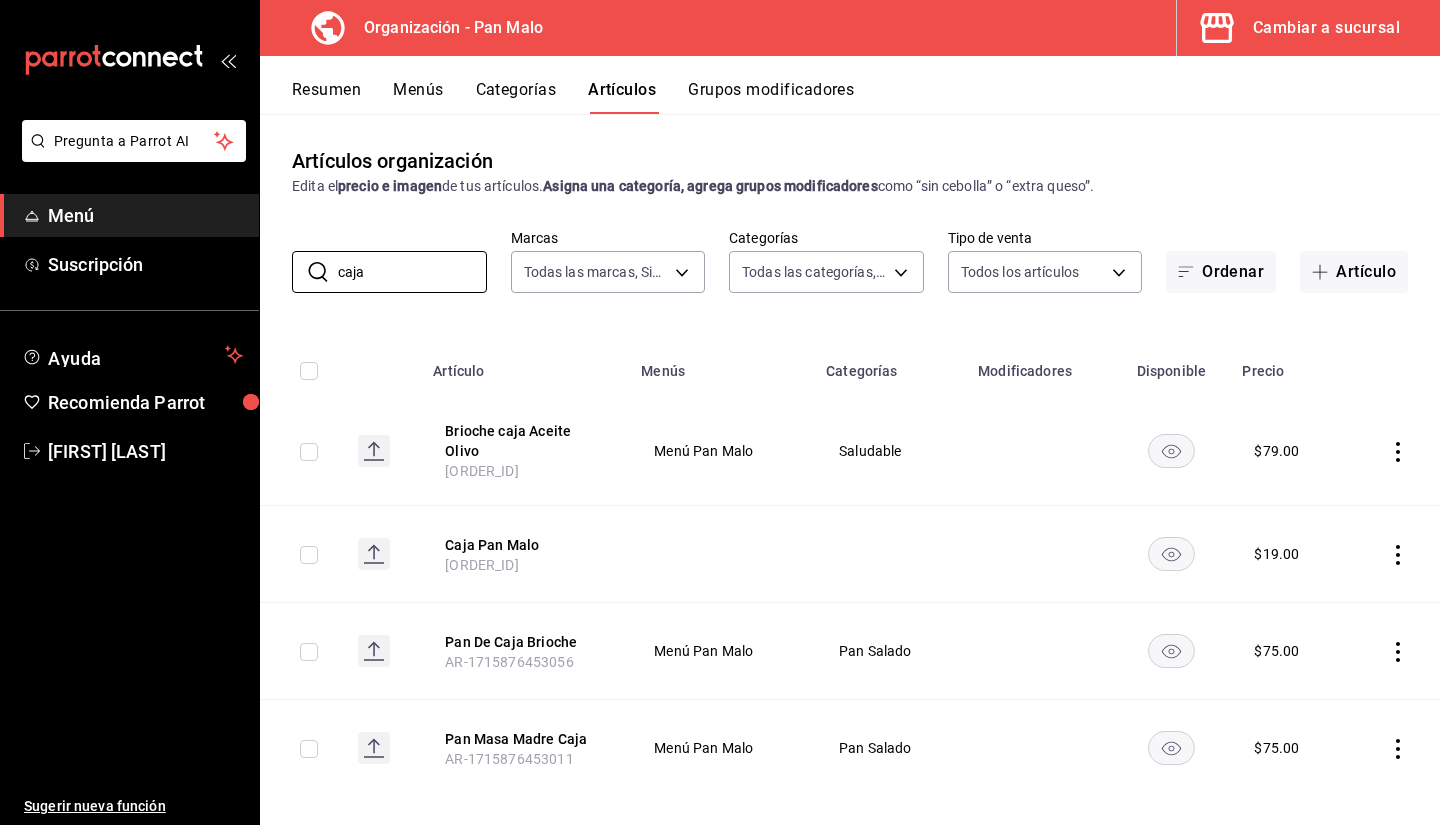 type on "caja" 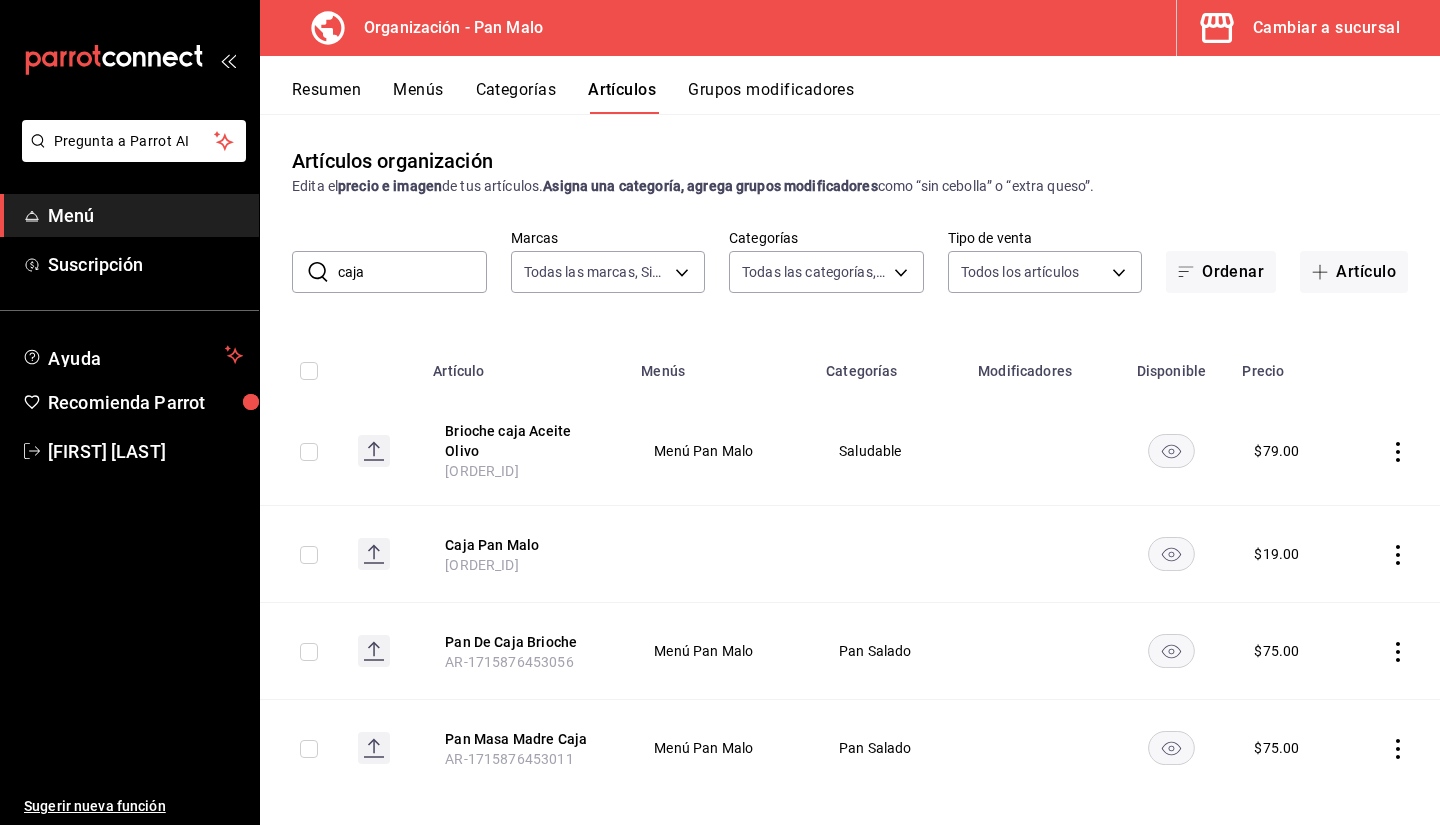 click on "Categorías" at bounding box center (516, 97) 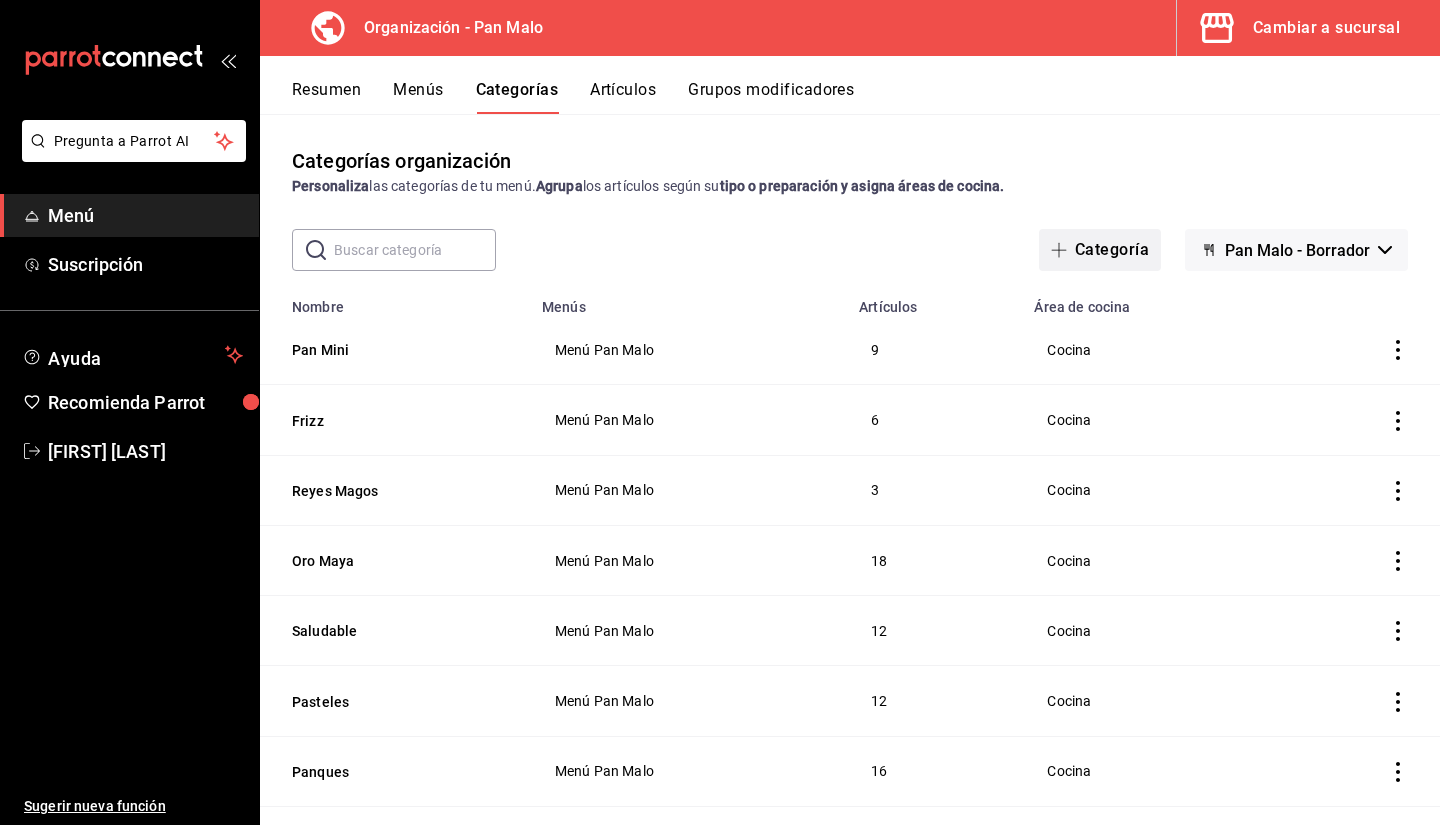 click on "Categoría" at bounding box center [1100, 250] 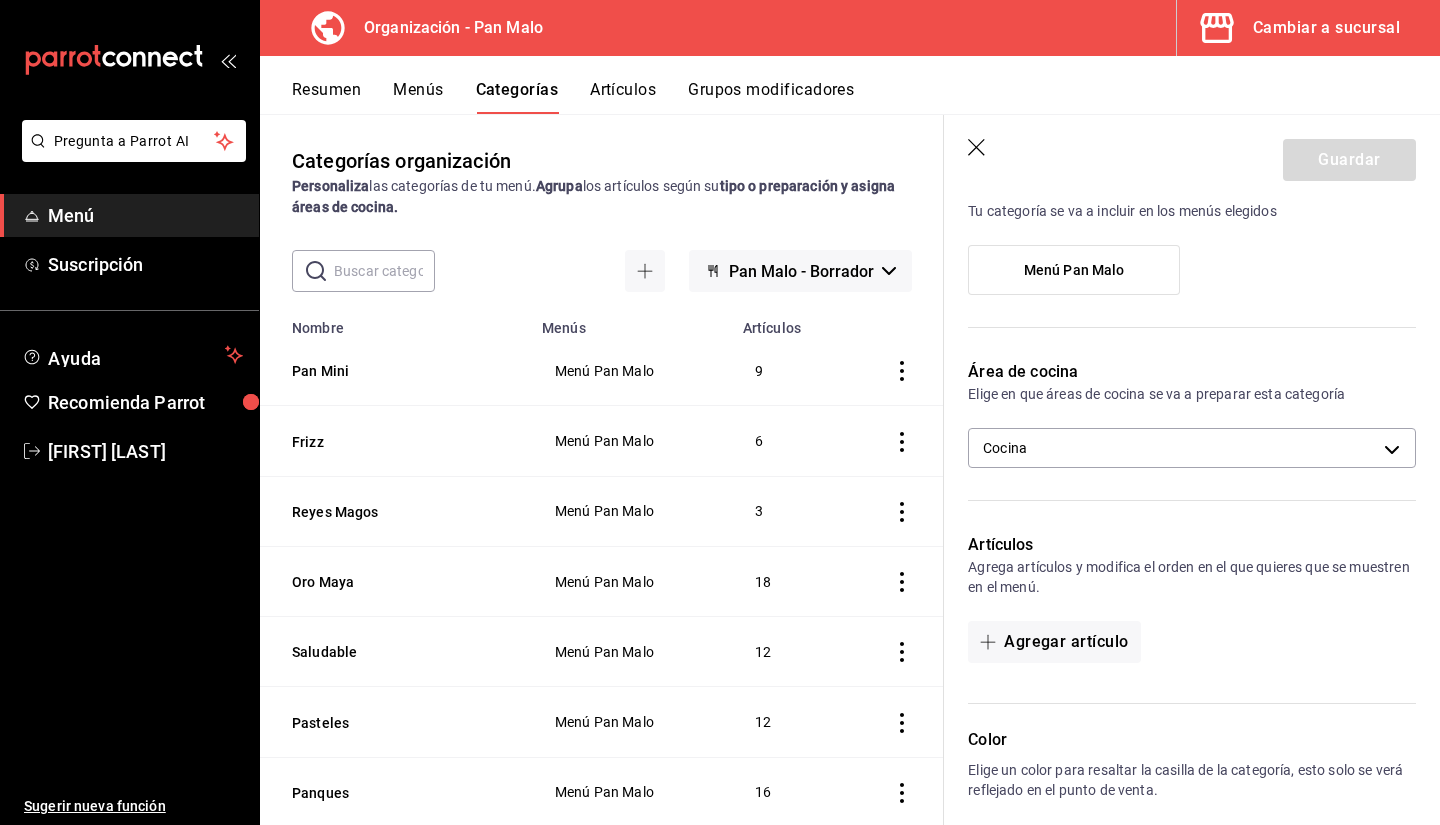 scroll, scrollTop: 171, scrollLeft: 0, axis: vertical 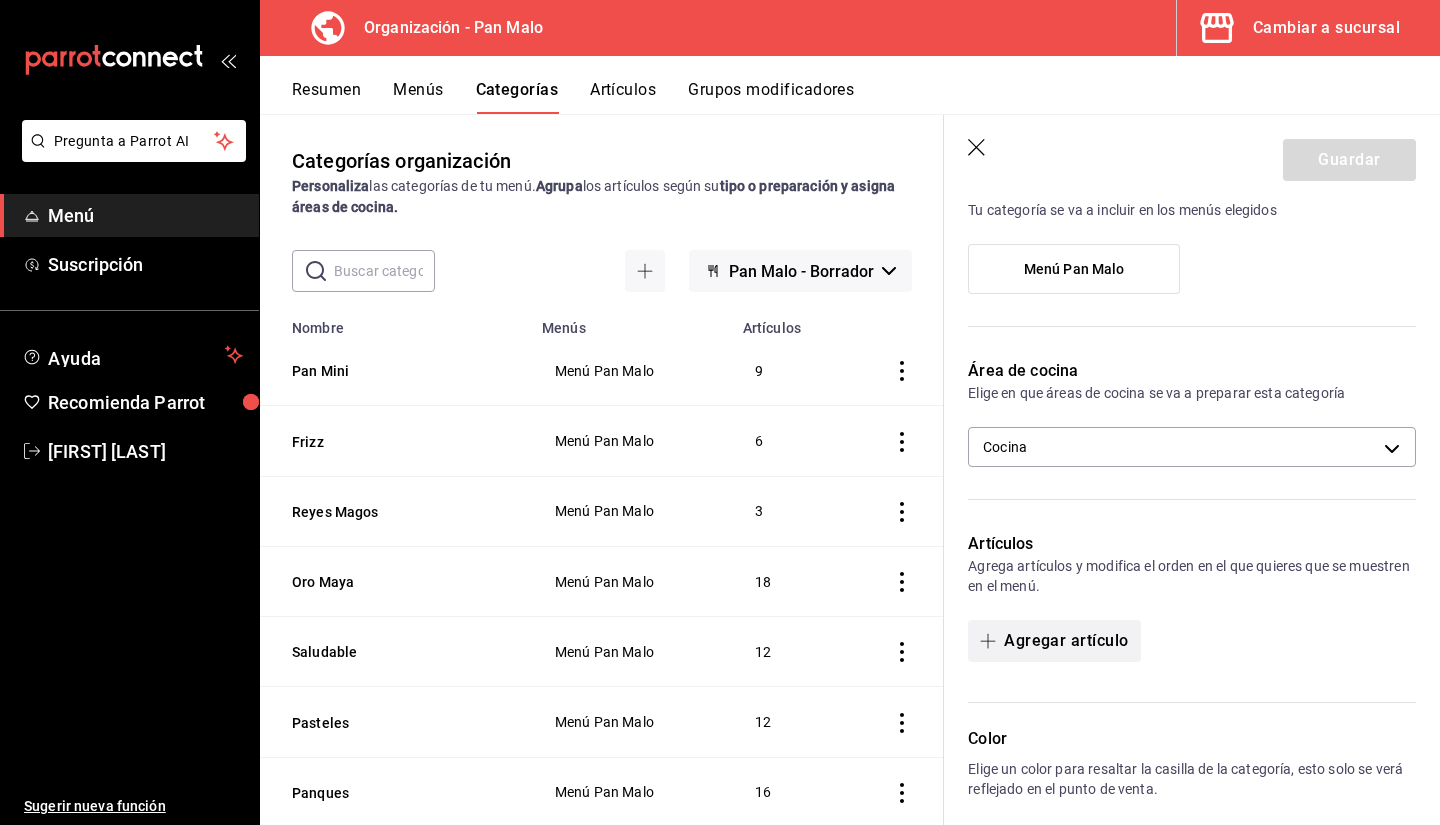 type on "Desechables" 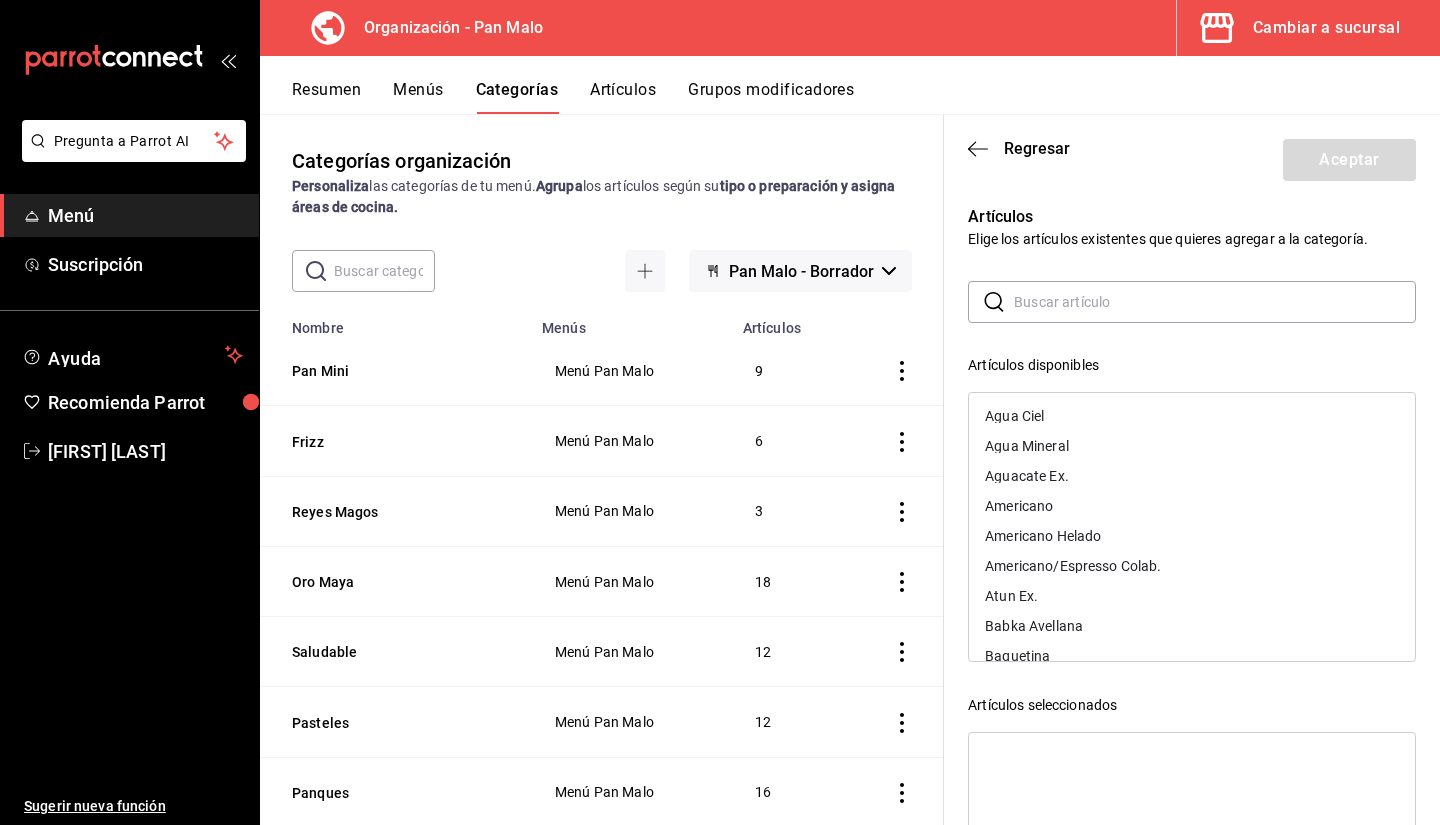 click at bounding box center [1215, 302] 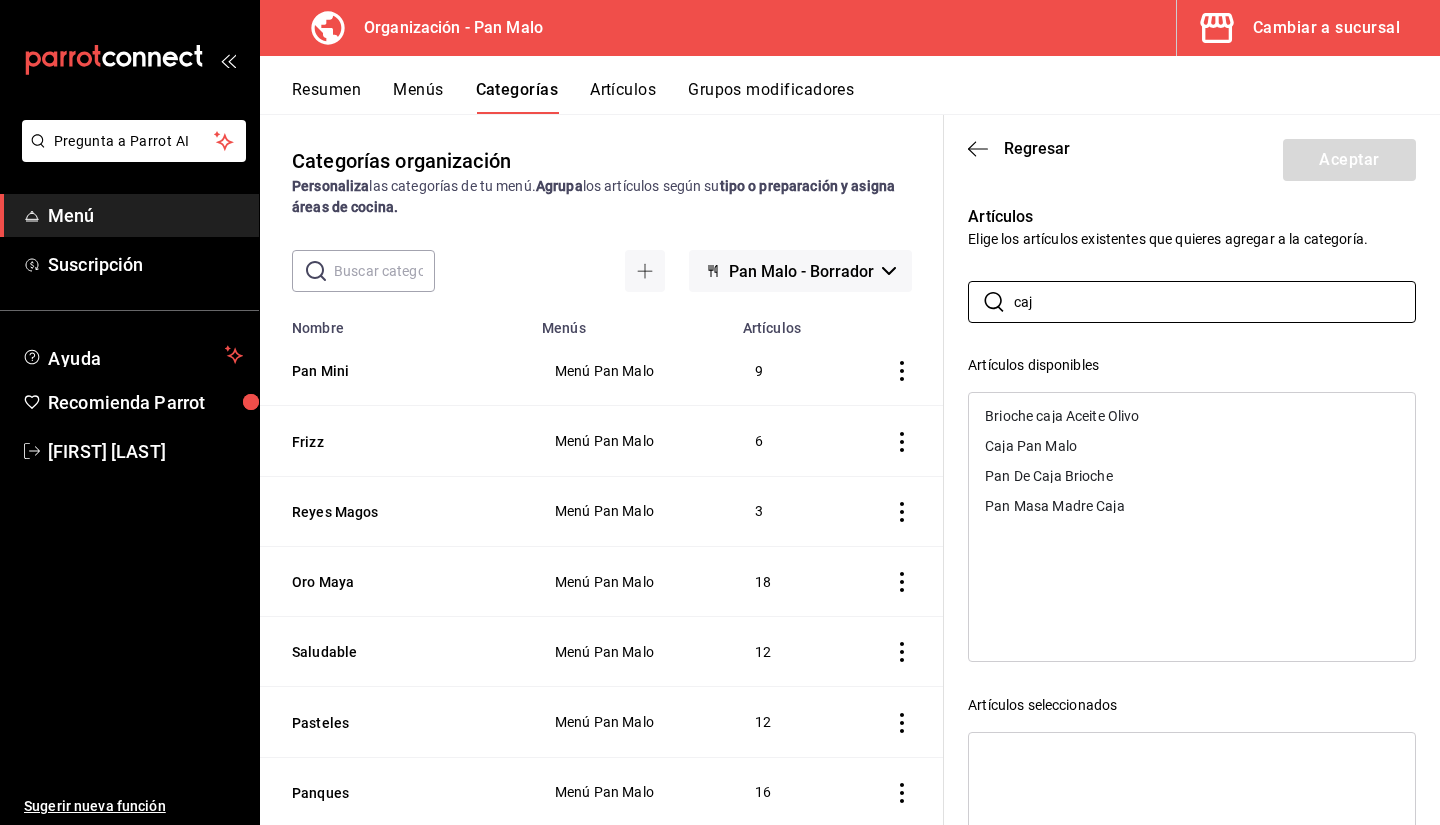 type on "caj" 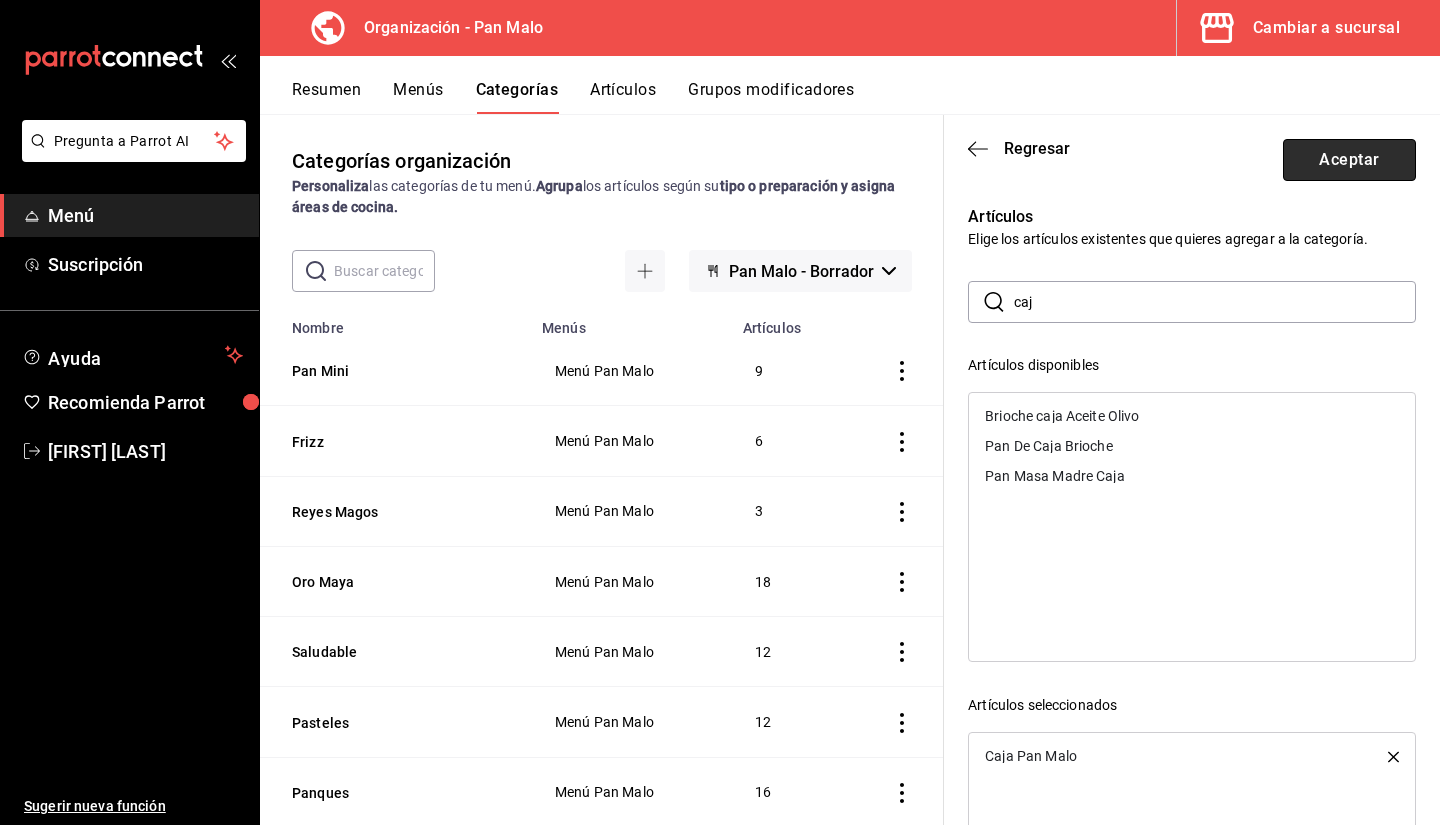 click on "Aceptar" at bounding box center [1349, 160] 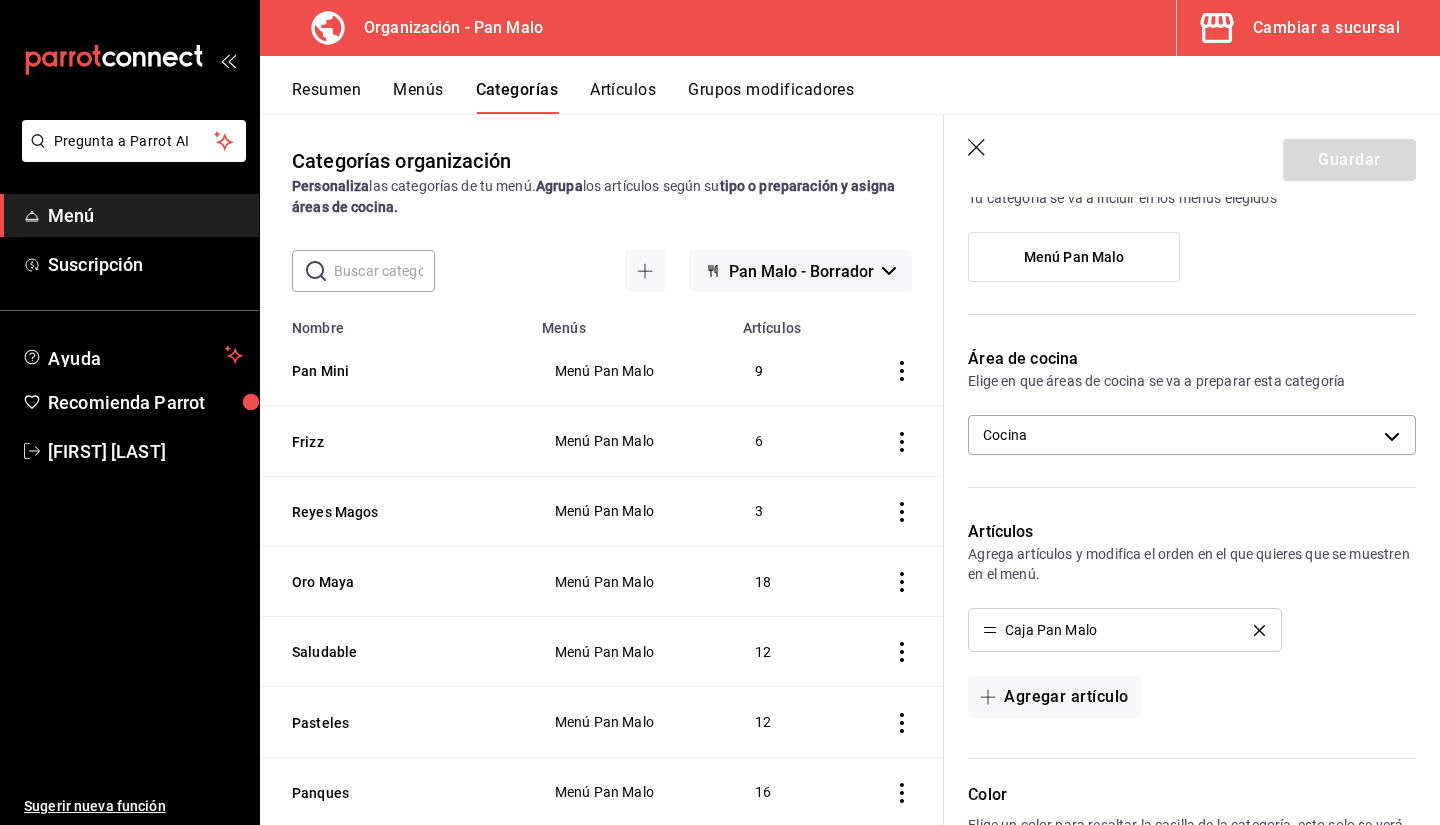 scroll, scrollTop: 176, scrollLeft: 0, axis: vertical 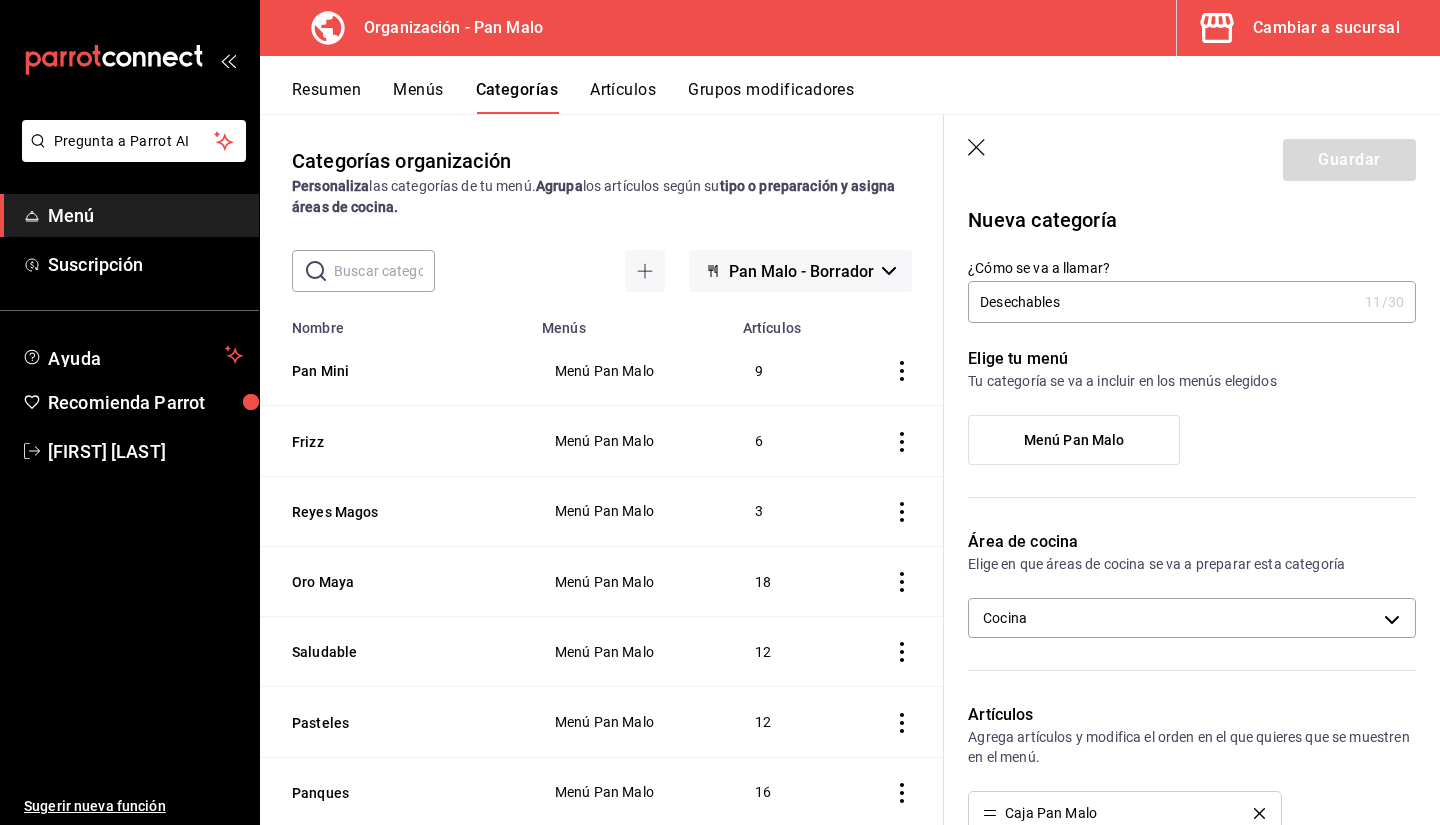 click on "Menú Pan Malo" at bounding box center (1074, 440) 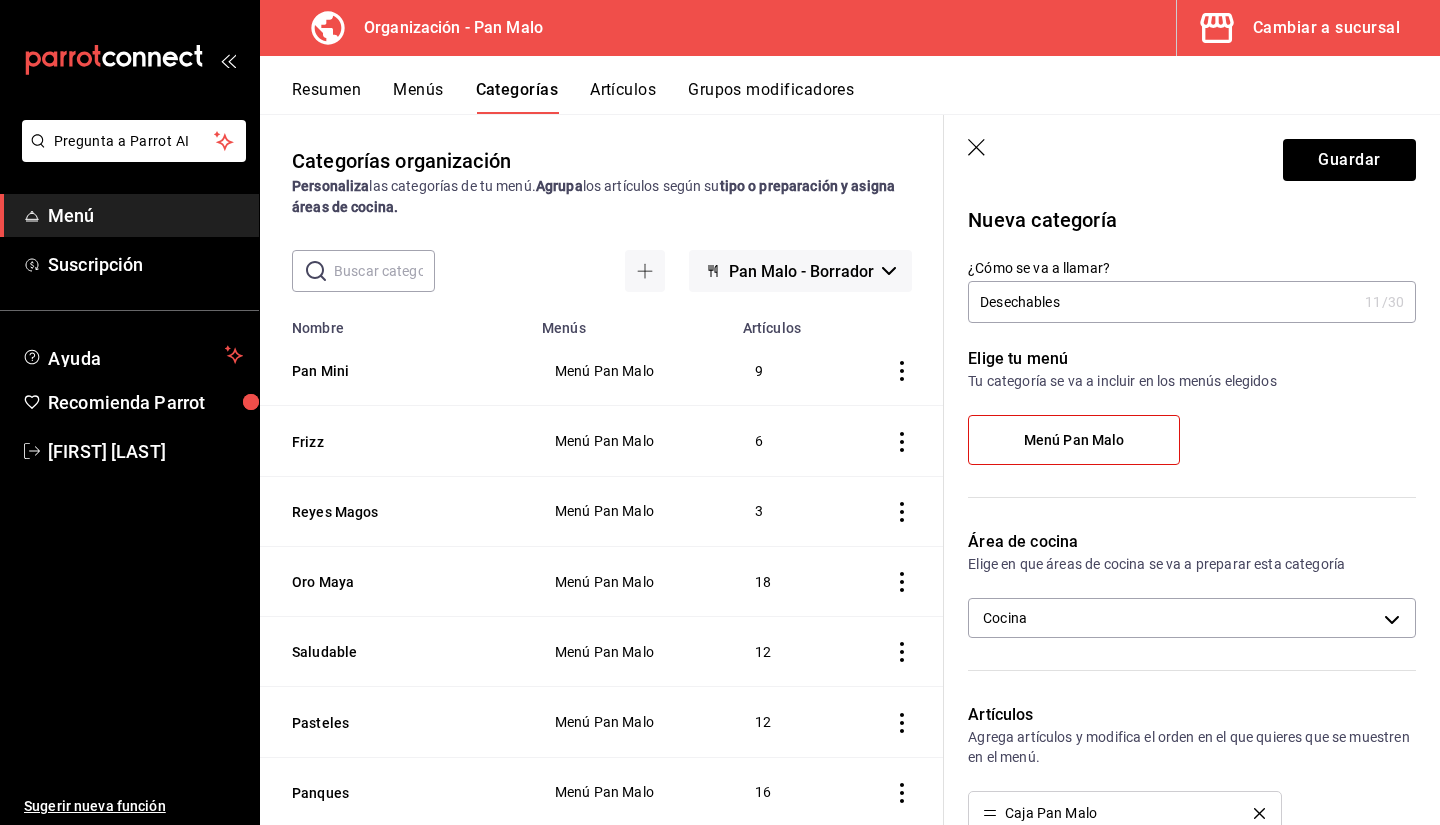 click on "Desechables" at bounding box center (1162, 302) 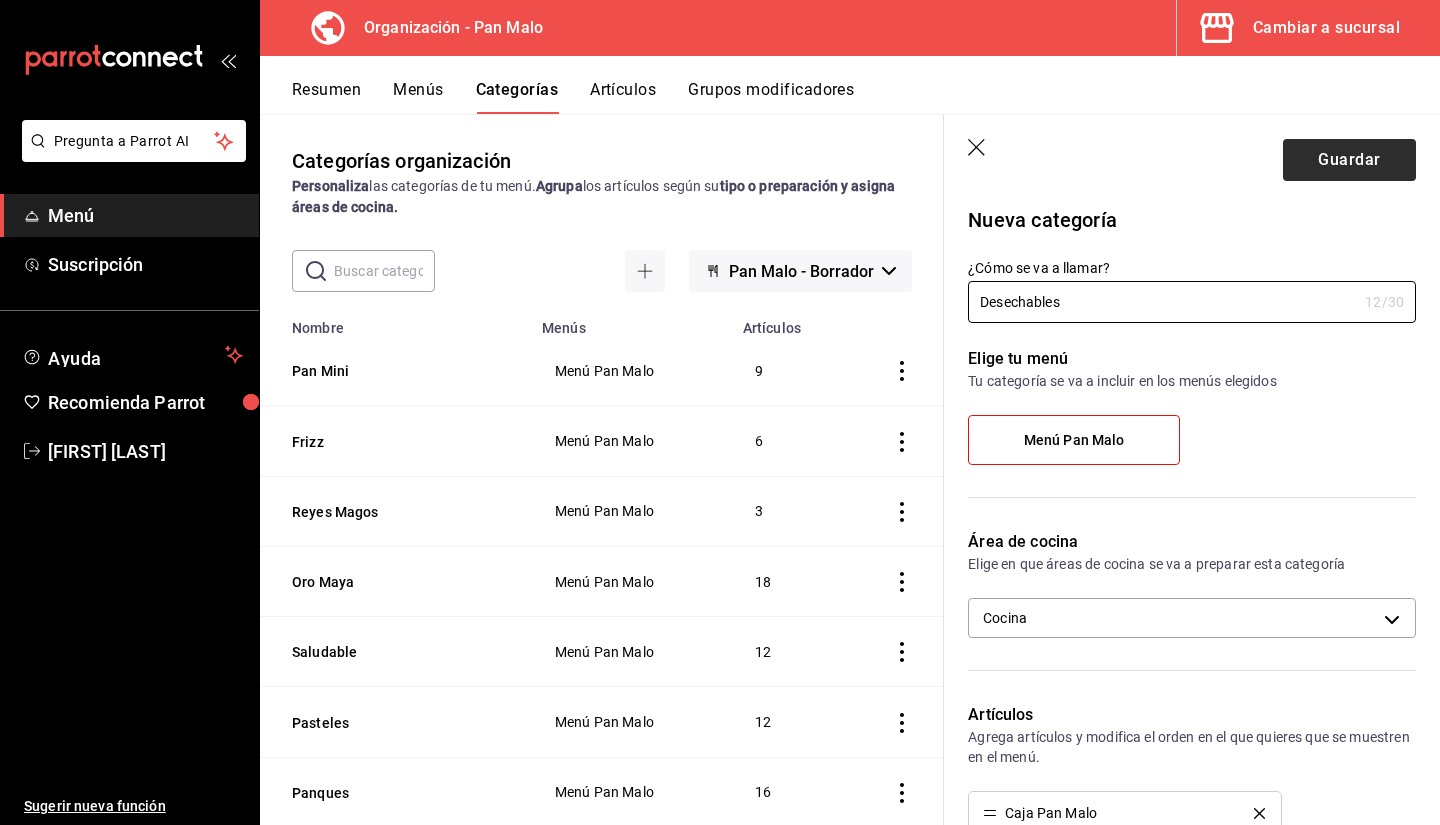 type on "Desechables" 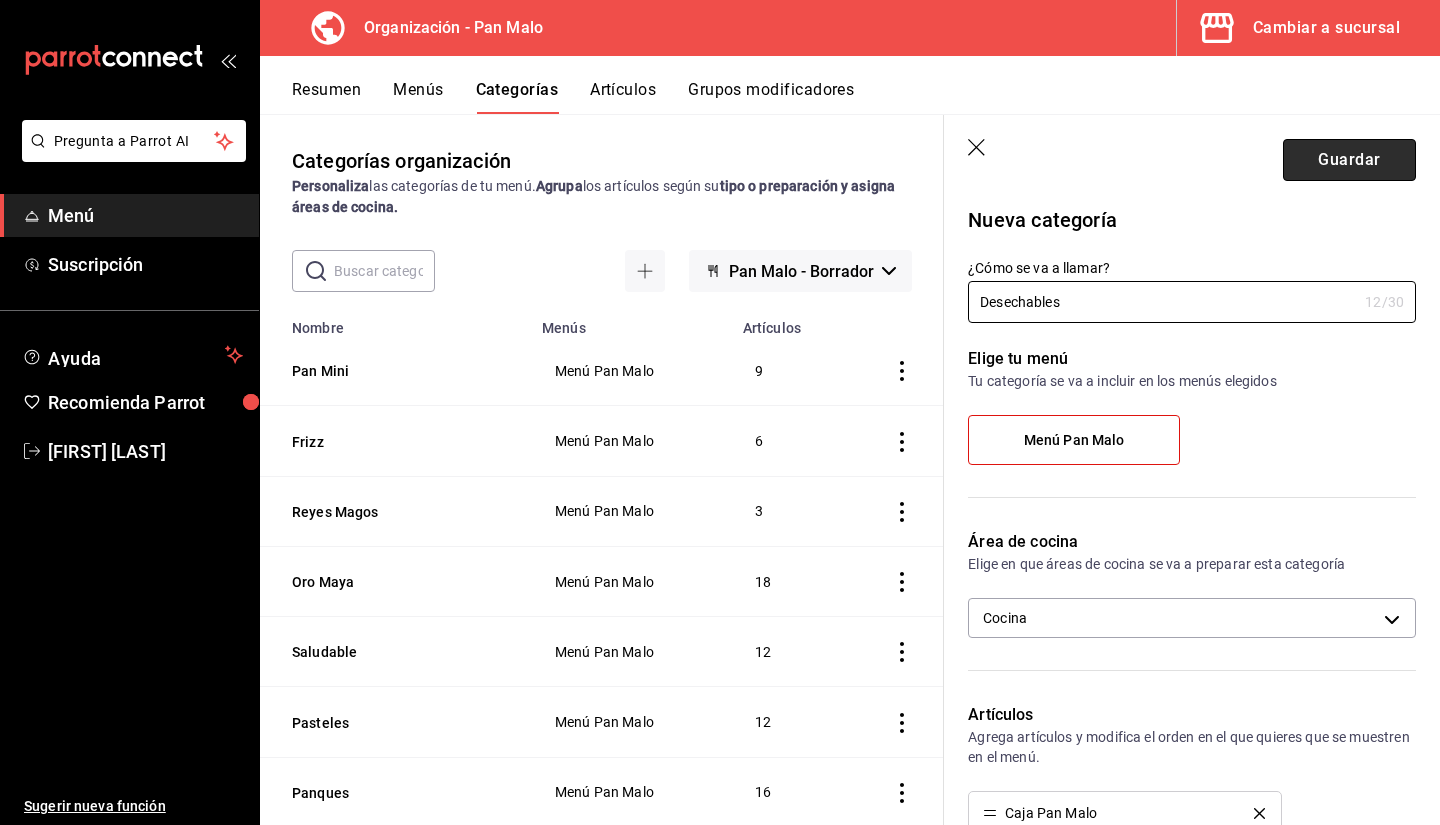 click on "Guardar" at bounding box center [1349, 160] 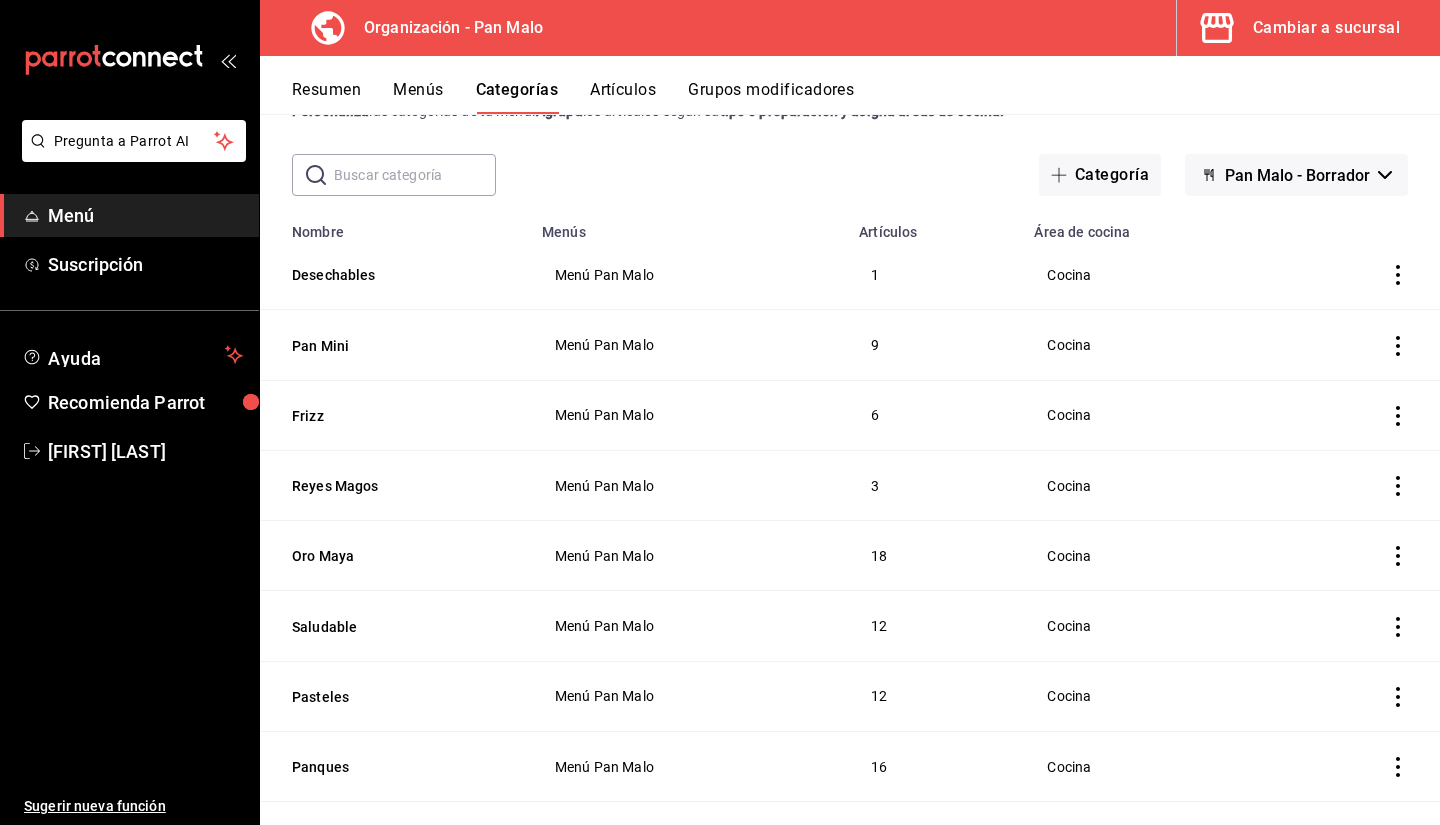 scroll, scrollTop: 0, scrollLeft: 0, axis: both 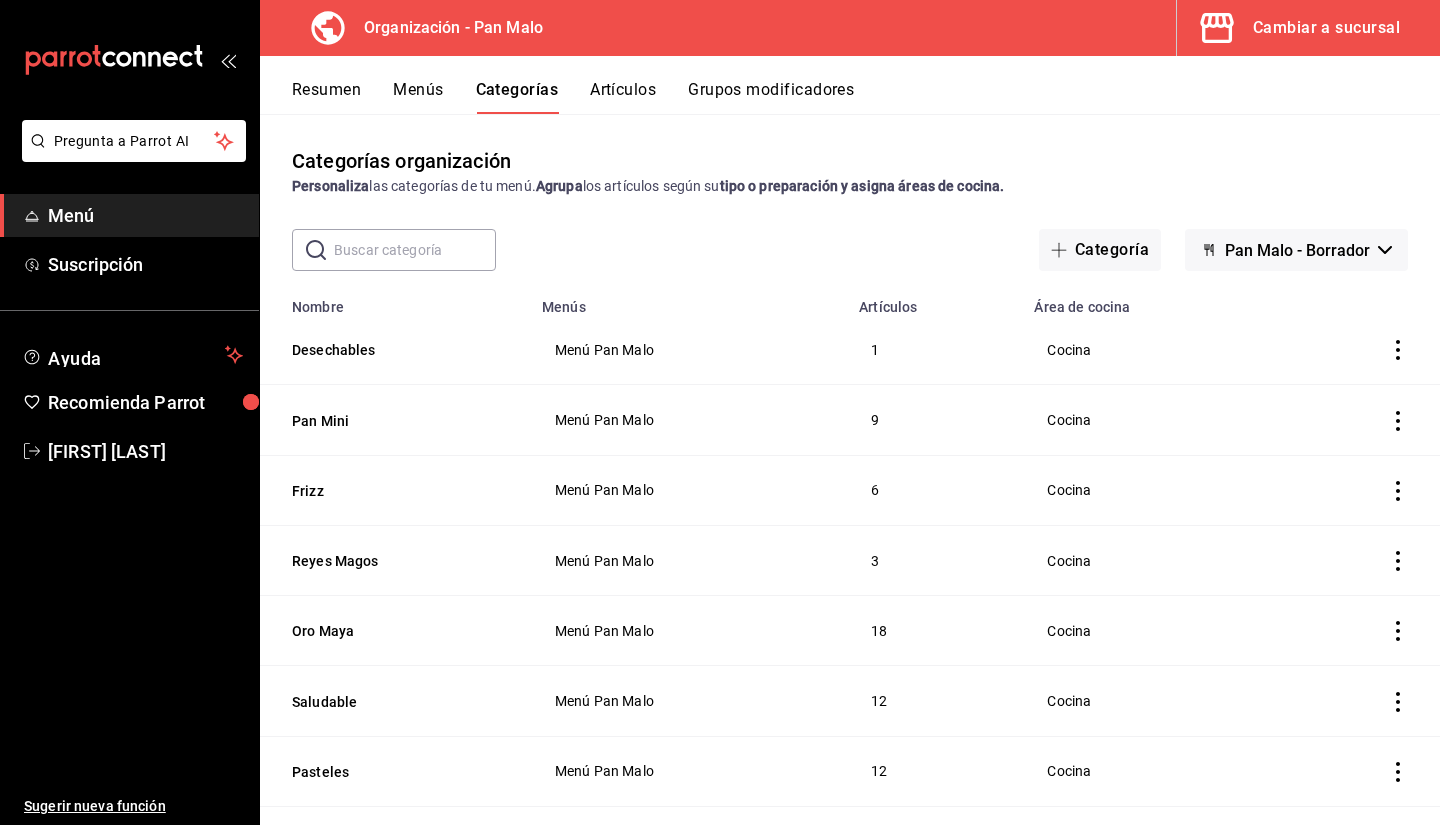 click on "Artículos" at bounding box center [623, 97] 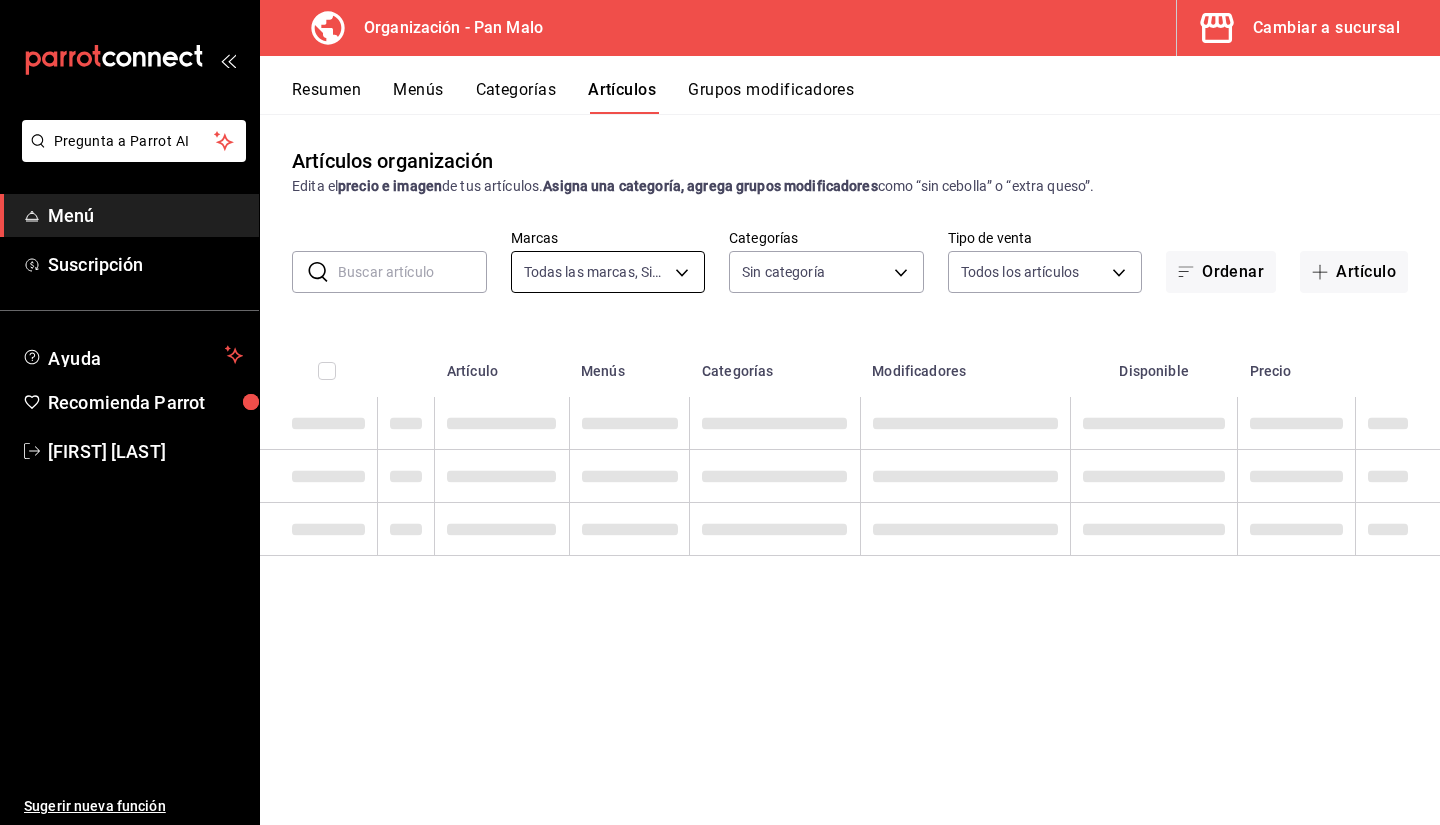 type on "fc172b80-d414-46c2-bed9-f4eeed86d775" 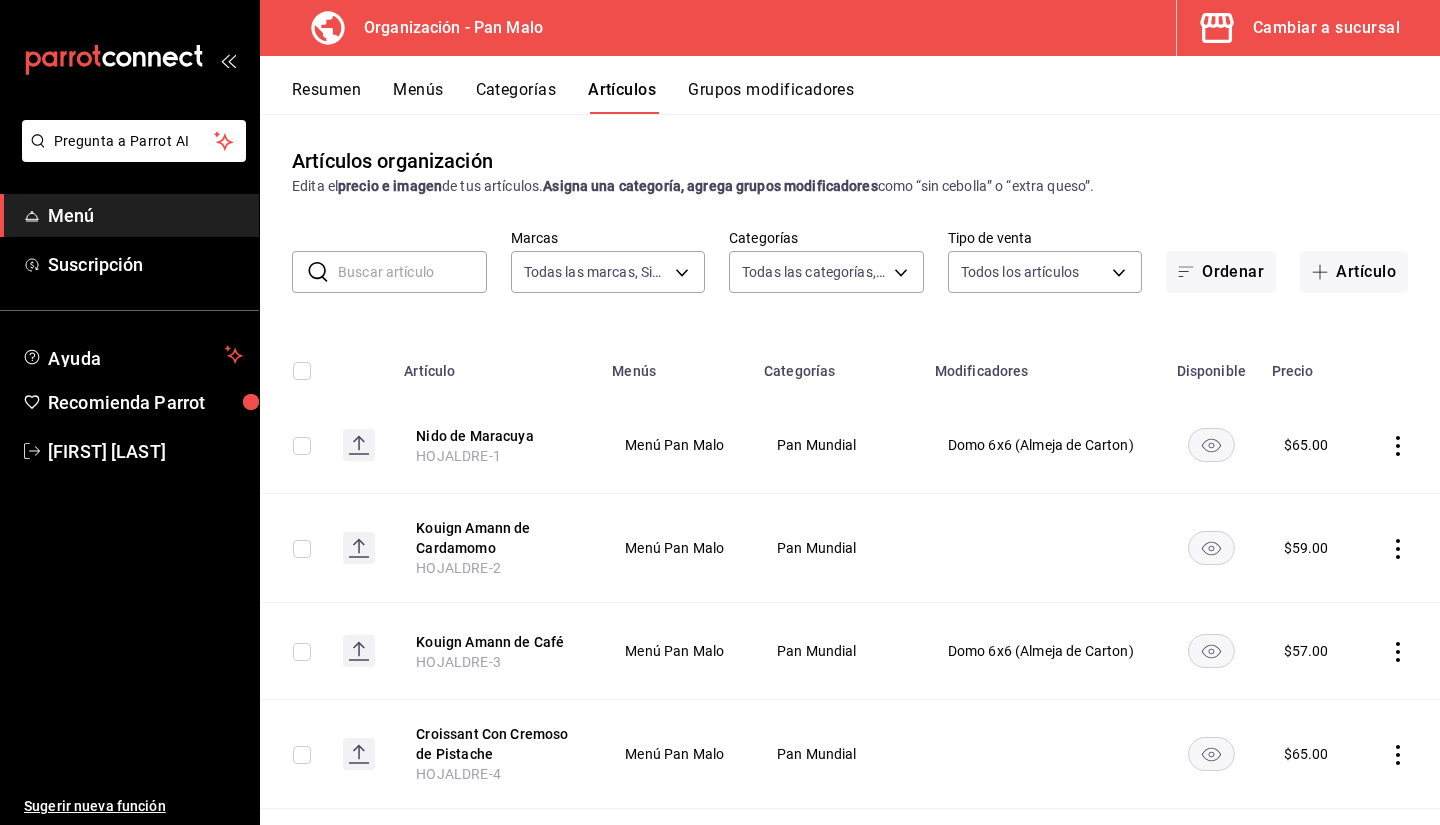 type on "...," 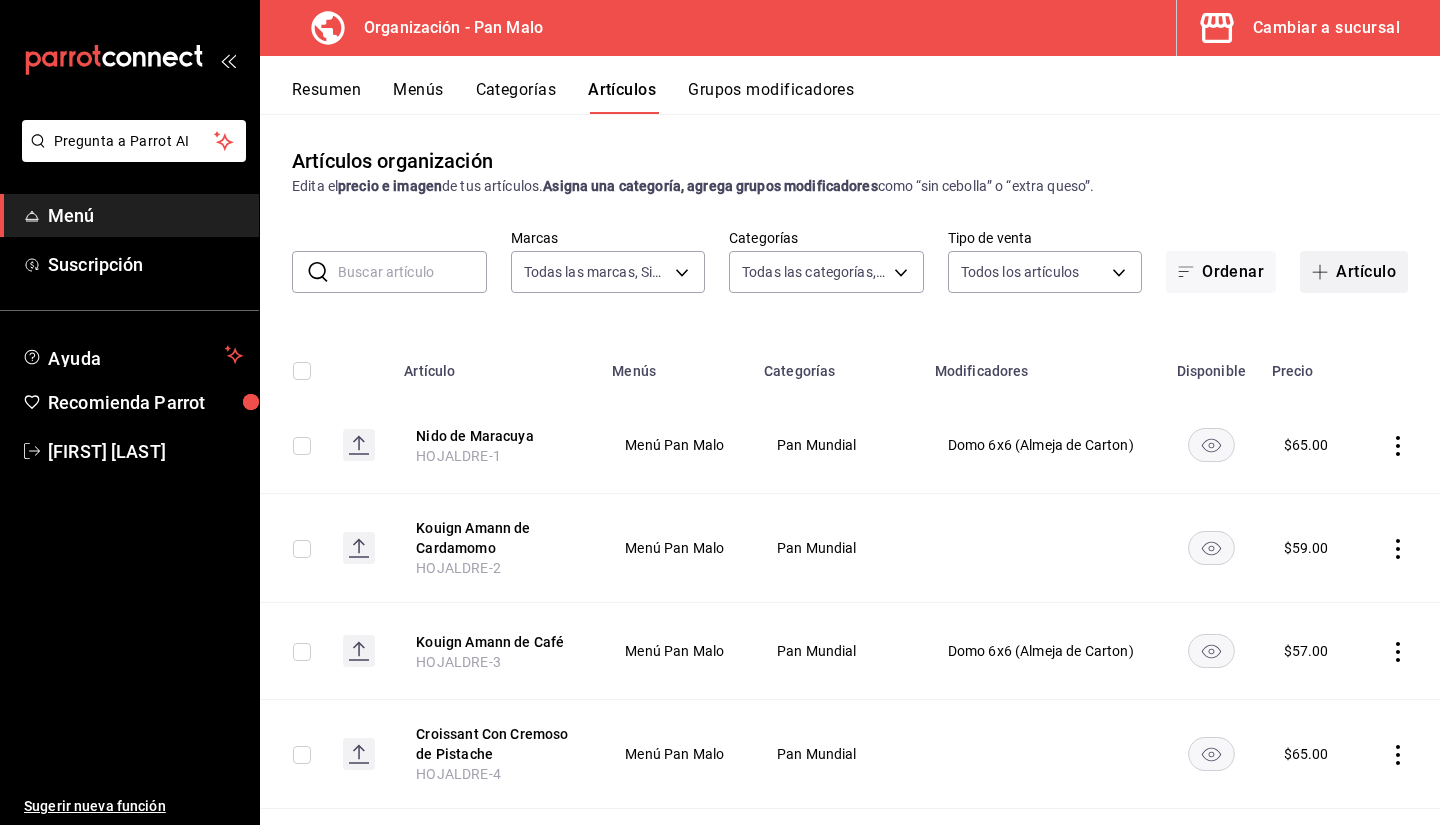 click on "Artículo" at bounding box center (1354, 272) 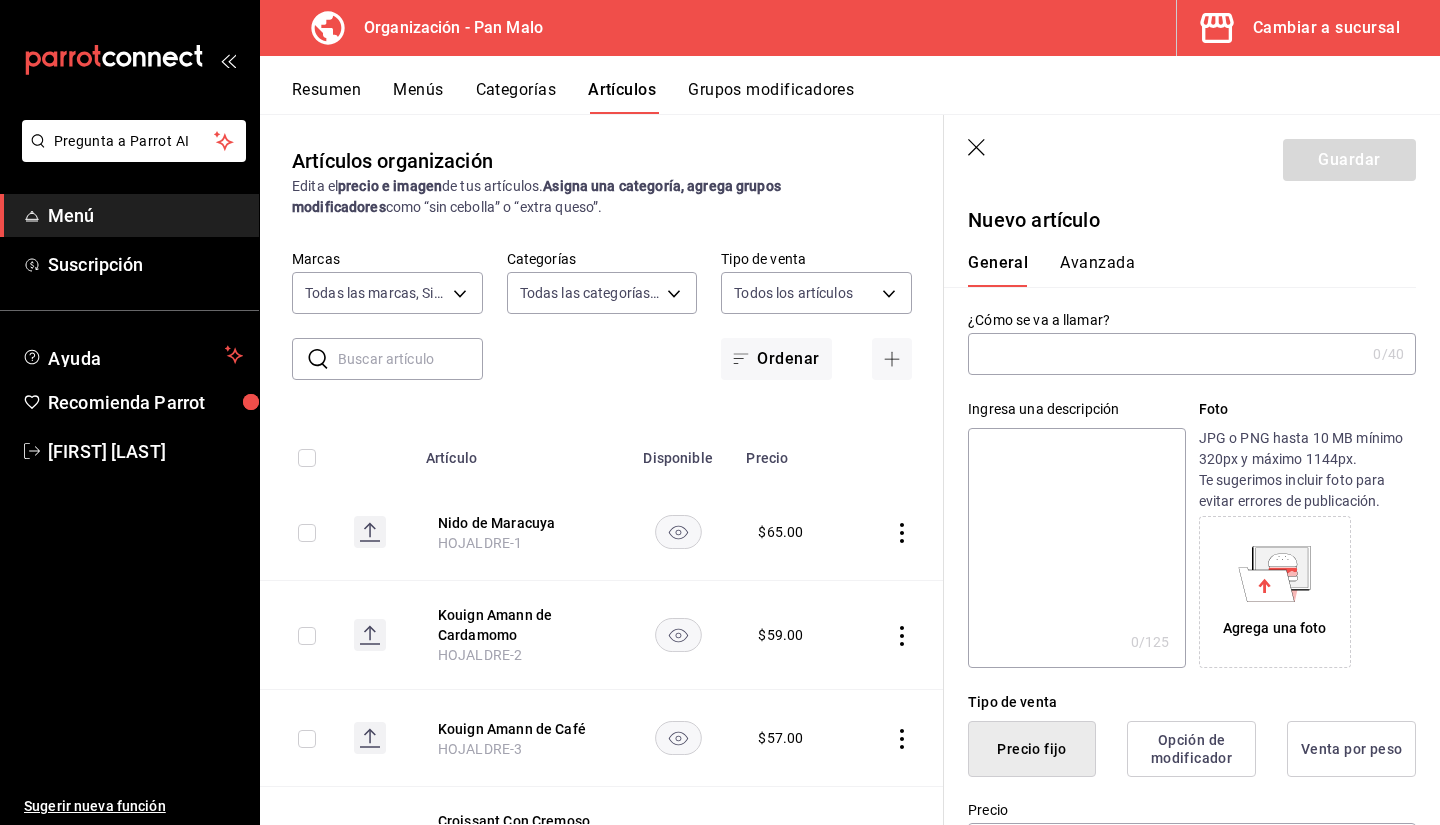 click on "Ingresa una descripción x 0 /125 ​ Foto JPG o PNG hasta 10 MB mínimo 320px y máximo 1144px. Te sugerimos incluir foto para evitar errores de publicación. Agrega una foto" at bounding box center [1180, 521] 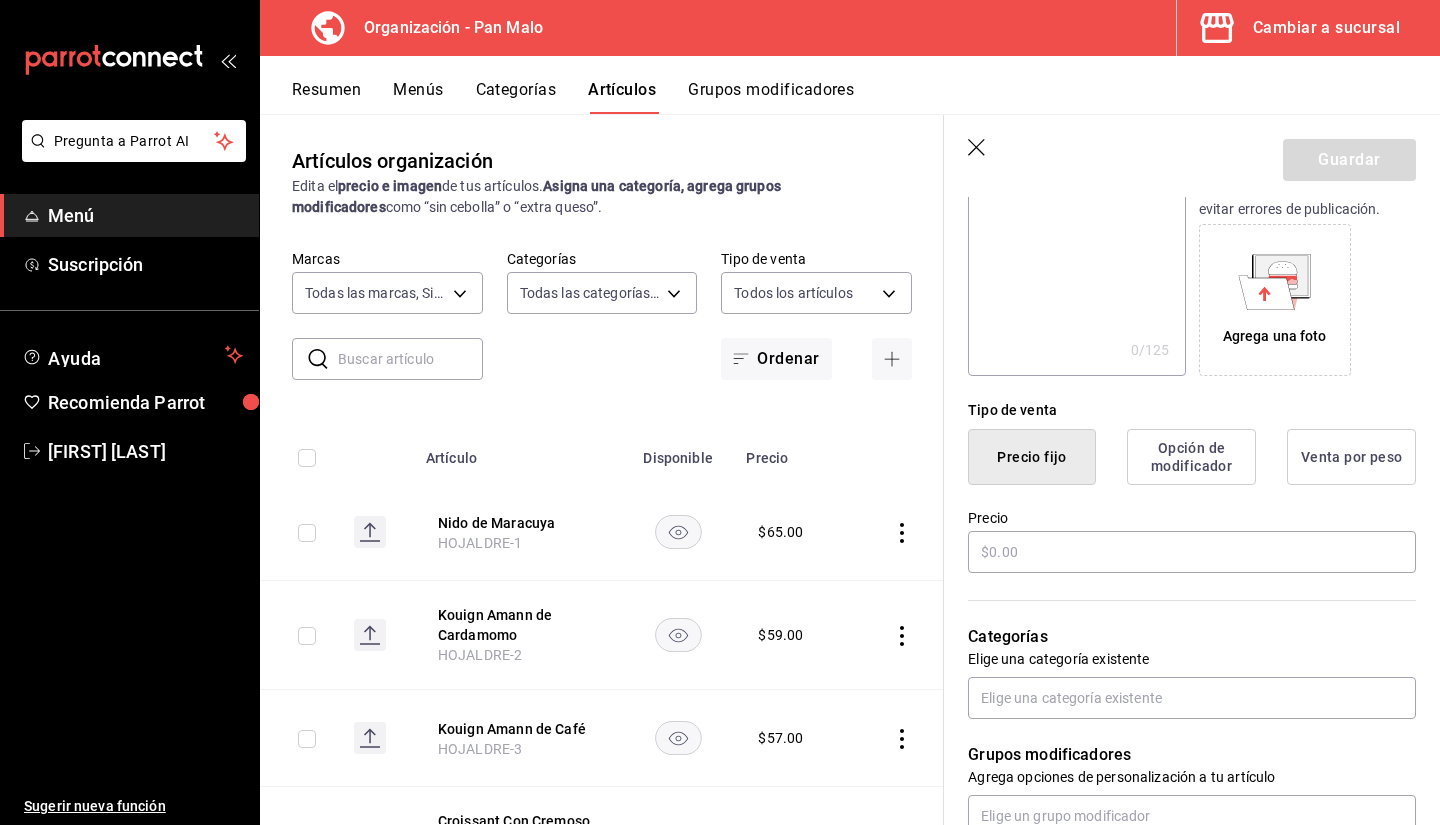 scroll, scrollTop: 358, scrollLeft: 0, axis: vertical 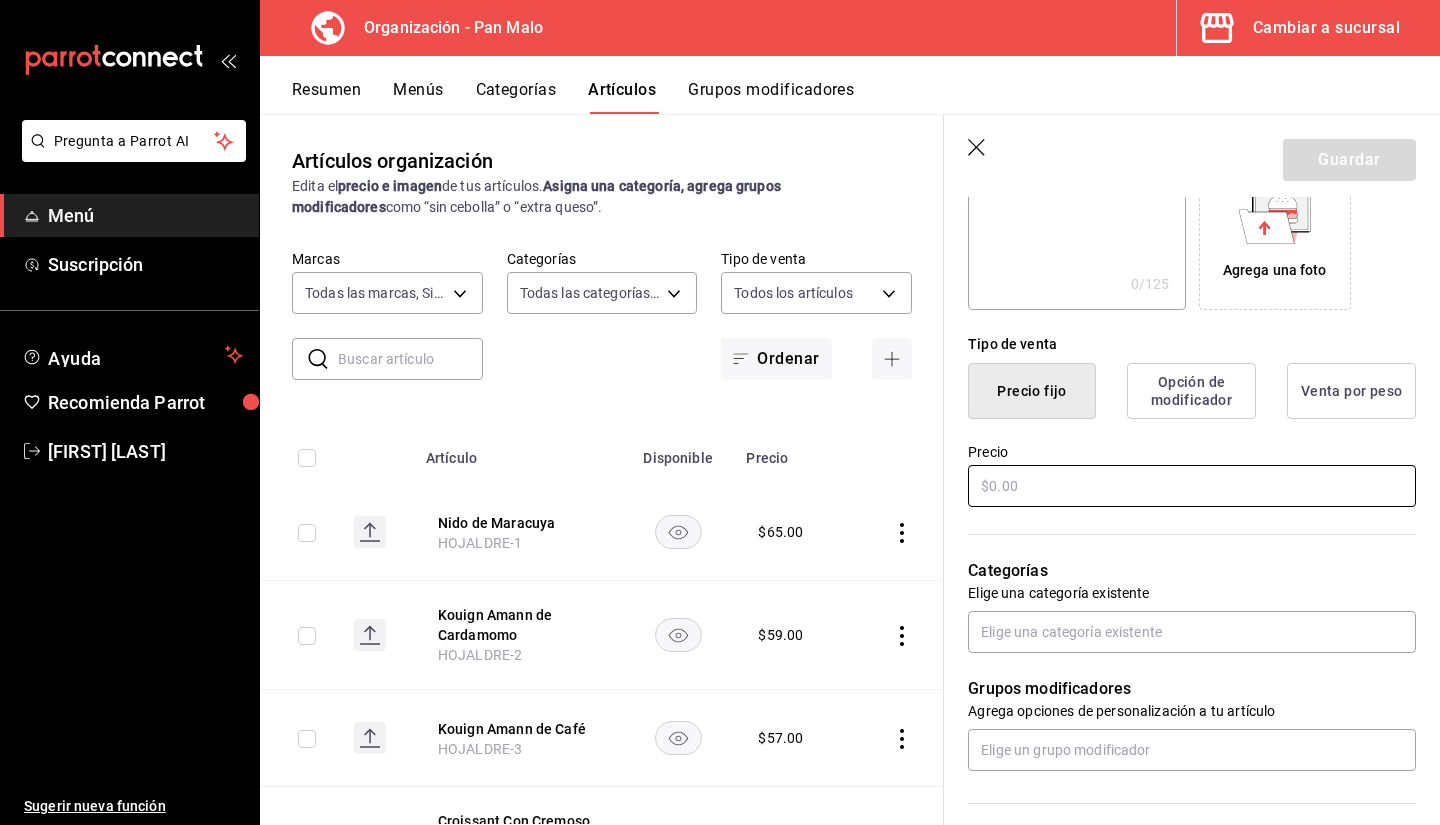 type on "Domo para Pastel" 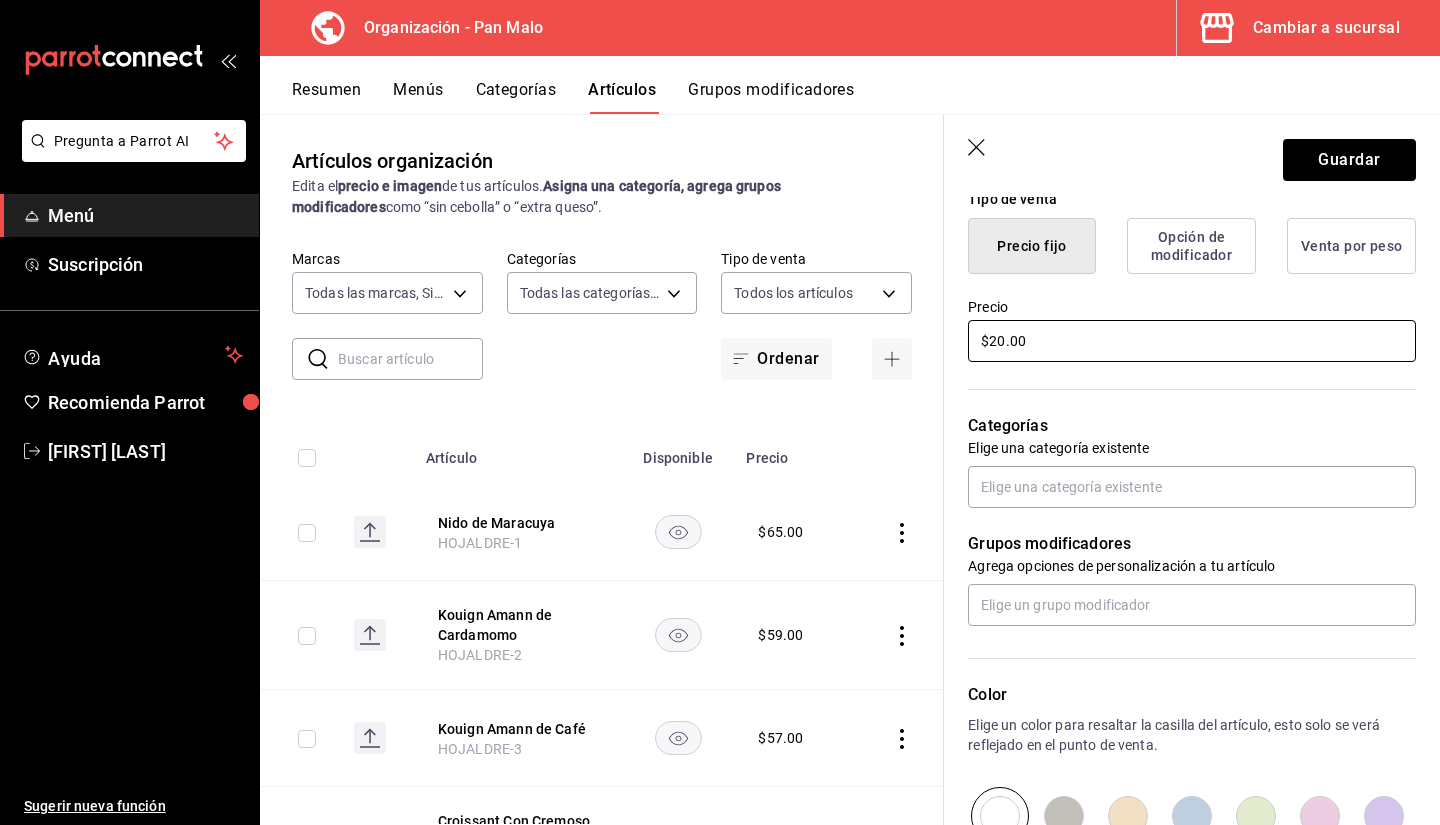 scroll, scrollTop: 502, scrollLeft: 0, axis: vertical 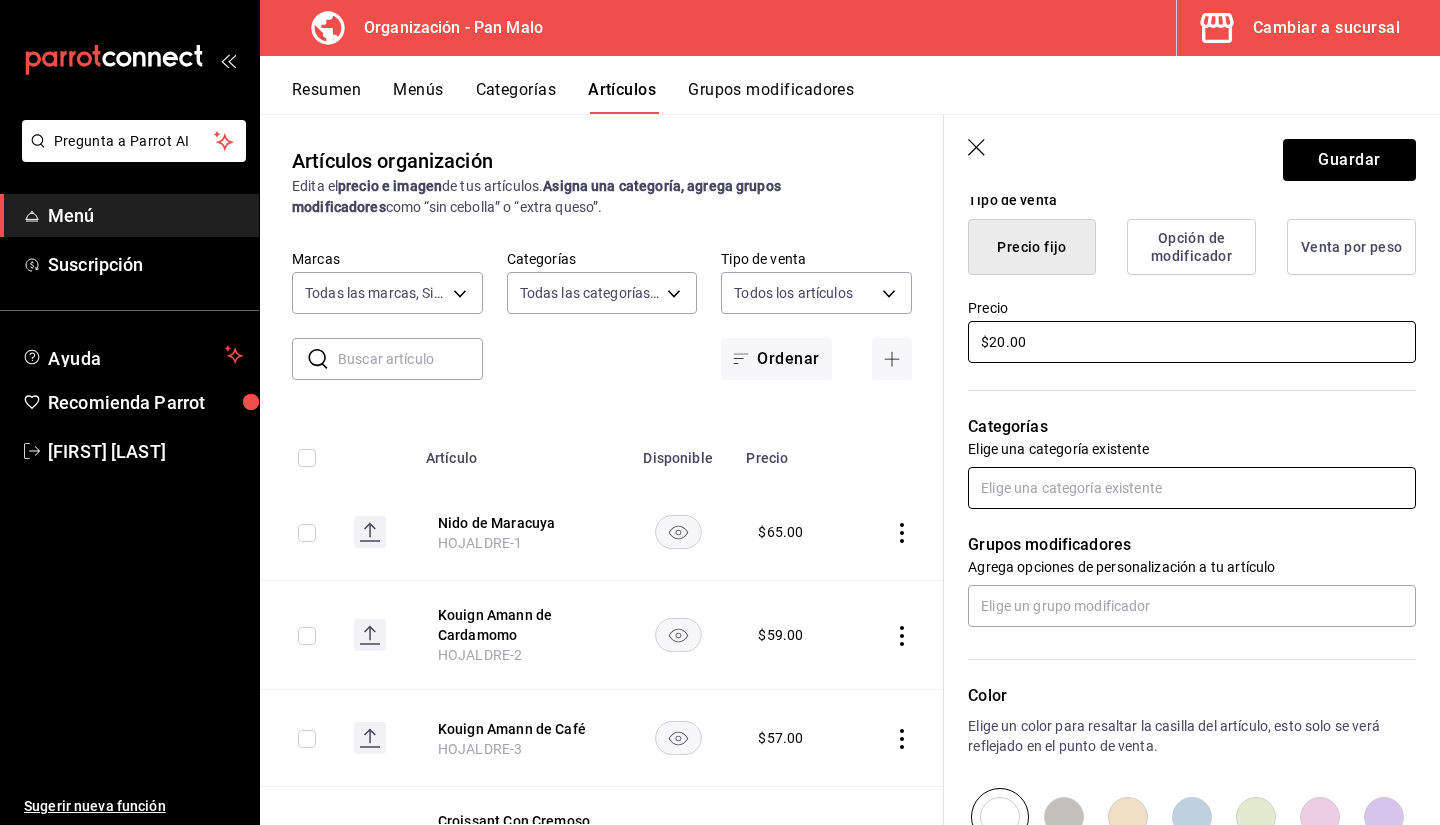 type on "$20.00" 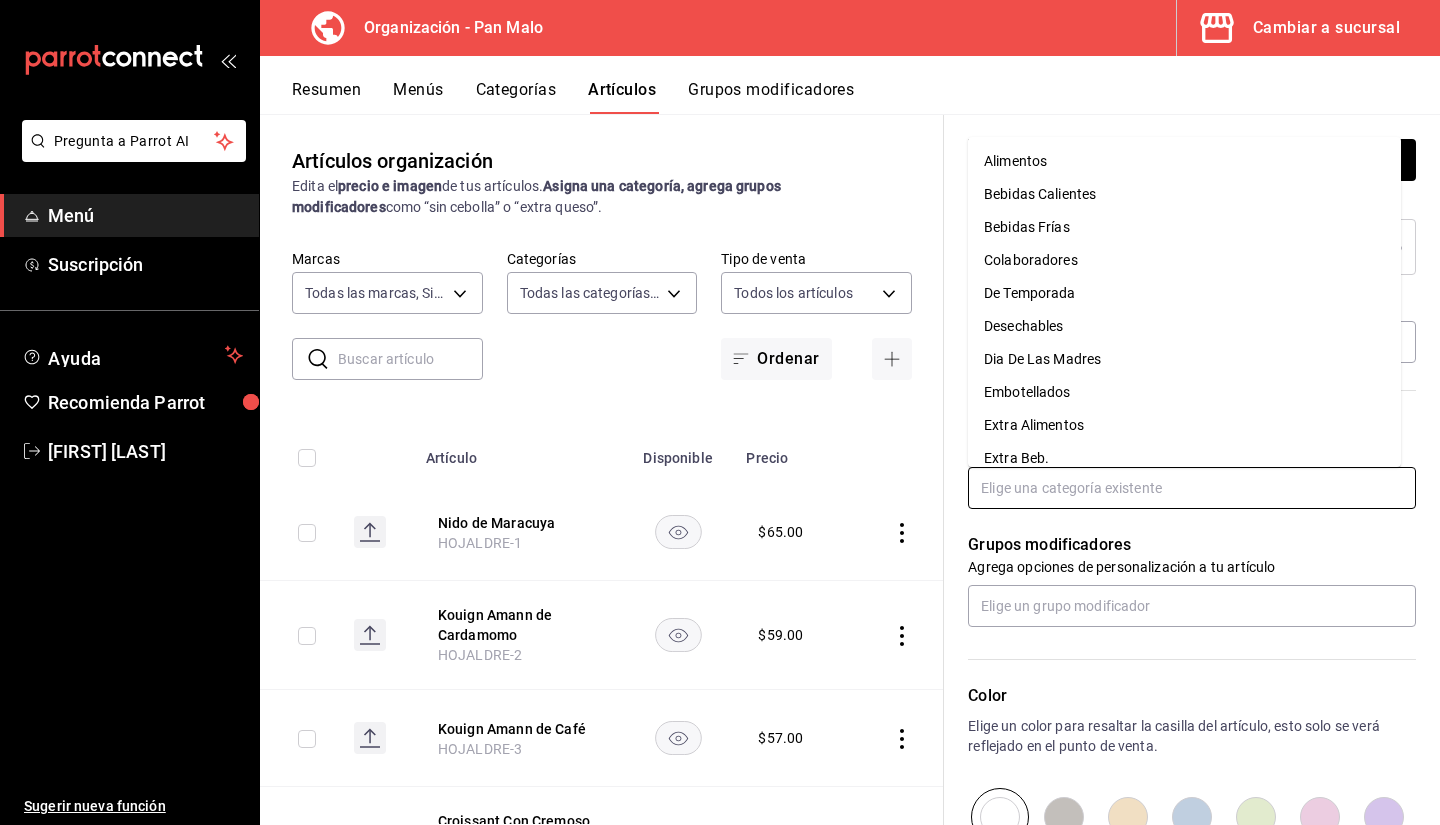 click at bounding box center (1192, 488) 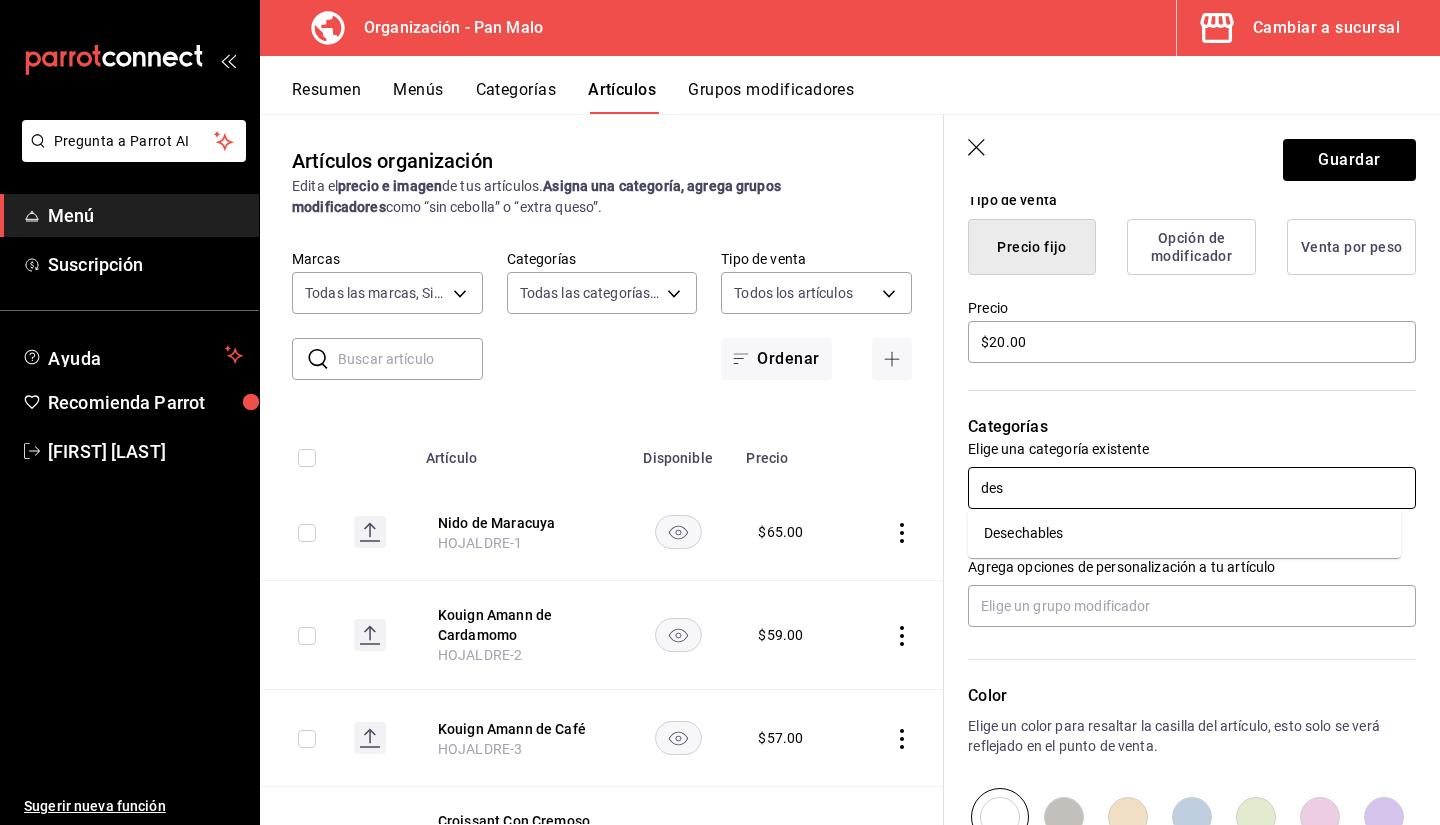 type on "dese" 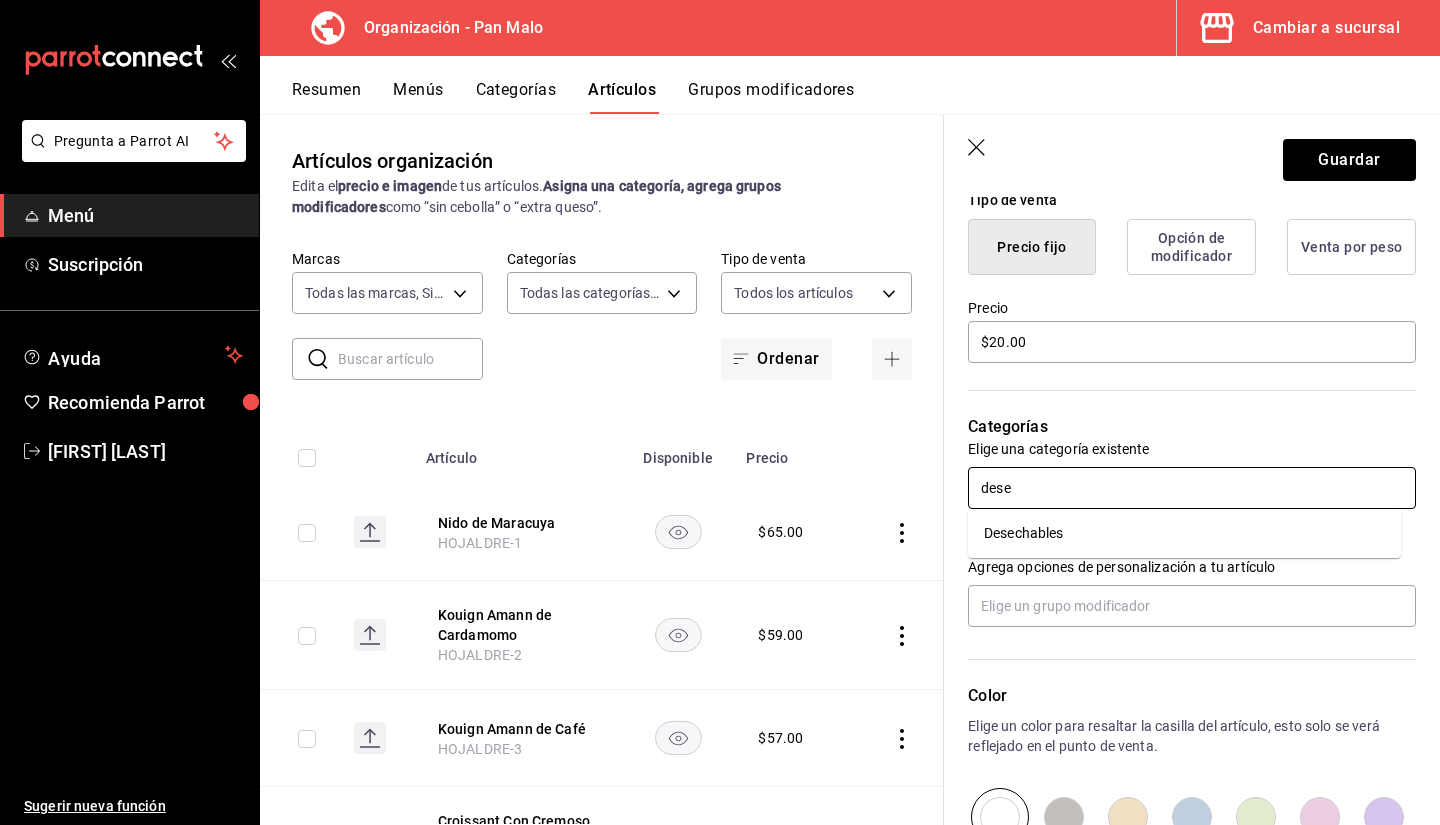 click on "Desechables" at bounding box center (1184, 533) 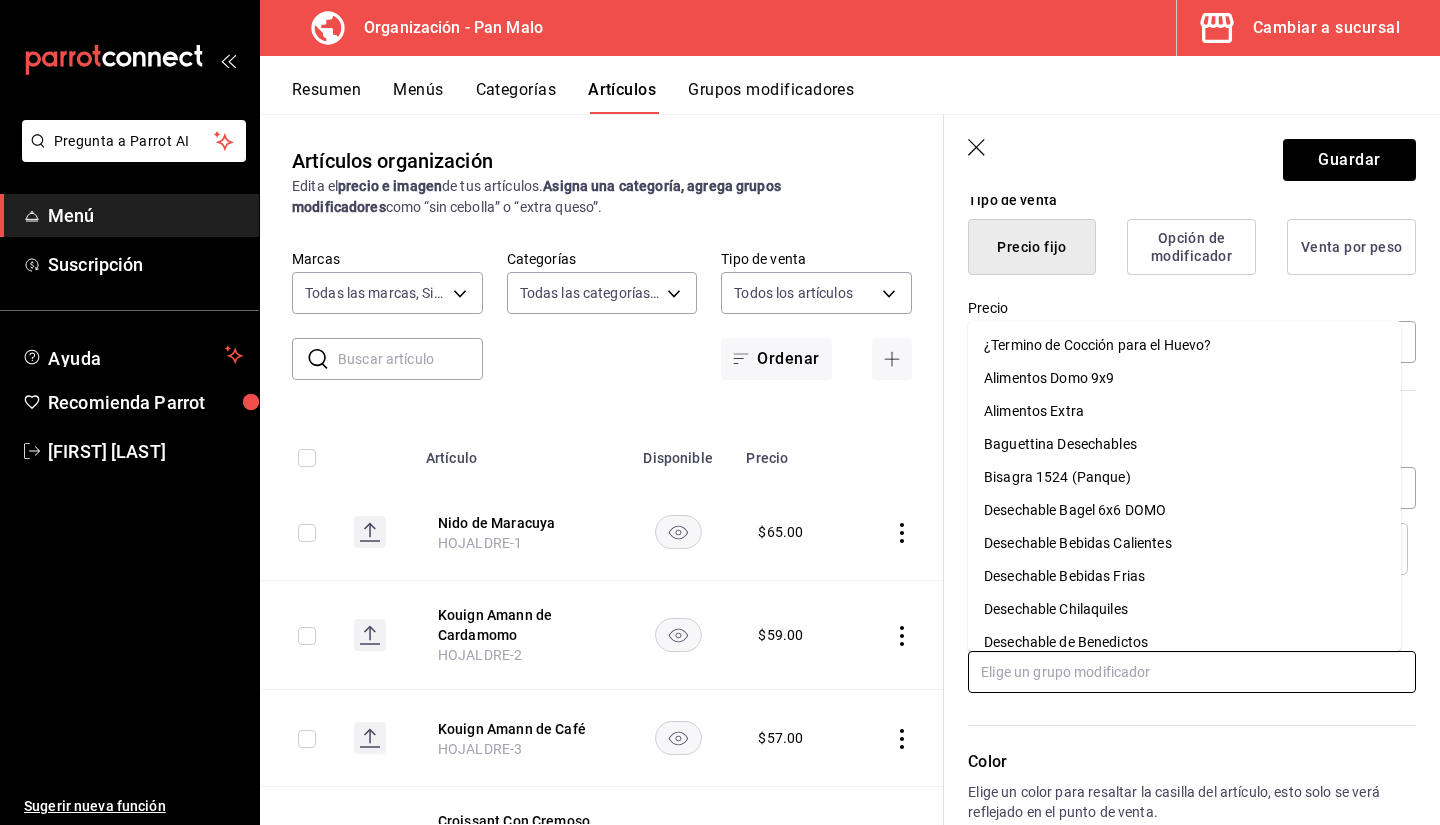 click at bounding box center (1192, 672) 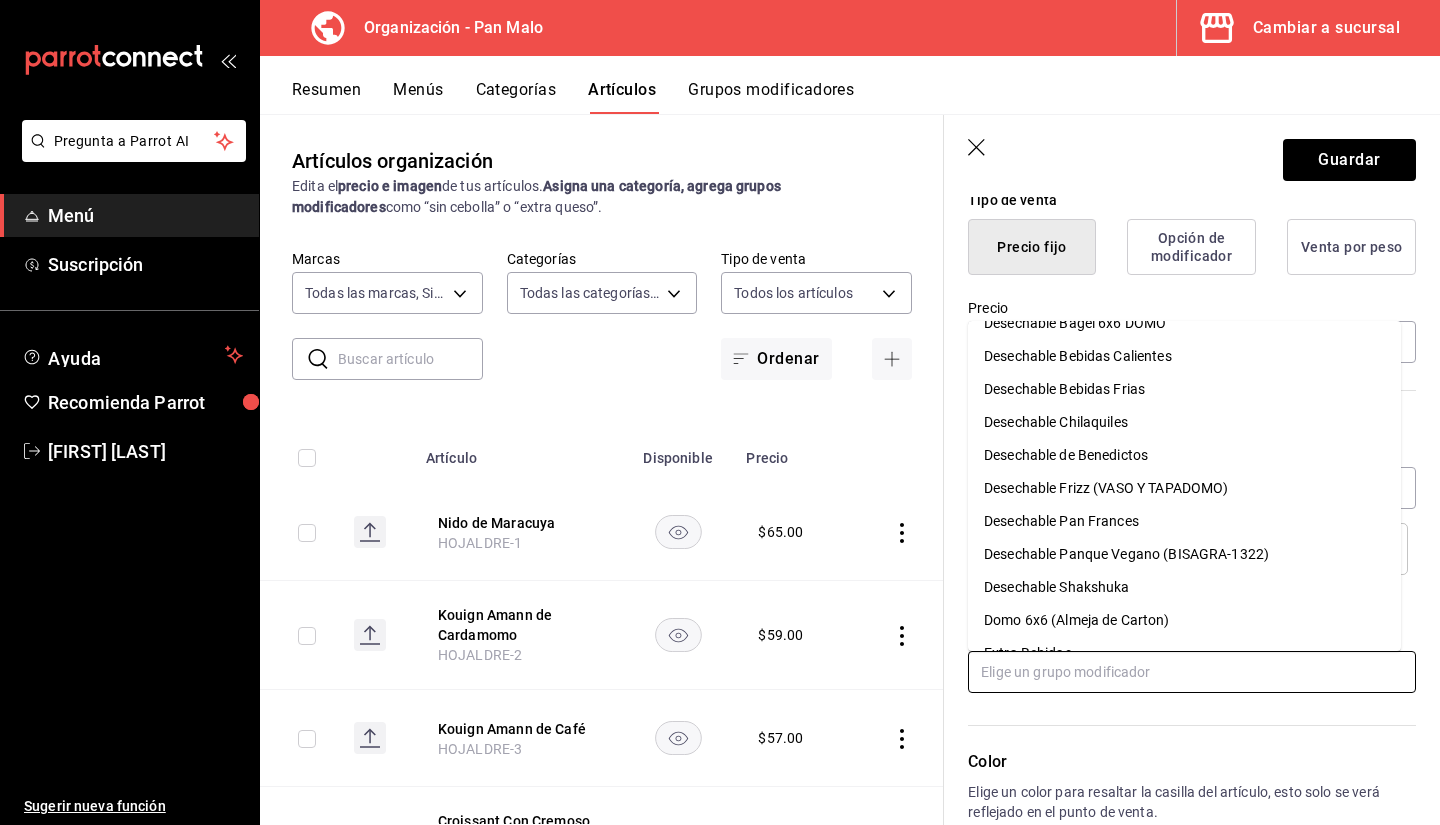 scroll, scrollTop: 199, scrollLeft: 0, axis: vertical 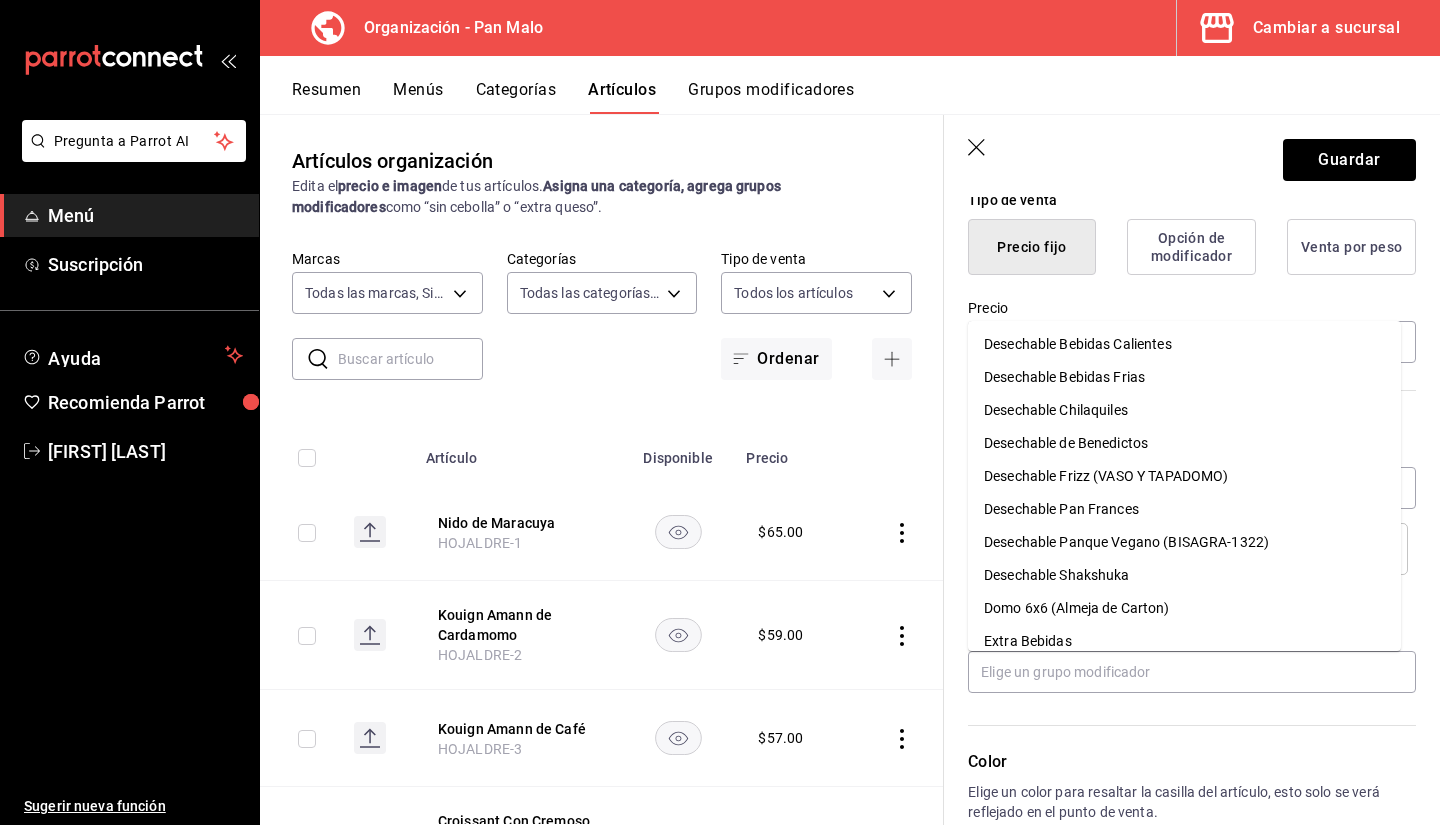 click on "Color" at bounding box center (1192, 762) 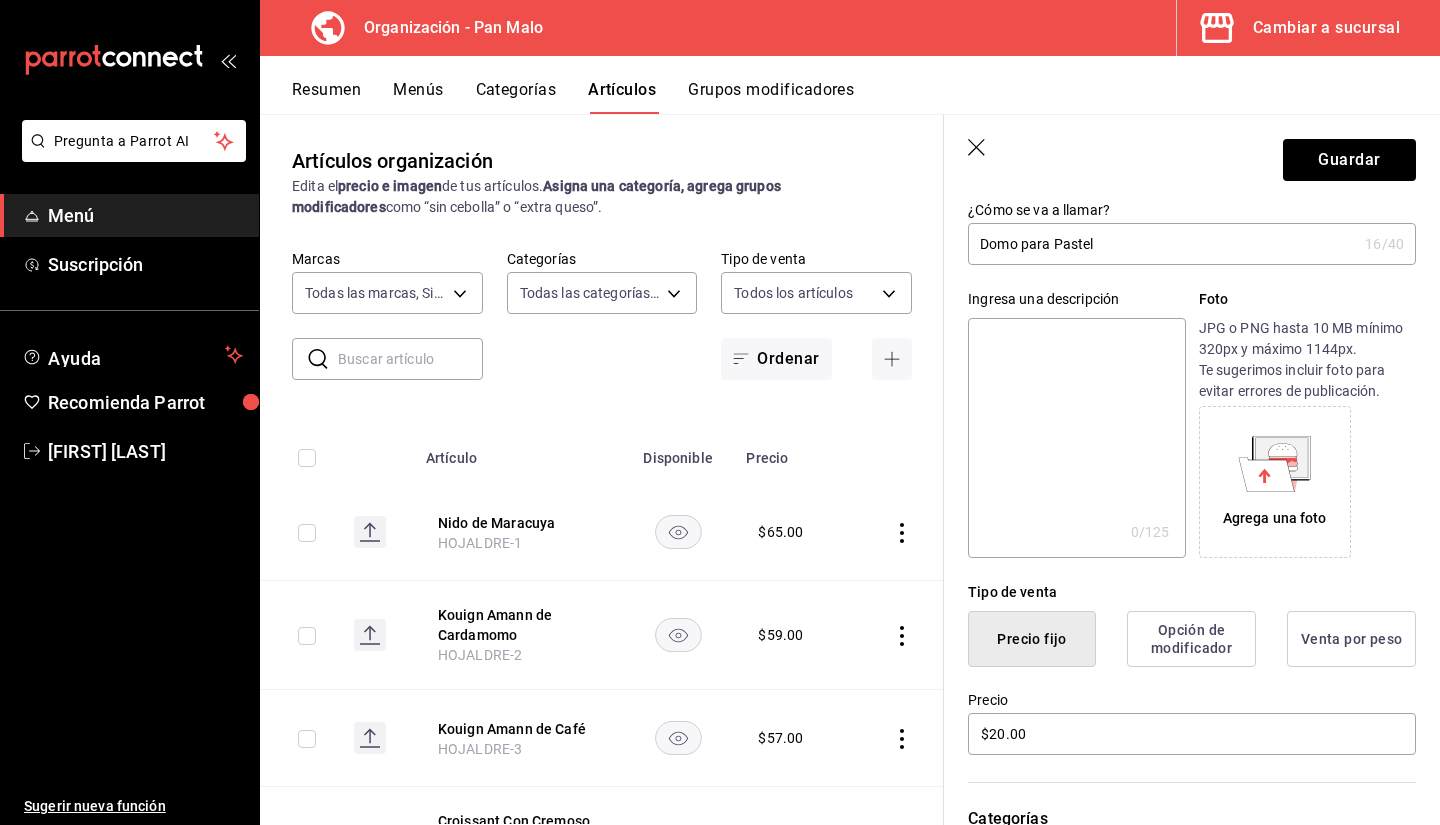 scroll, scrollTop: 96, scrollLeft: 0, axis: vertical 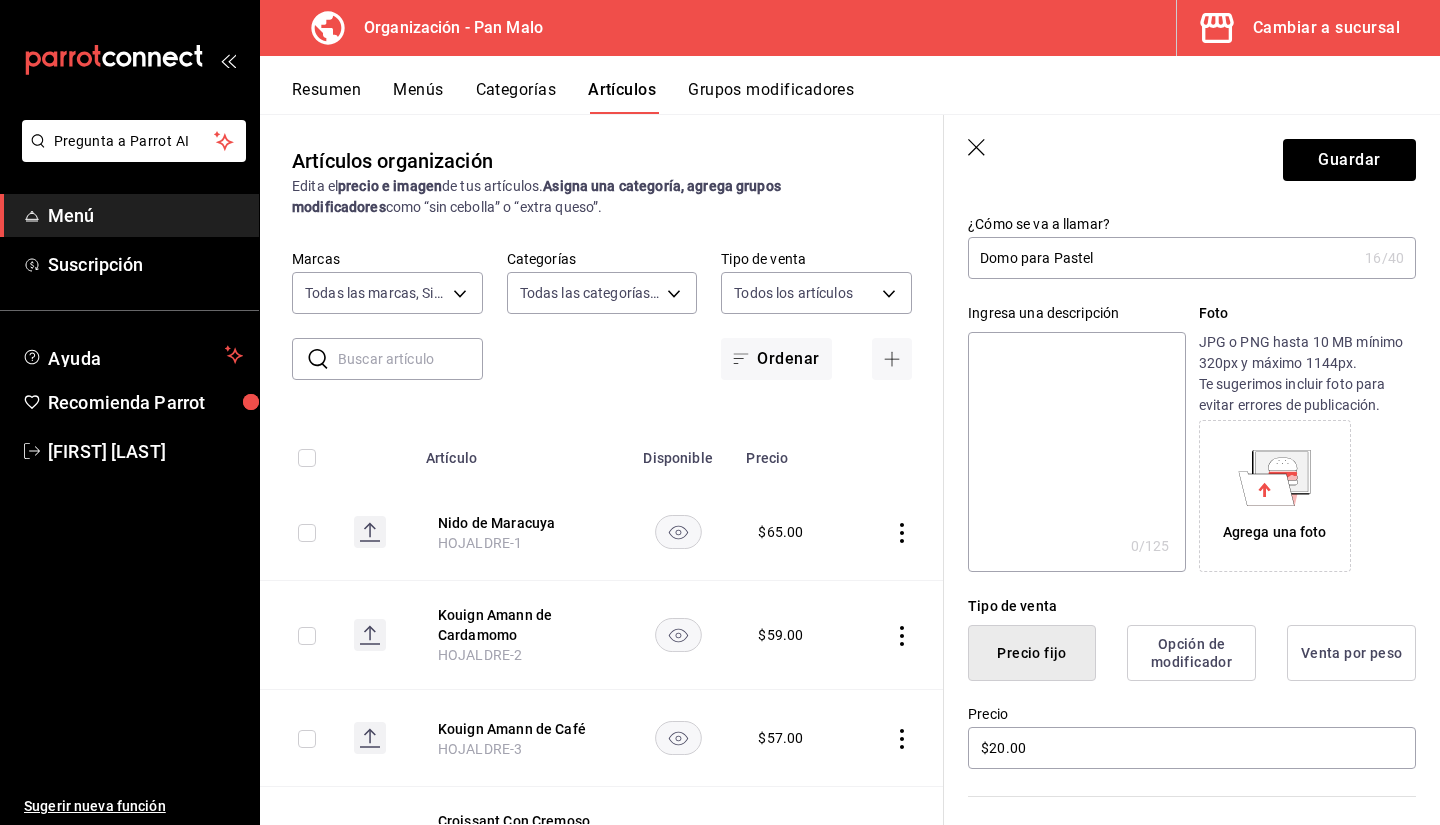 click on "Domo para Pastel" at bounding box center (1162, 258) 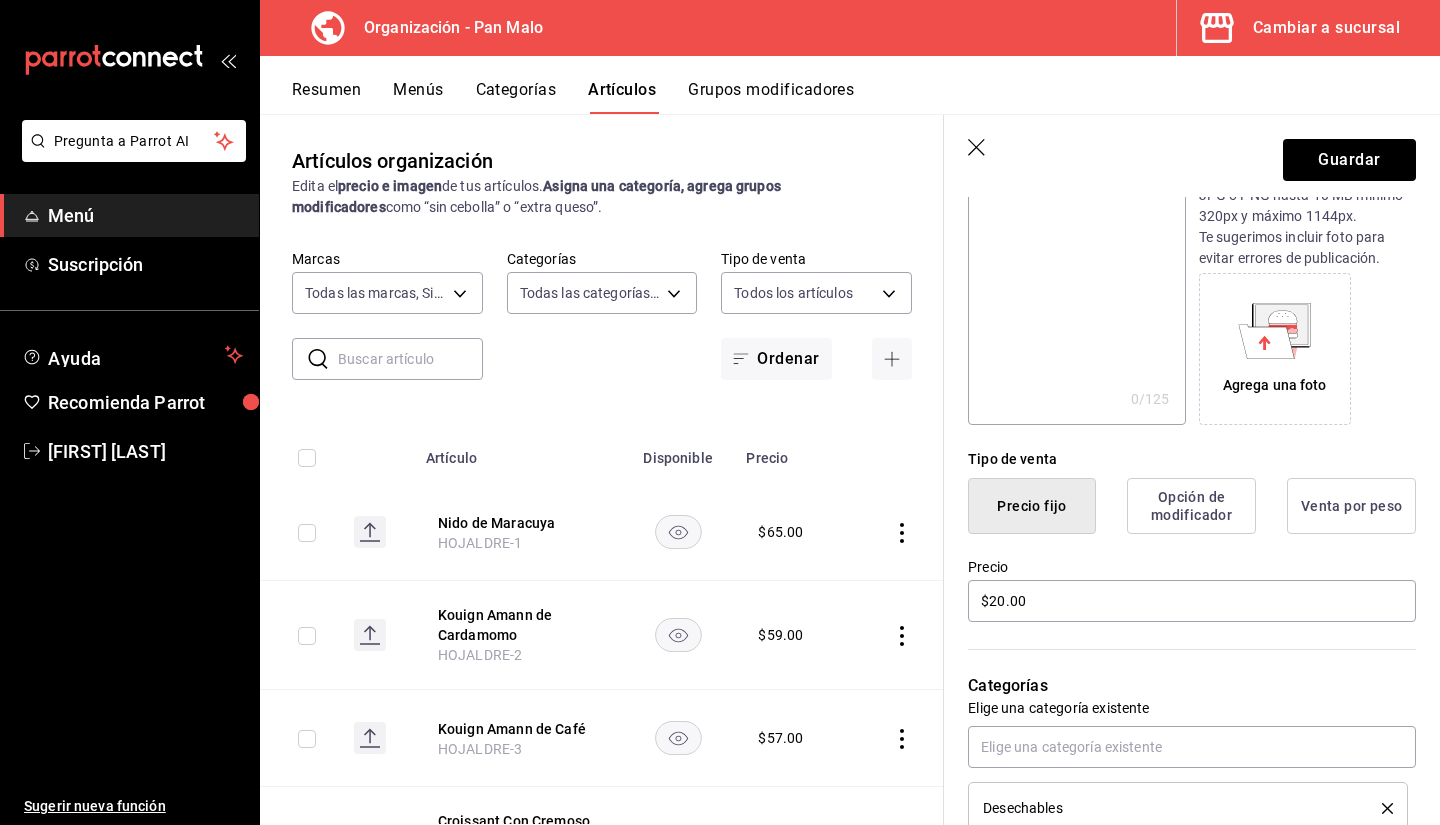 scroll, scrollTop: 247, scrollLeft: 0, axis: vertical 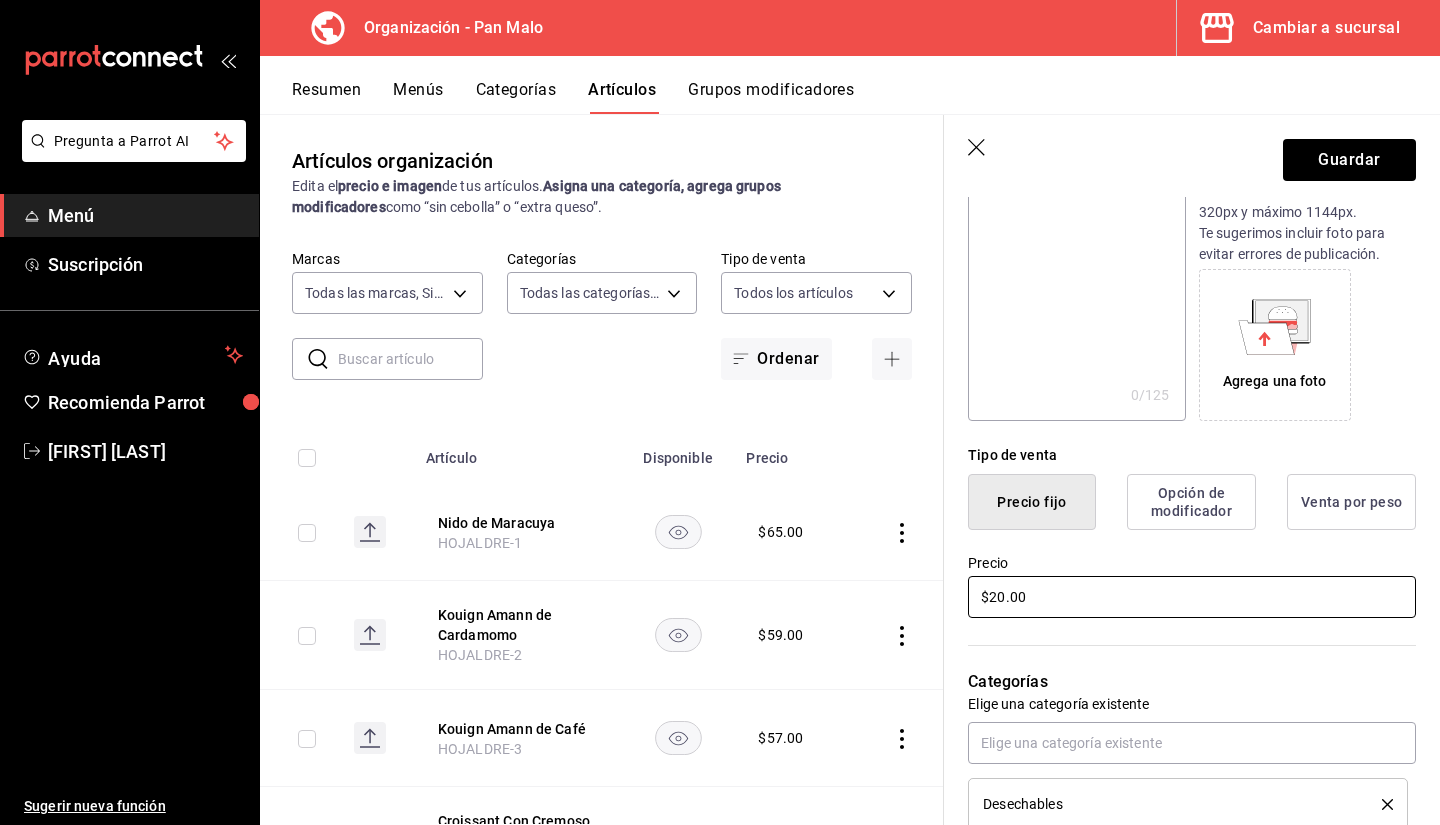 click on "$20.00" at bounding box center [1192, 597] 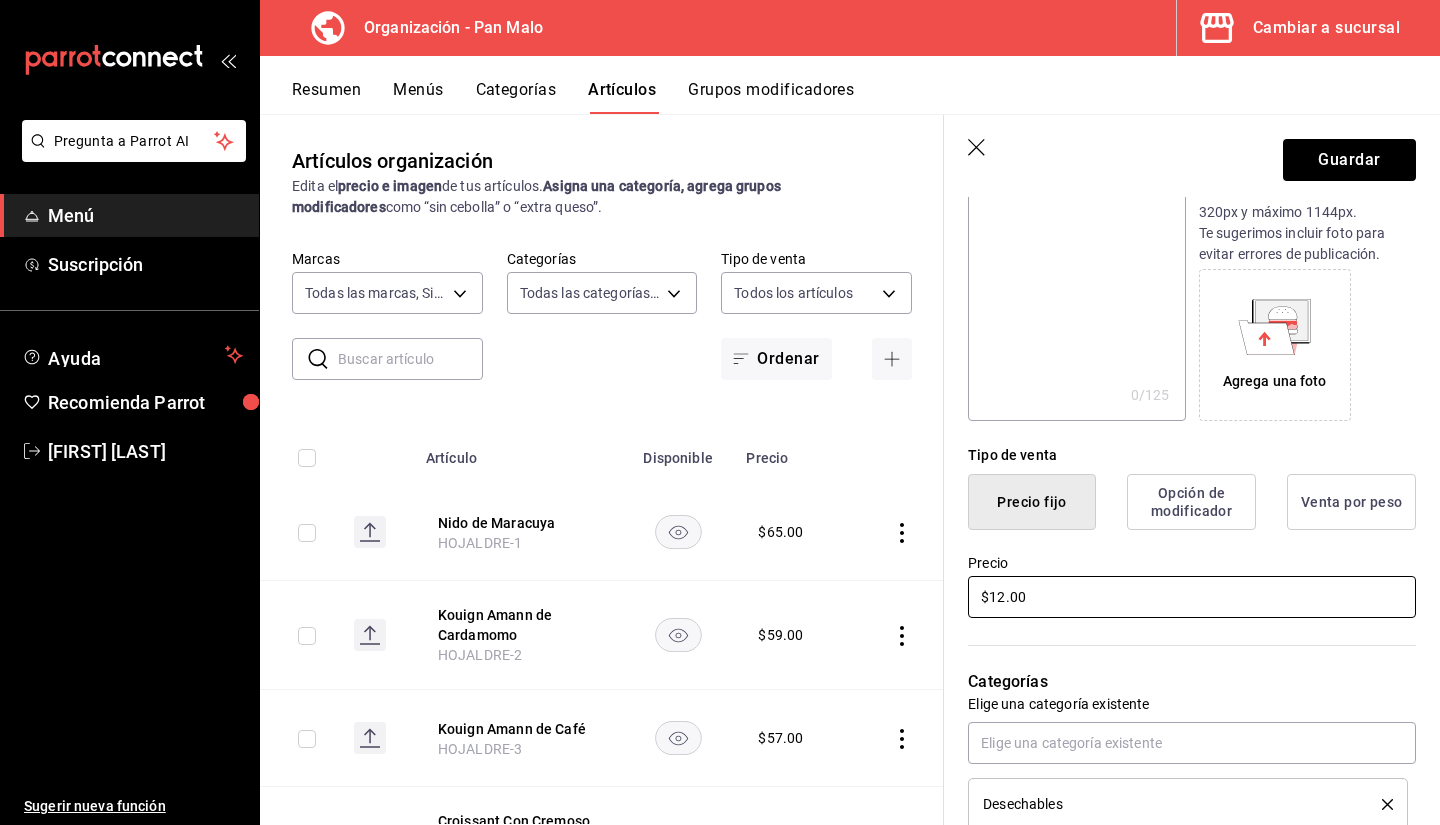 click on "$12.00" at bounding box center (1192, 597) 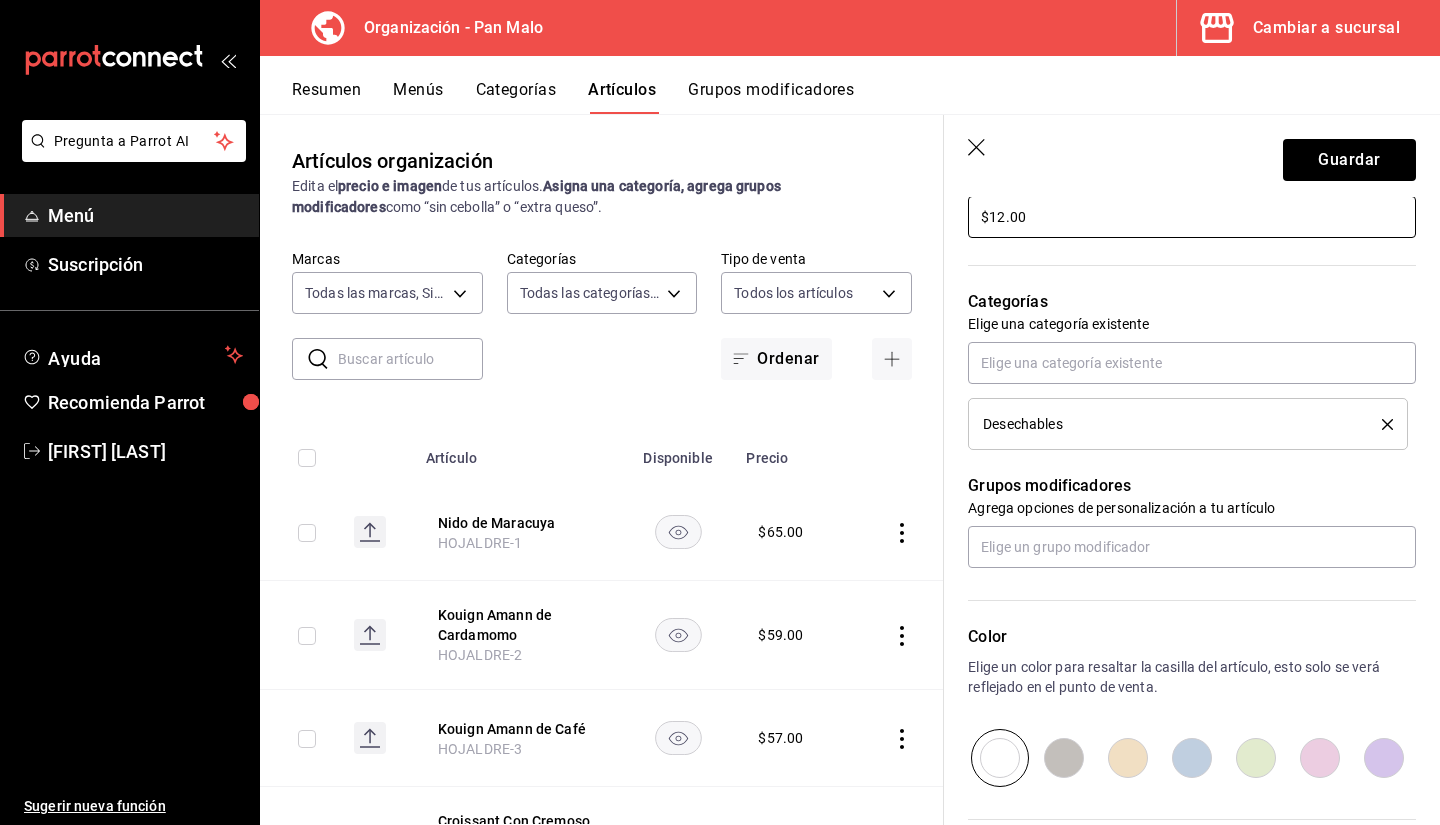 scroll, scrollTop: 187, scrollLeft: 0, axis: vertical 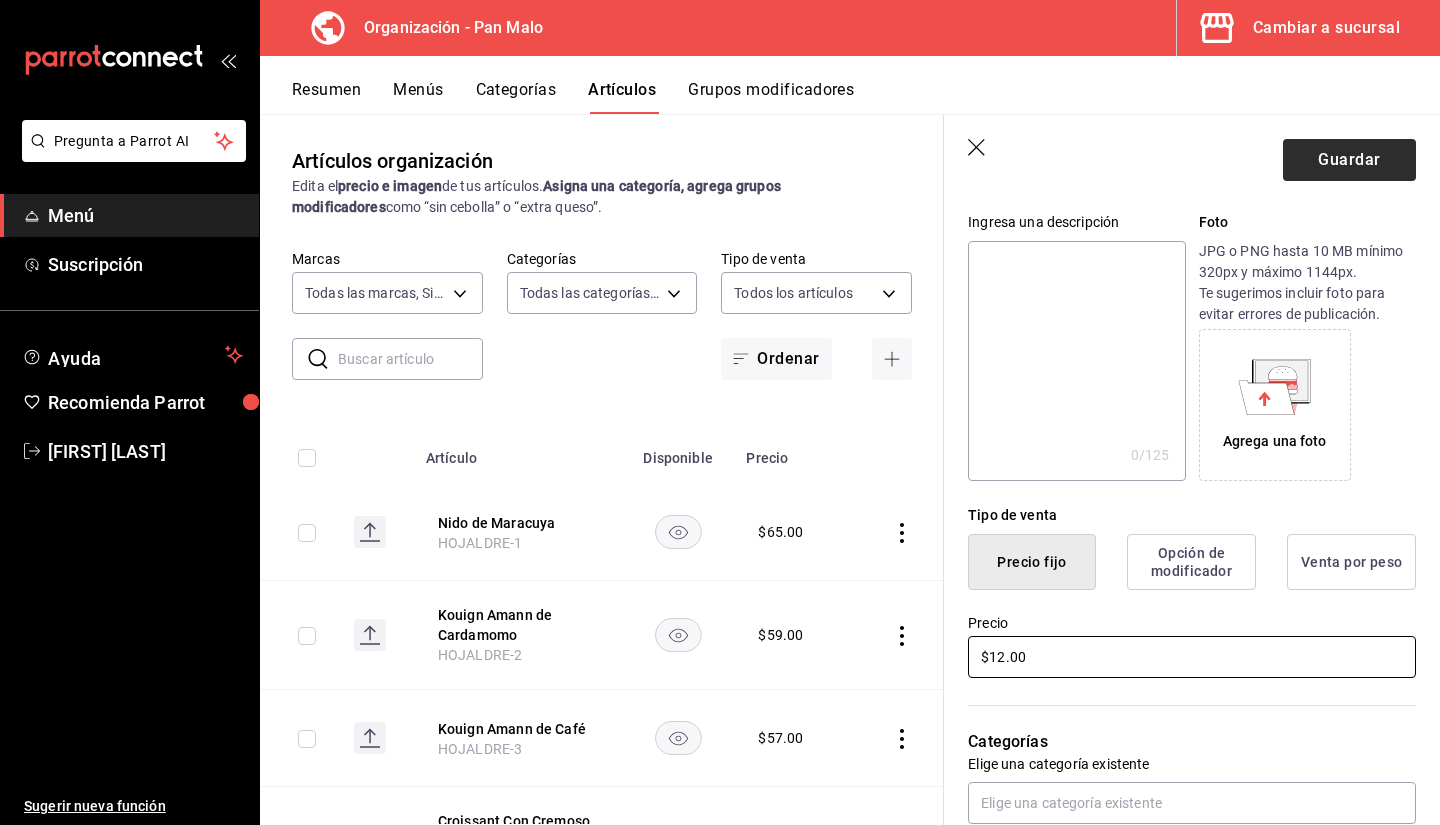 type on "$12.00" 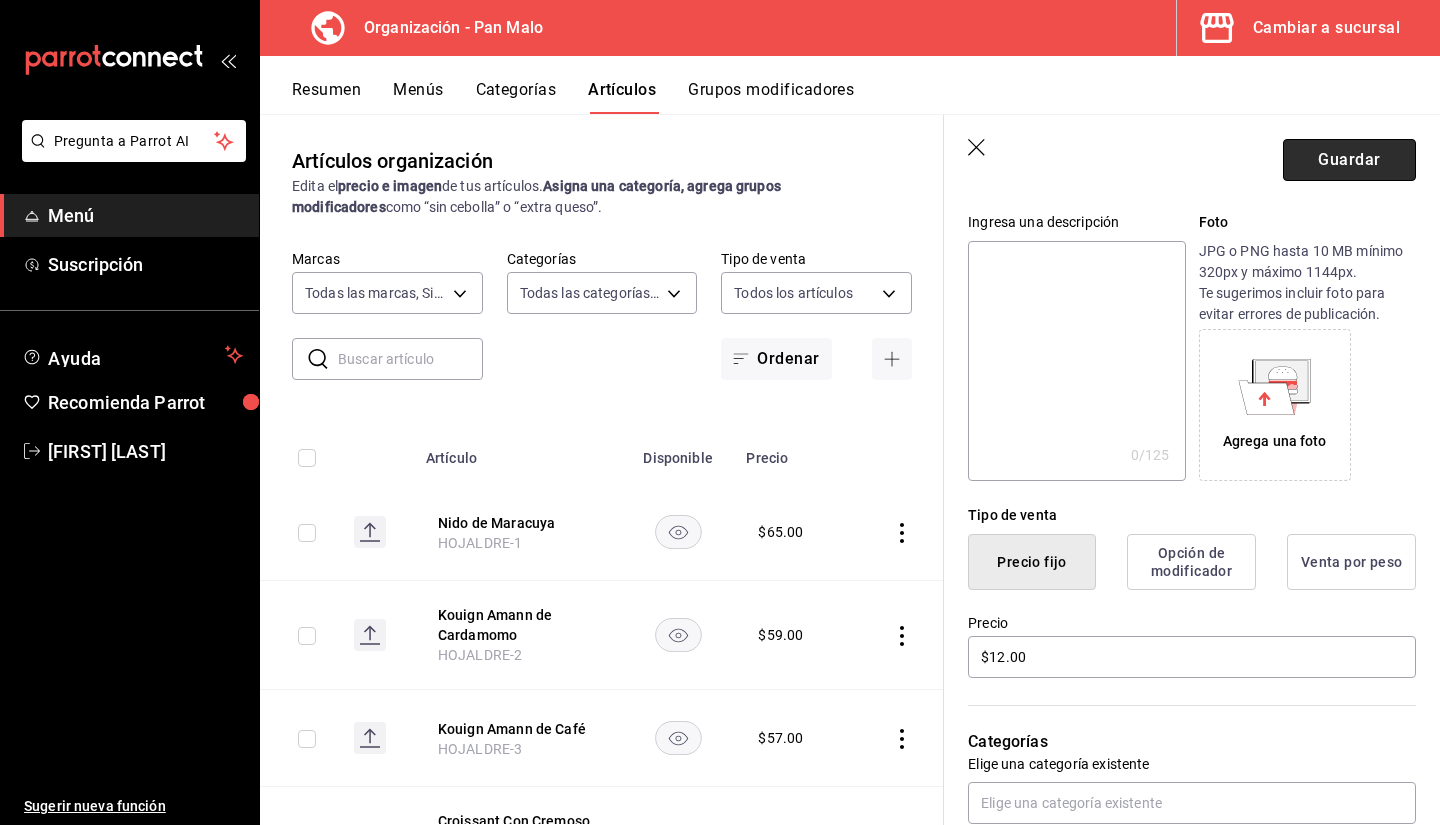 click on "Guardar" at bounding box center [1349, 160] 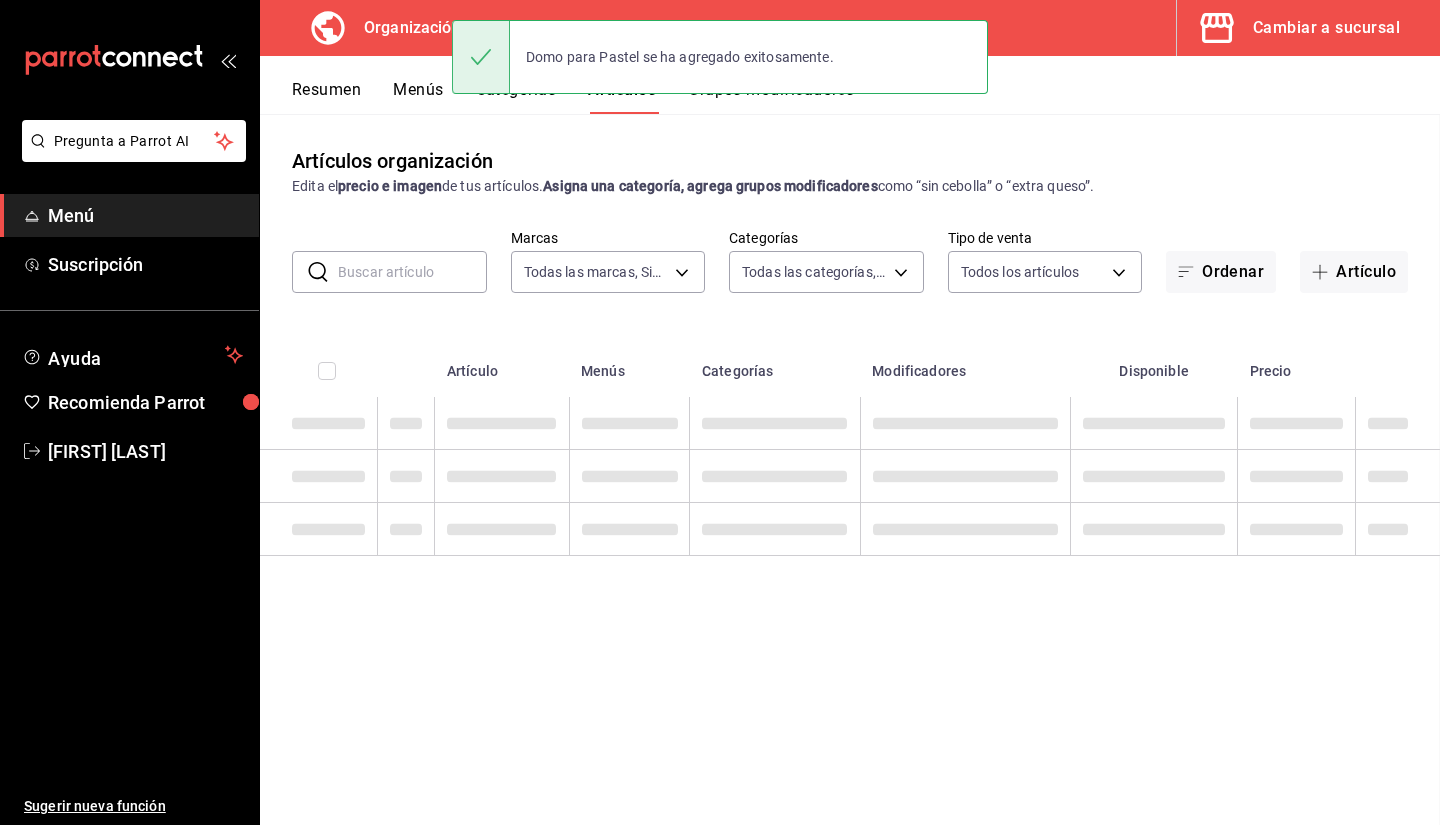 scroll, scrollTop: 0, scrollLeft: 0, axis: both 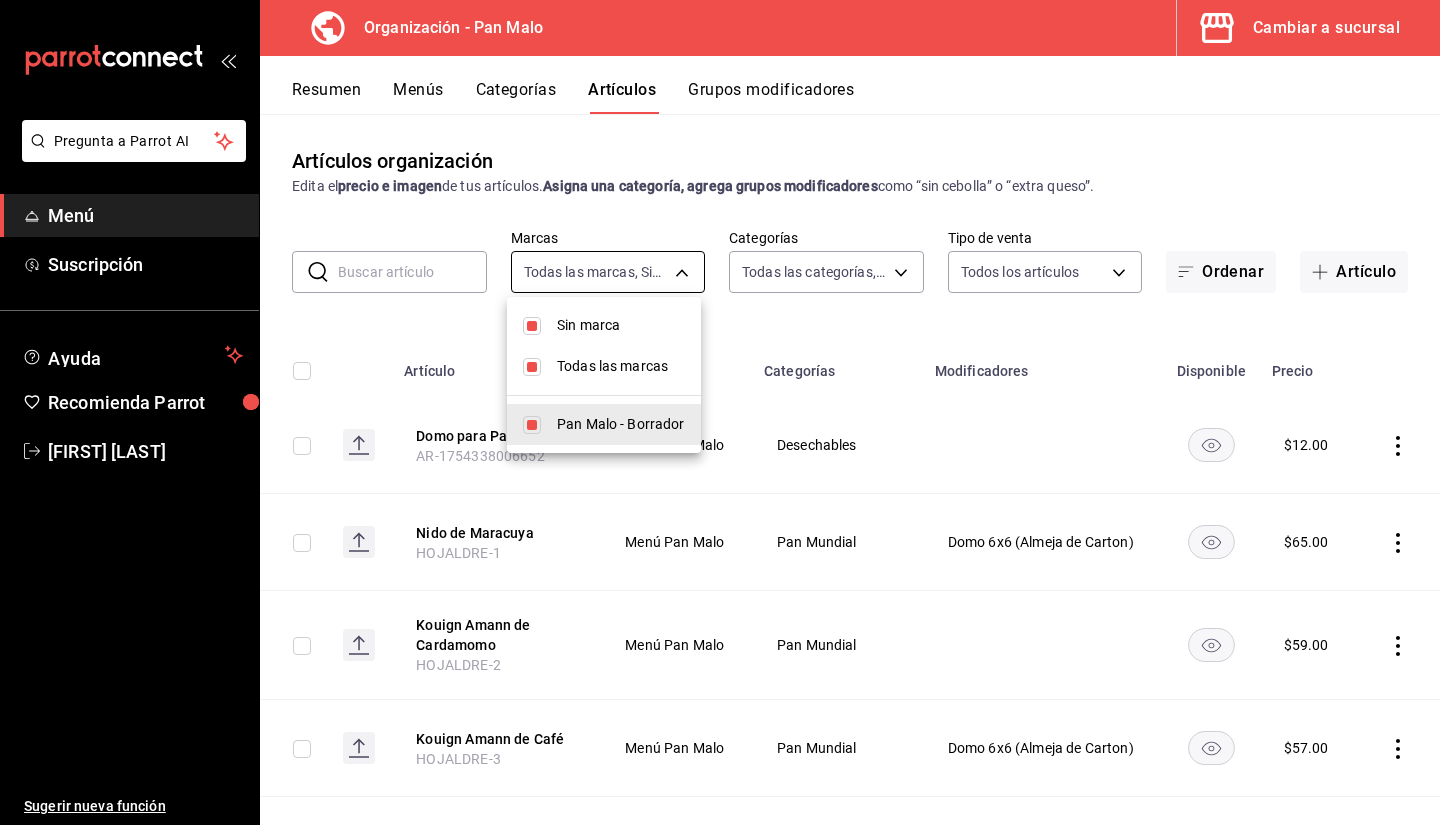 click on "Pregunta a Parrot AI Menú   Suscripción   Ayuda Recomienda Parrot   [FIRST] [LAST]   Sugerir nueva función   Organización - Pan Malo Cambiar a sucursal Resumen Menús Categorías Artículos Grupos modificadores Artículos organización Edita el  precio e imagen  de tus artículos.  Asigna una categoría, agrega grupos modificadores  como “sin cebolla” o “extra queso”. ​ ​ Marcas Todas las marcas, Sin marca [UUID] Categorías Todas las categorías, Sin categoría Tipo de venta Todos los artículos ALL Ordenar Artículo Artículo Menús Categorías Modificadores Disponible Precio Domo para Pastel [ORDER_ID] Menú Pan Malo Desechables $ 12.00 Nido de Maracuya HOJALDRE-1 Menú Pan Malo Pan Mundial Domo 6x6 (Almeja de Carton) $ 65.00 Kouign Amann de Cardamomo HOJALDRE-2 Menú Pan Malo Pan Mundial $ 59.00 Kouign Amann de Café HOJALDRE-3 Menú Pan Malo Domo 6x6 (Almeja de Carton) $ 57.00 Croissant Con Cremoso de Pistache HOJALDRE-4 Menú Pan Malo $" at bounding box center [720, 412] 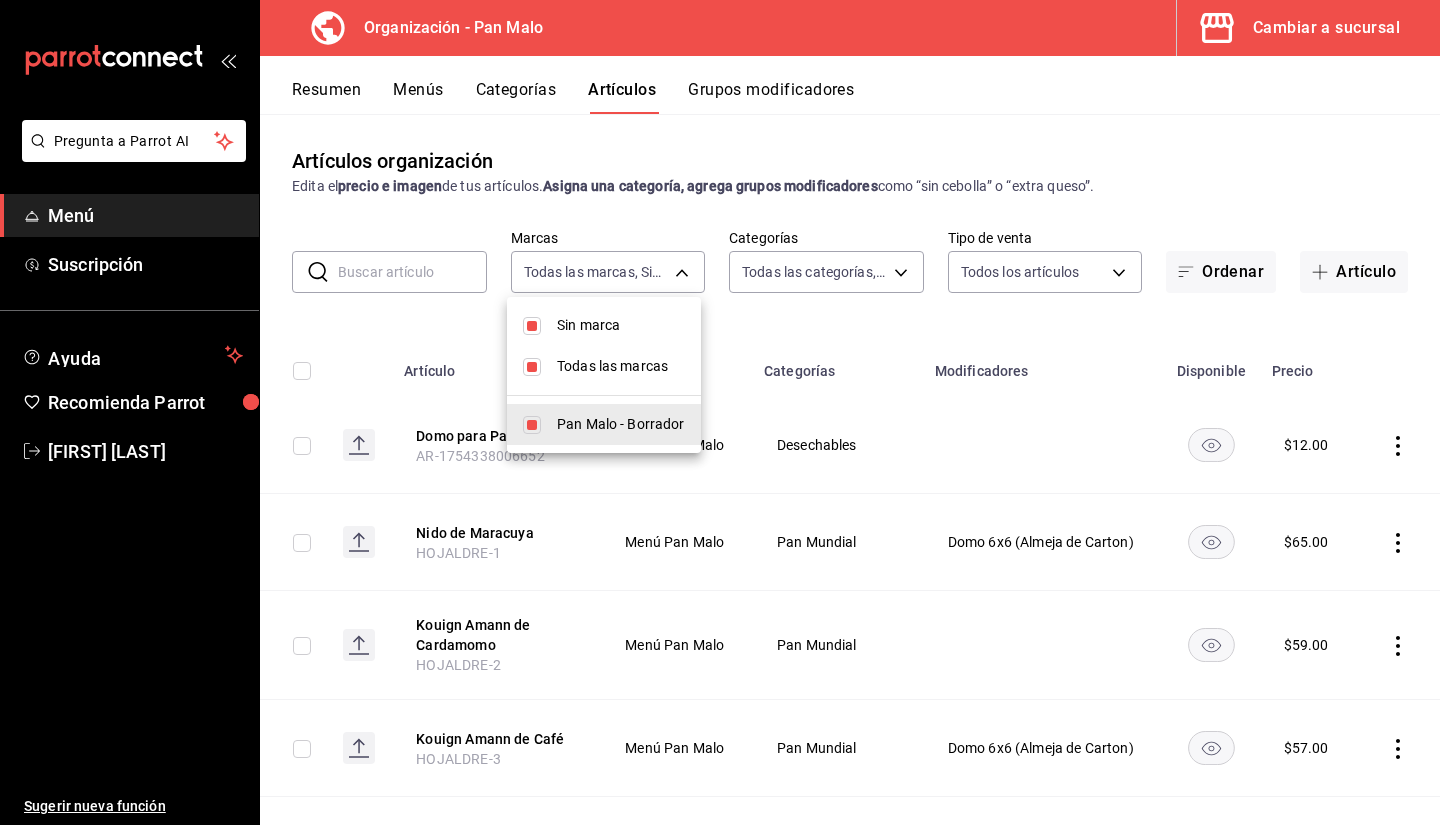 click at bounding box center (720, 412) 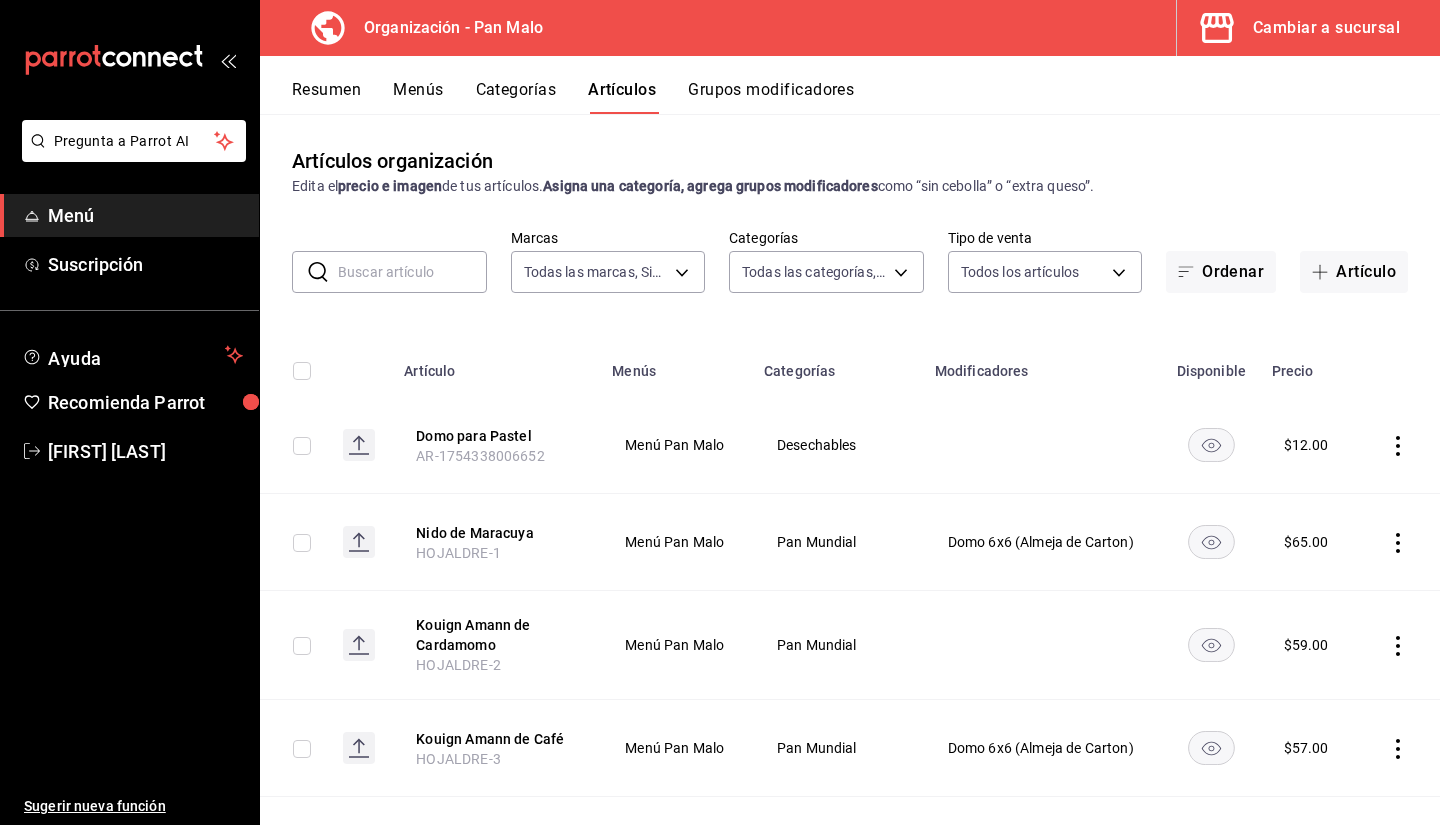 click on "Categorías" at bounding box center (516, 97) 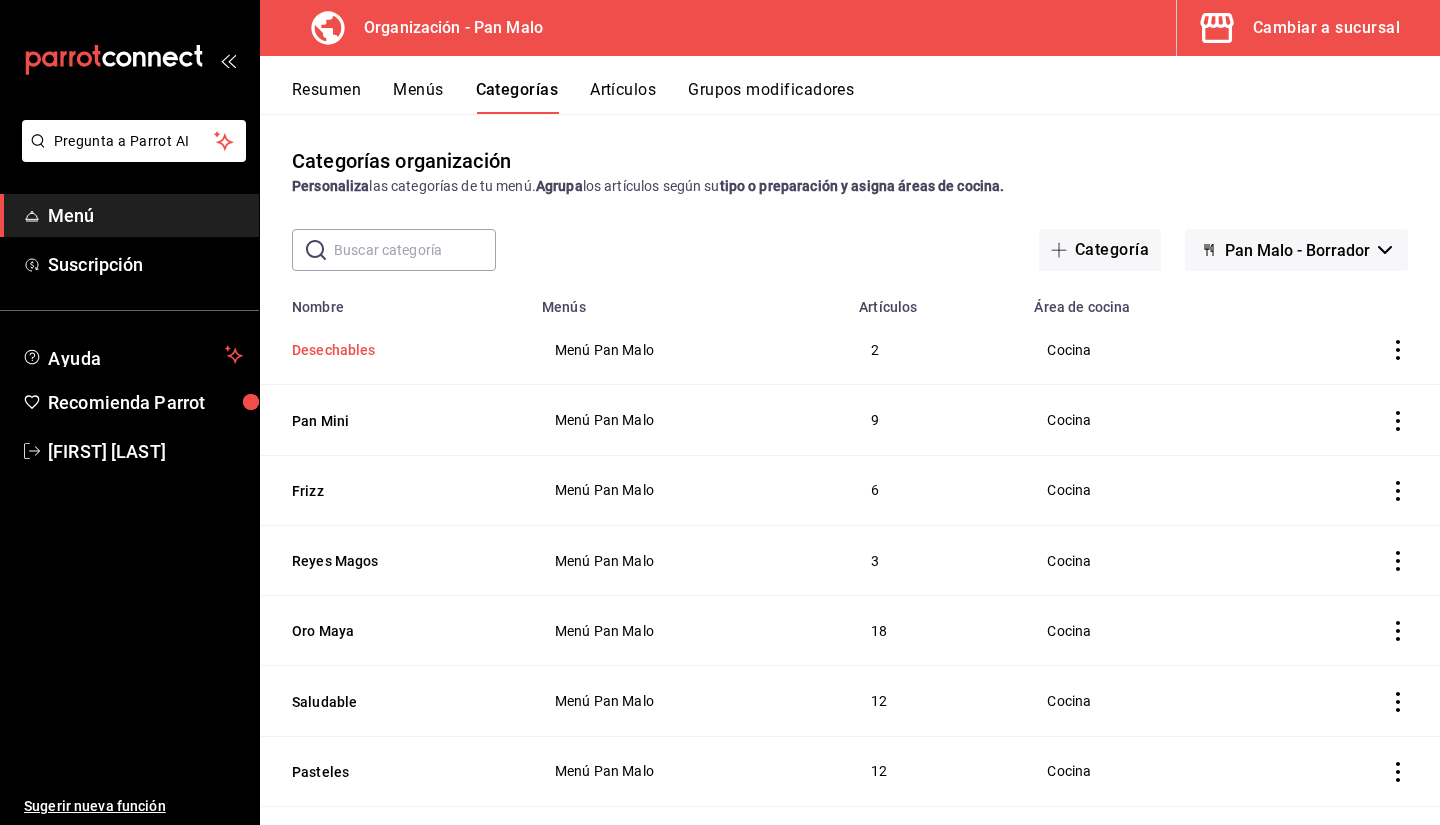 click on "Desechables" at bounding box center [392, 350] 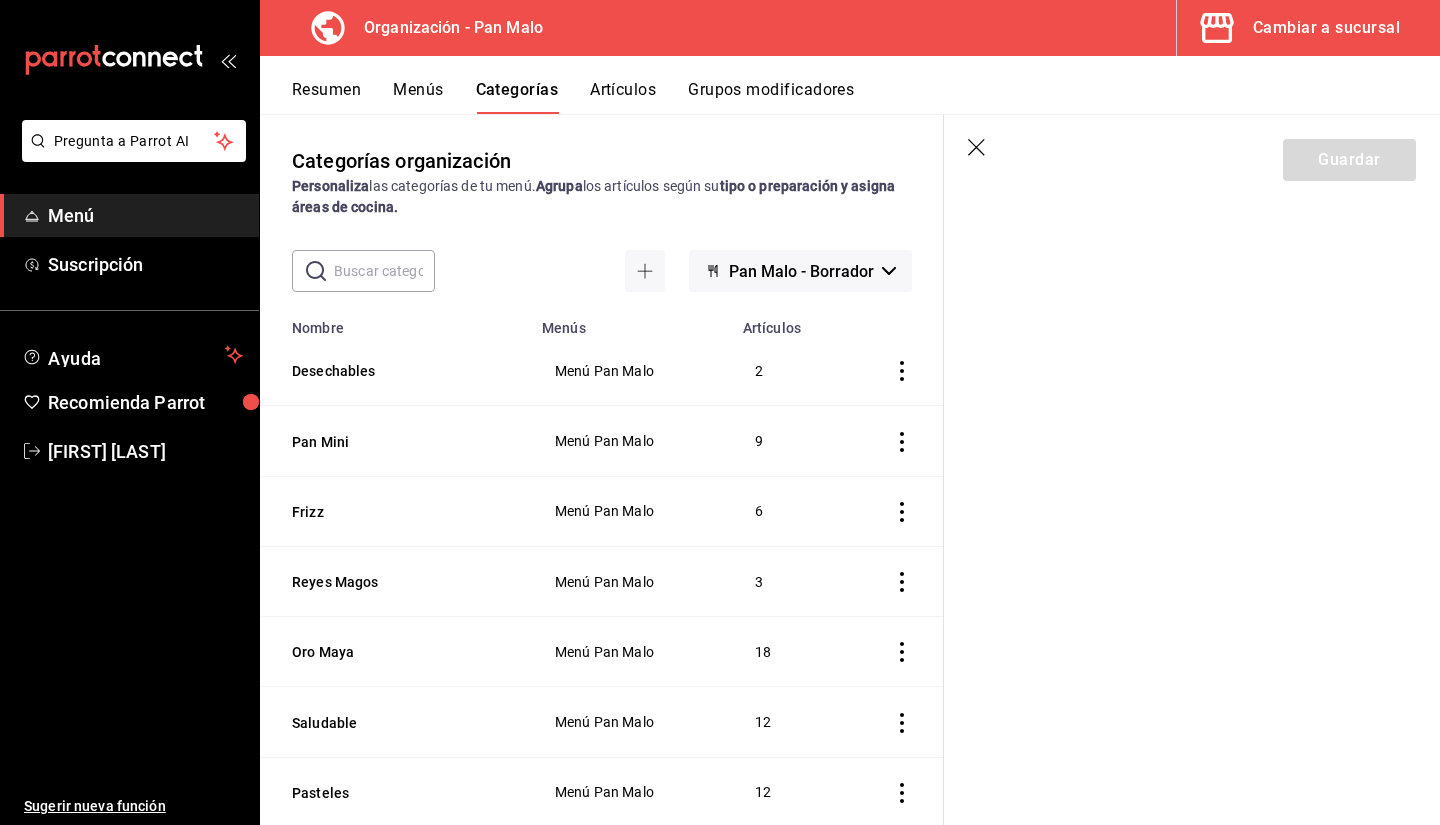 click on "Guardar" at bounding box center (1192, 156) 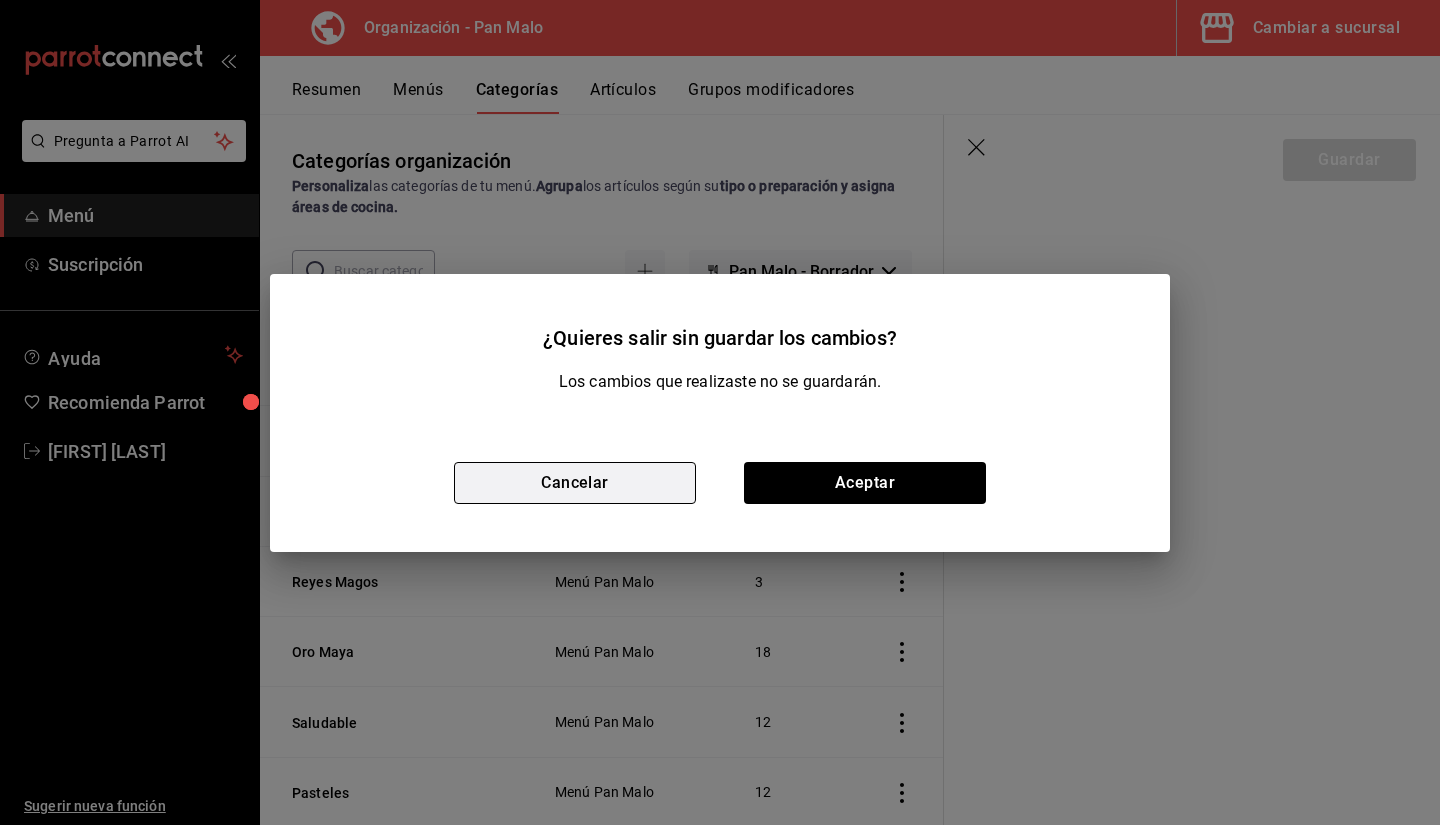 click on "Cancelar" at bounding box center (575, 483) 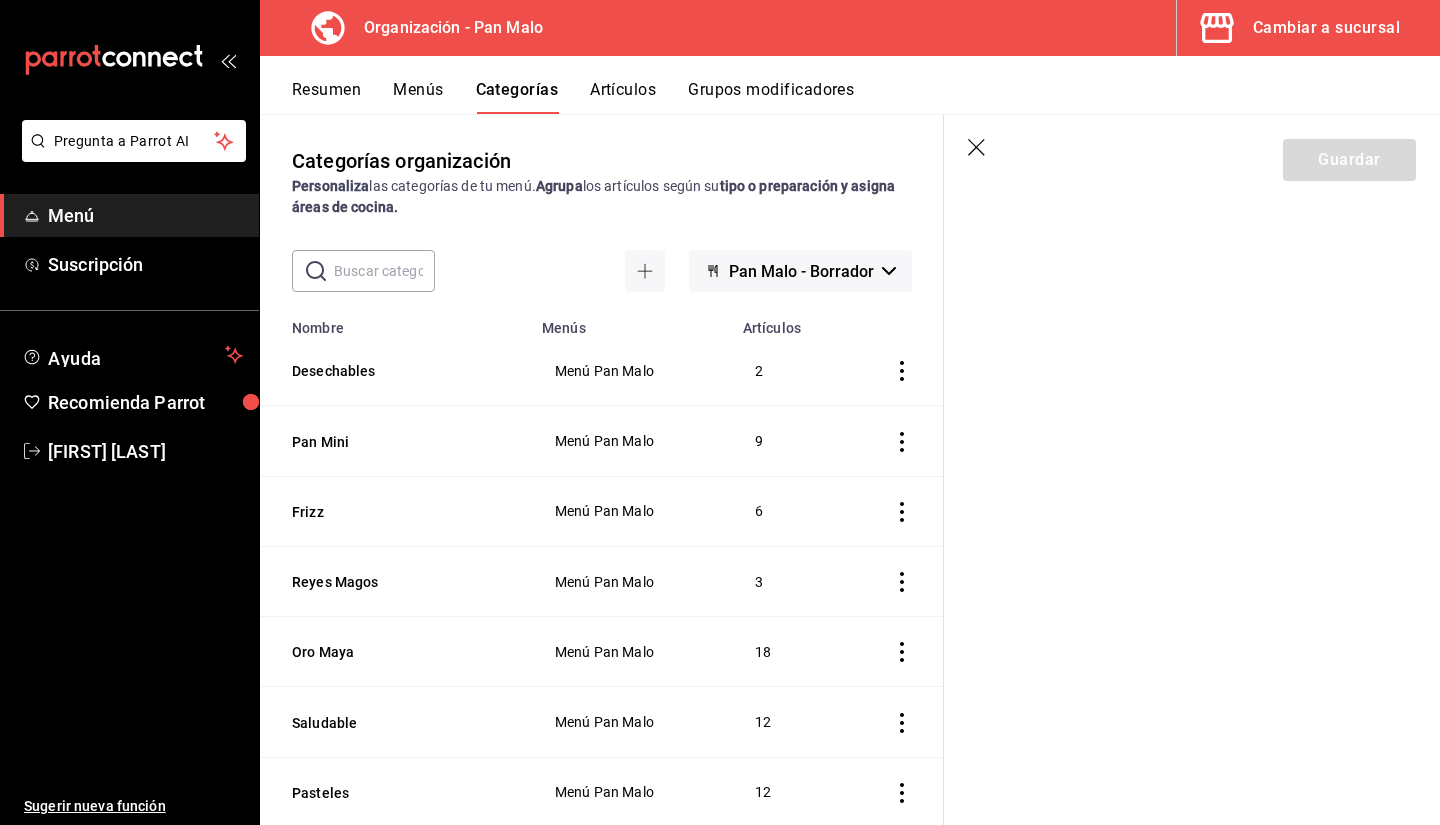 click on "Desechables" at bounding box center (395, 371) 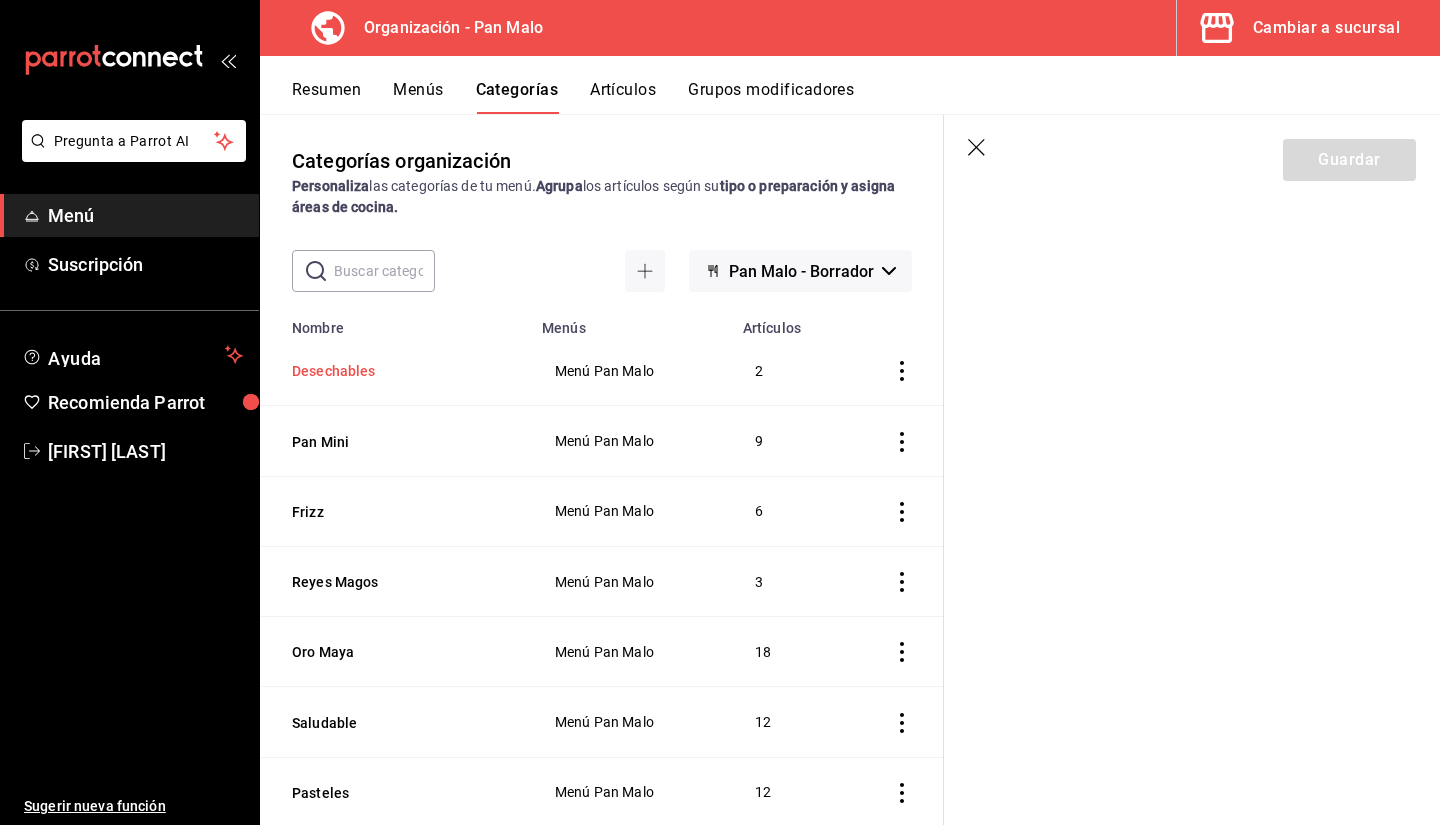 click on "Desechables" at bounding box center (392, 371) 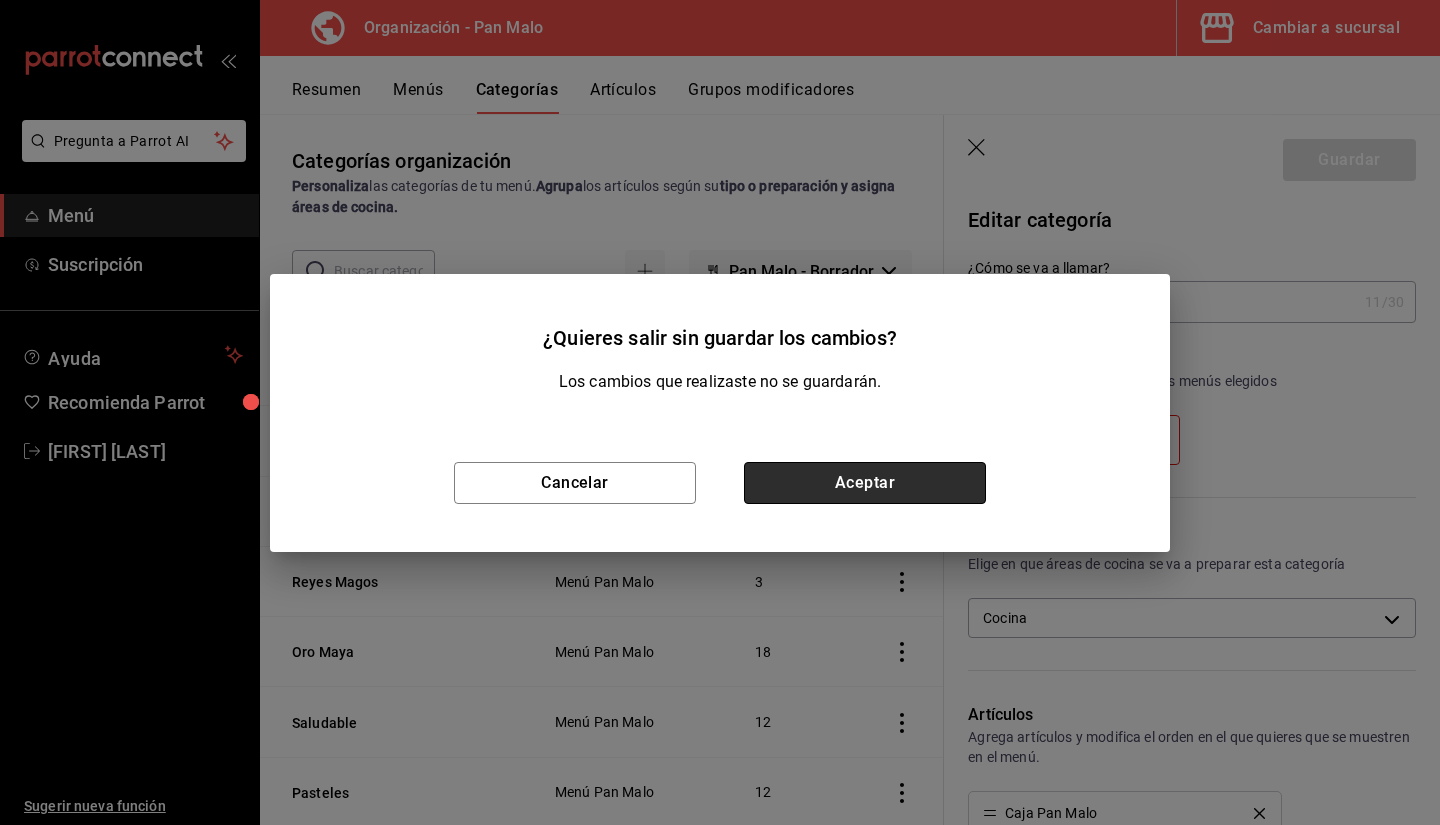 click on "Aceptar" at bounding box center [865, 483] 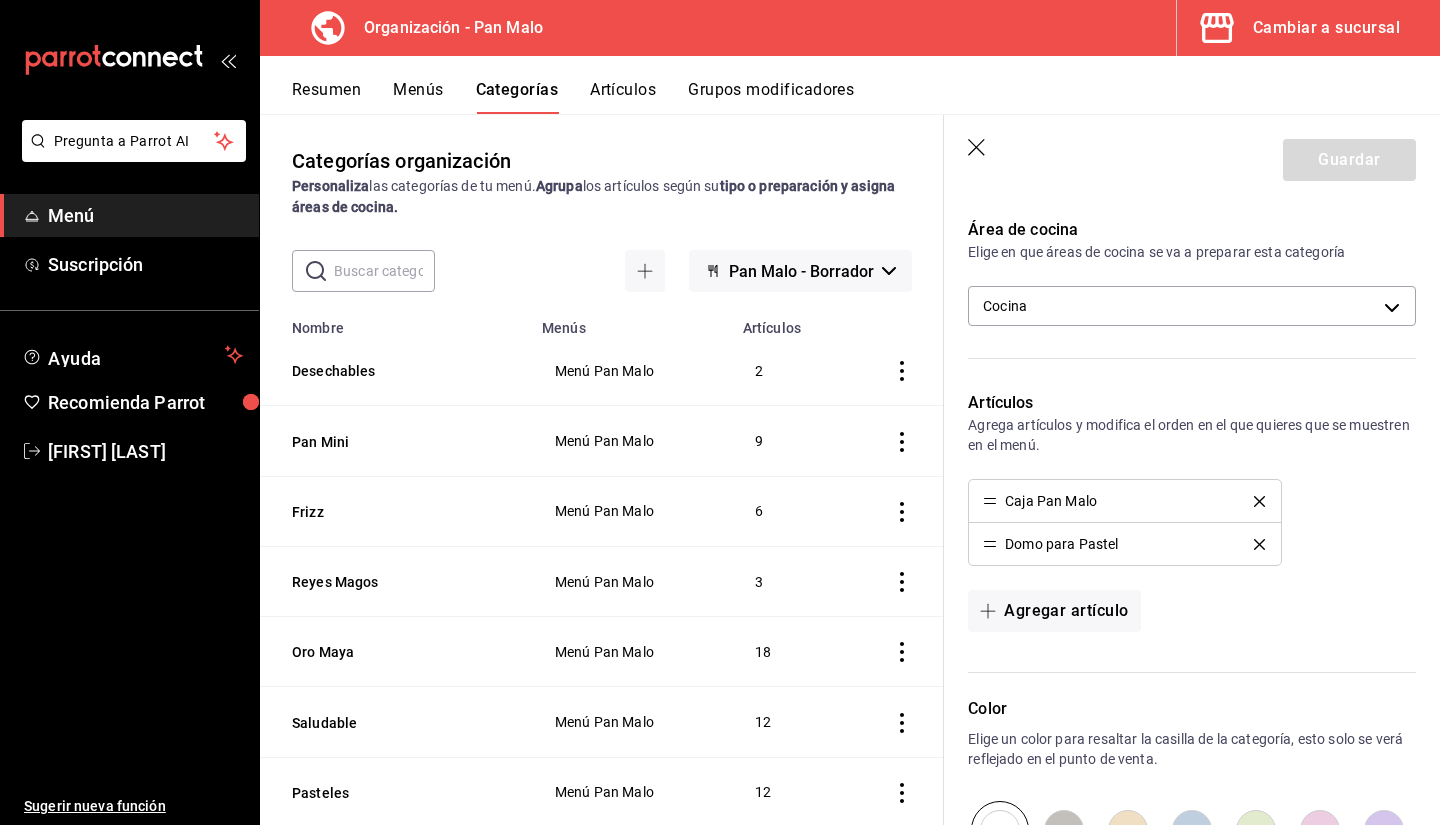 scroll, scrollTop: 477, scrollLeft: 0, axis: vertical 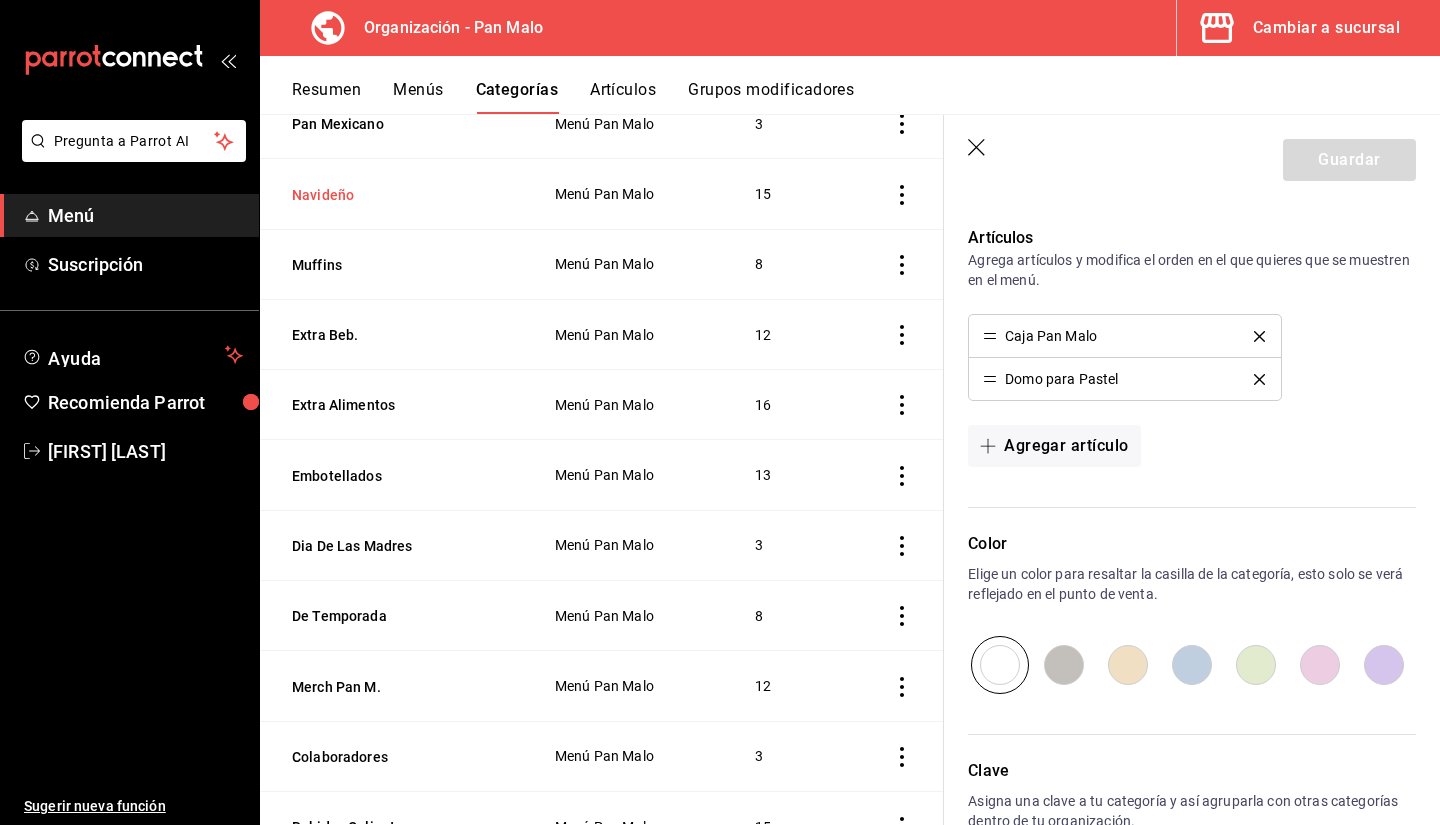 click on "Navideño" at bounding box center [392, 195] 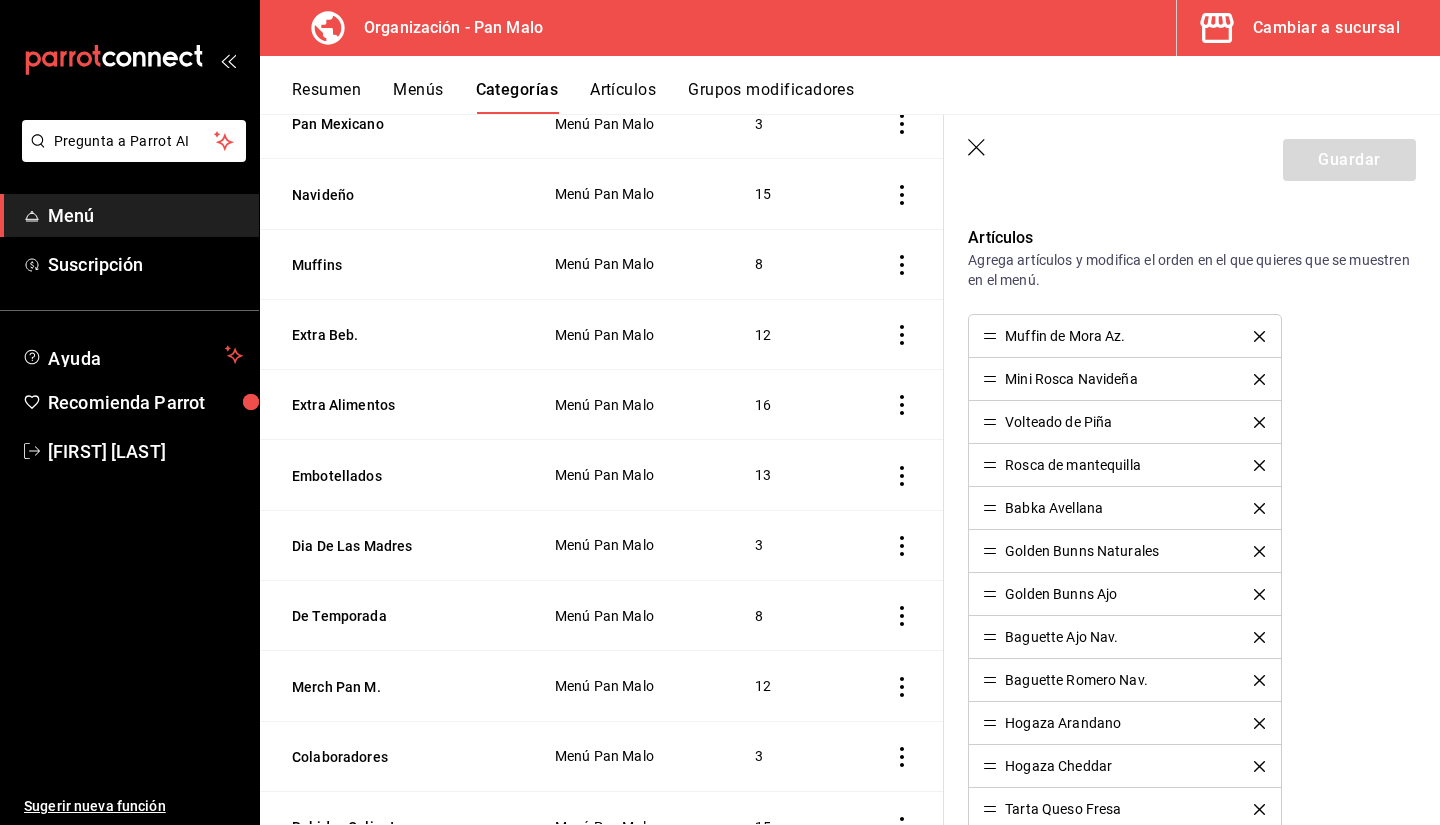 scroll, scrollTop: 513, scrollLeft: 0, axis: vertical 